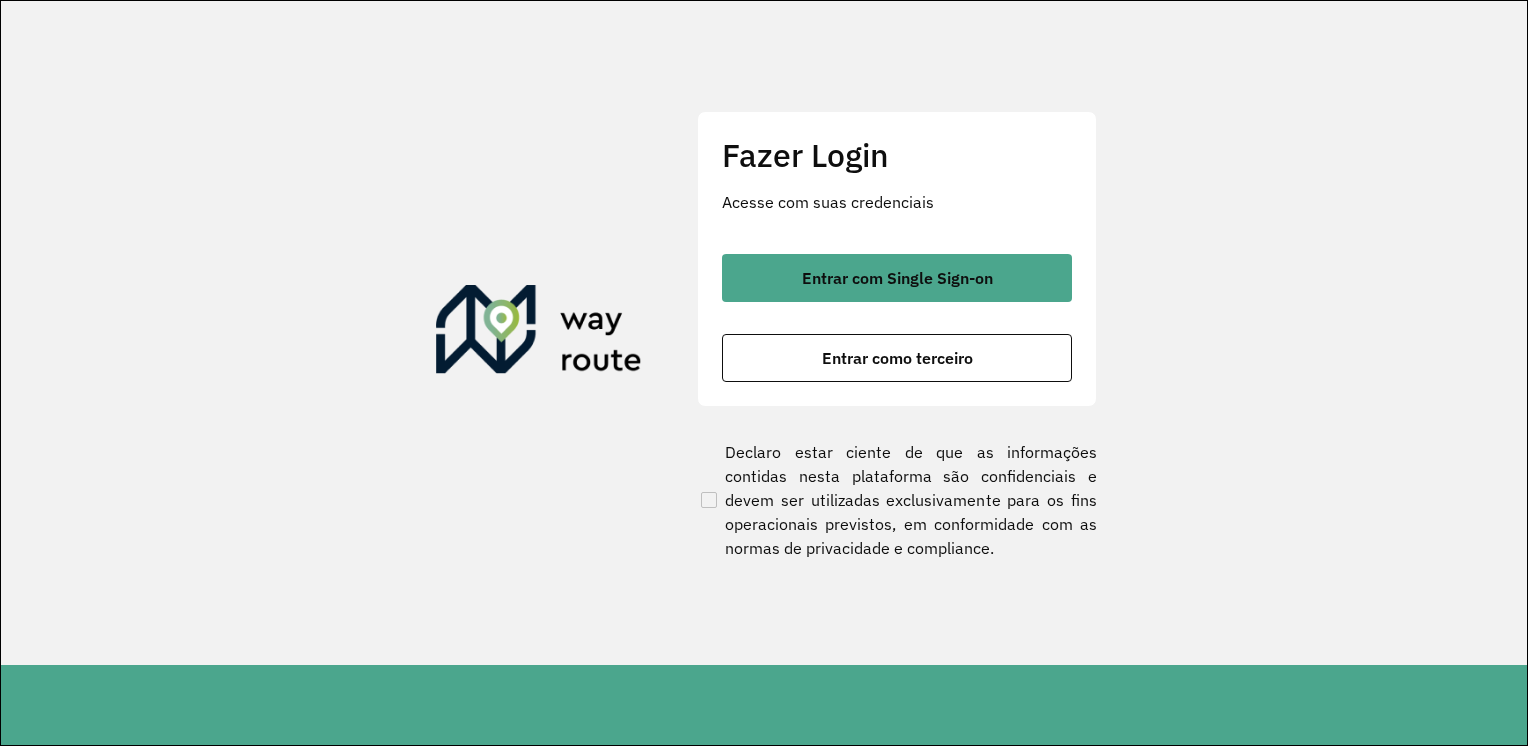 scroll, scrollTop: 0, scrollLeft: 0, axis: both 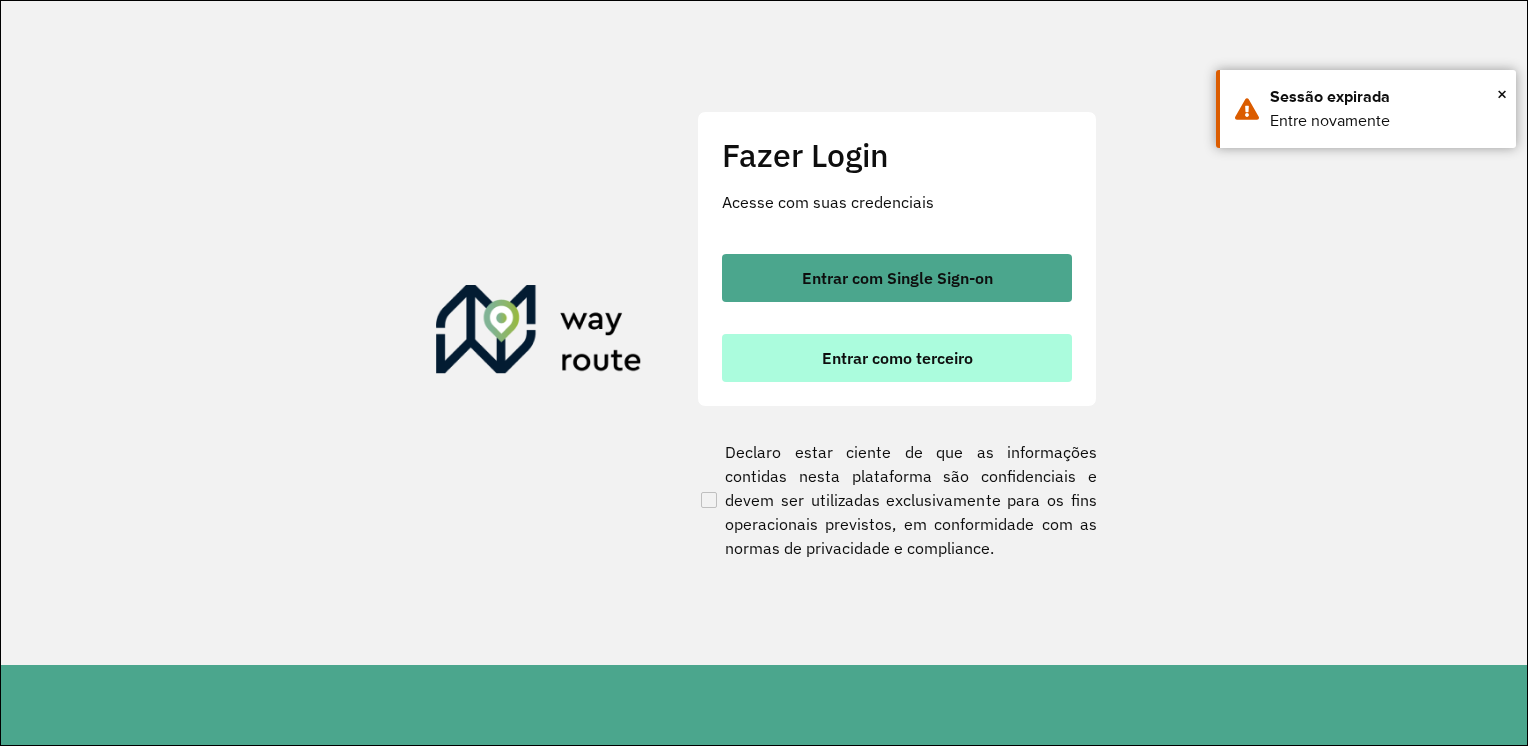 click on "Entrar como terceiro" at bounding box center (897, 358) 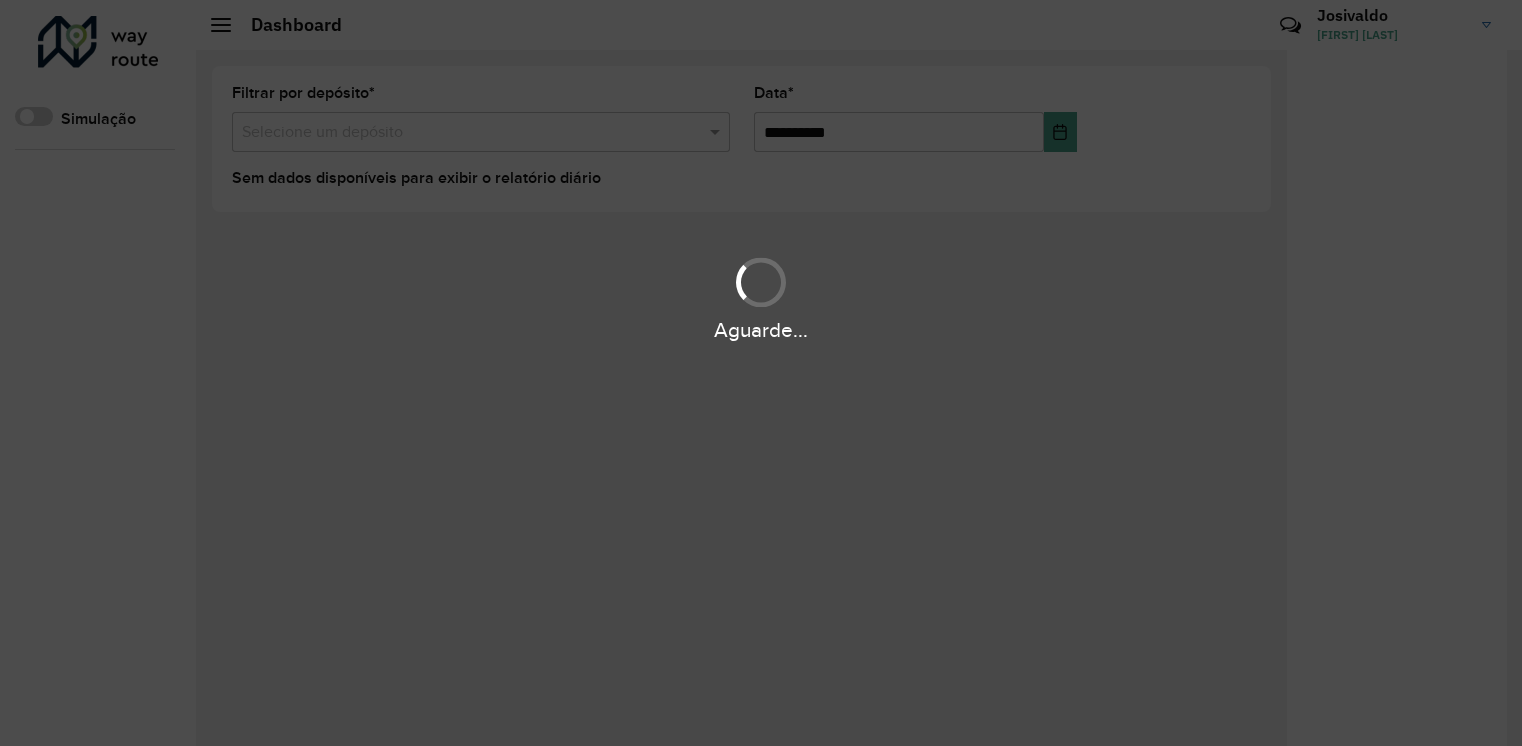 scroll, scrollTop: 0, scrollLeft: 0, axis: both 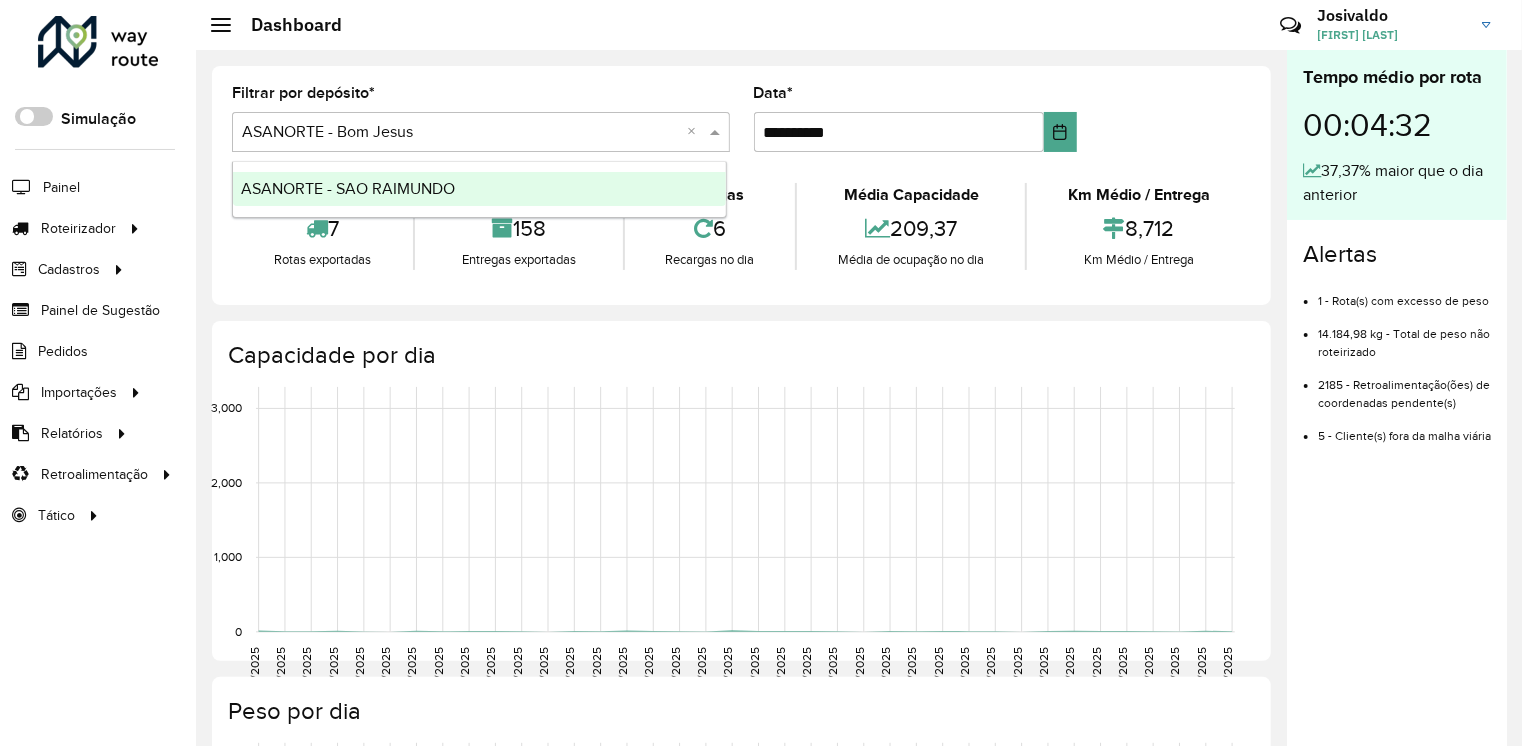 click at bounding box center [717, 132] 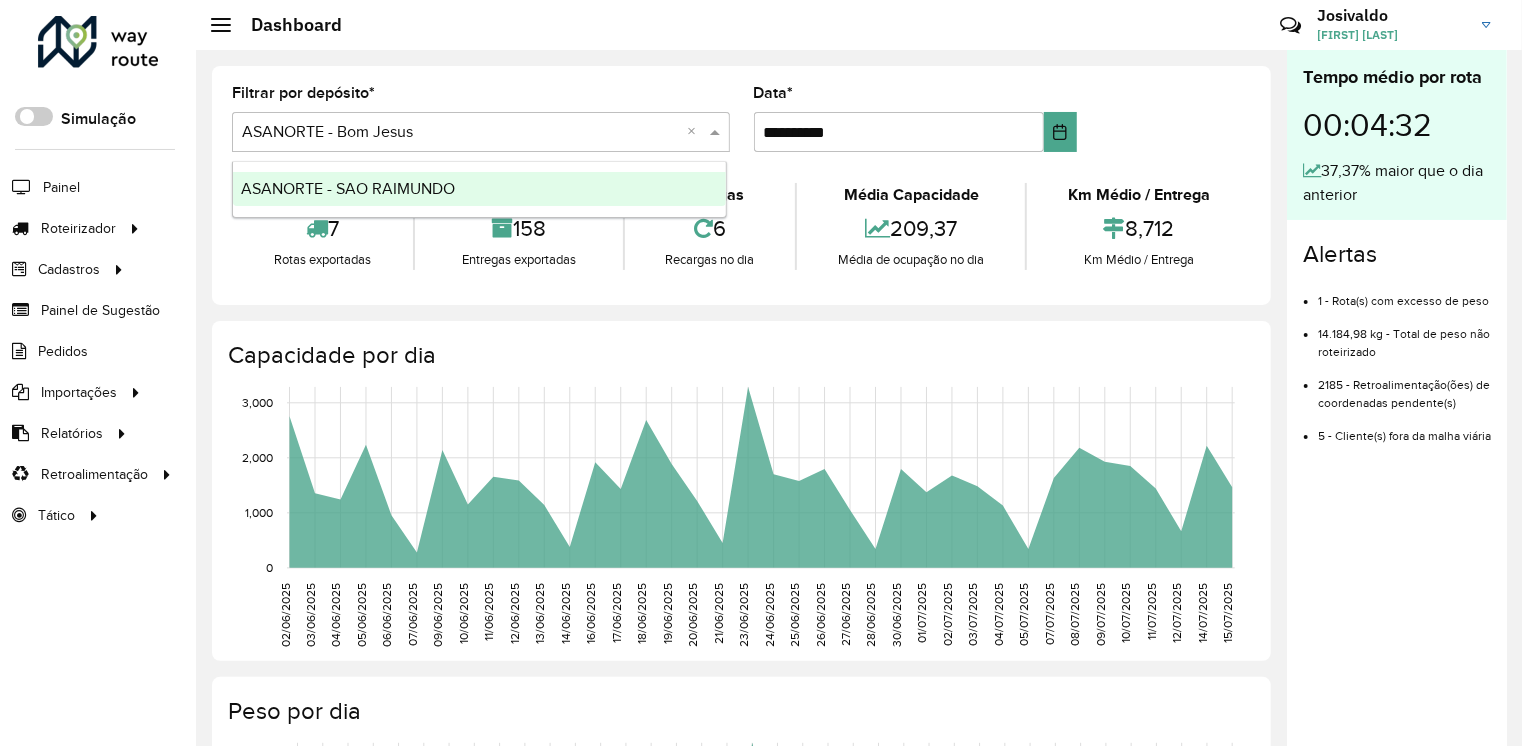 click on "ASANORTE - SAO RAIMUNDO" at bounding box center [348, 188] 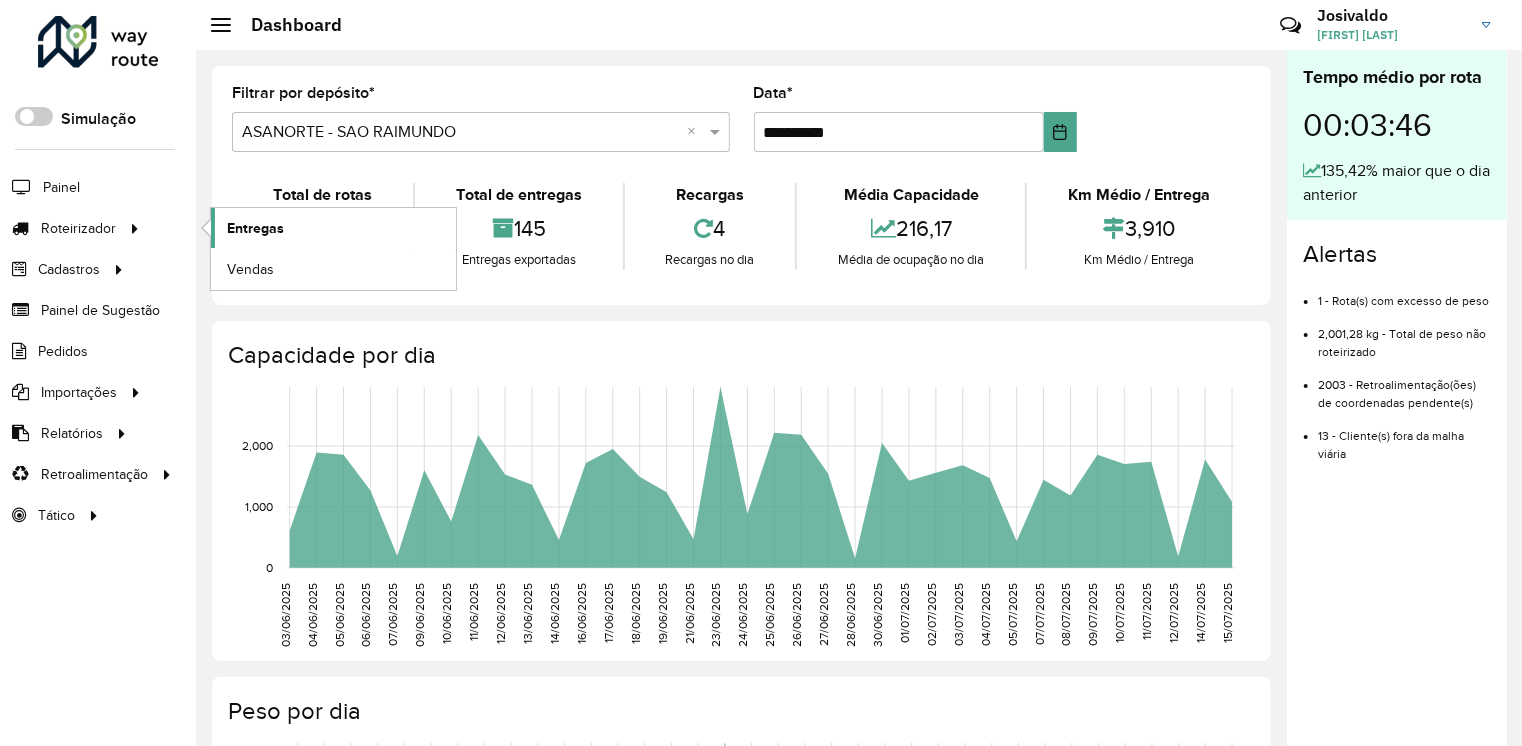 click on "Entregas" 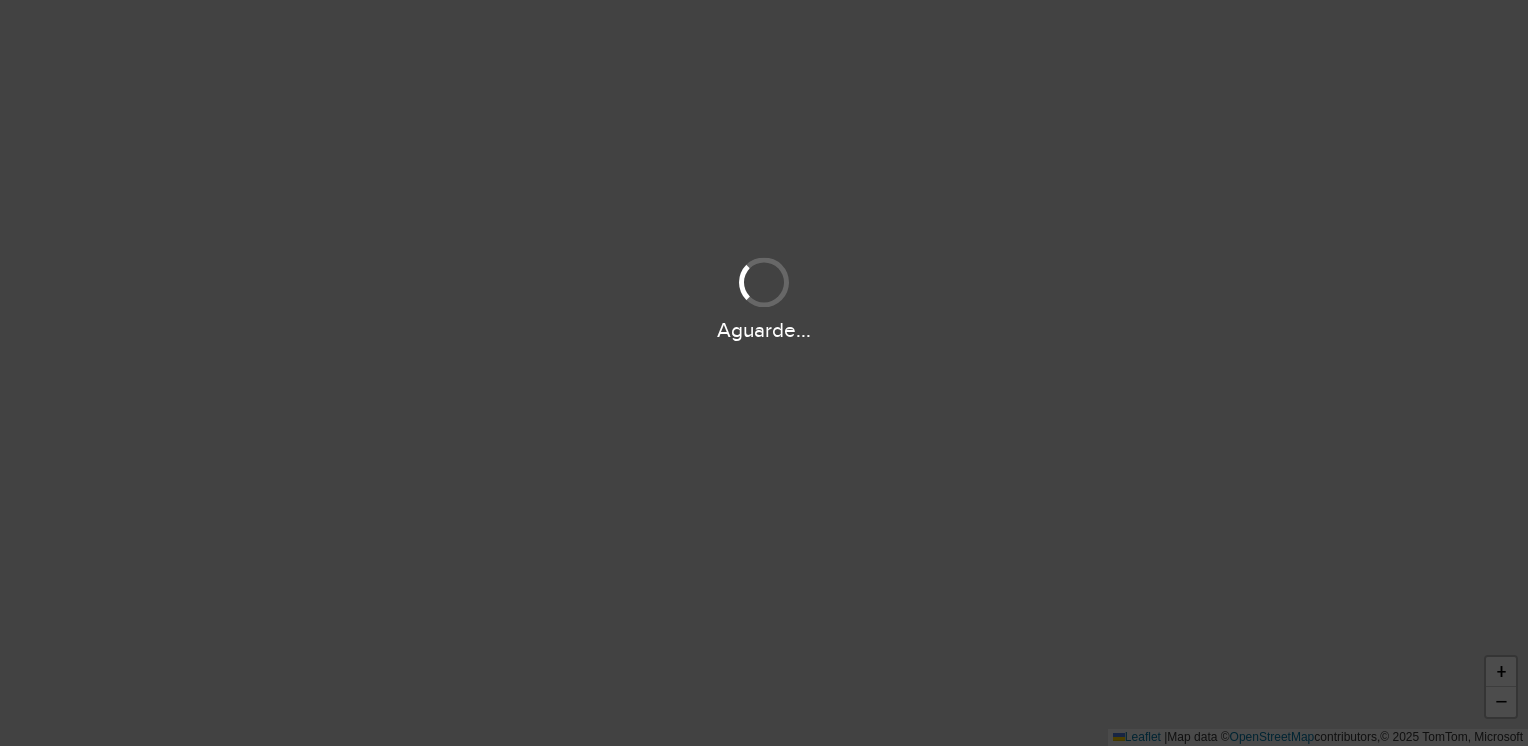 scroll, scrollTop: 0, scrollLeft: 0, axis: both 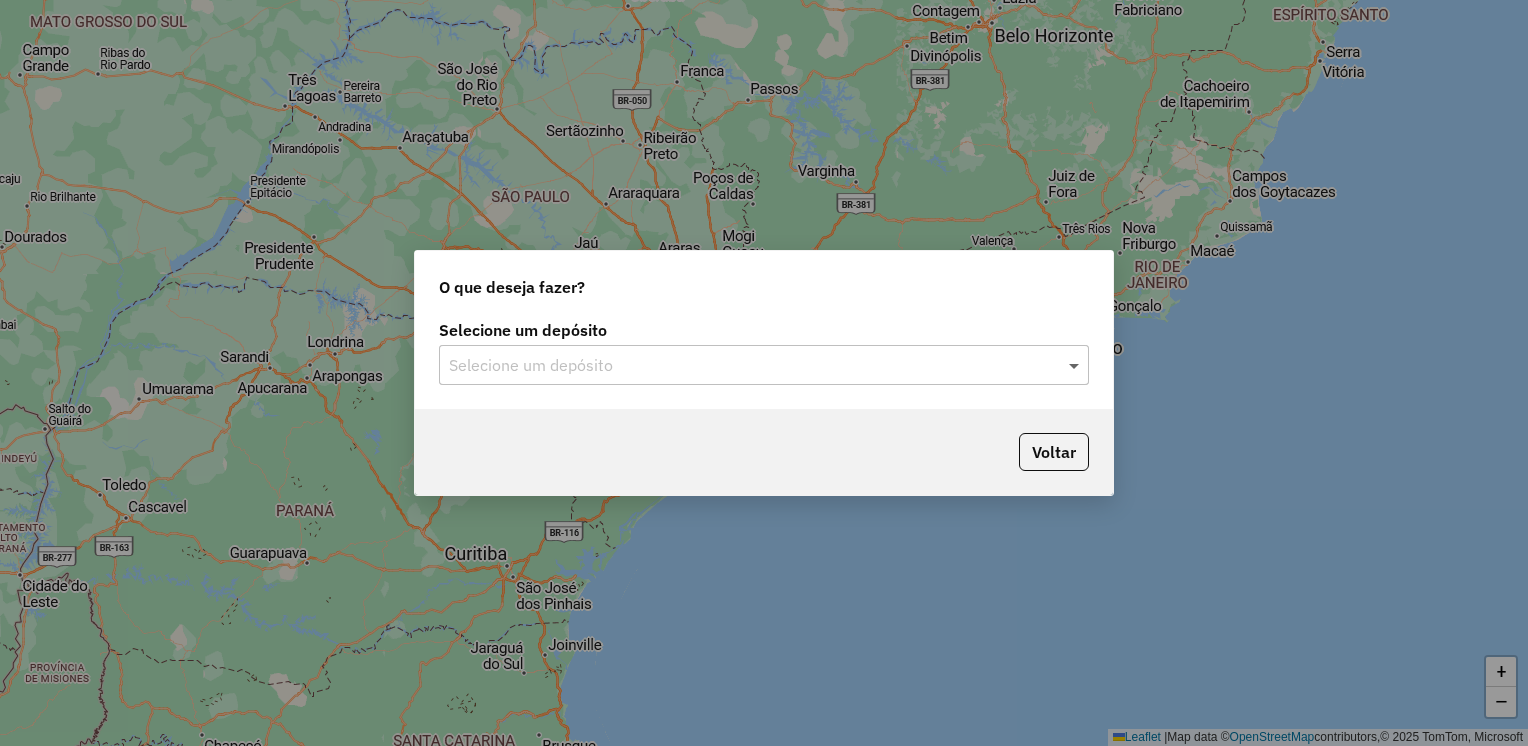 click 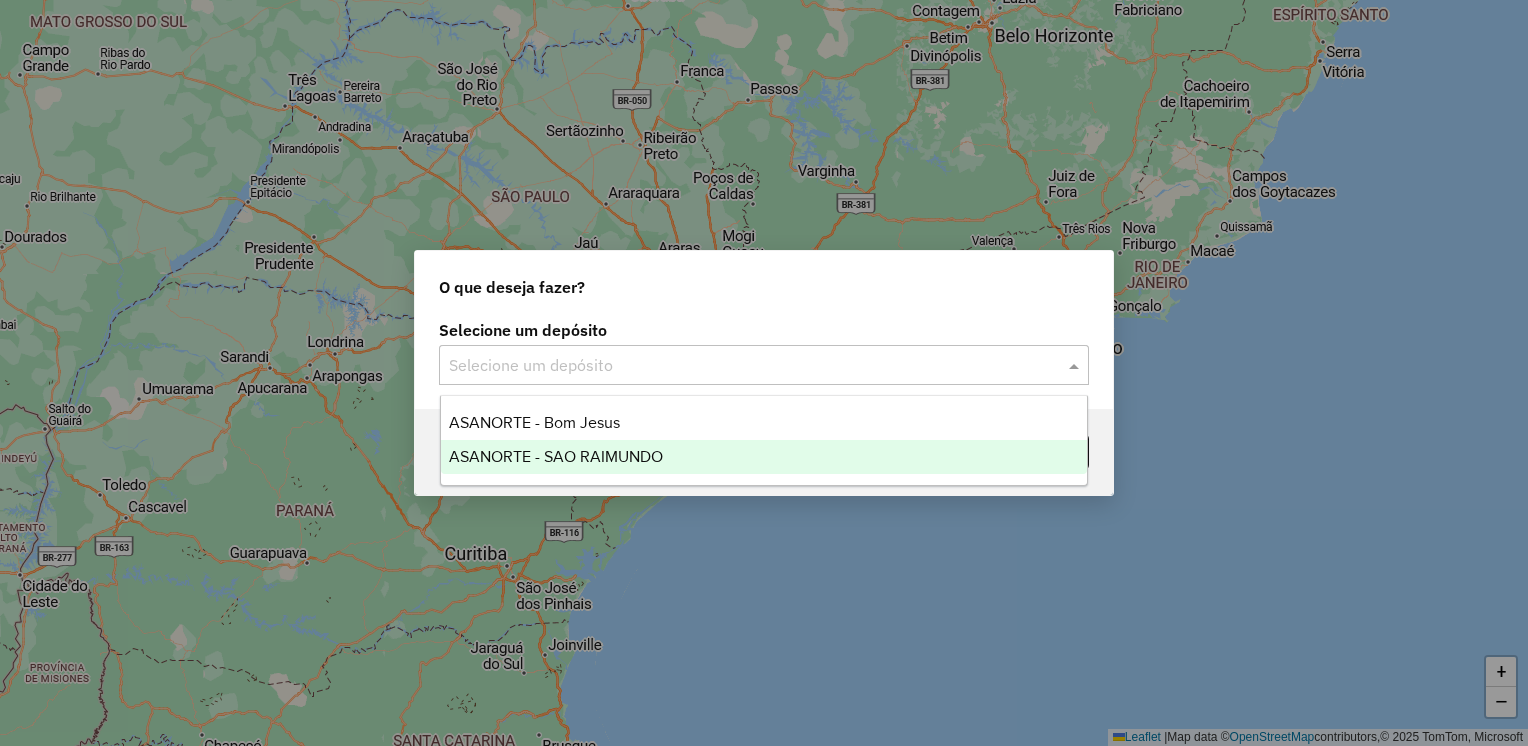 click on "ASANORTE - SAO RAIMUNDO" at bounding box center (556, 456) 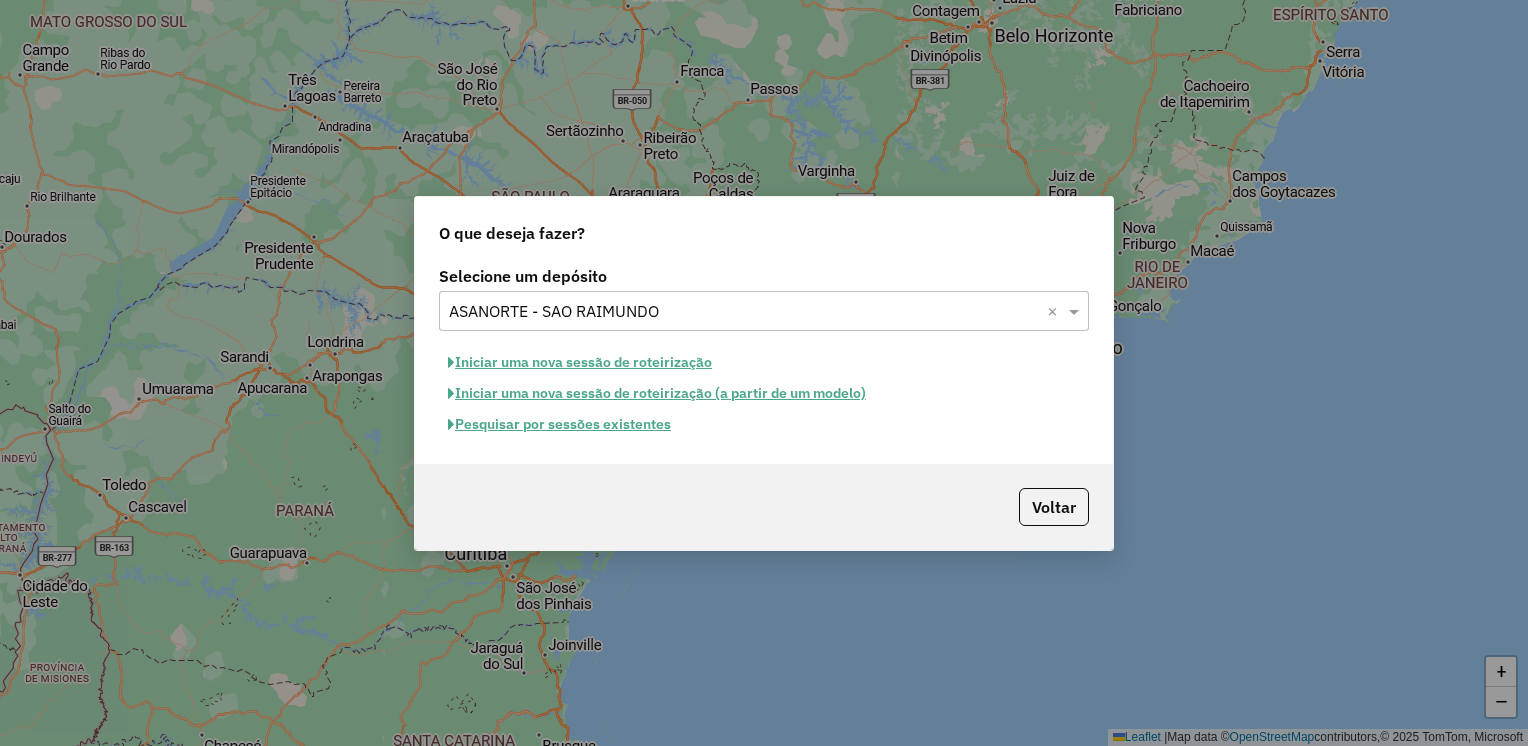 click on "Iniciar uma nova sessão de roteirização" 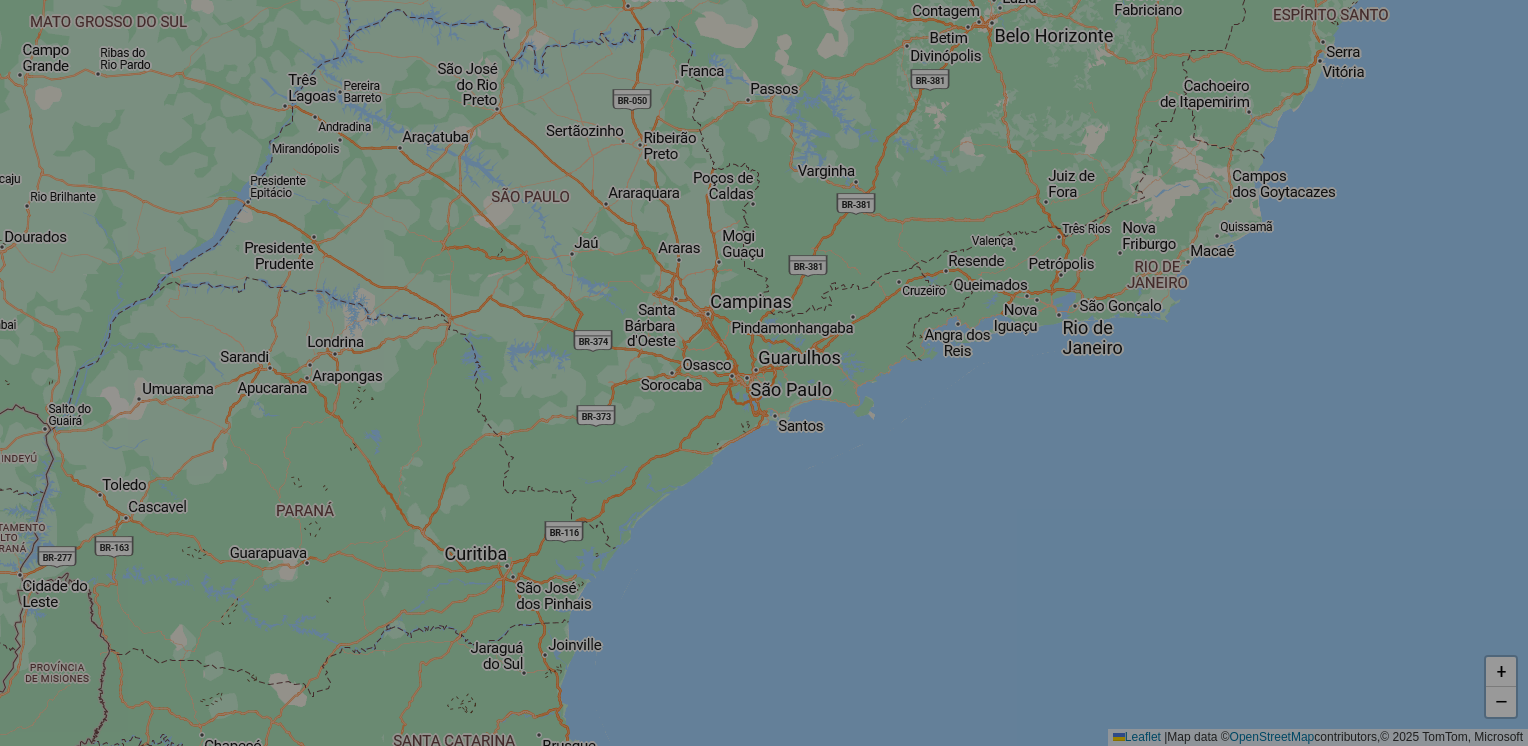 select on "*" 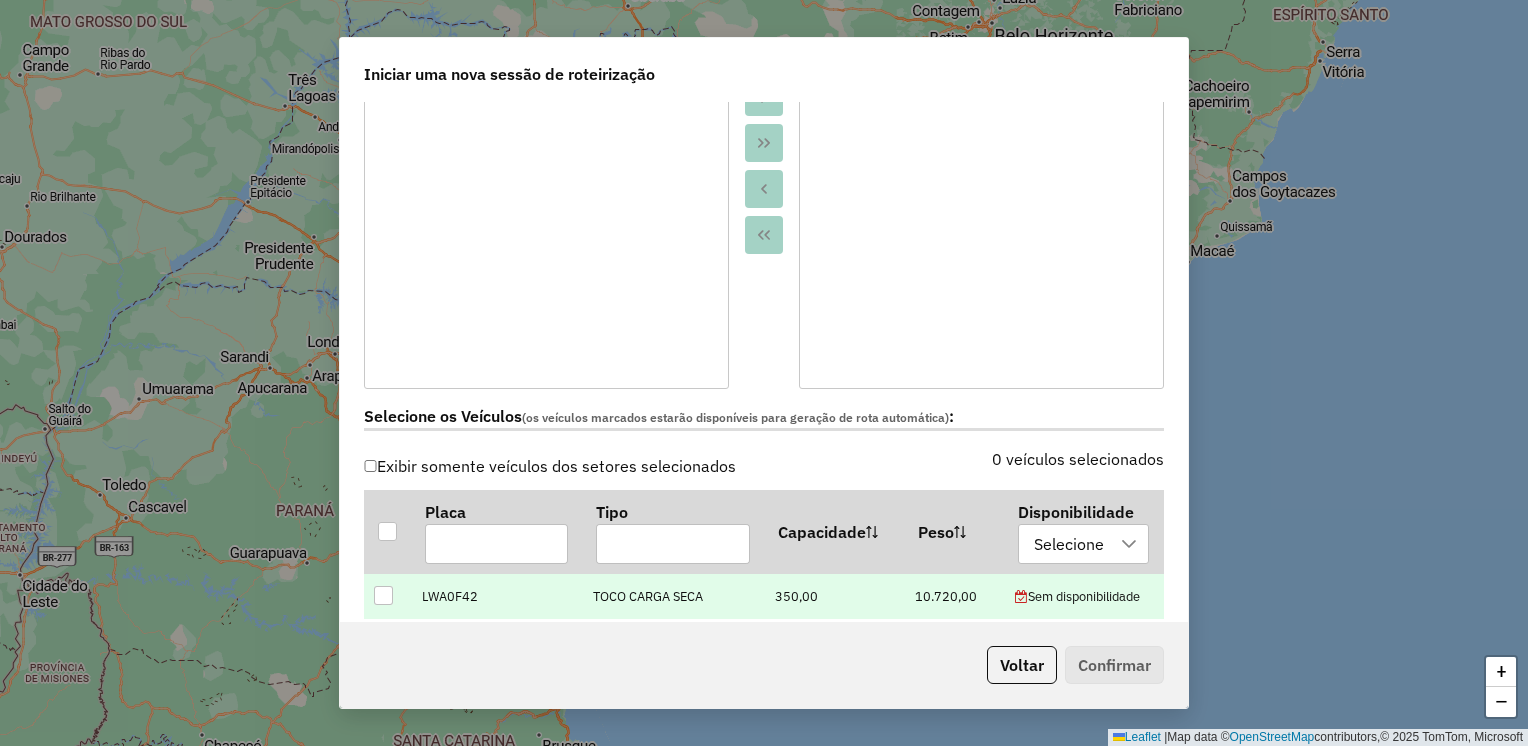 scroll, scrollTop: 500, scrollLeft: 0, axis: vertical 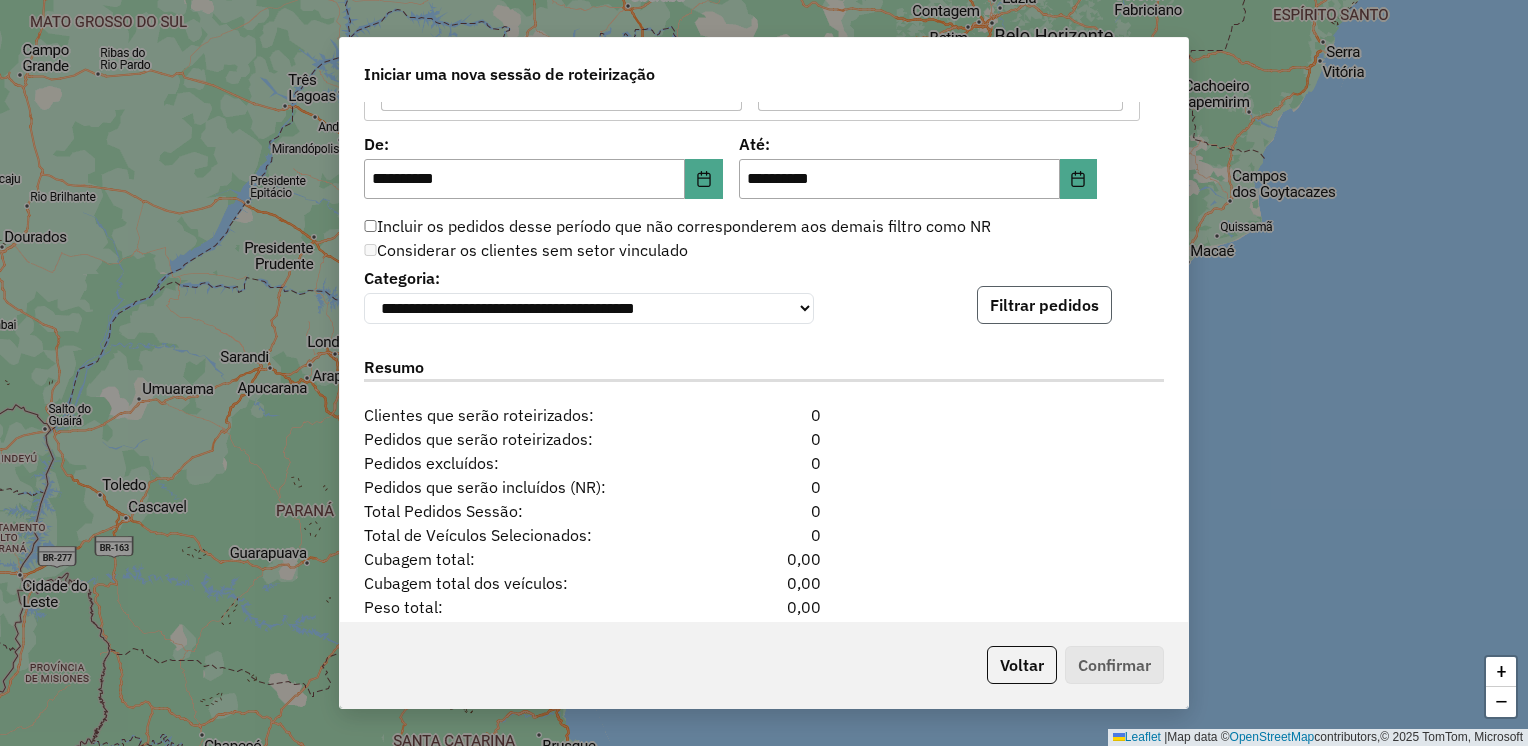 click on "Filtrar pedidos" 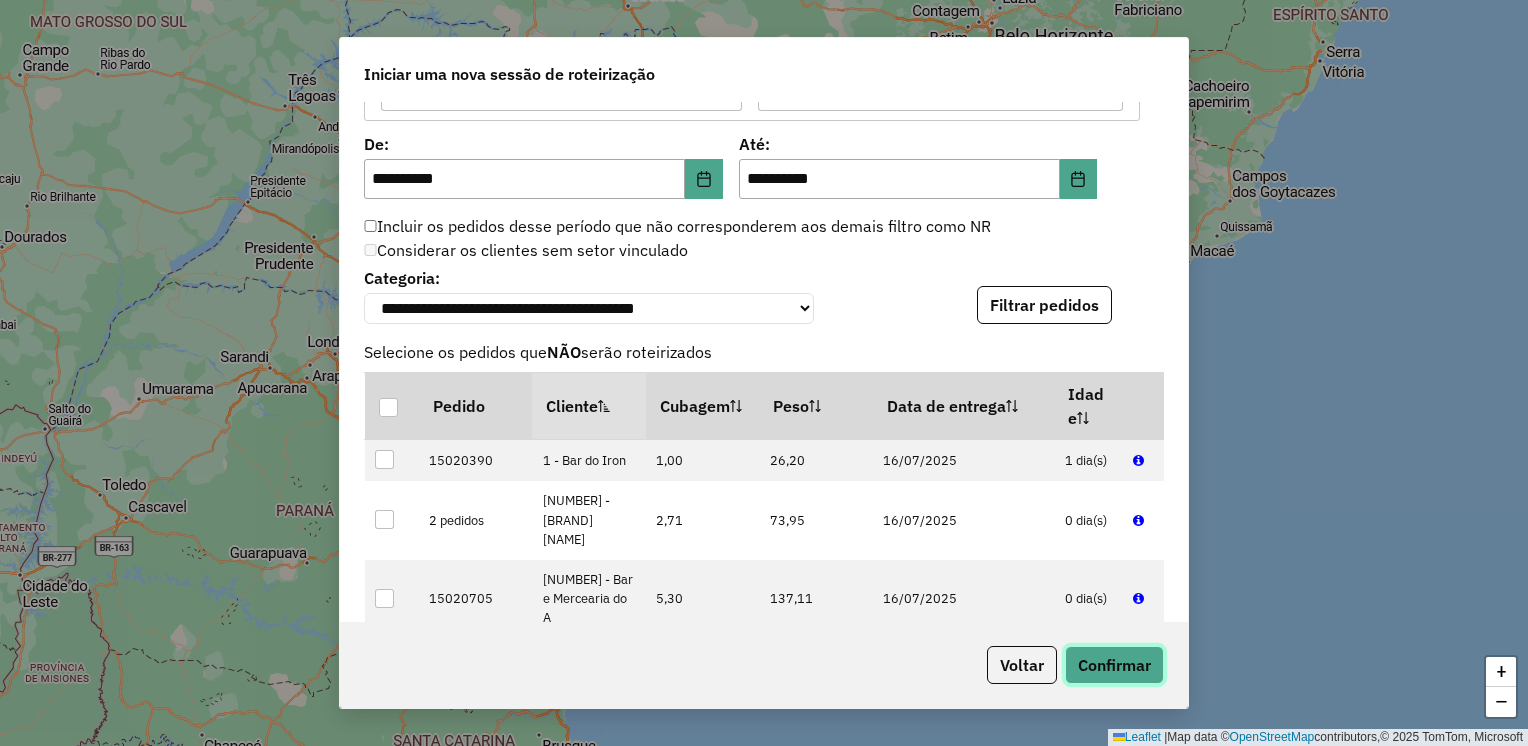 click on "Confirmar" 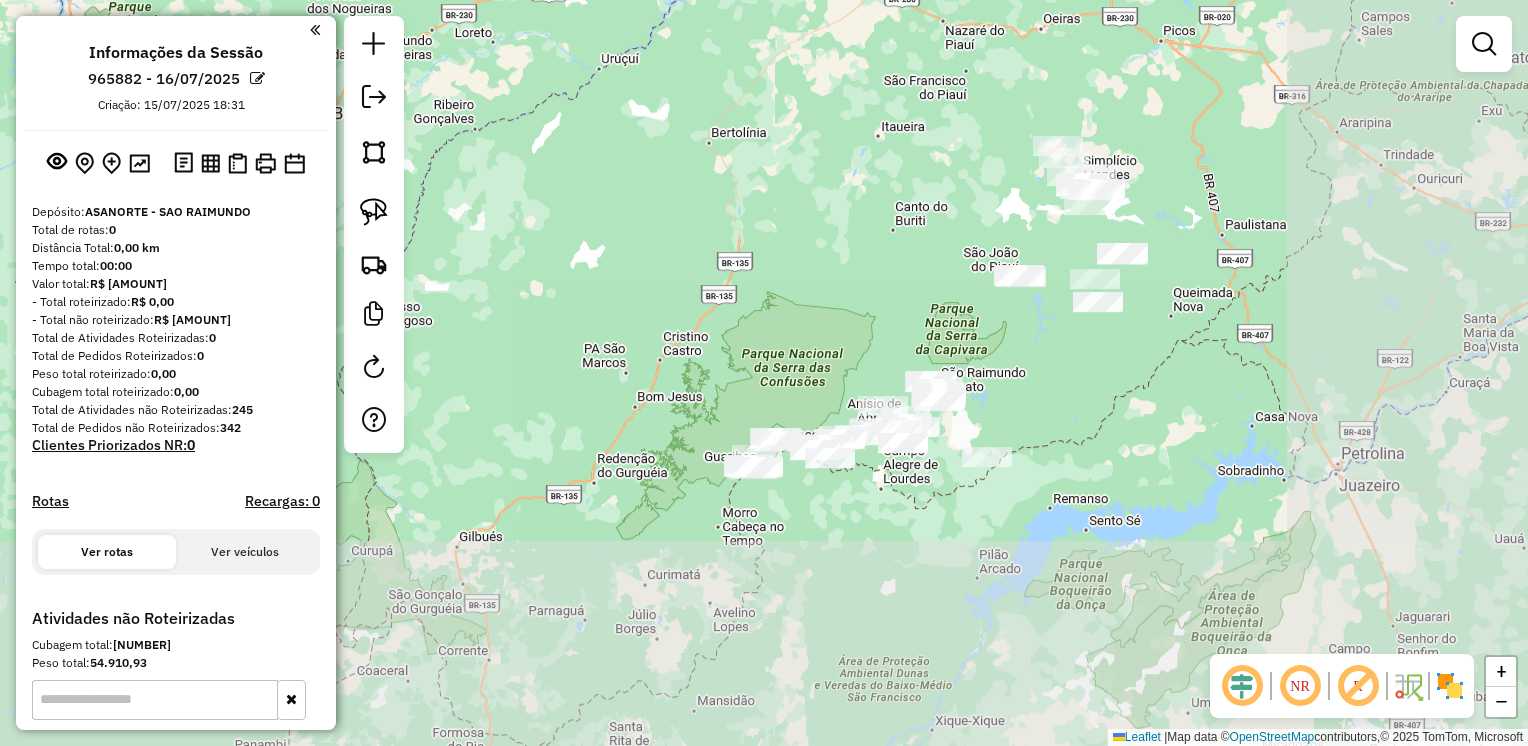 drag, startPoint x: 707, startPoint y: 396, endPoint x: 468, endPoint y: 191, distance: 314.87457 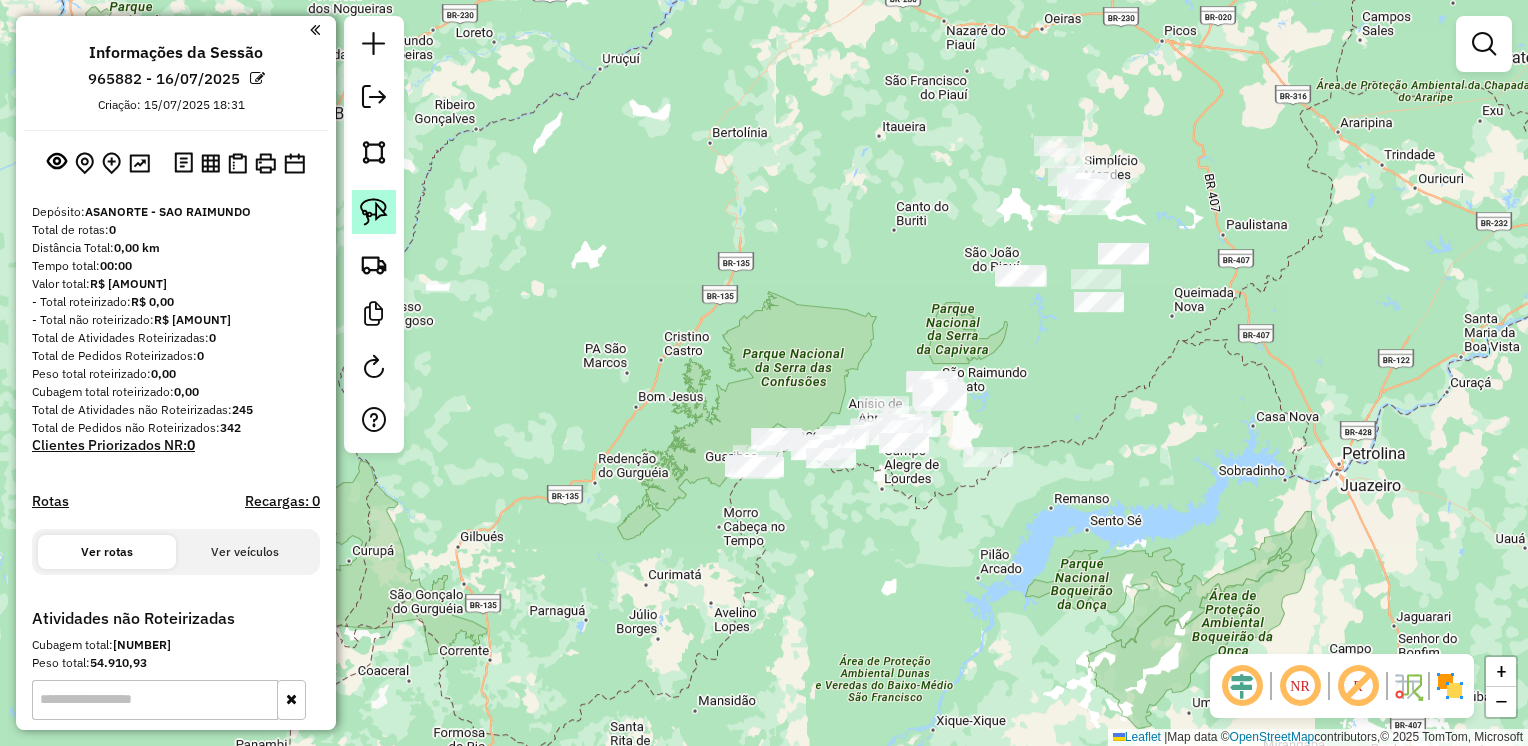 click 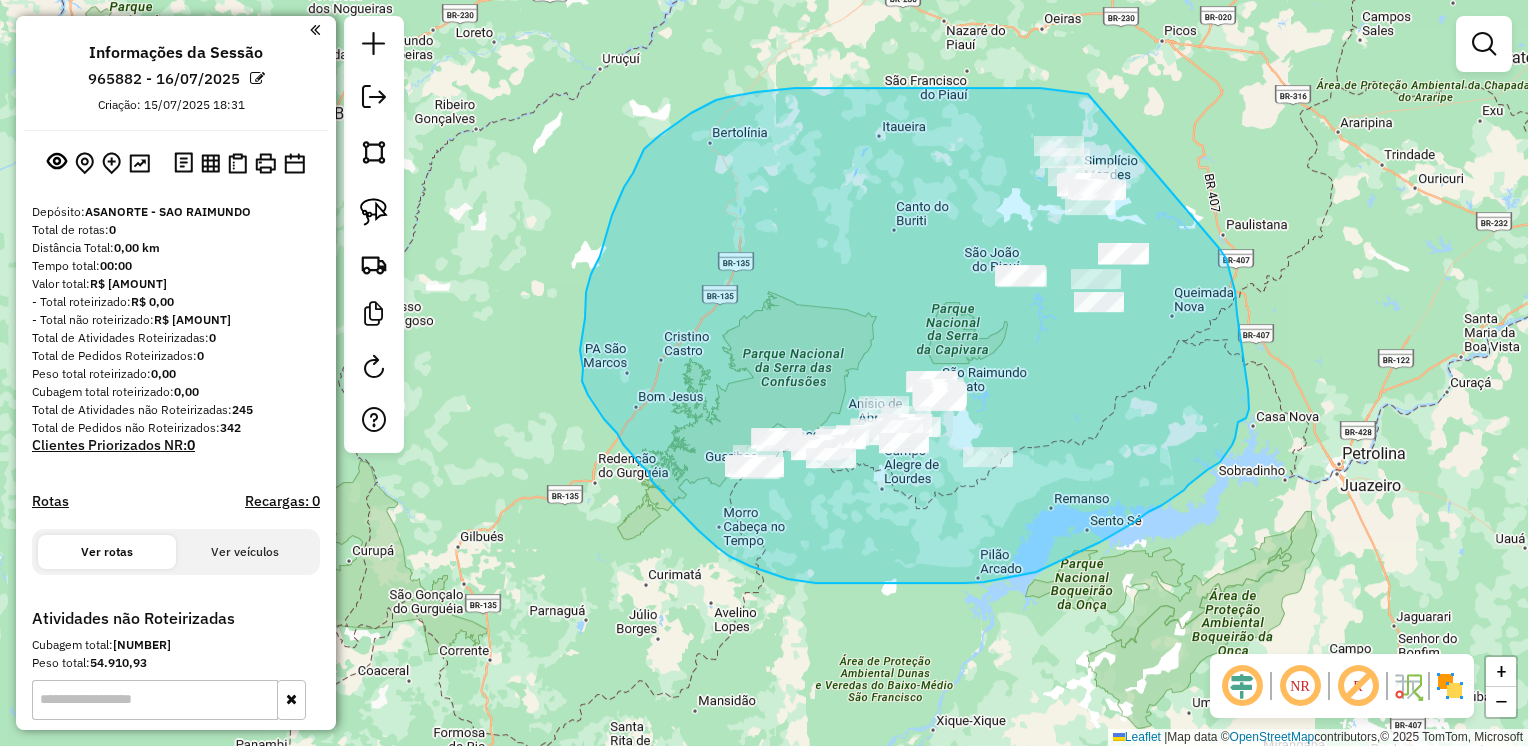 drag, startPoint x: 1088, startPoint y: 94, endPoint x: 1216, endPoint y: 242, distance: 195.6732 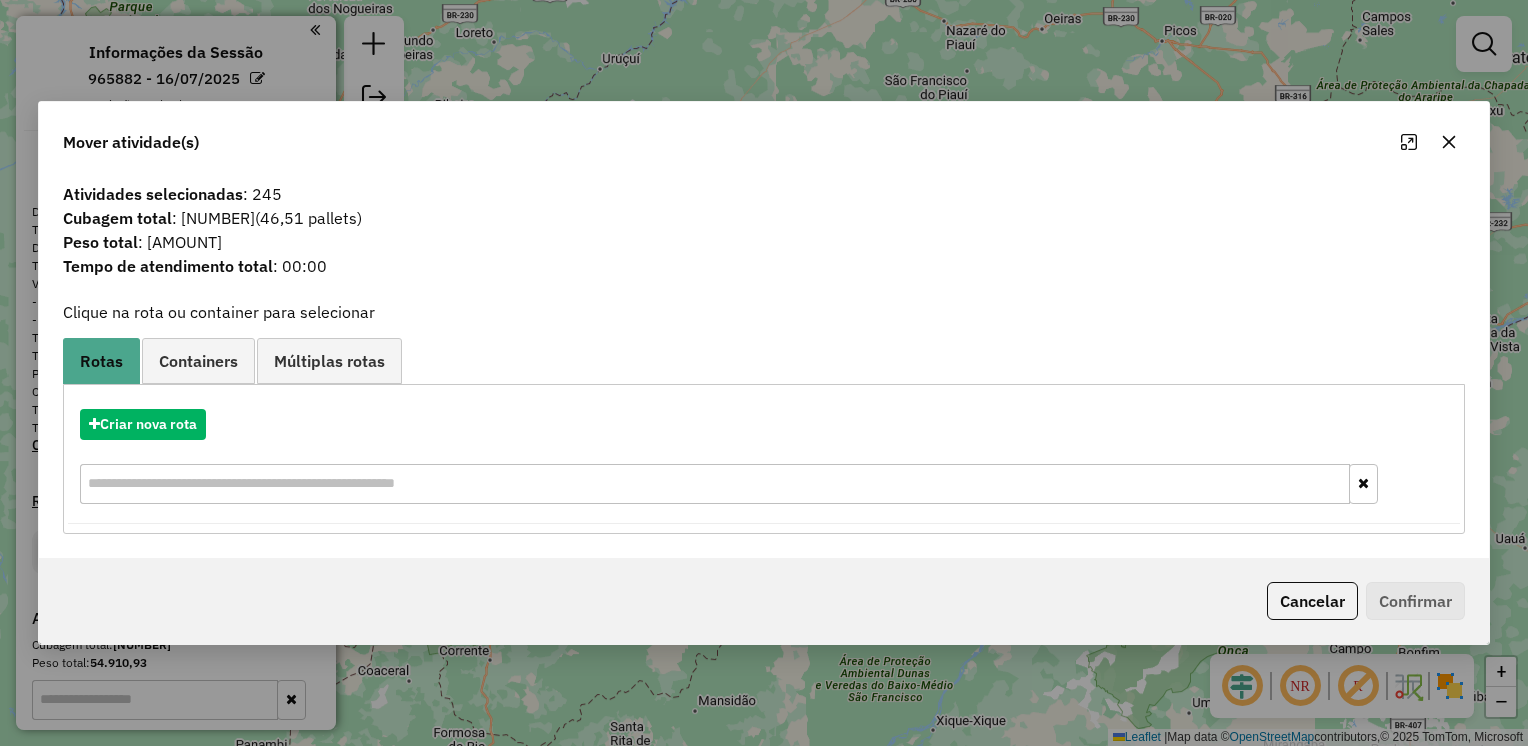 click 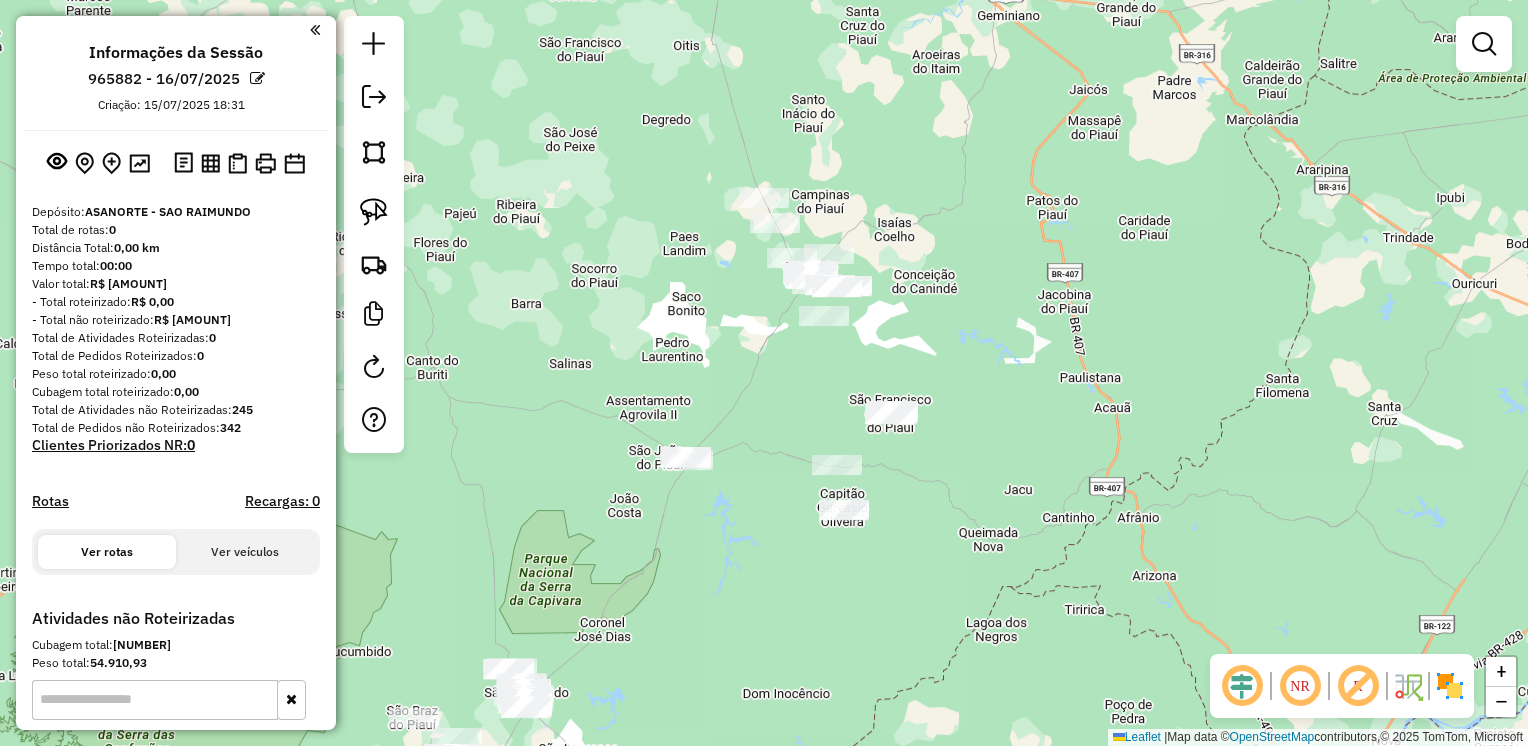 drag, startPoint x: 797, startPoint y: 300, endPoint x: 856, endPoint y: 276, distance: 63.694584 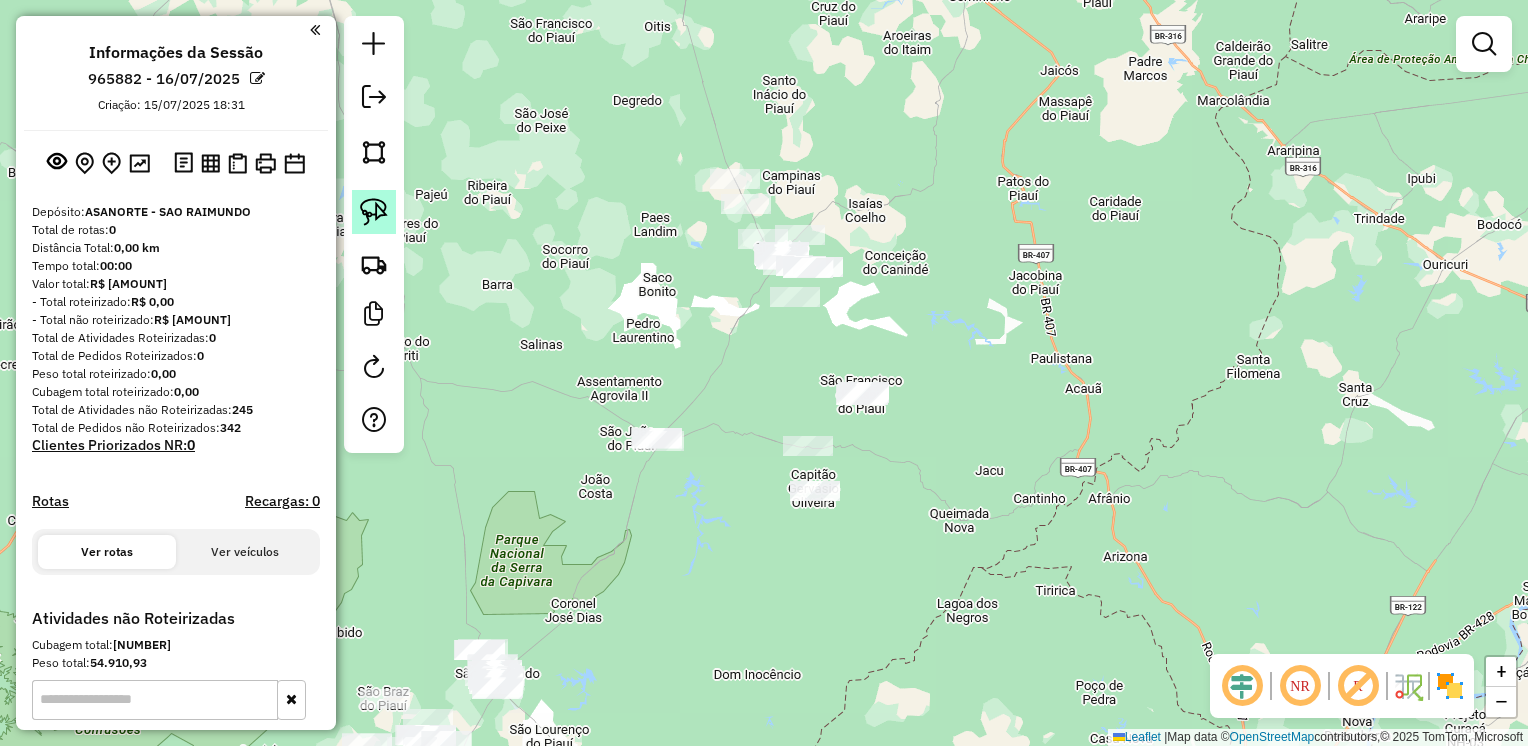 click 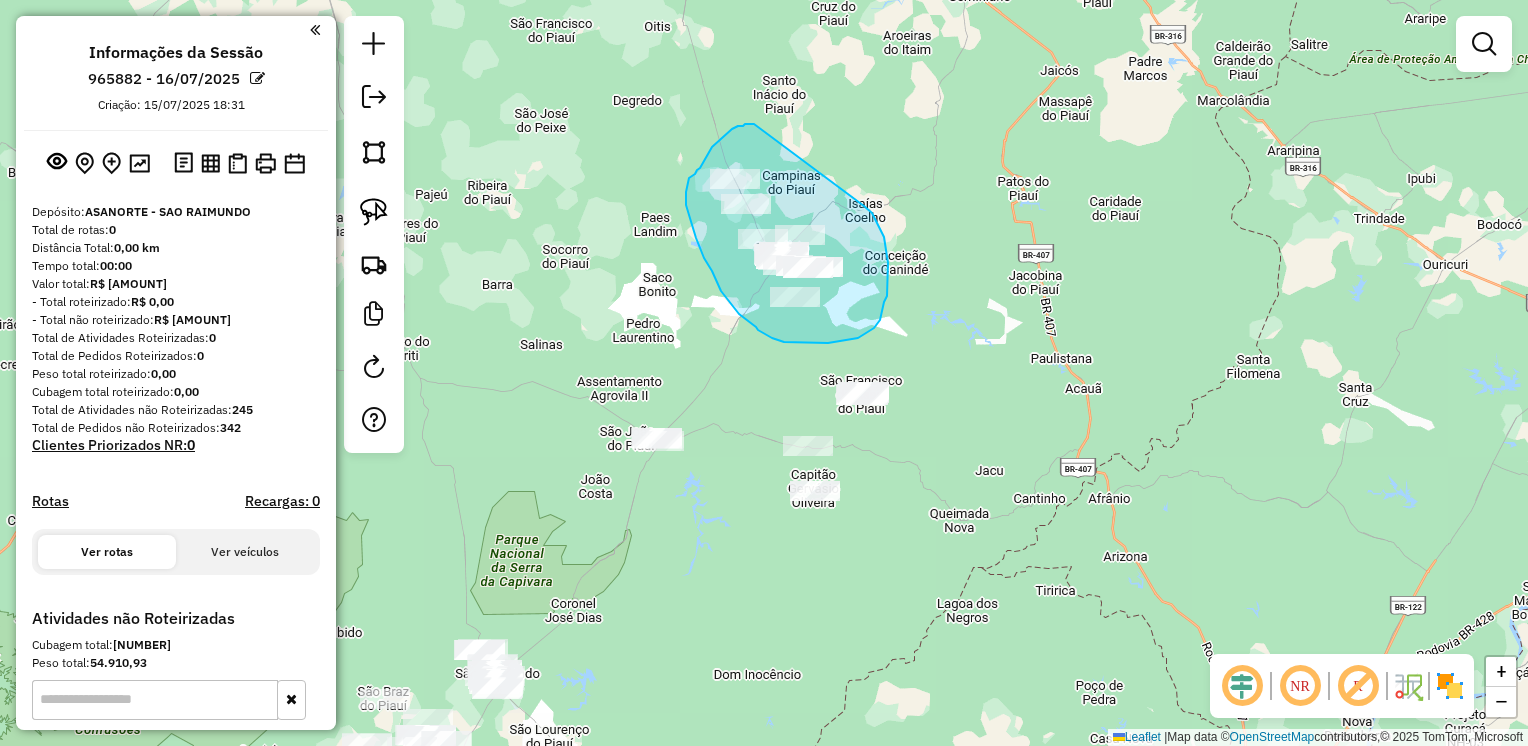drag, startPoint x: 734, startPoint y: 128, endPoint x: 864, endPoint y: 206, distance: 151.60475 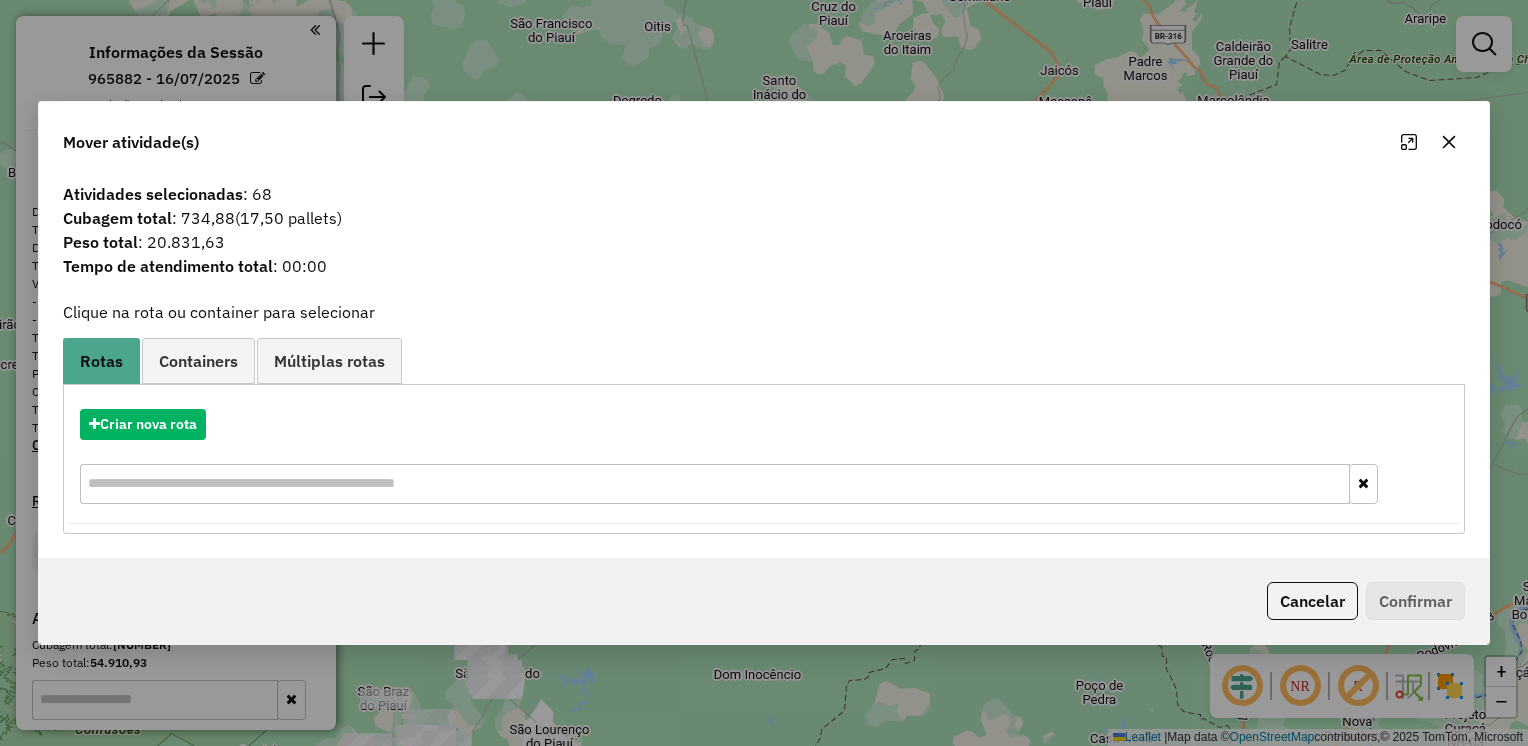 click 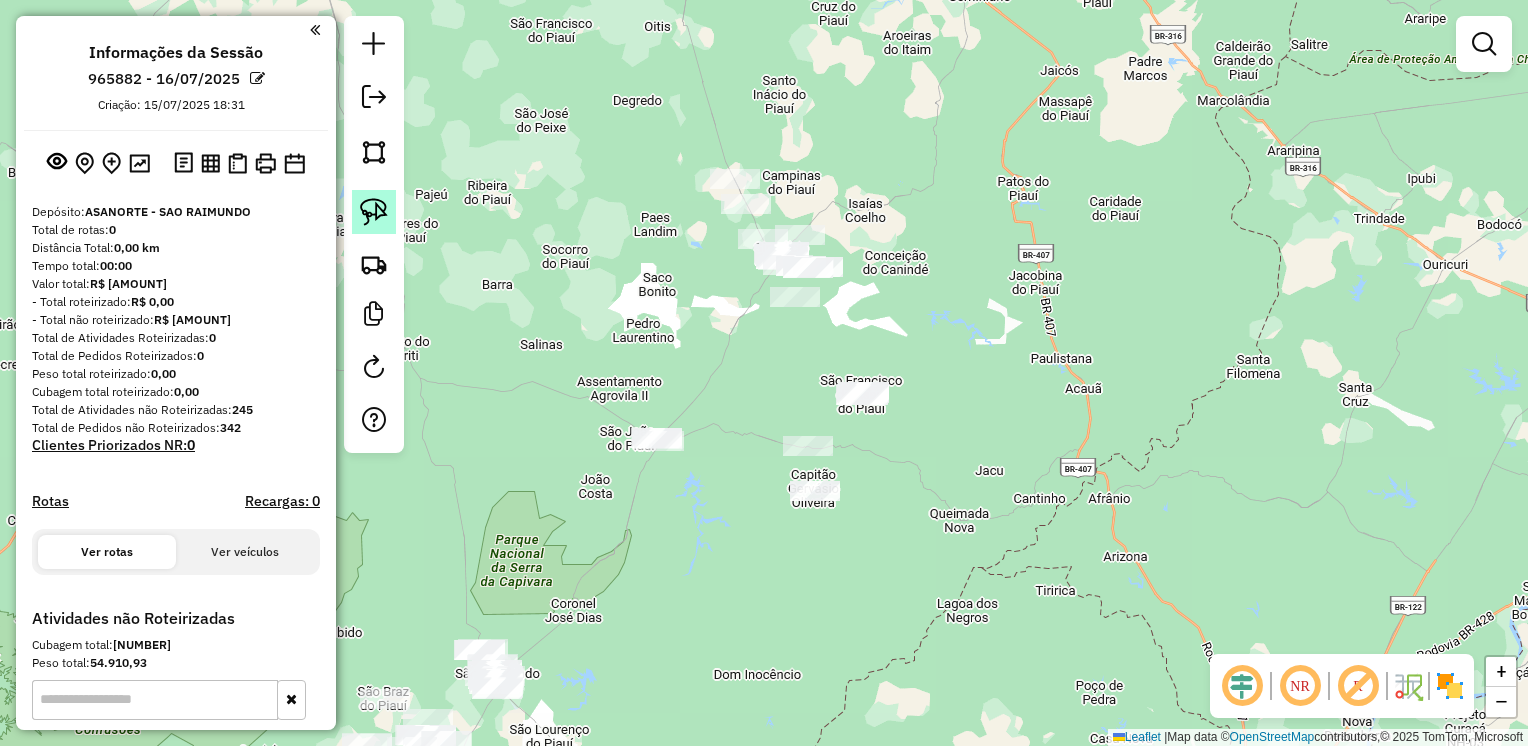 click 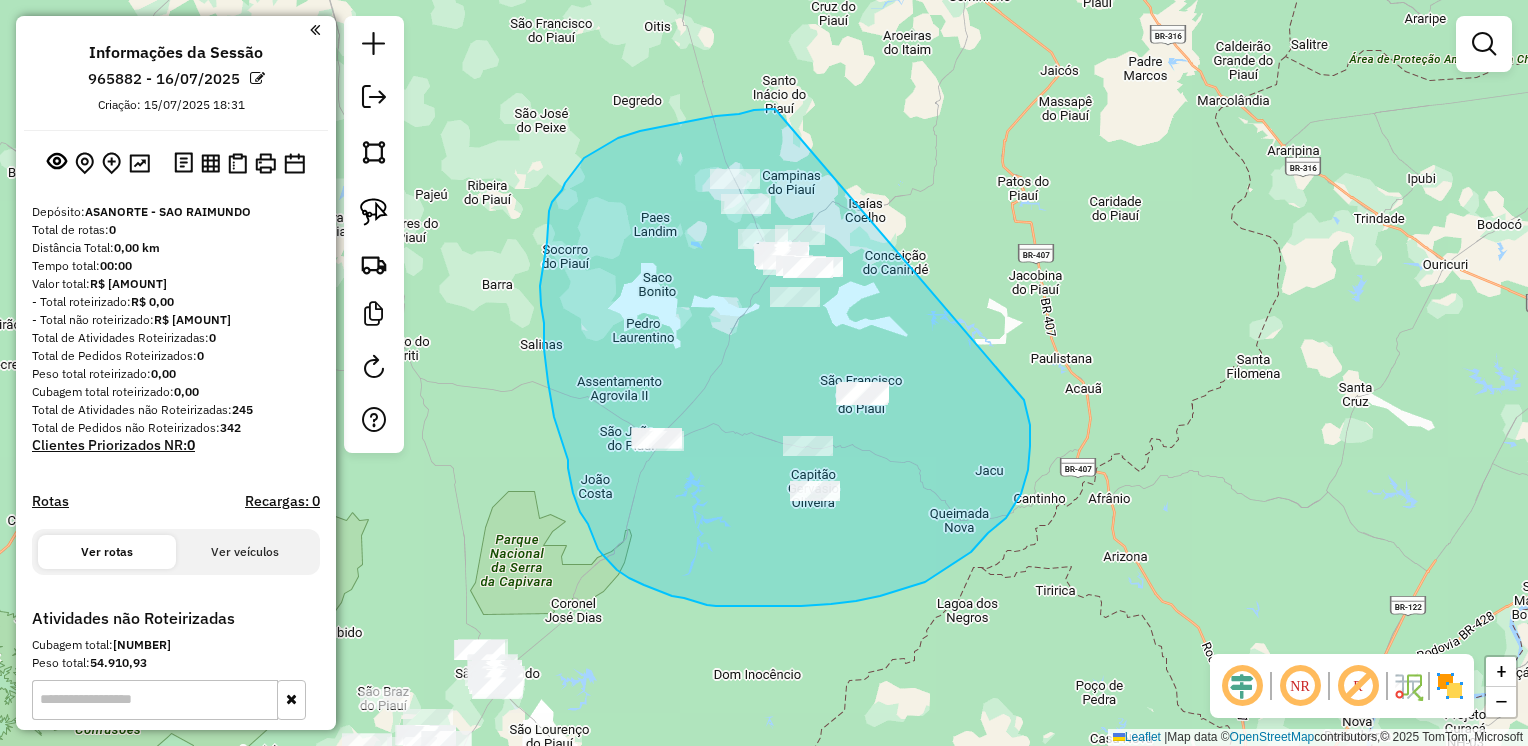 drag, startPoint x: 769, startPoint y: 109, endPoint x: 1014, endPoint y: 383, distance: 367.56088 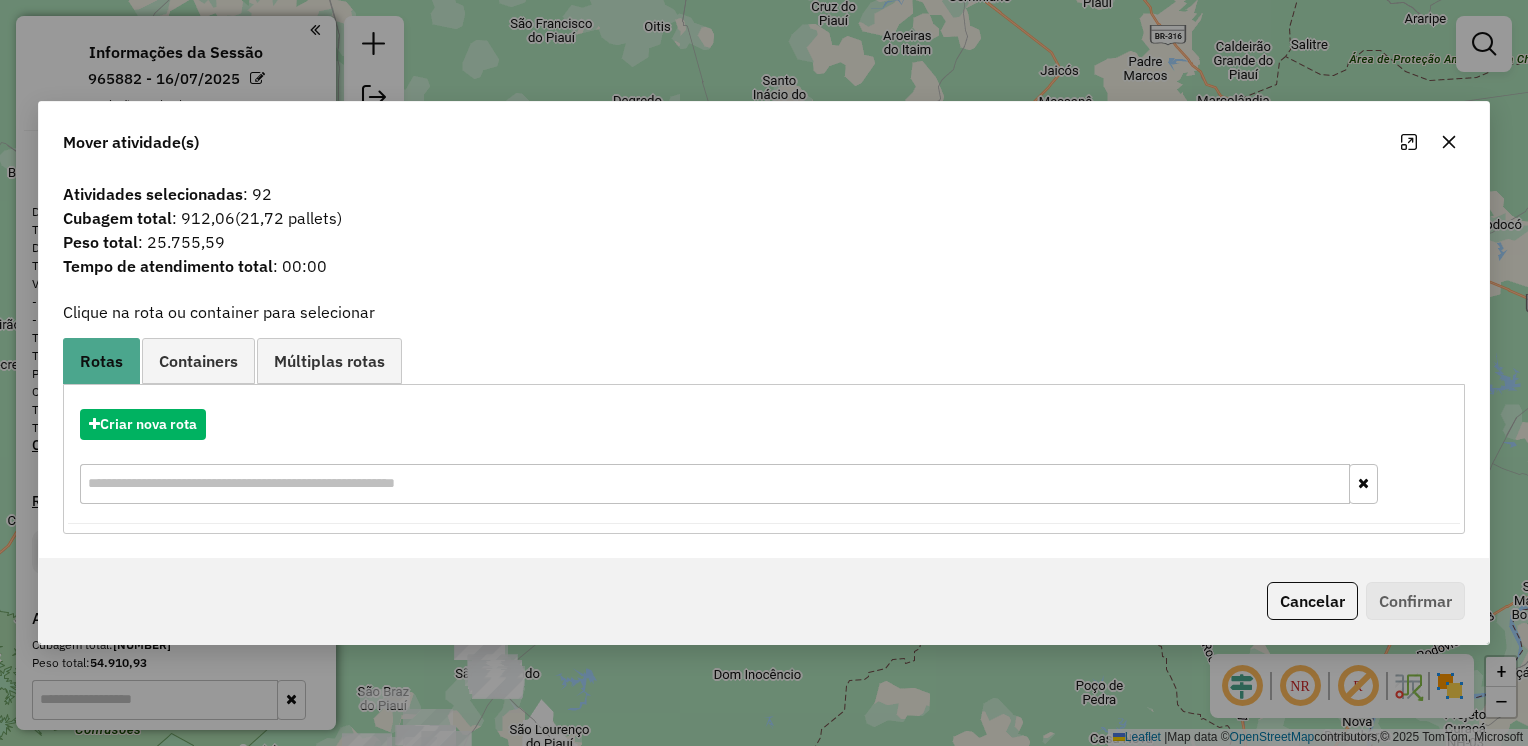 click 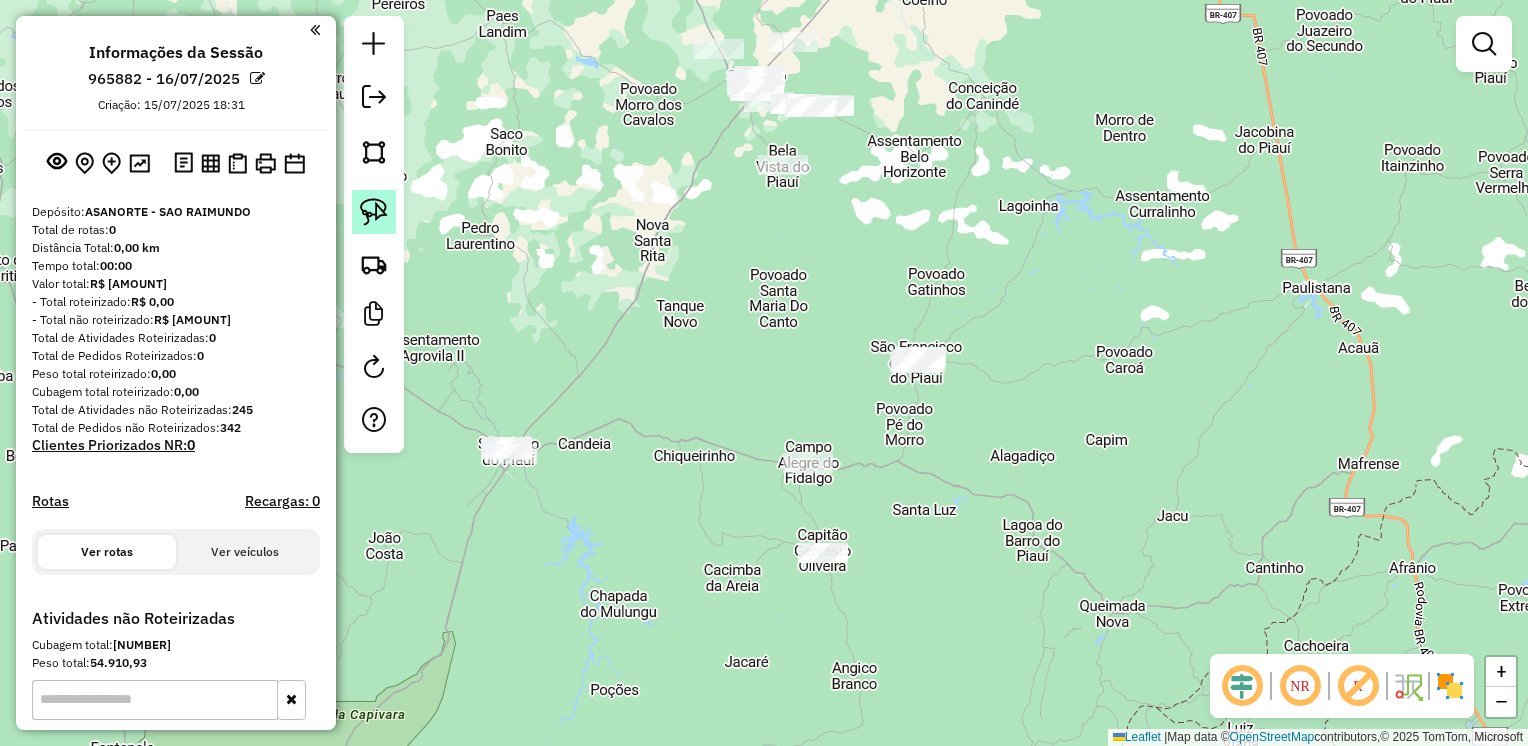 drag, startPoint x: 369, startPoint y: 202, endPoint x: 477, endPoint y: 295, distance: 142.52368 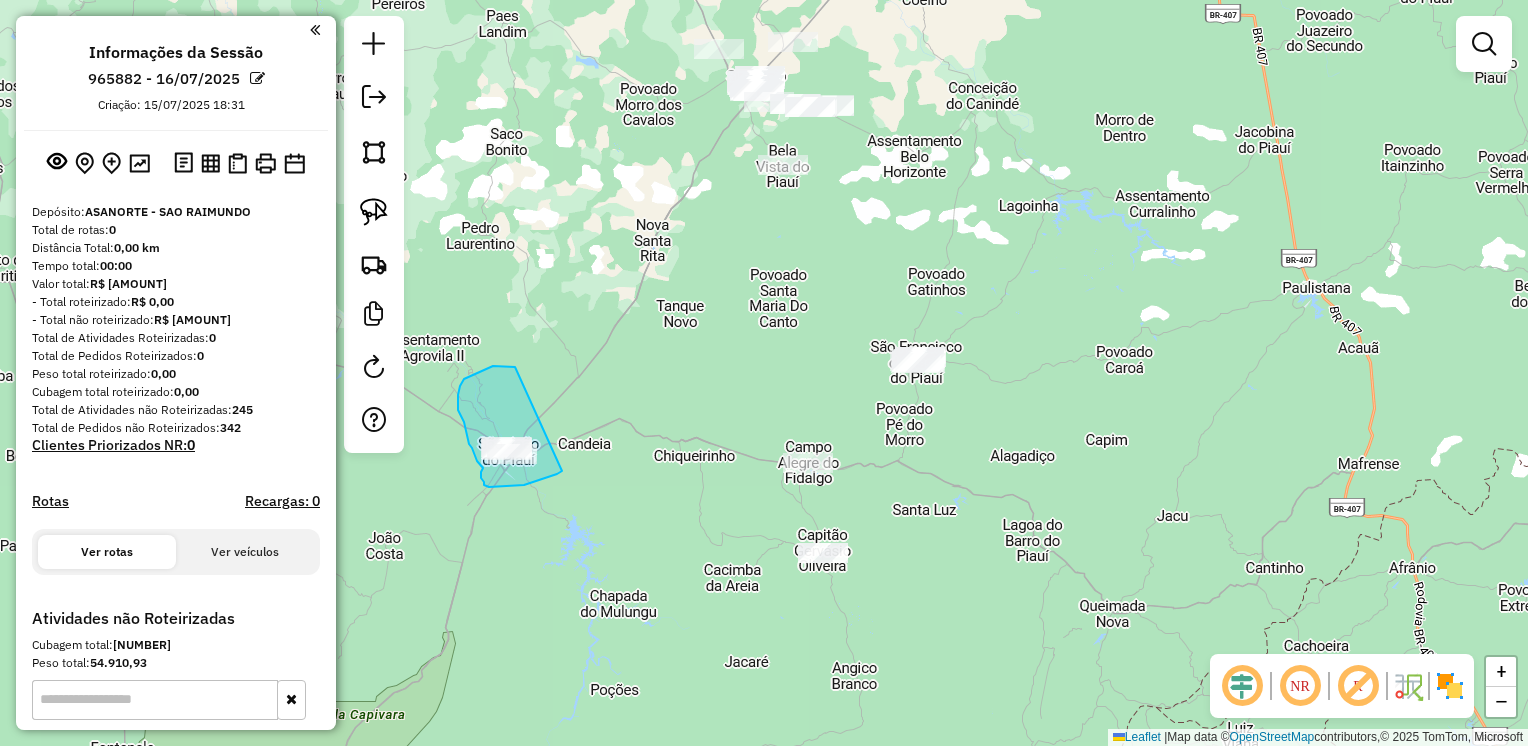 drag, startPoint x: 480, startPoint y: 372, endPoint x: 568, endPoint y: 461, distance: 125.1599 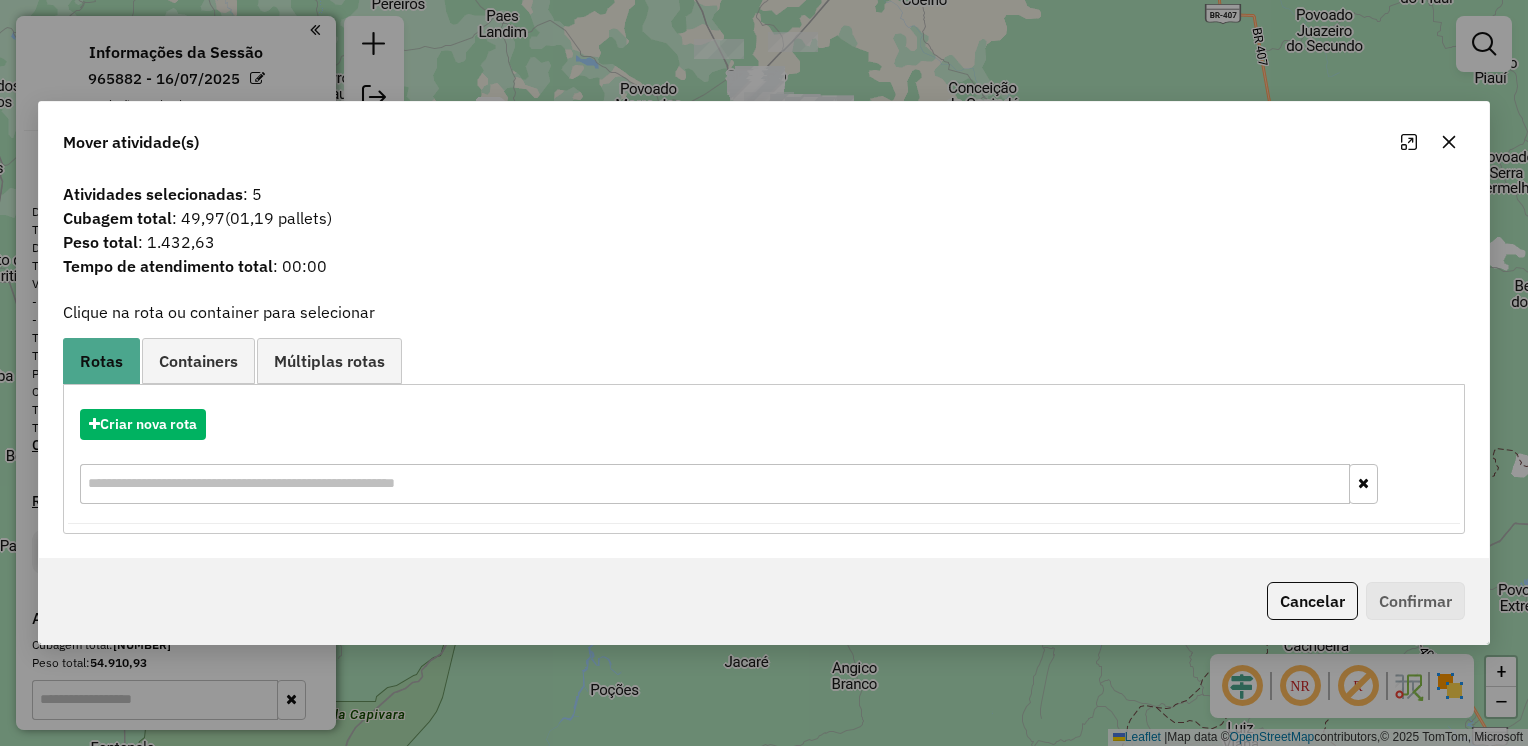 click 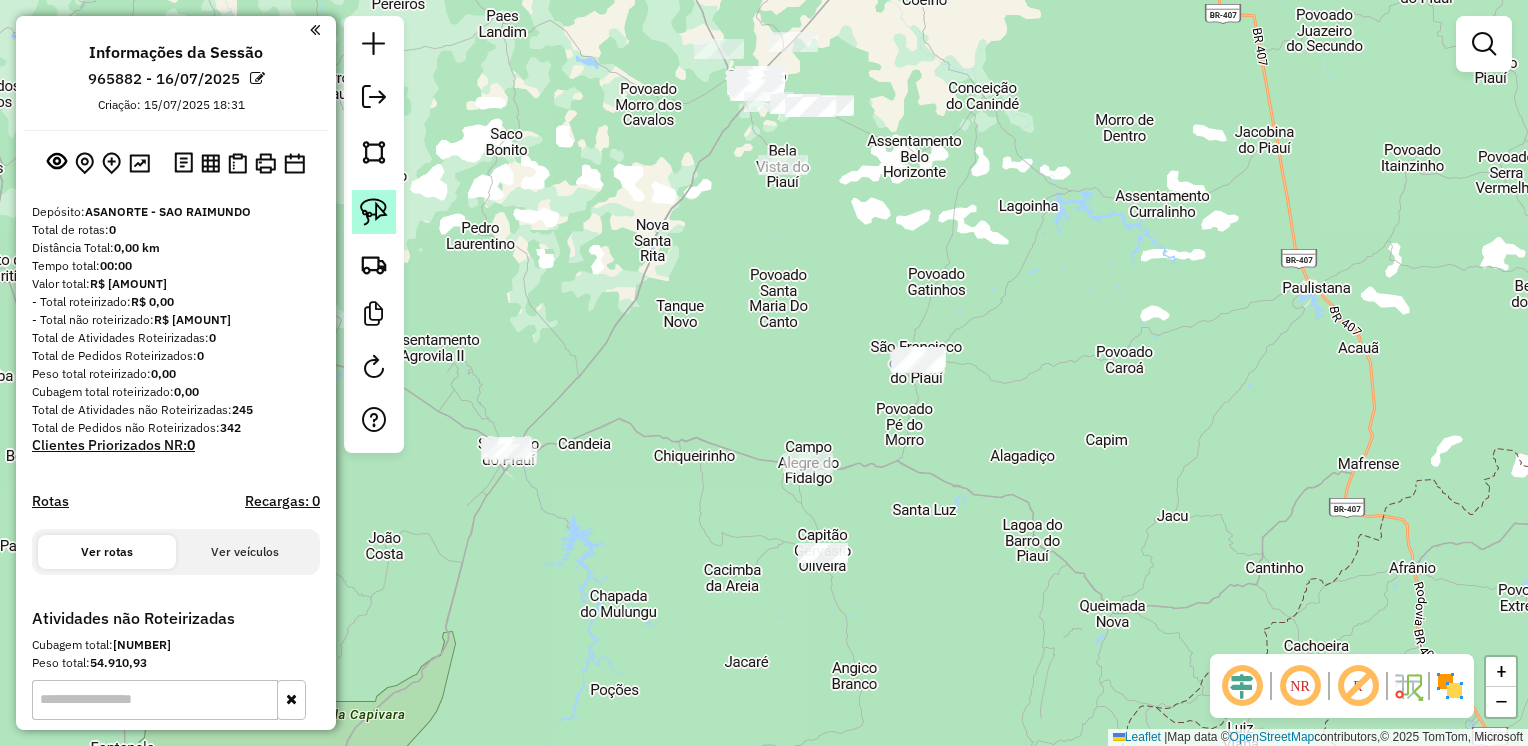 click 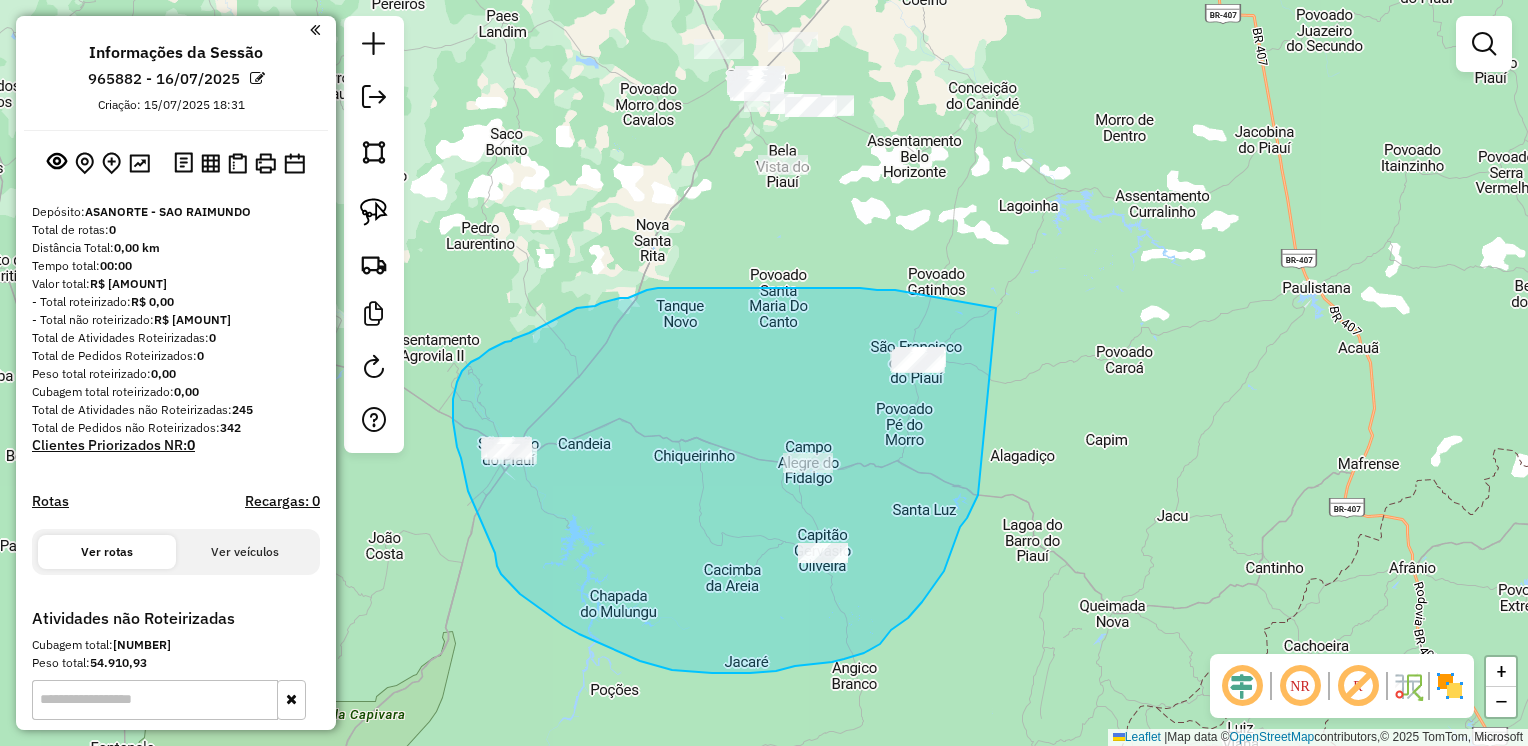 drag, startPoint x: 828, startPoint y: 288, endPoint x: 991, endPoint y: 454, distance: 232.6478 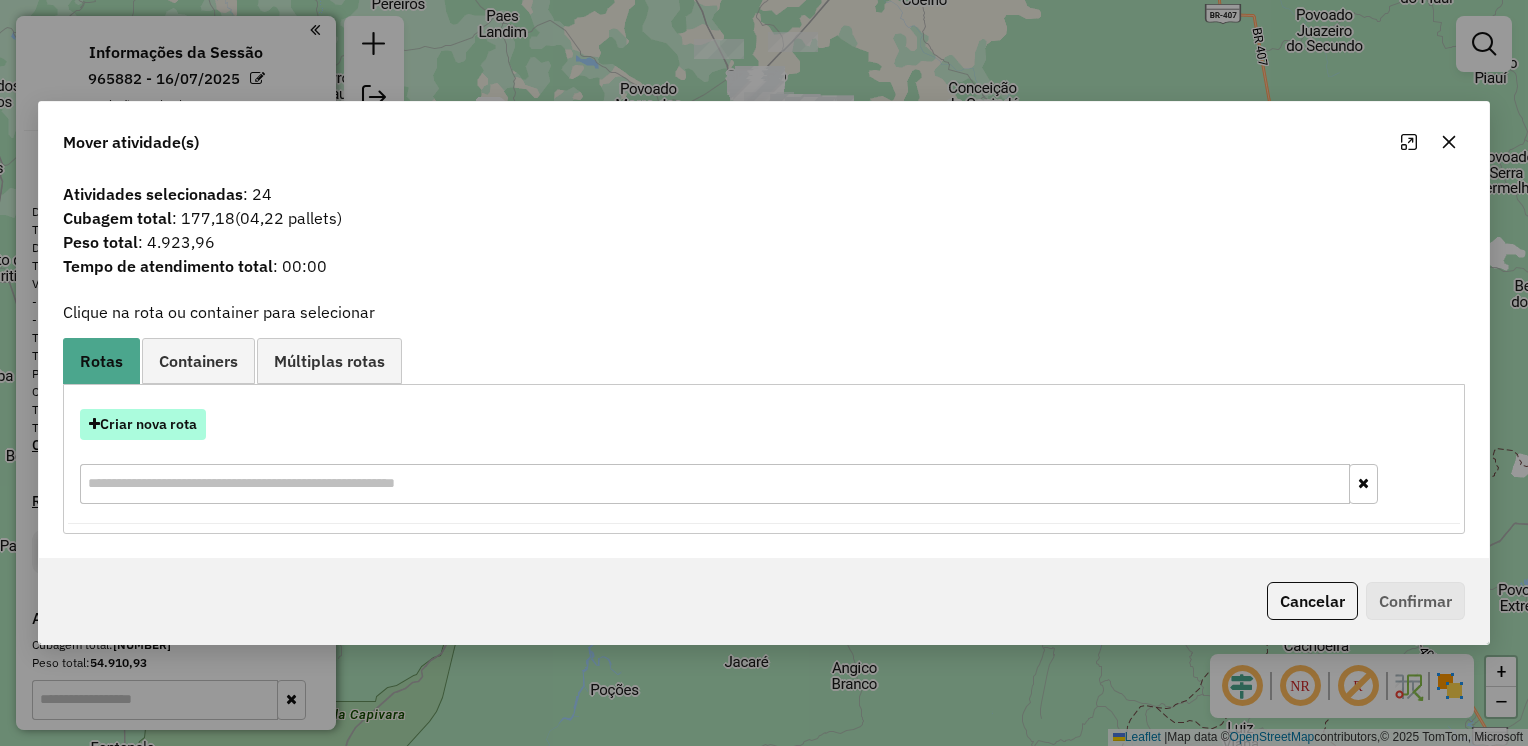 click on "Criar nova rota" at bounding box center [143, 424] 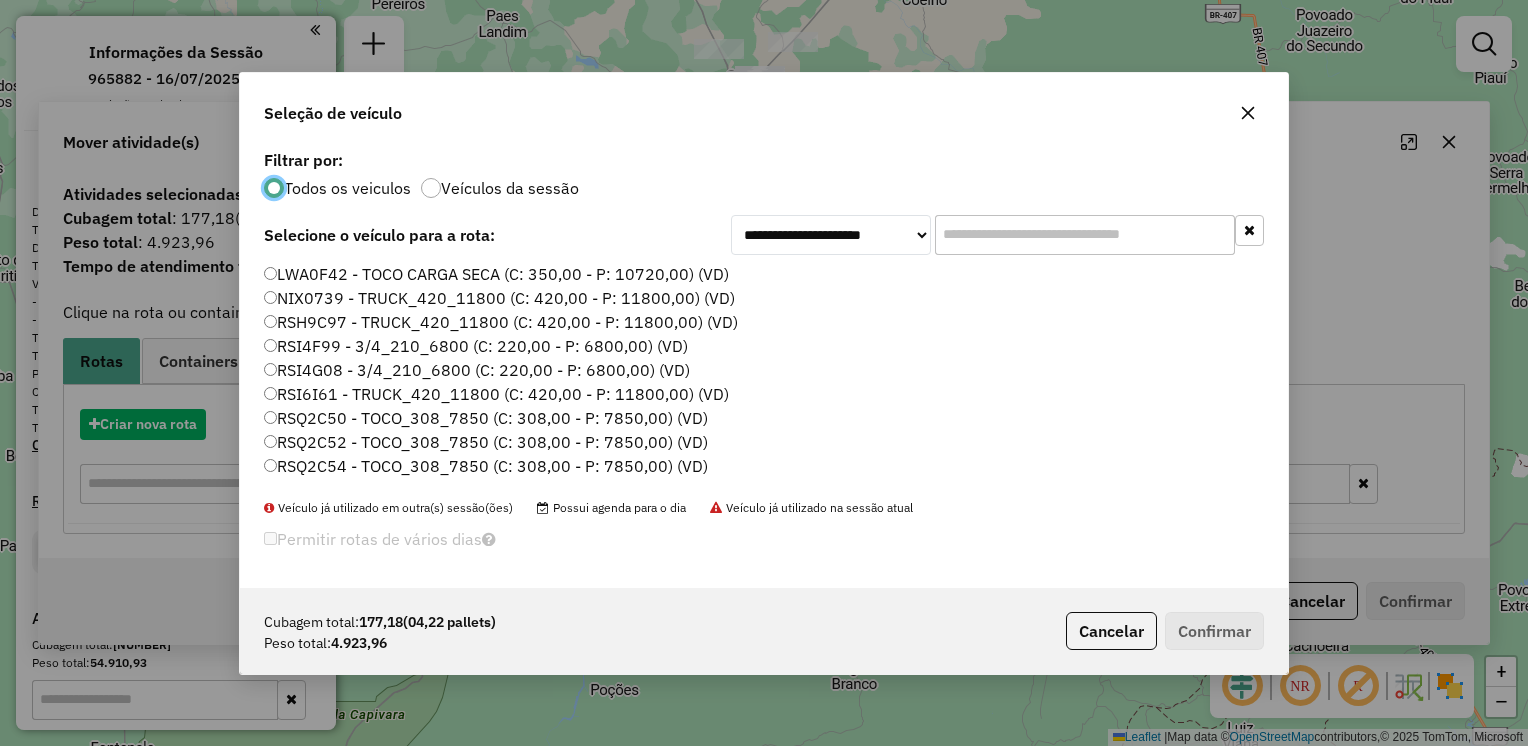 scroll, scrollTop: 10, scrollLeft: 6, axis: both 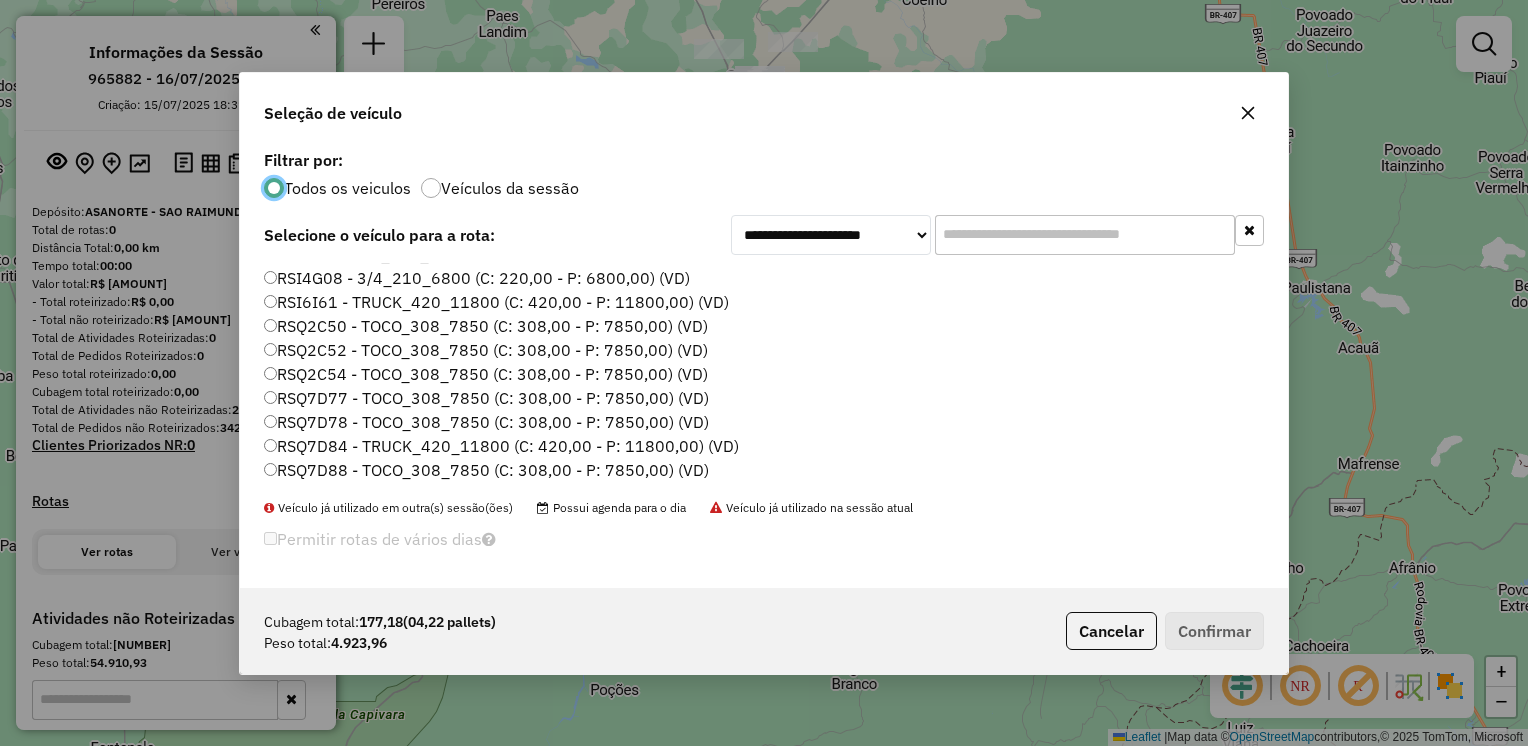 click on "RSQ7D77 - TOCO_308_7850 (C: 308,00 - P: 7850,00) (VD)" 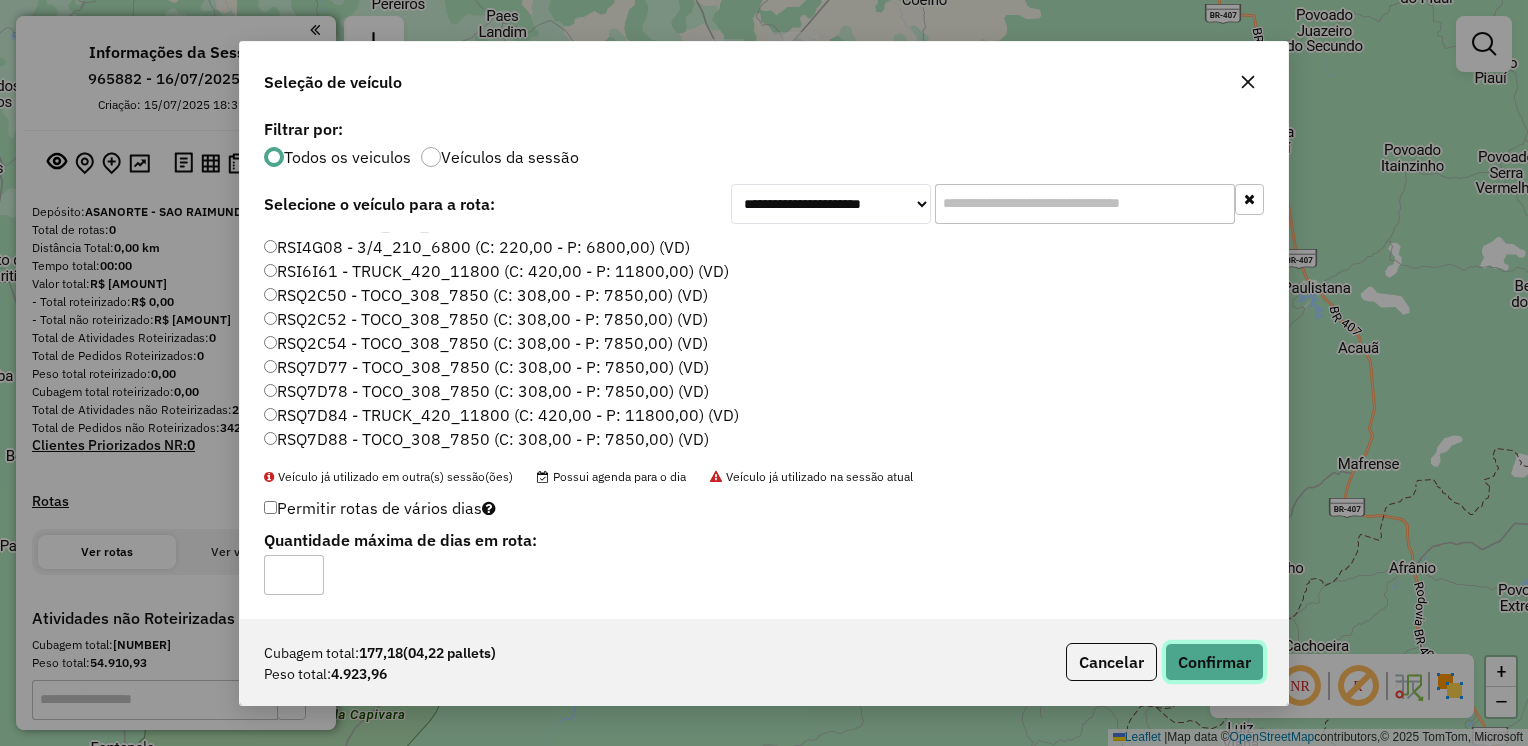click on "Confirmar" 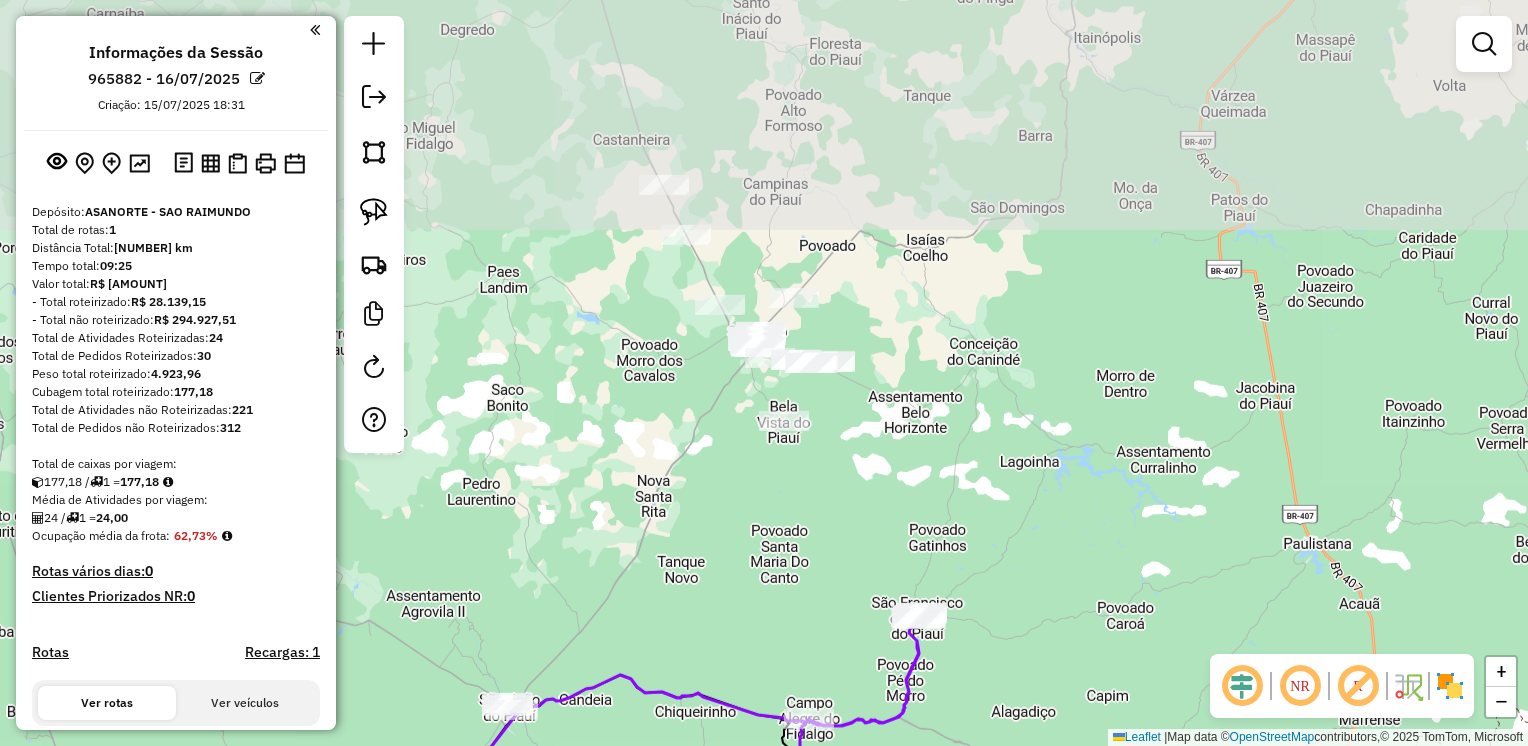 drag, startPoint x: 927, startPoint y: 138, endPoint x: 915, endPoint y: 391, distance: 253.28442 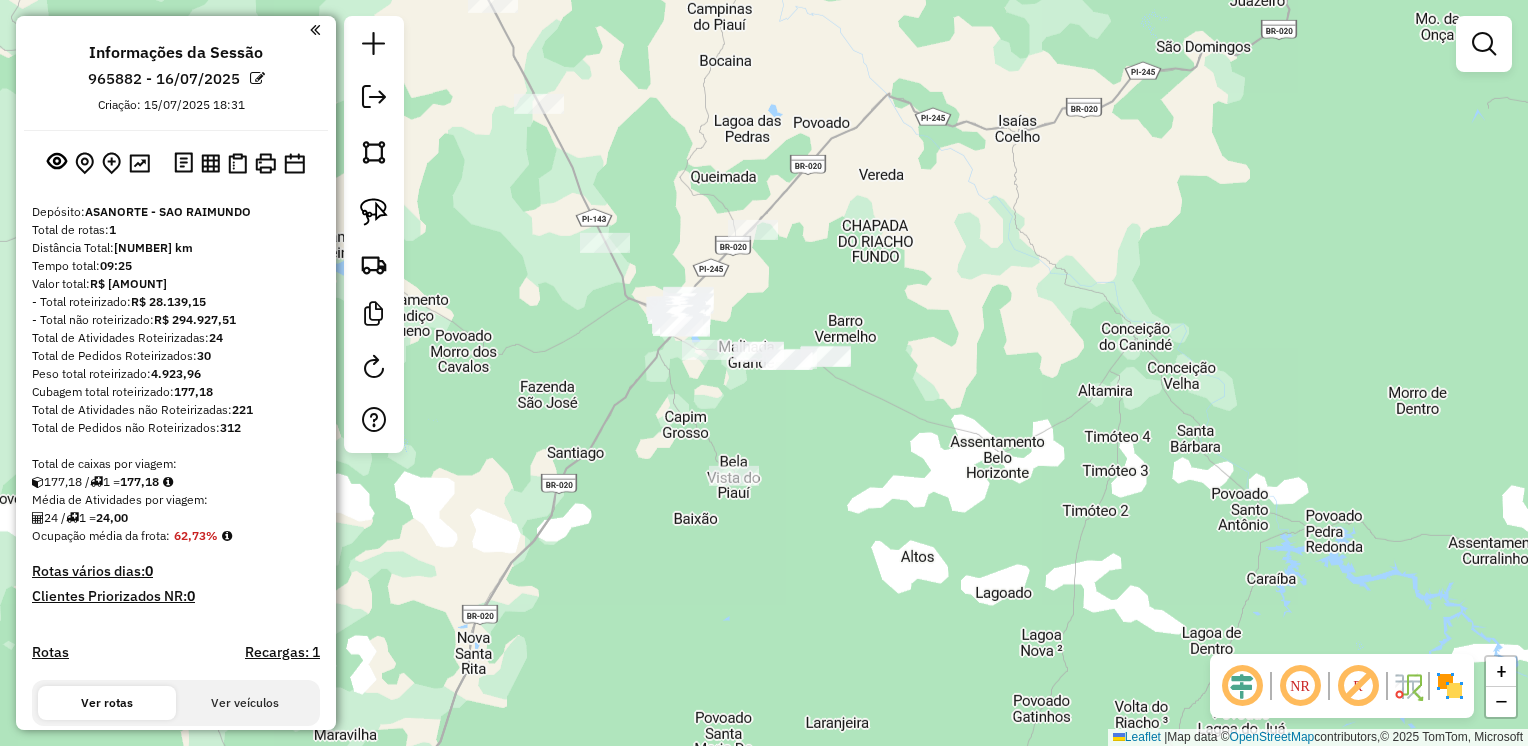 drag, startPoint x: 376, startPoint y: 213, endPoint x: 405, endPoint y: 222, distance: 30.364452 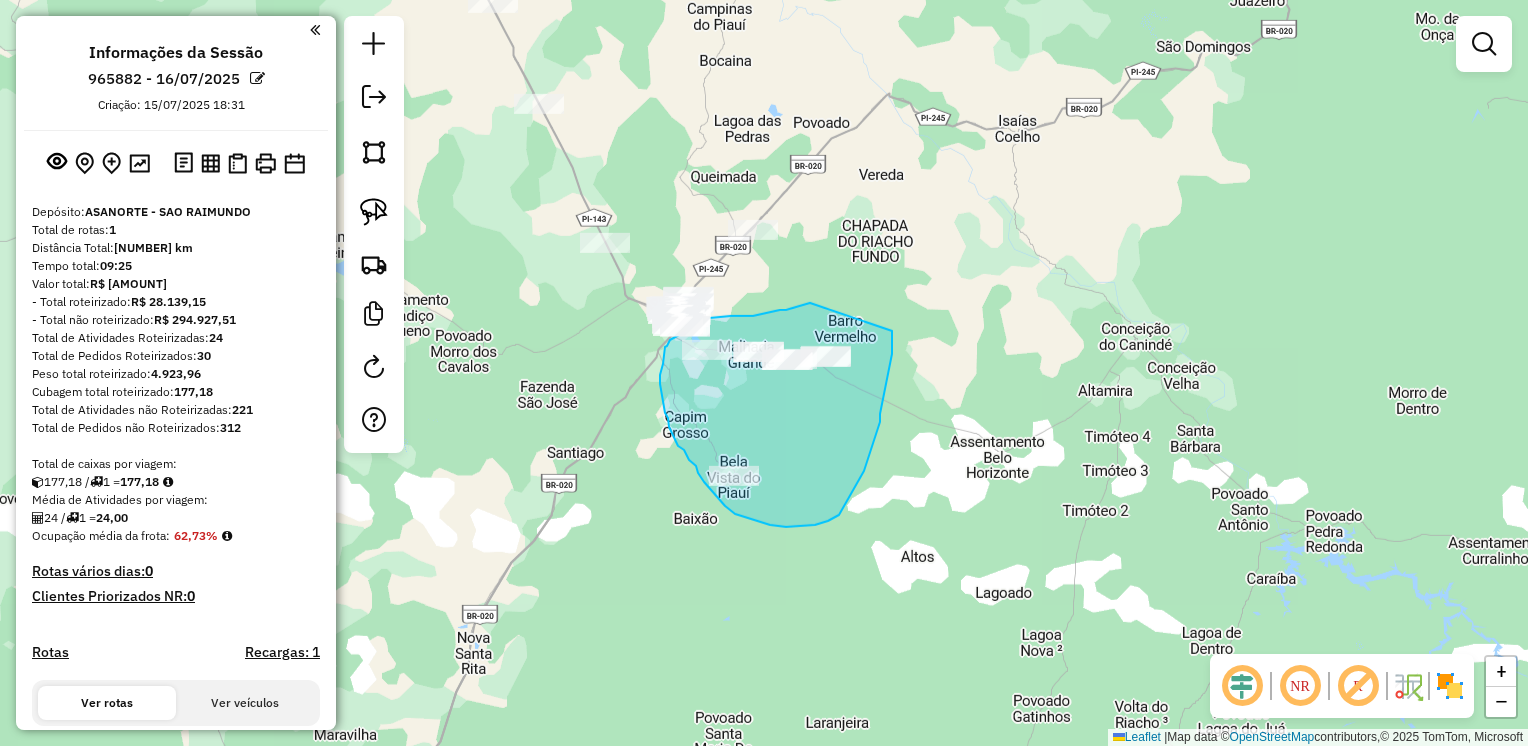 drag, startPoint x: 786, startPoint y: 310, endPoint x: 893, endPoint y: 318, distance: 107.298645 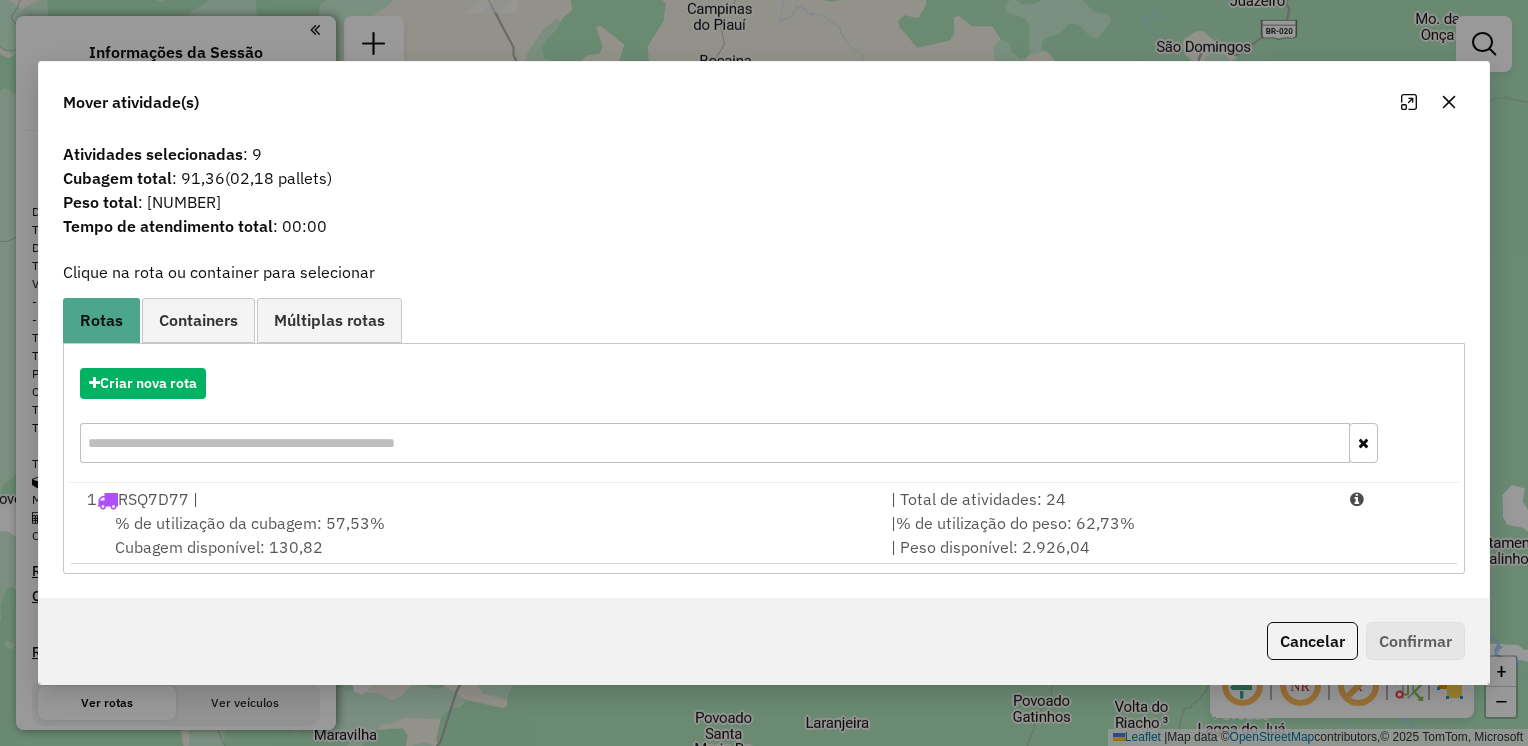 click 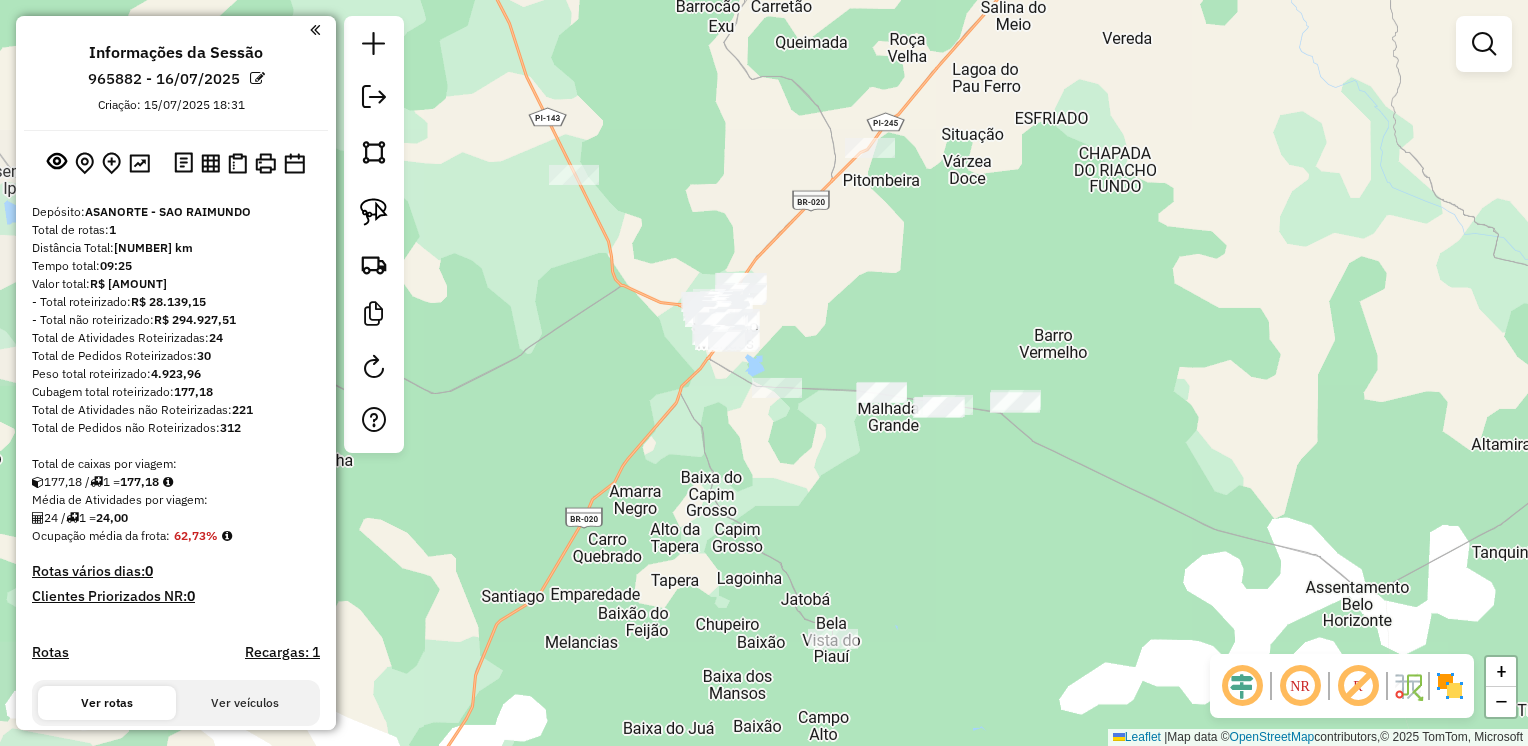 drag, startPoint x: 703, startPoint y: 355, endPoint x: 1046, endPoint y: 242, distance: 361.13434 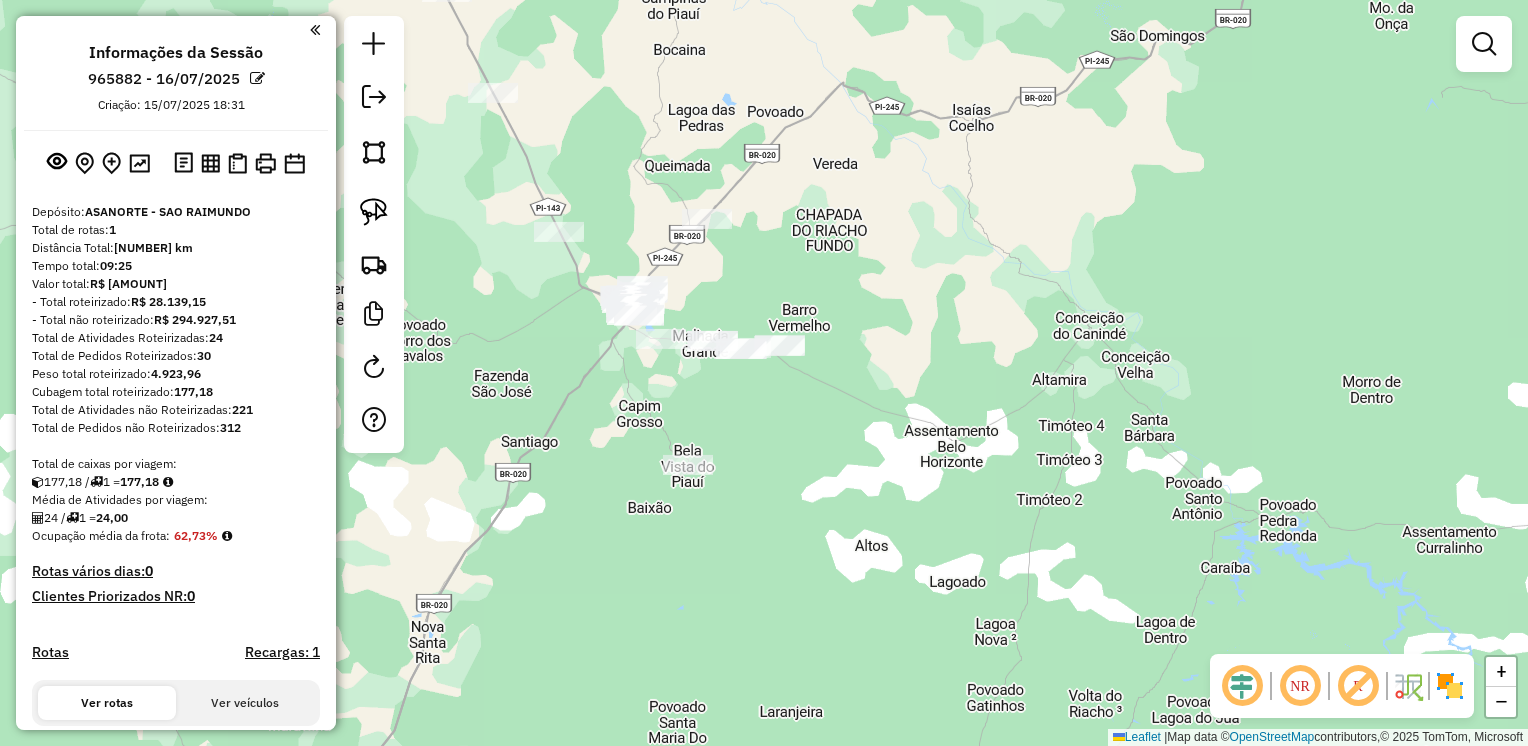 drag, startPoint x: 384, startPoint y: 216, endPoint x: 412, endPoint y: 206, distance: 29.732138 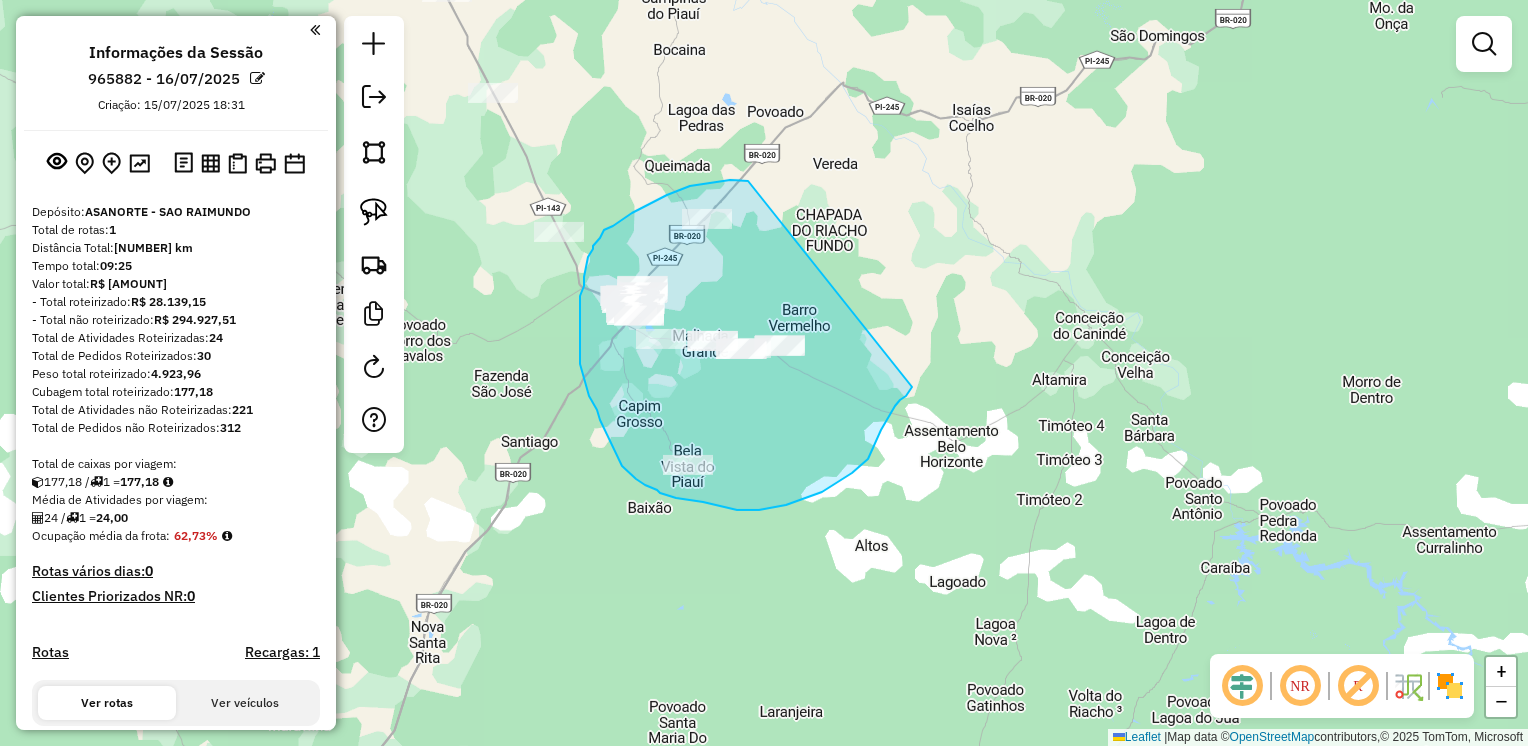 drag, startPoint x: 740, startPoint y: 180, endPoint x: 908, endPoint y: 374, distance: 256.63202 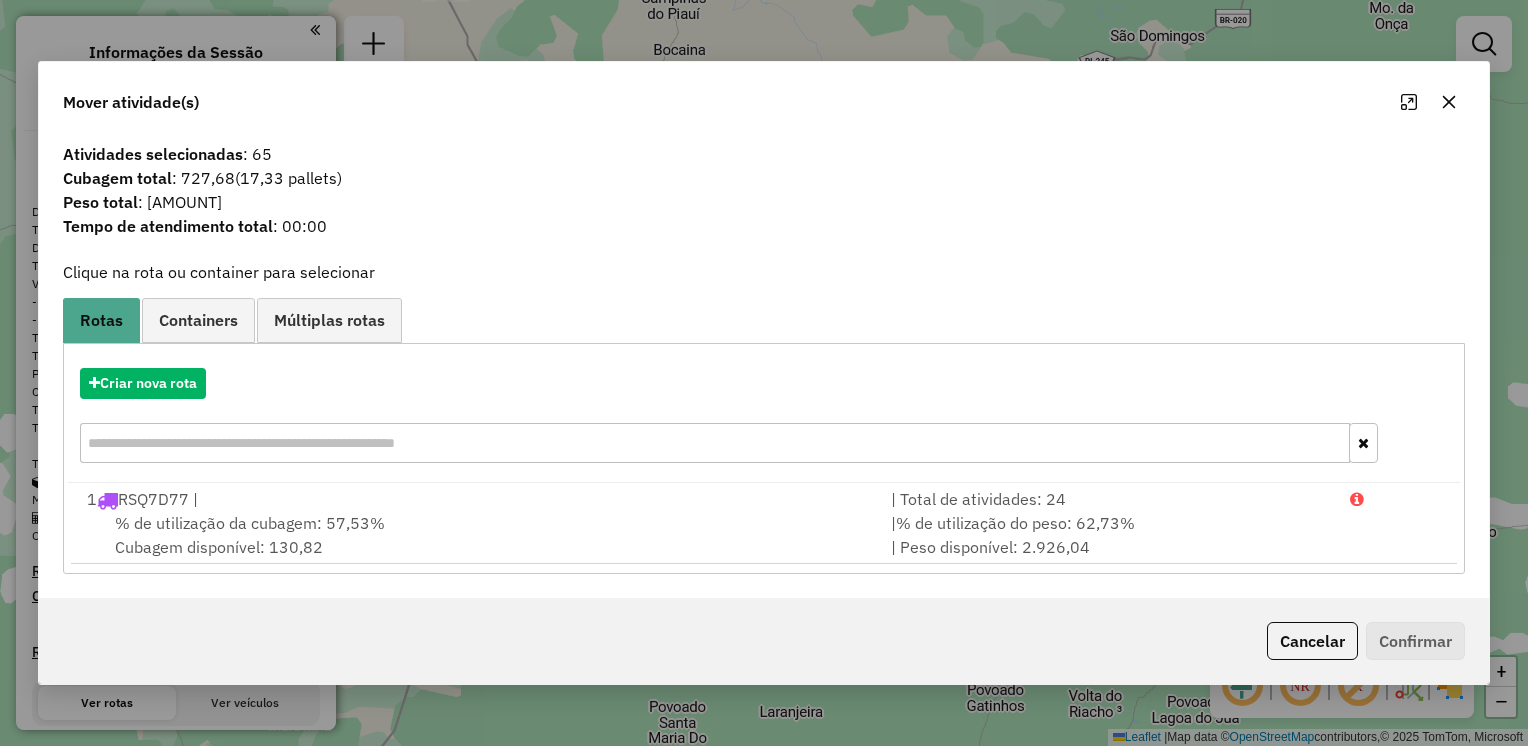 click 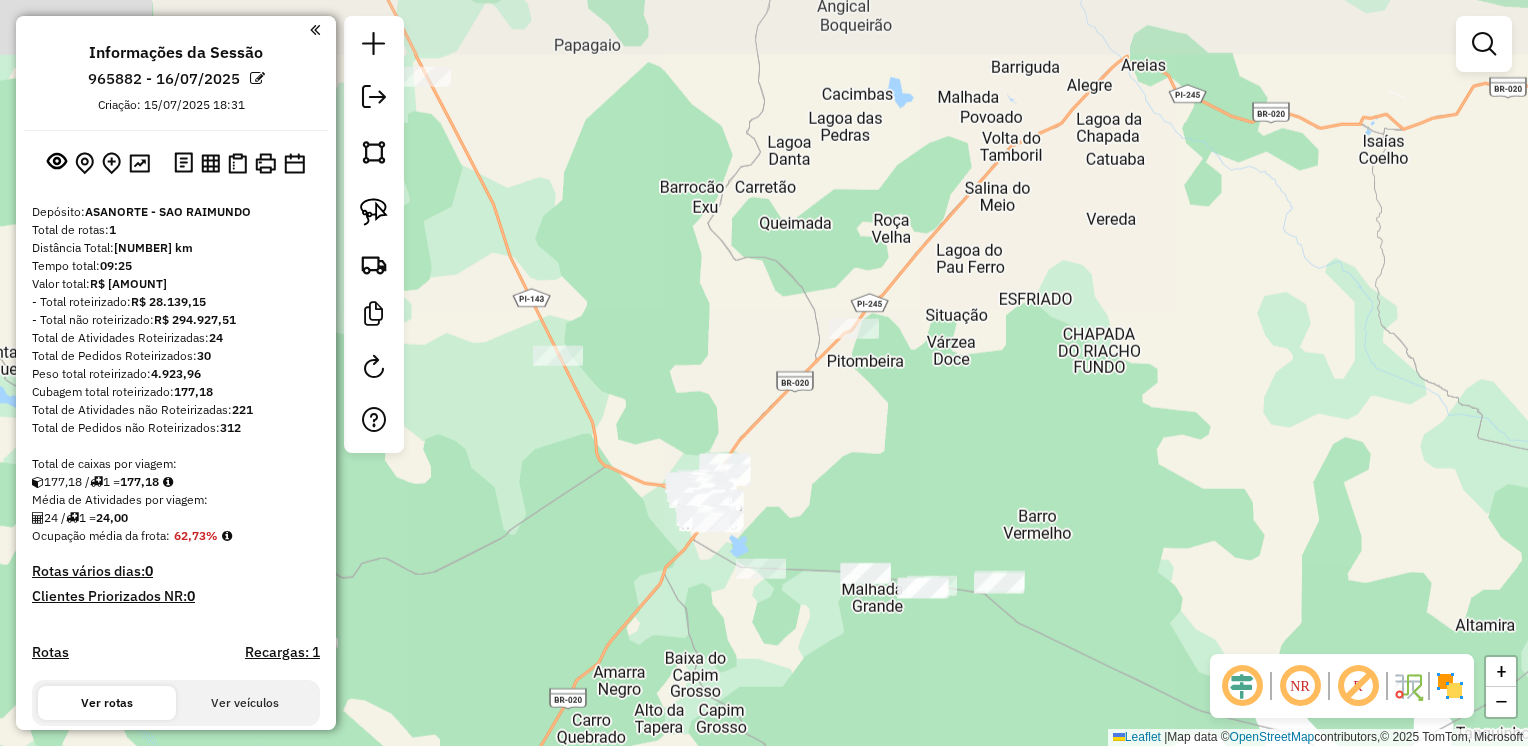 drag, startPoint x: 721, startPoint y: 281, endPoint x: 772, endPoint y: 436, distance: 163.17476 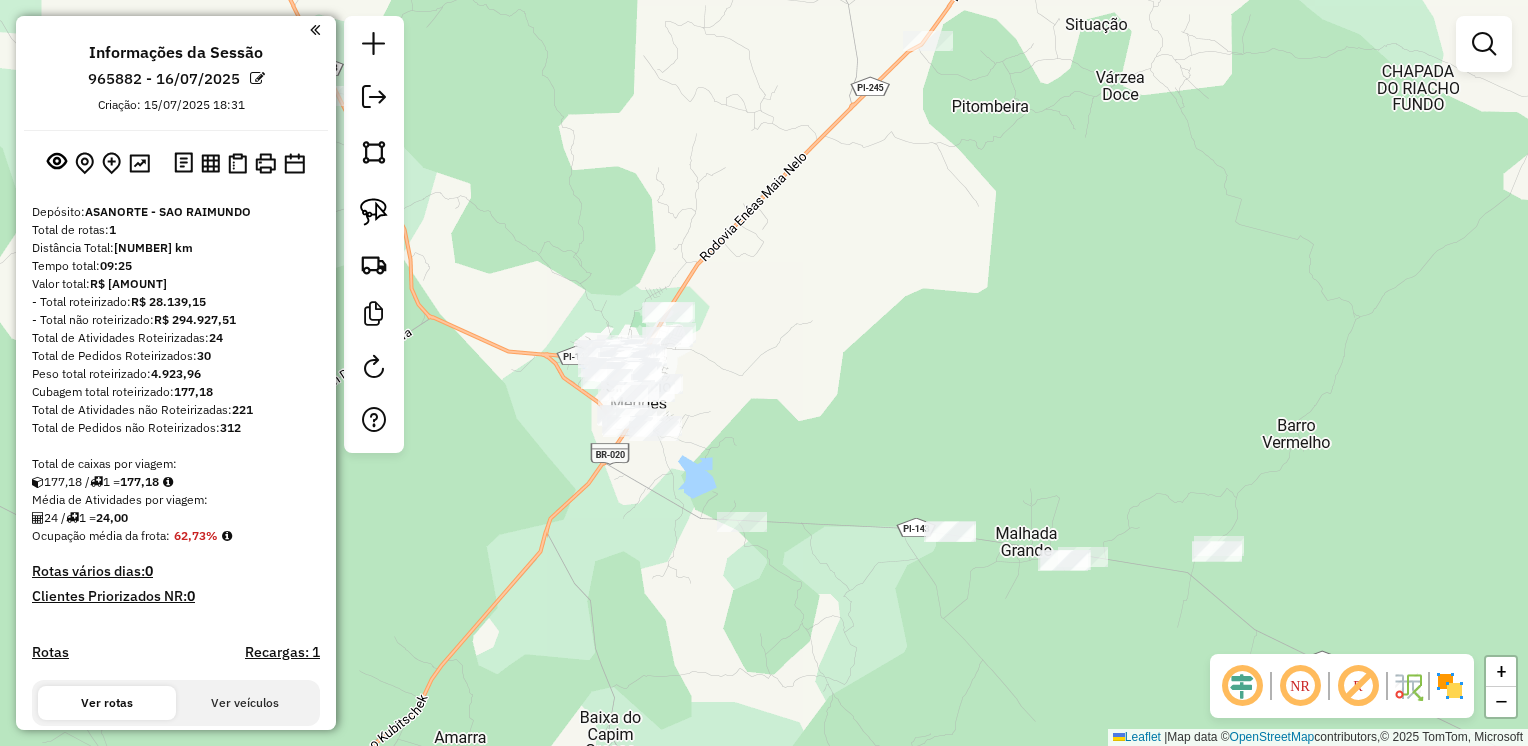 drag, startPoint x: 732, startPoint y: 417, endPoint x: 562, endPoint y: 238, distance: 246.8623 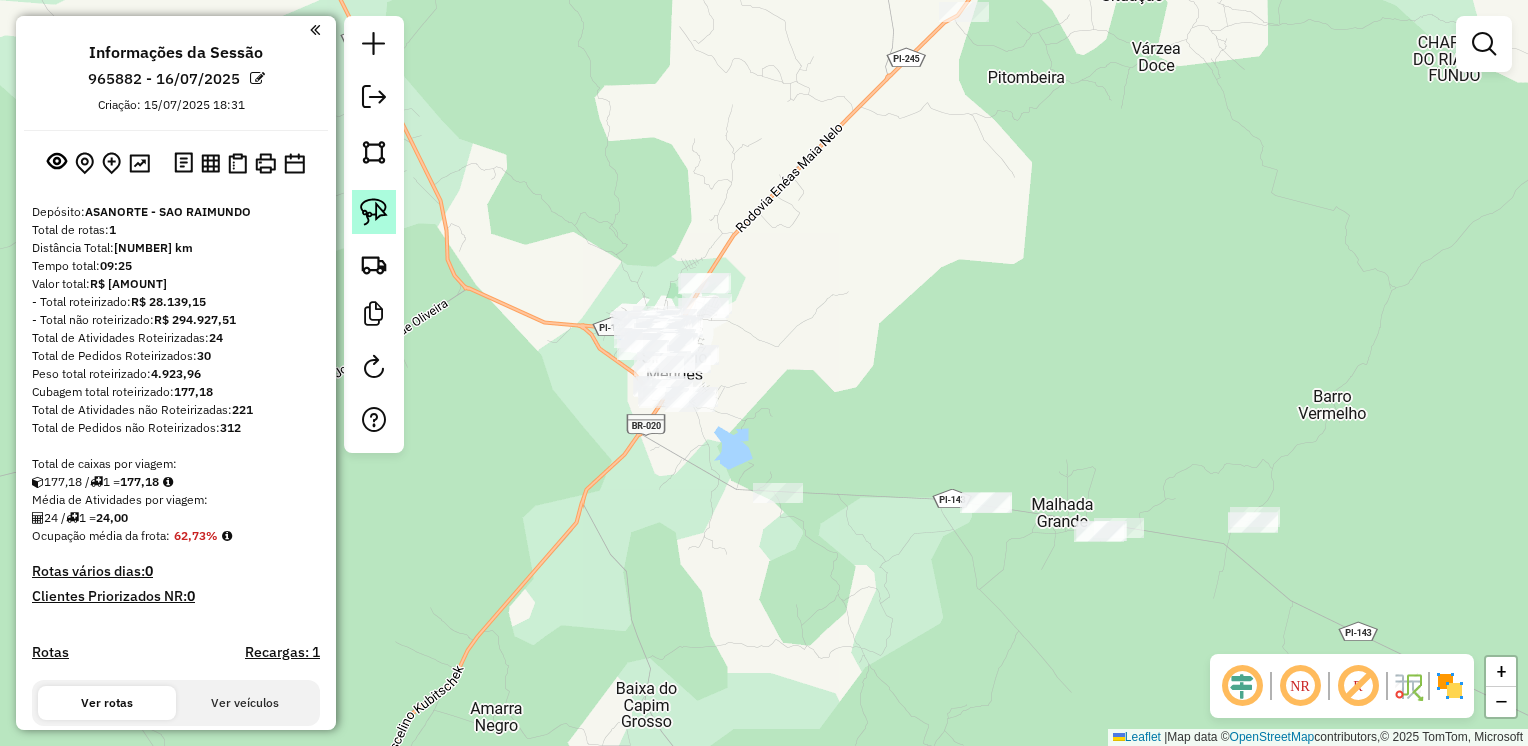 click 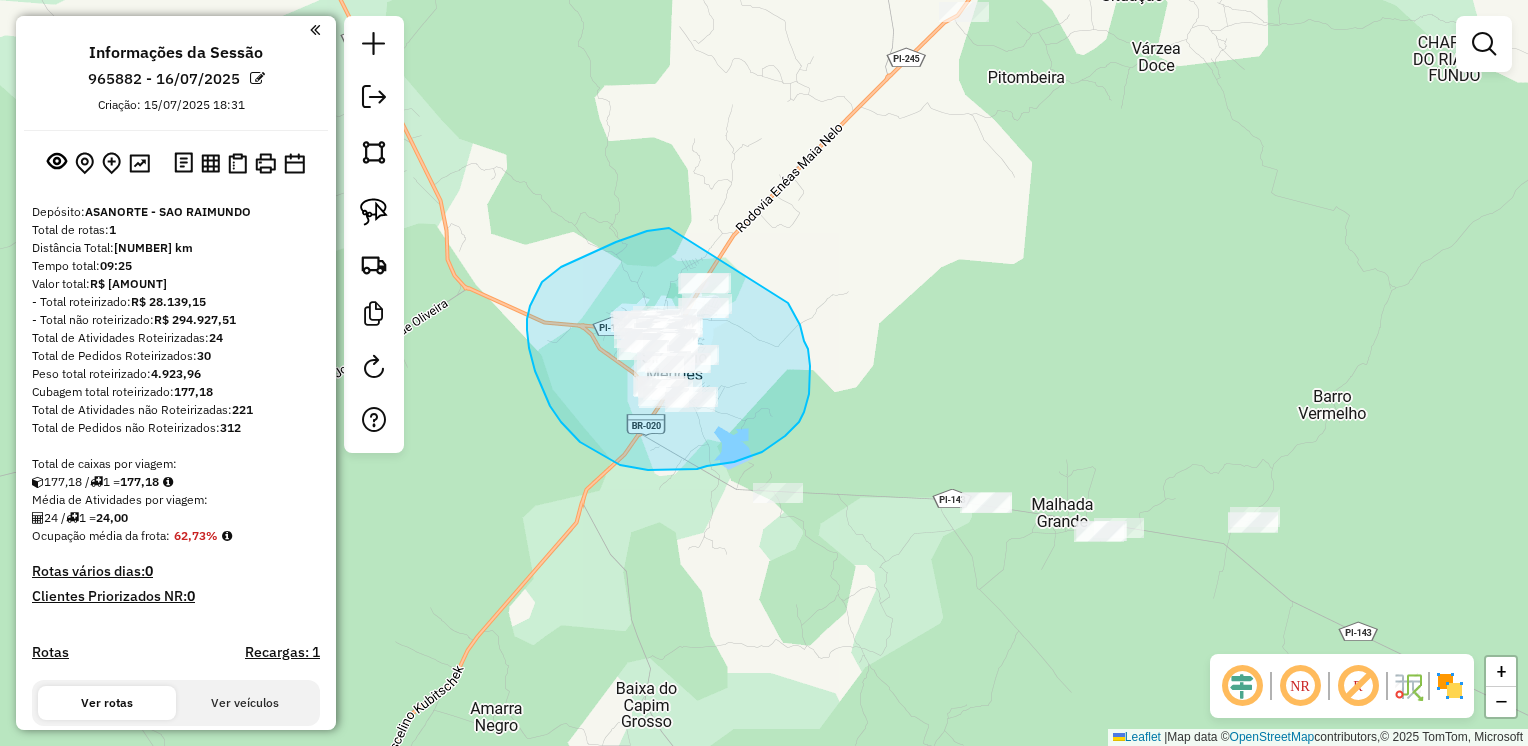drag, startPoint x: 654, startPoint y: 230, endPoint x: 781, endPoint y: 294, distance: 142.21463 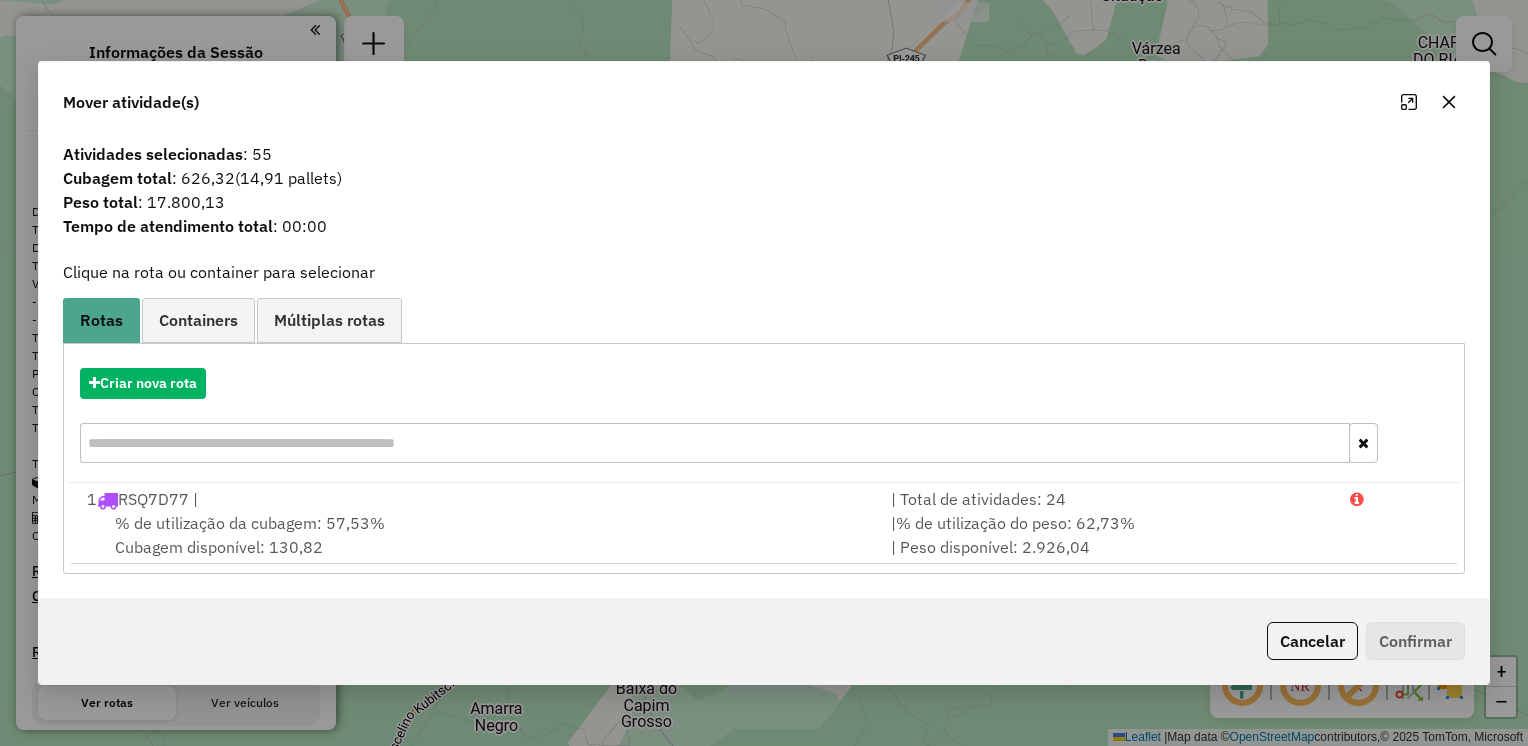 click 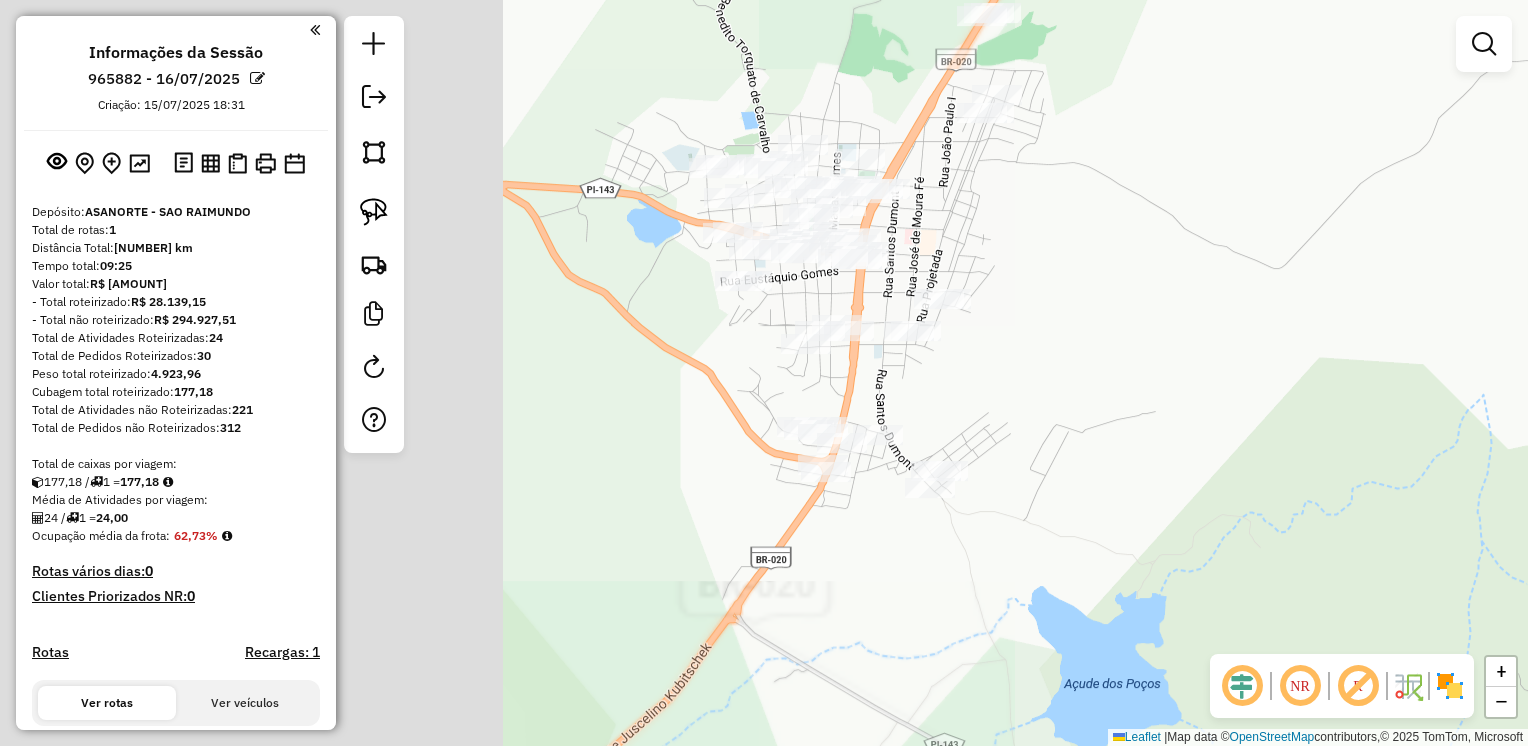 drag, startPoint x: 662, startPoint y: 371, endPoint x: 1133, endPoint y: 264, distance: 483.00104 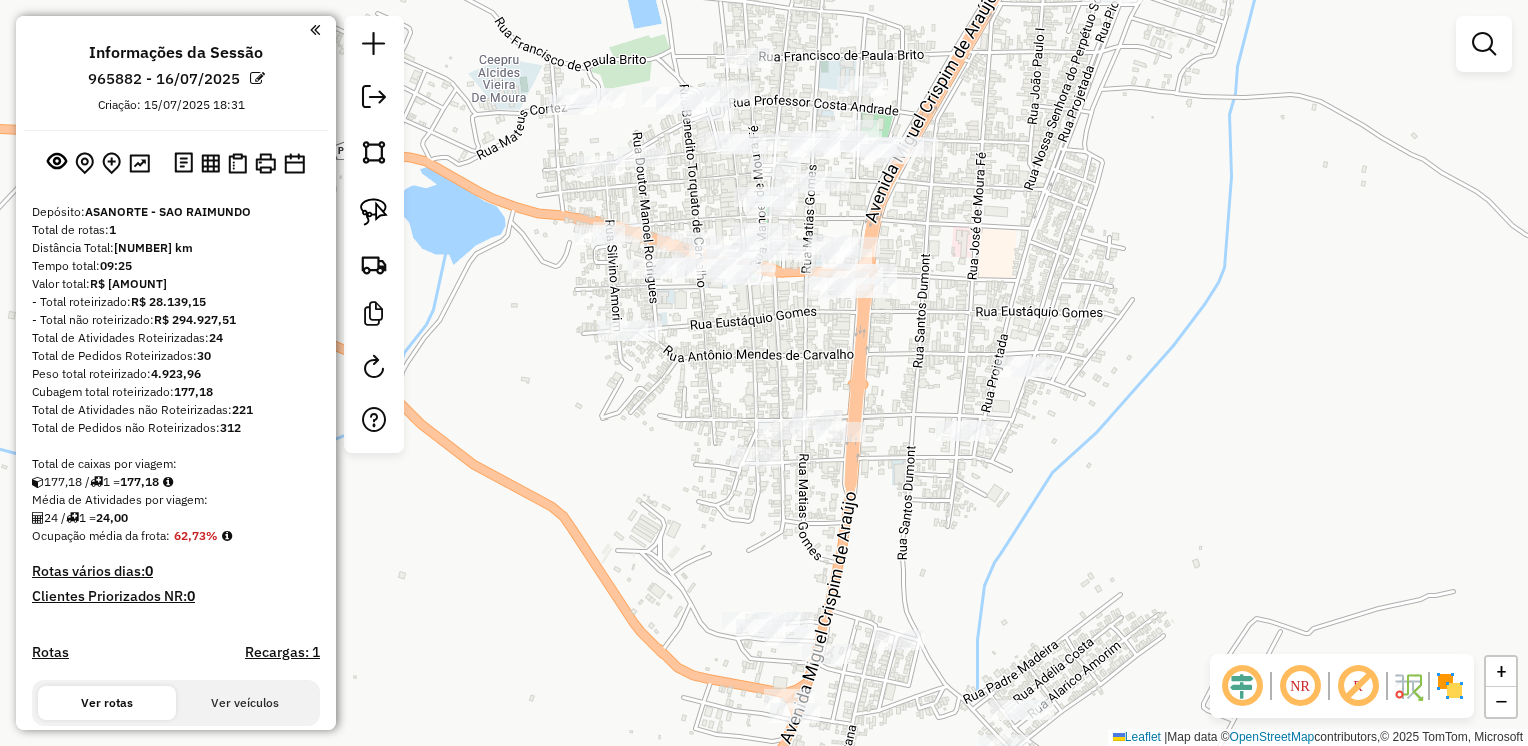 drag, startPoint x: 788, startPoint y: 307, endPoint x: 709, endPoint y: 314, distance: 79.30952 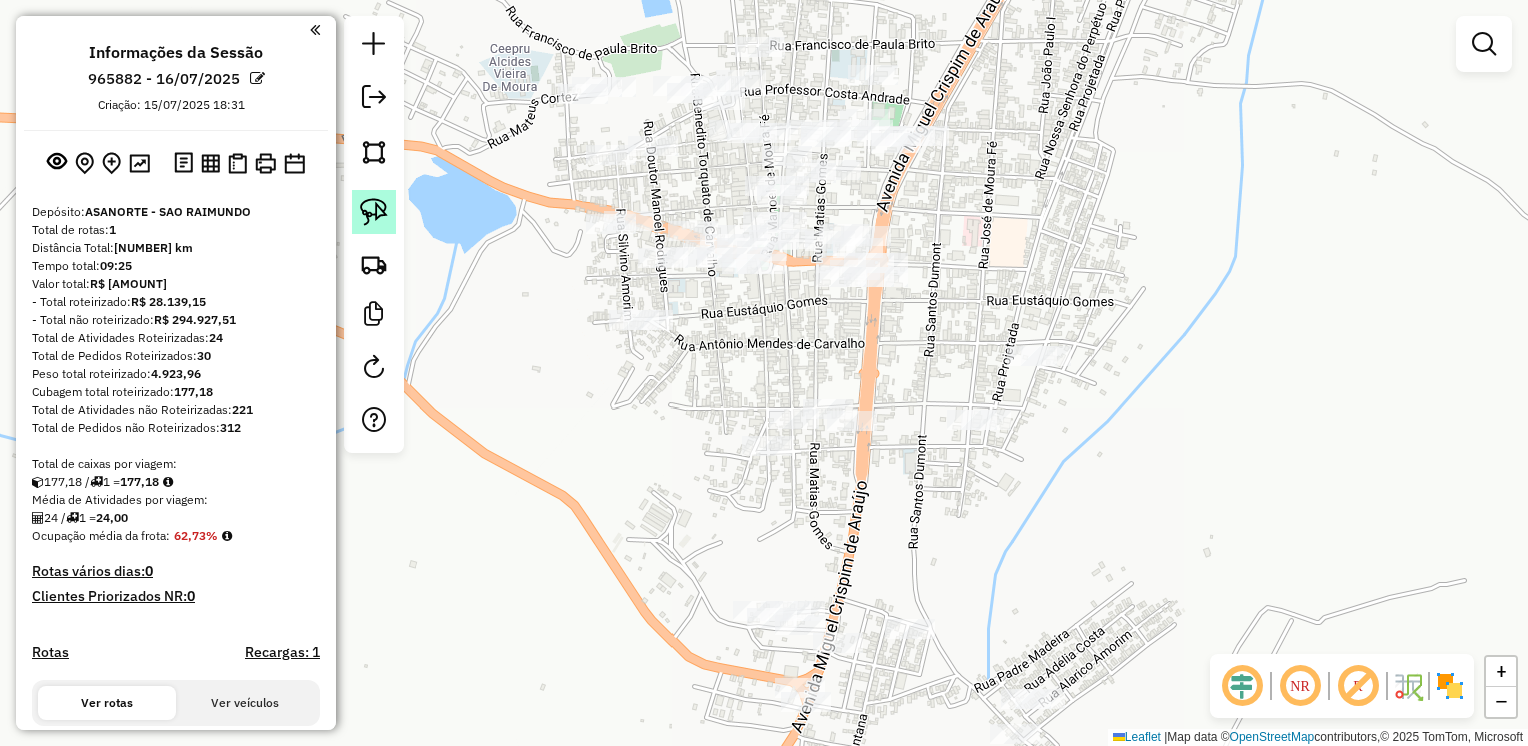 click 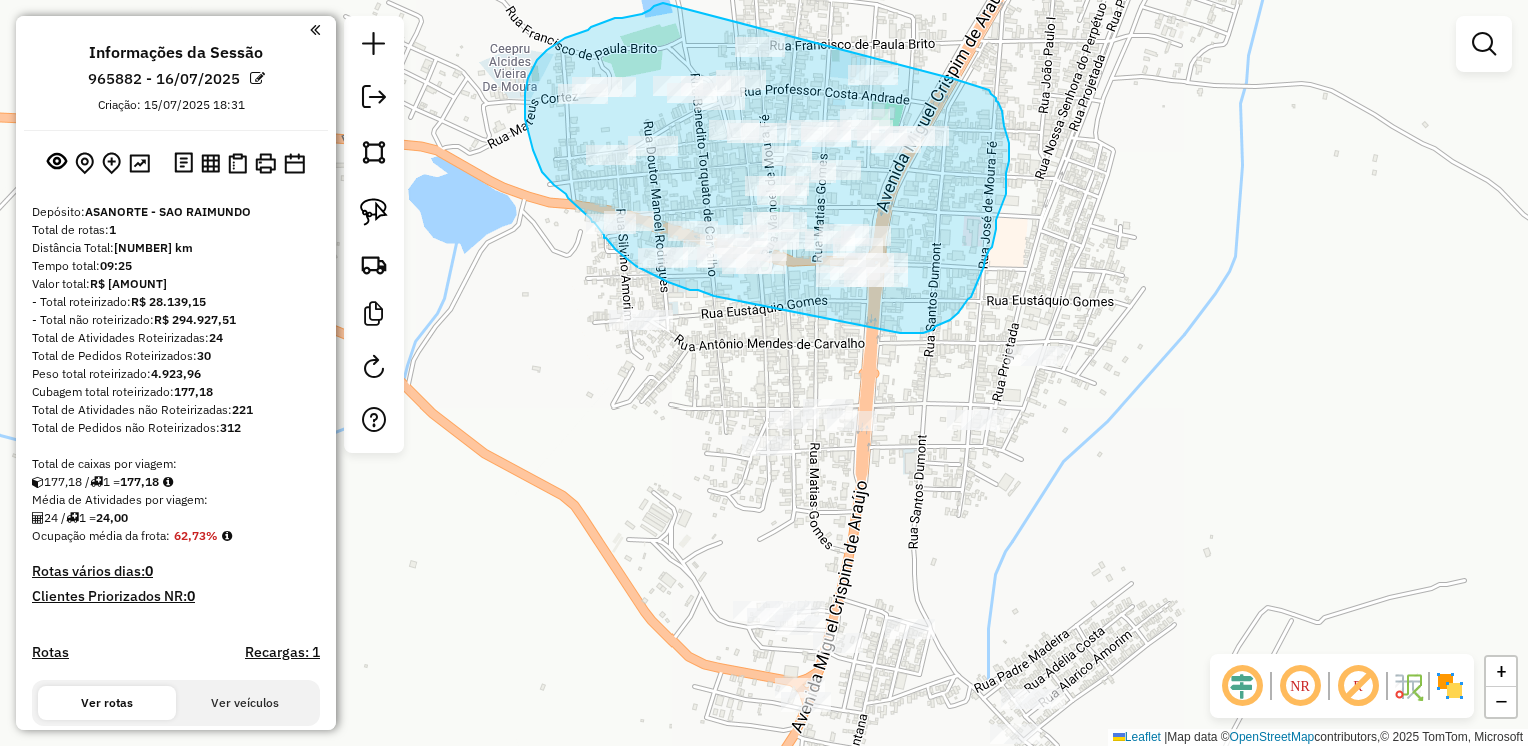 drag, startPoint x: 657, startPoint y: 6, endPoint x: 953, endPoint y: 79, distance: 304.86884 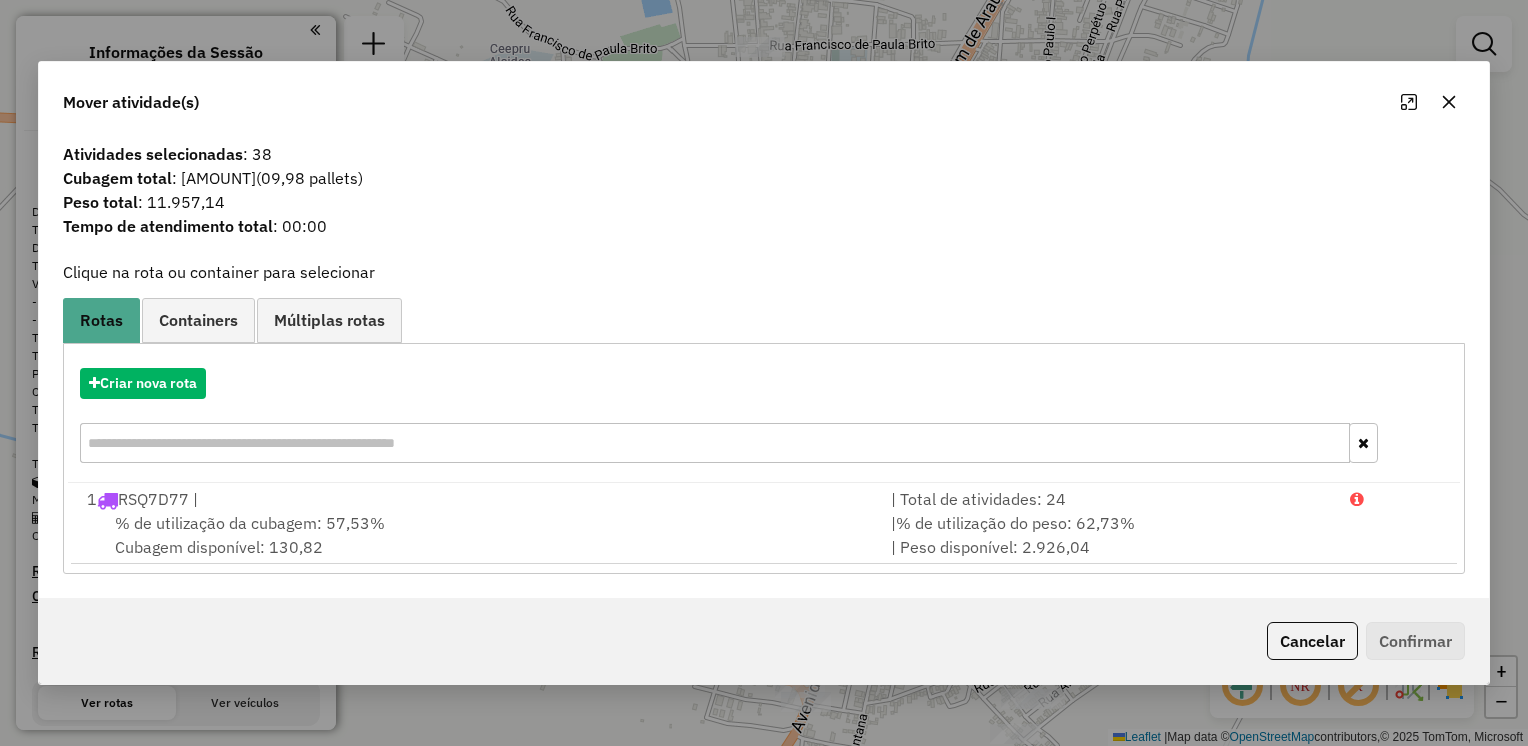click 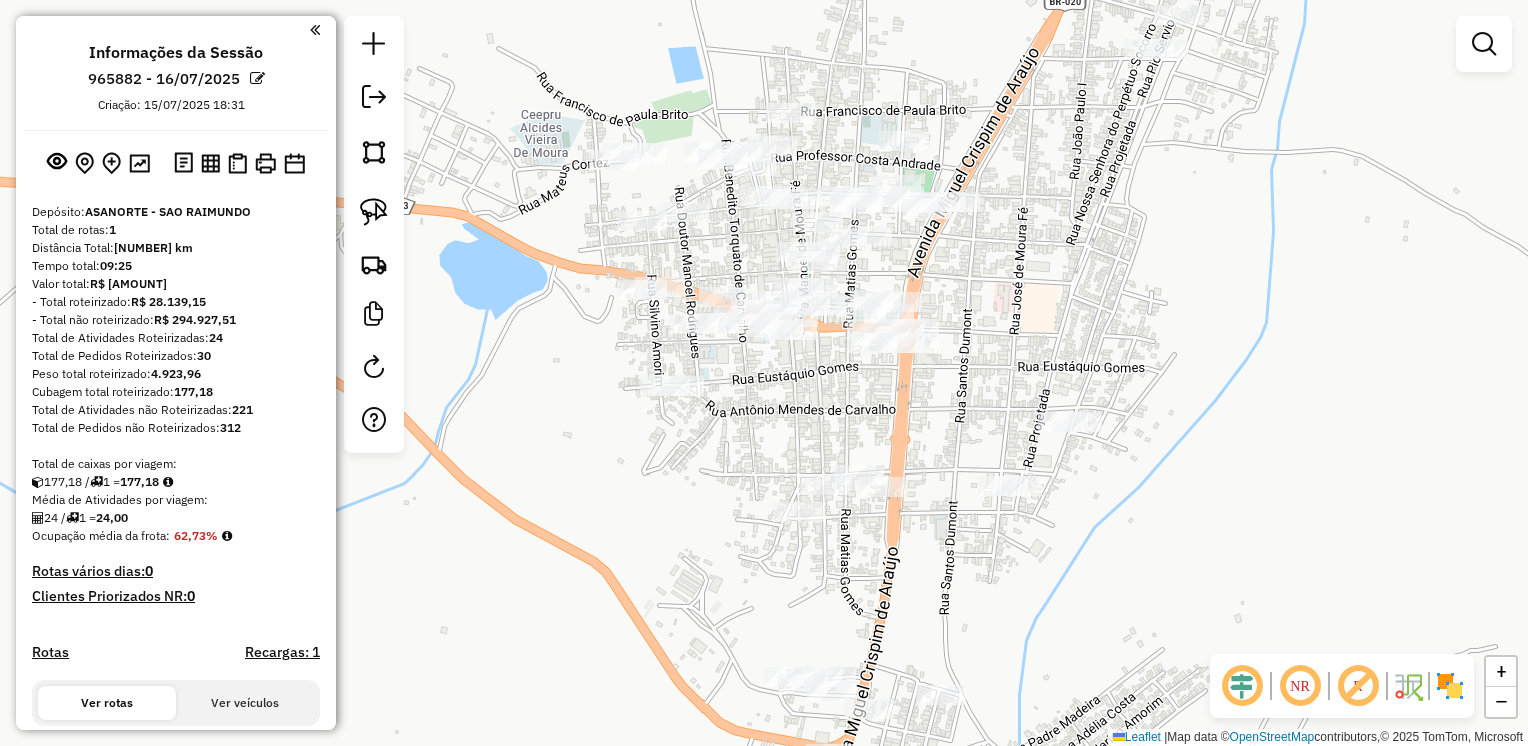 drag, startPoint x: 905, startPoint y: 263, endPoint x: 918, endPoint y: 279, distance: 20.615528 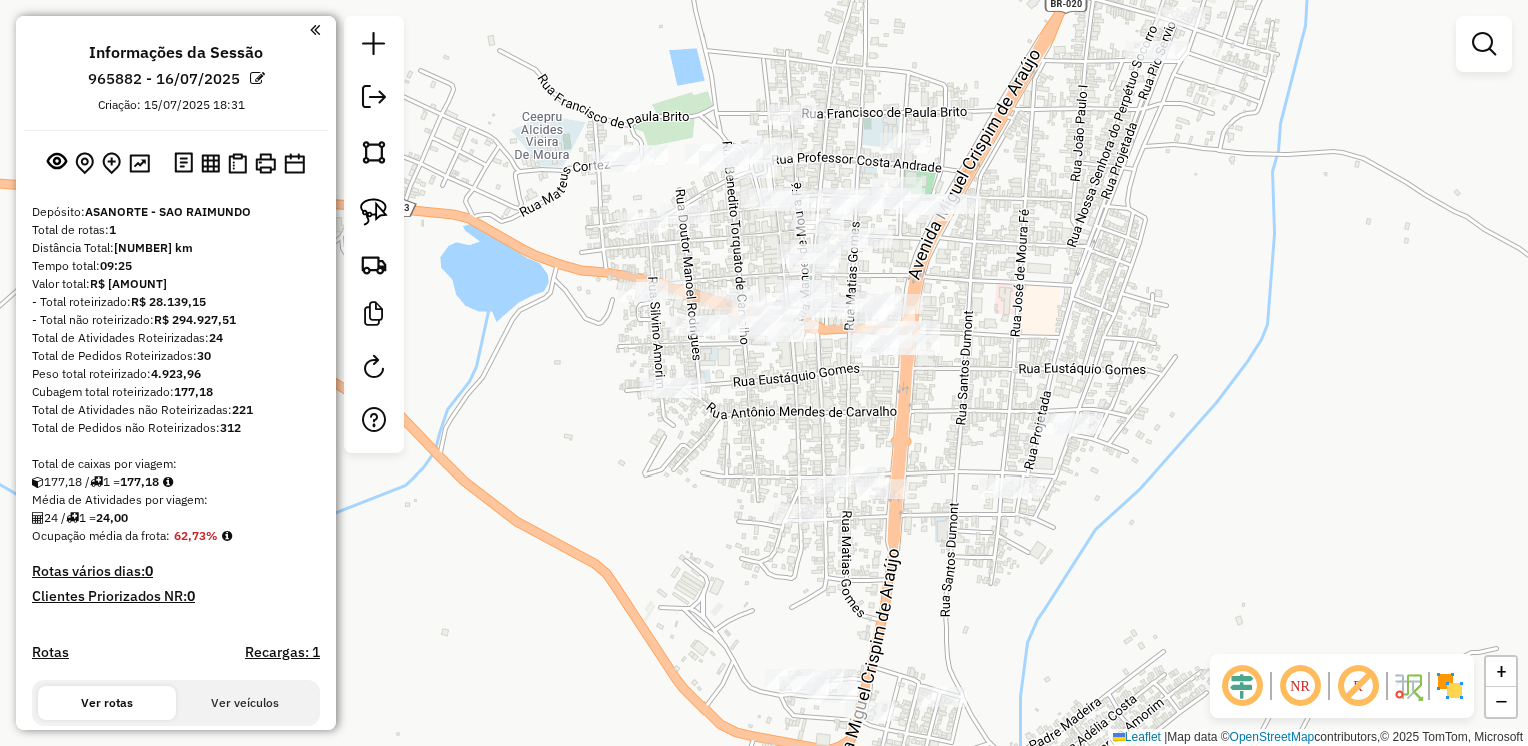 drag, startPoint x: 379, startPoint y: 203, endPoint x: 400, endPoint y: 198, distance: 21.587032 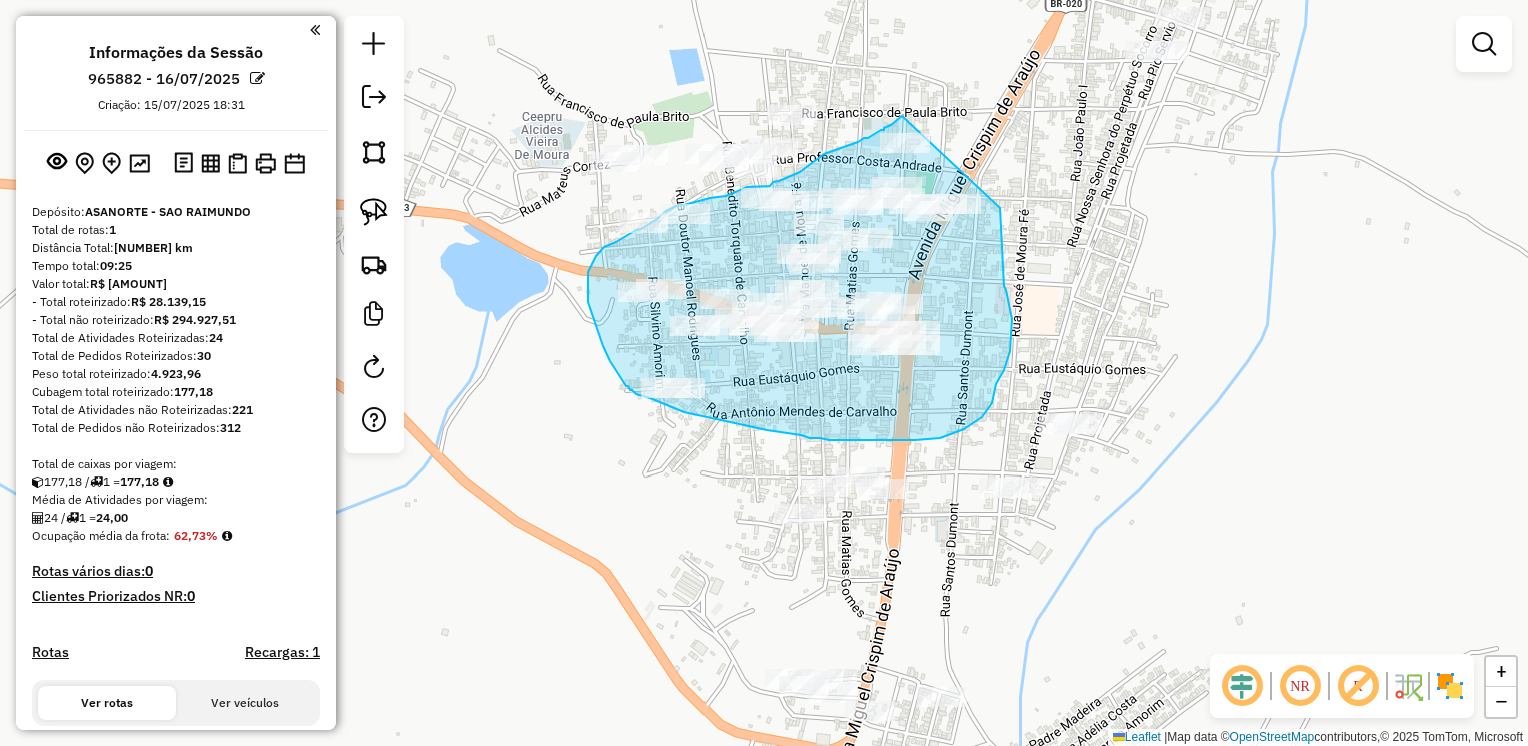 drag, startPoint x: 902, startPoint y: 116, endPoint x: 1000, endPoint y: 208, distance: 134.41727 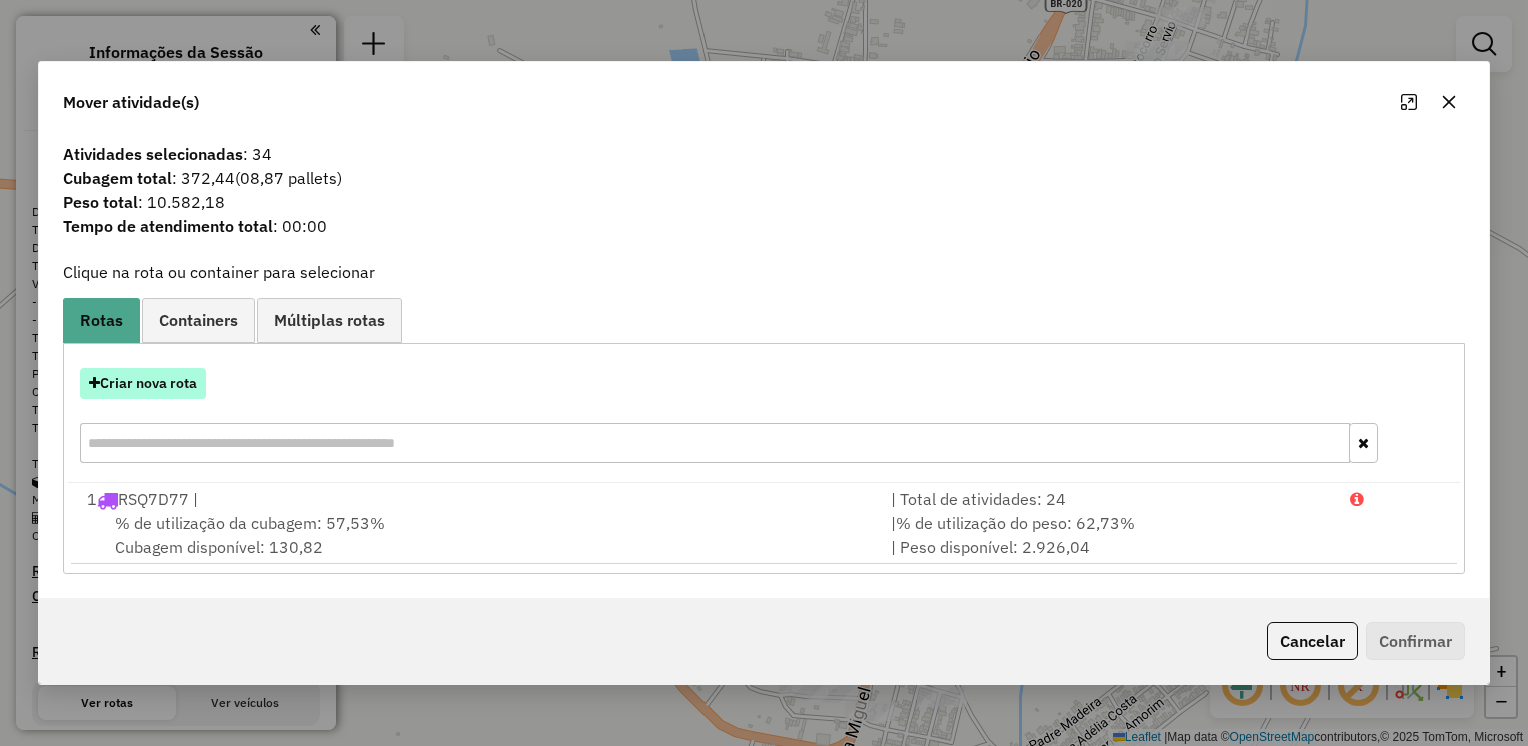 click on "Criar nova rota" at bounding box center (143, 383) 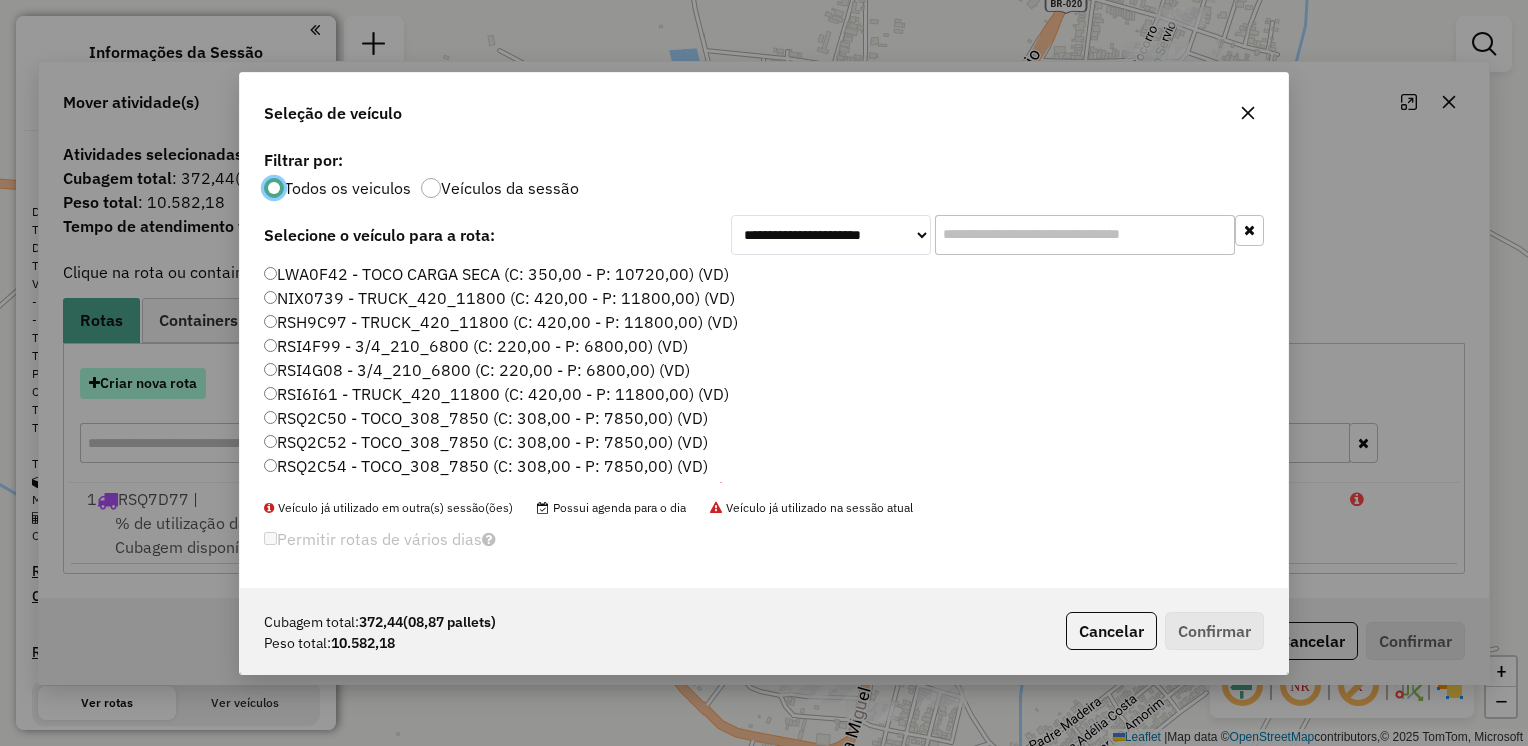 scroll, scrollTop: 10, scrollLeft: 6, axis: both 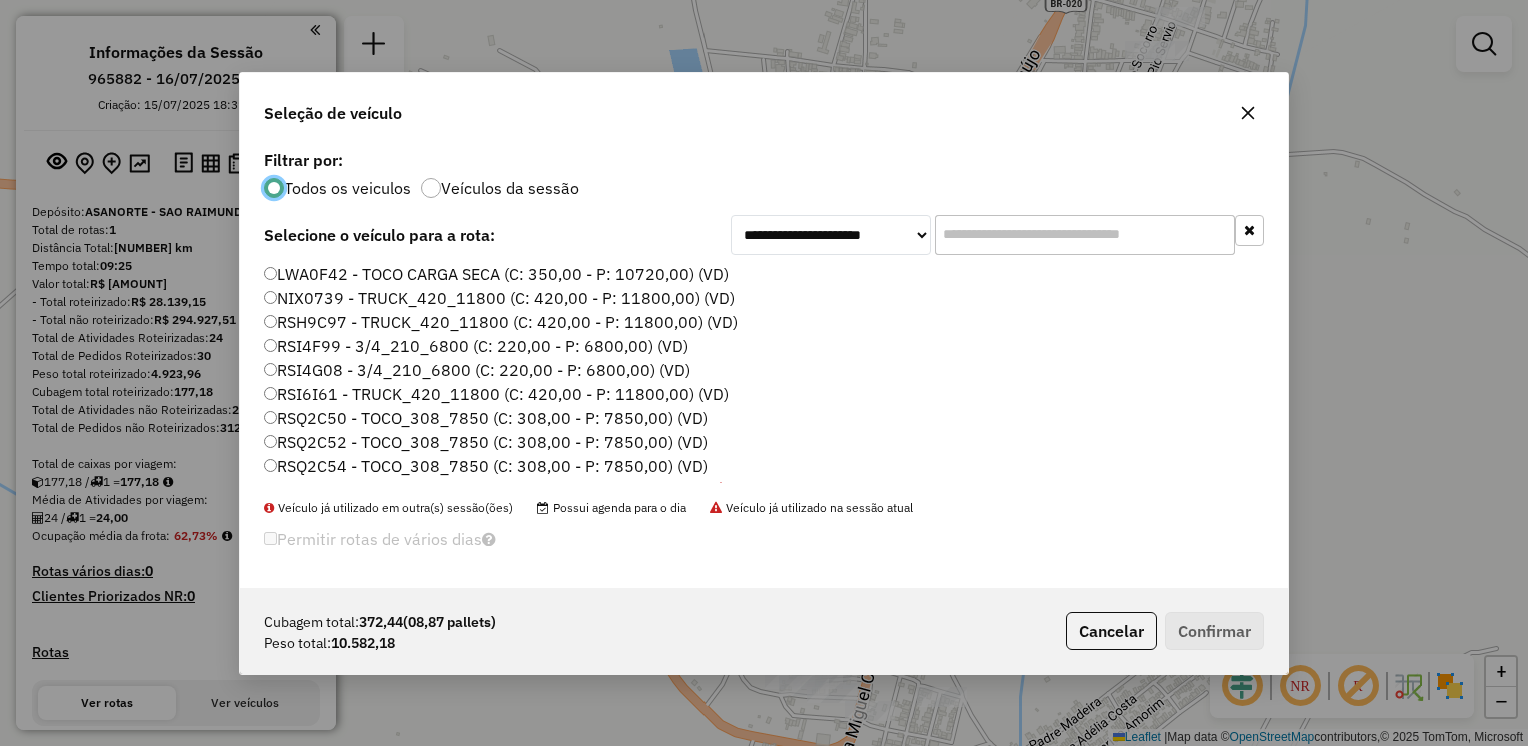 click on "RSI6I61 - TRUCK_420_11800 (C: 420,00 - P: 11800,00) (VD)" 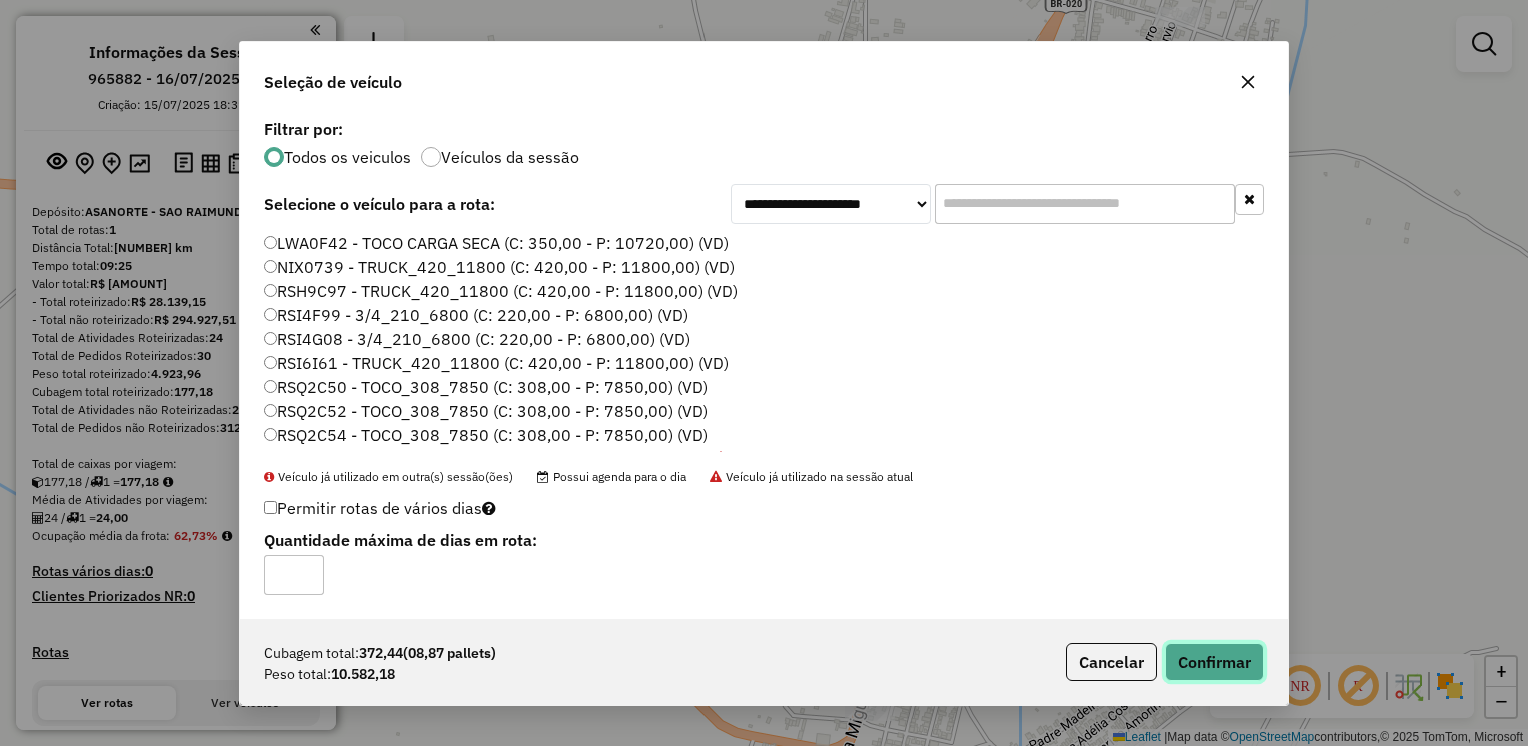 click on "Confirmar" 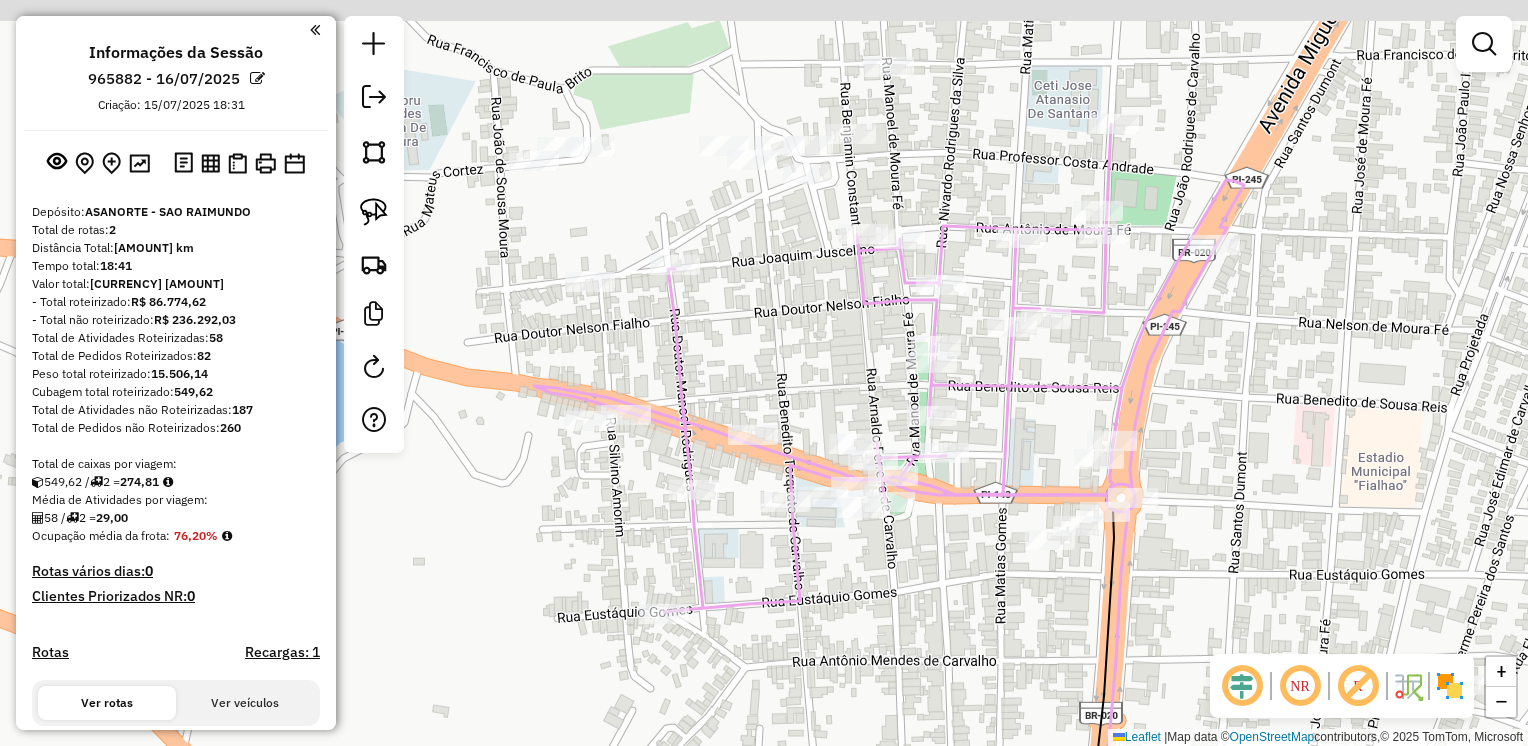 drag, startPoint x: 747, startPoint y: 271, endPoint x: 794, endPoint y: 334, distance: 78.60026 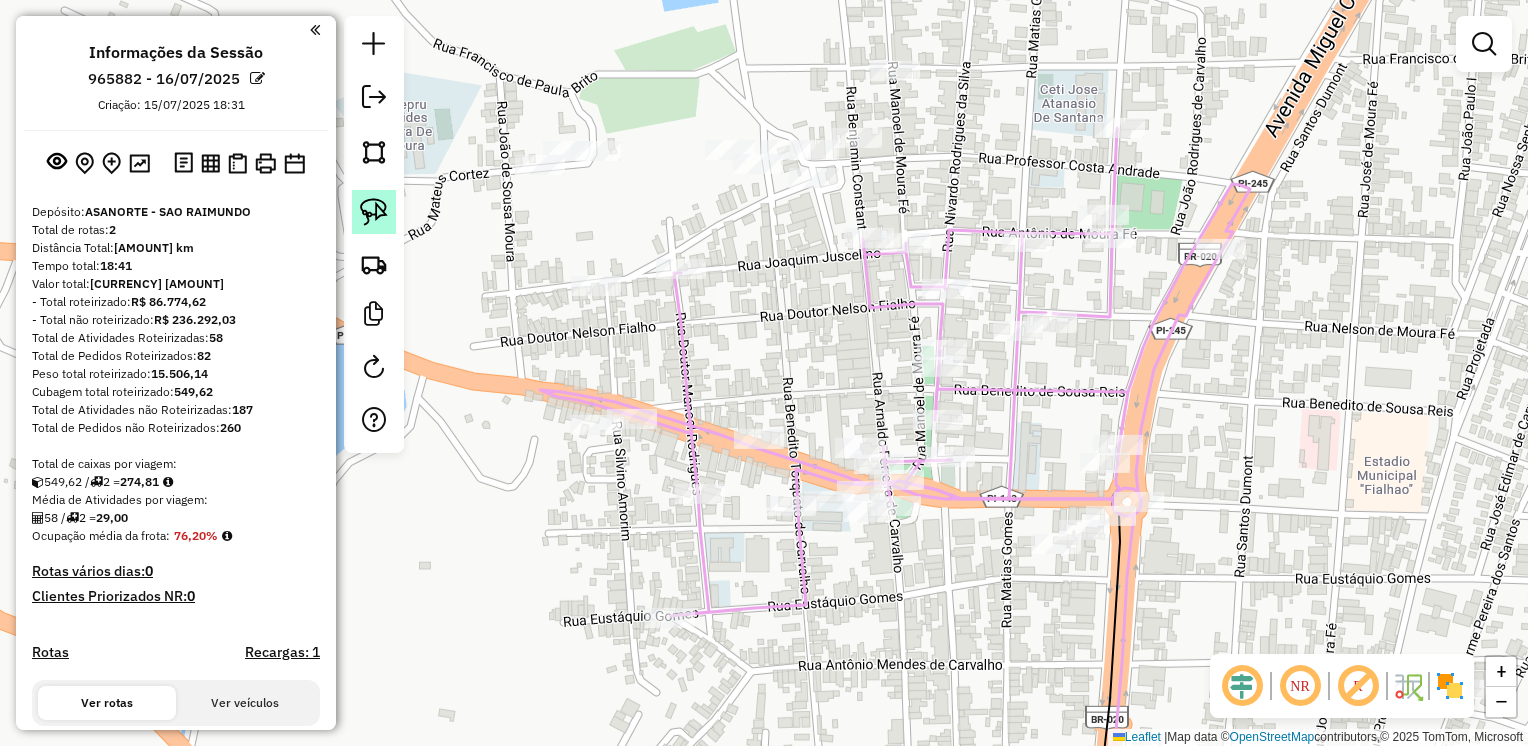 click 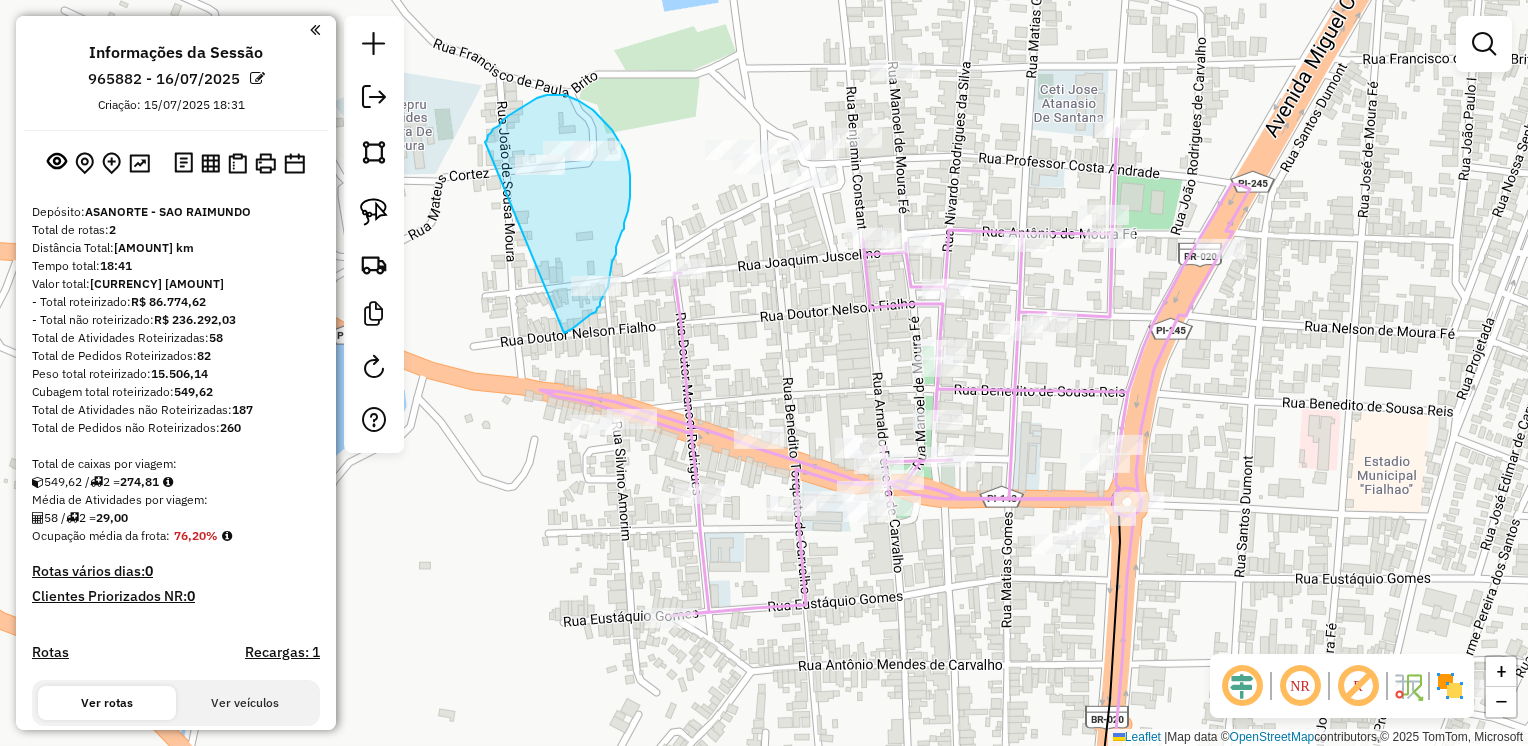 drag, startPoint x: 564, startPoint y: 333, endPoint x: 484, endPoint y: 154, distance: 196.06377 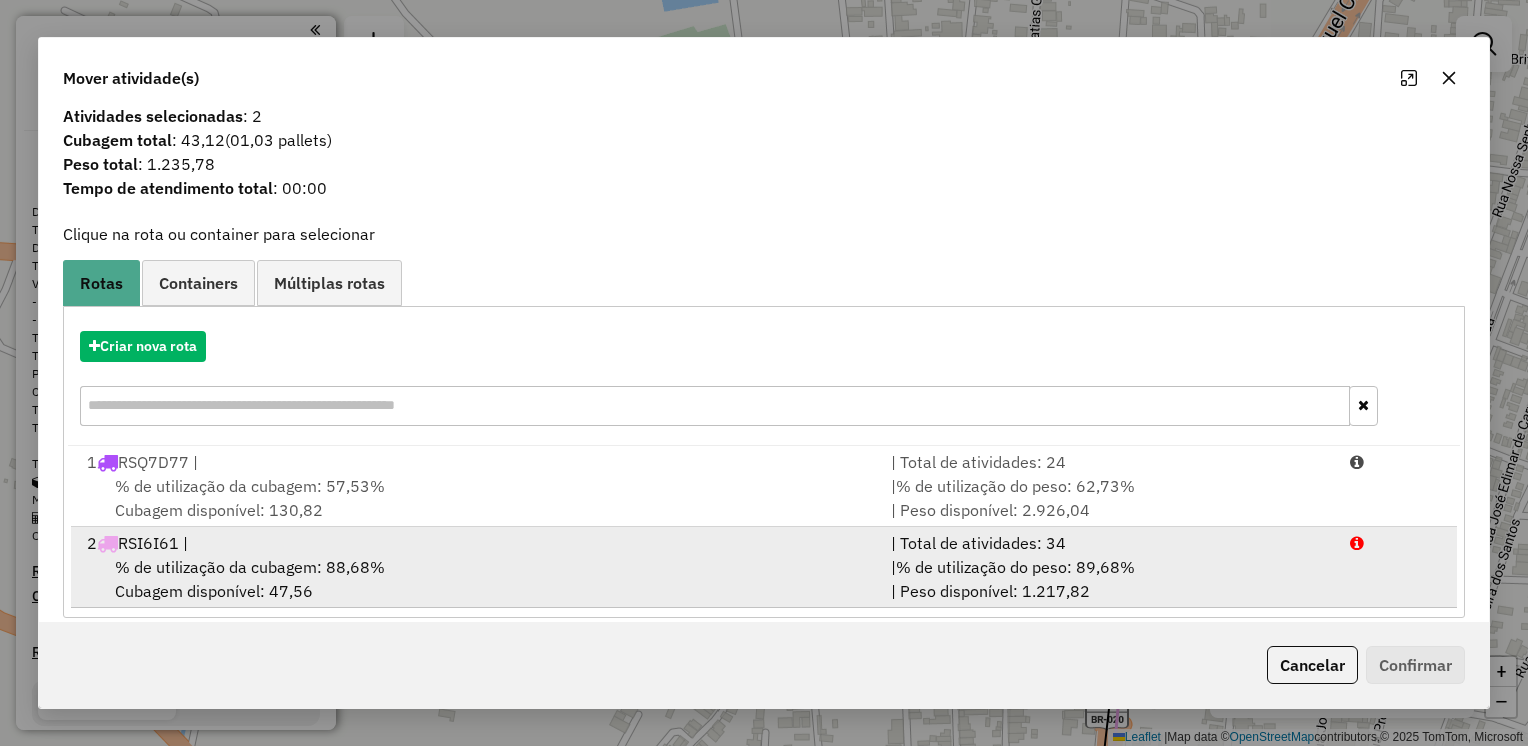 scroll, scrollTop: 0, scrollLeft: 0, axis: both 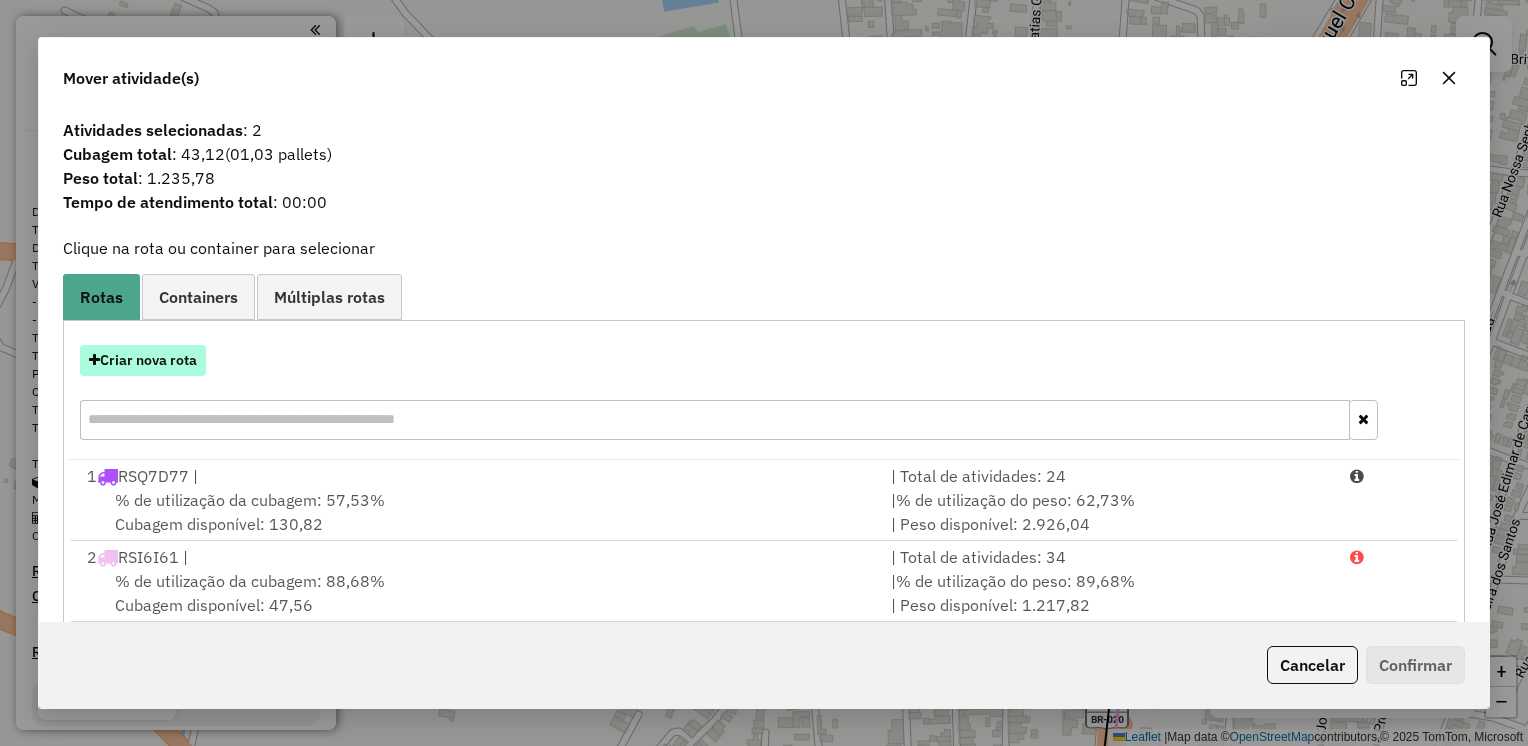 click on "Criar nova rota" at bounding box center [143, 360] 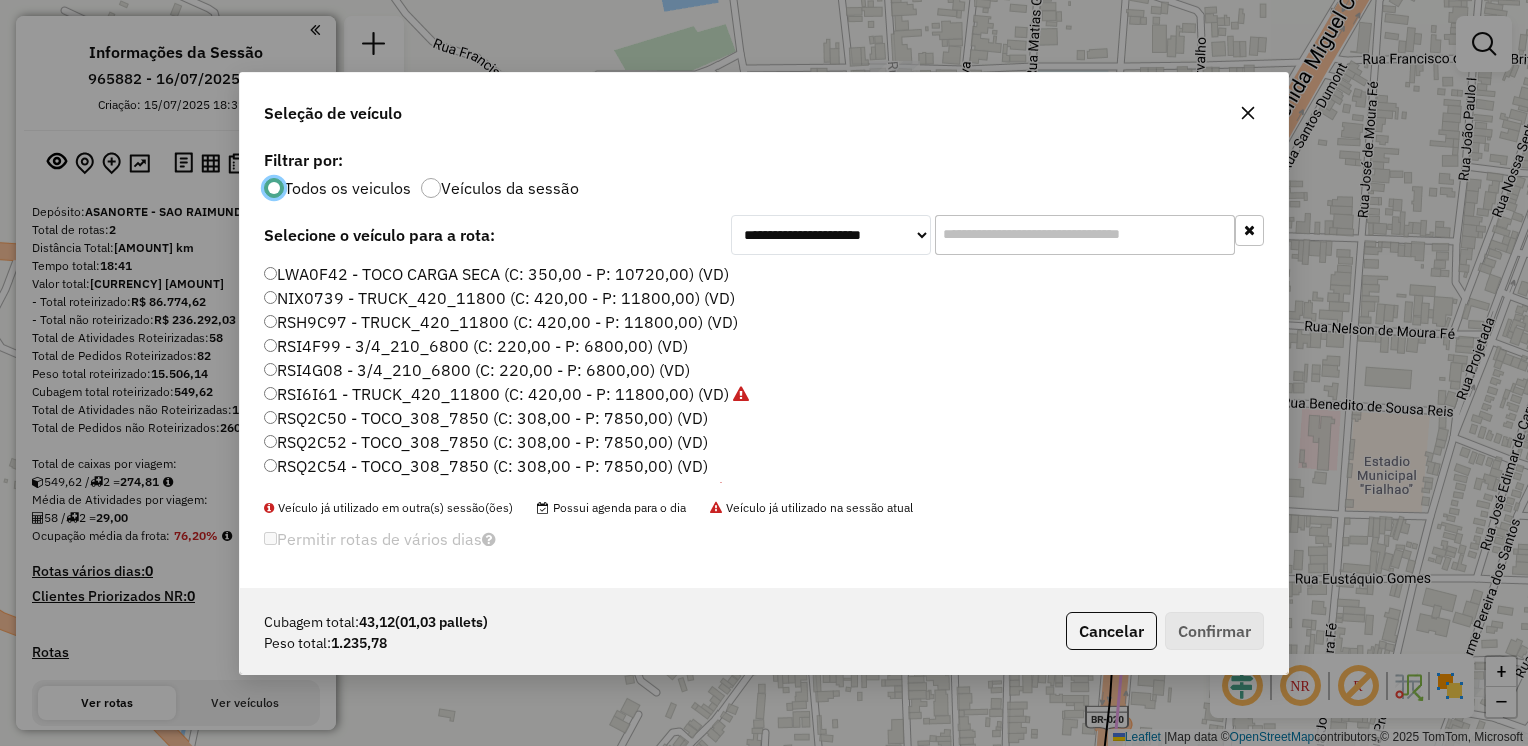 scroll, scrollTop: 10, scrollLeft: 6, axis: both 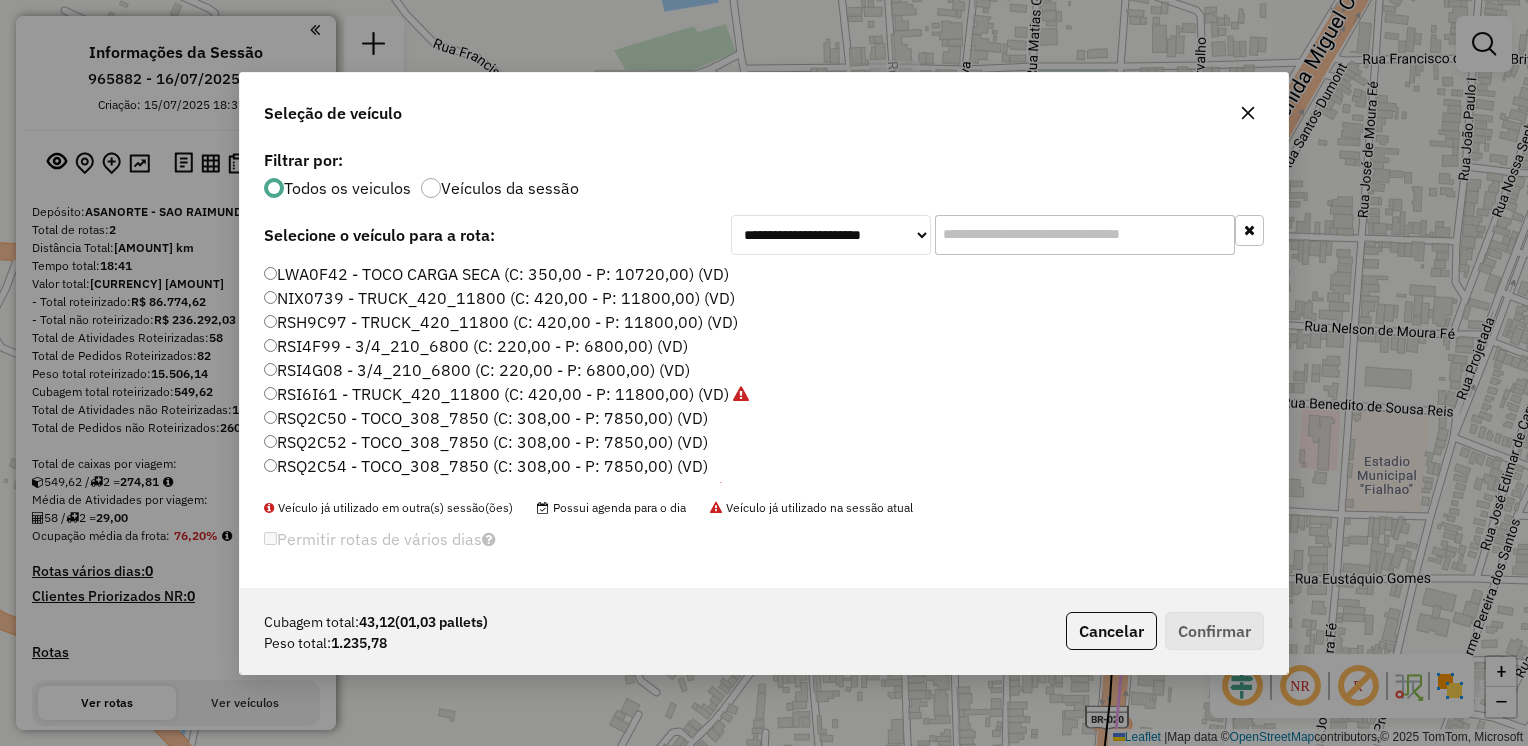 click on "RSQ2C54 - TOCO_308_7850 (C: 308,00 - P: 7850,00) (VD)" 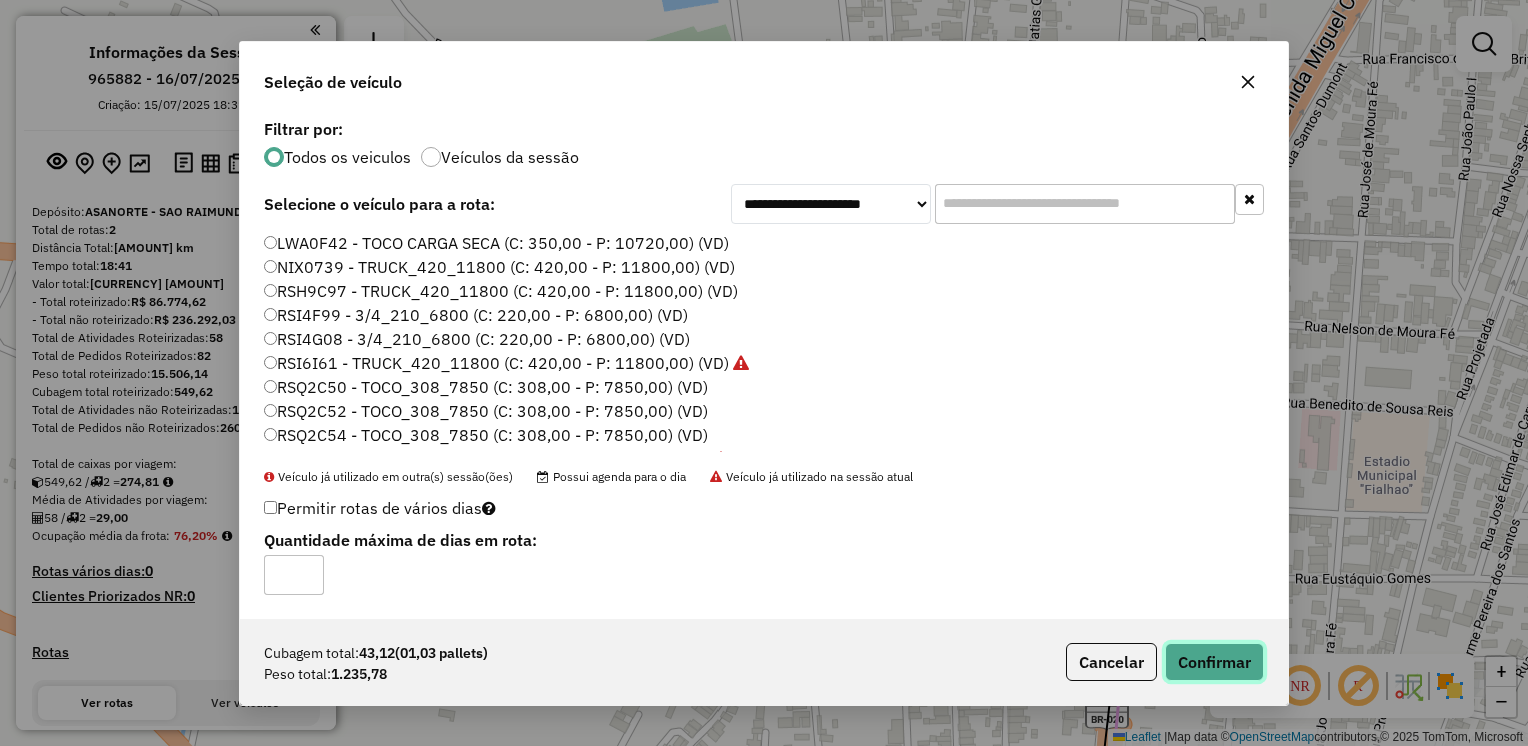 click on "Confirmar" 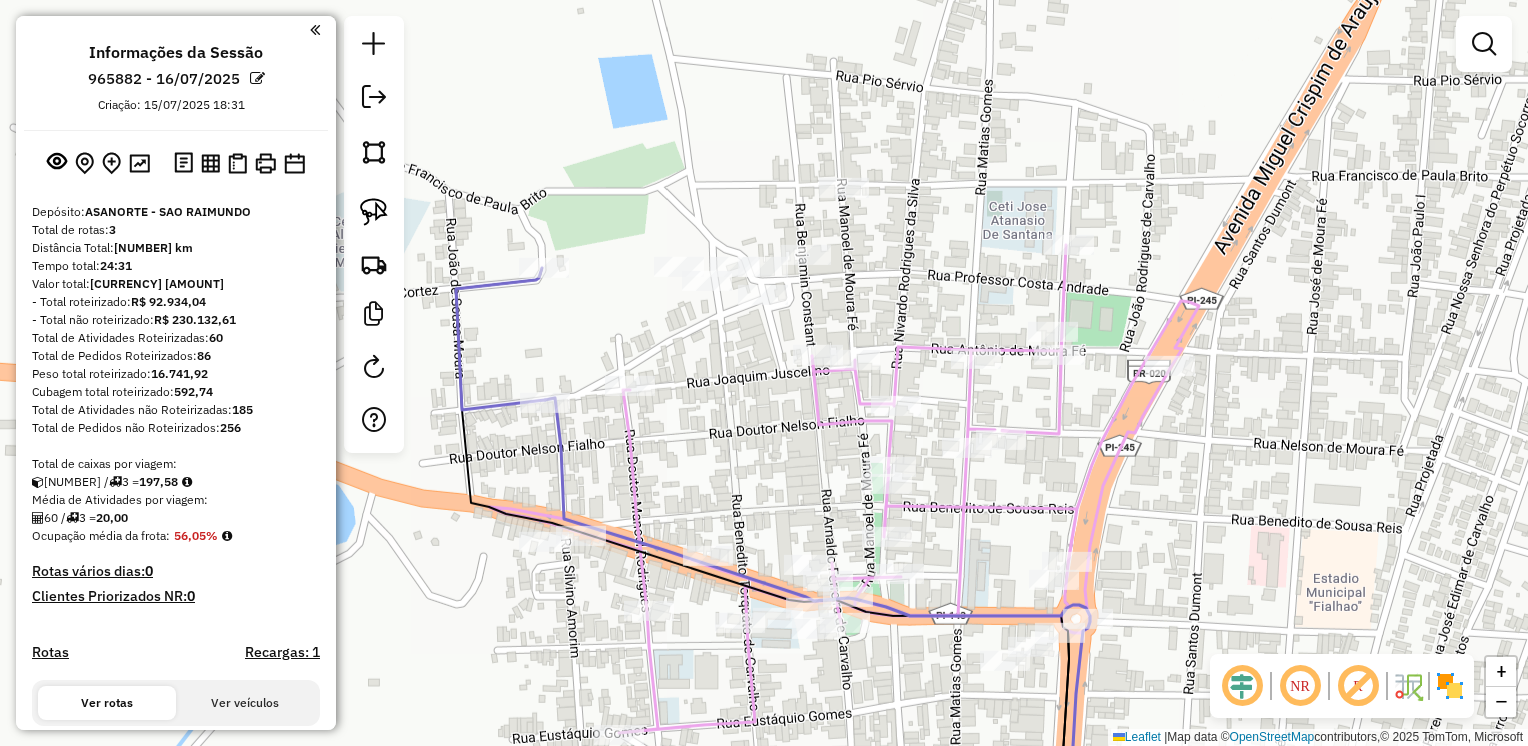 drag, startPoint x: 774, startPoint y: 327, endPoint x: 725, endPoint y: 431, distance: 114.96521 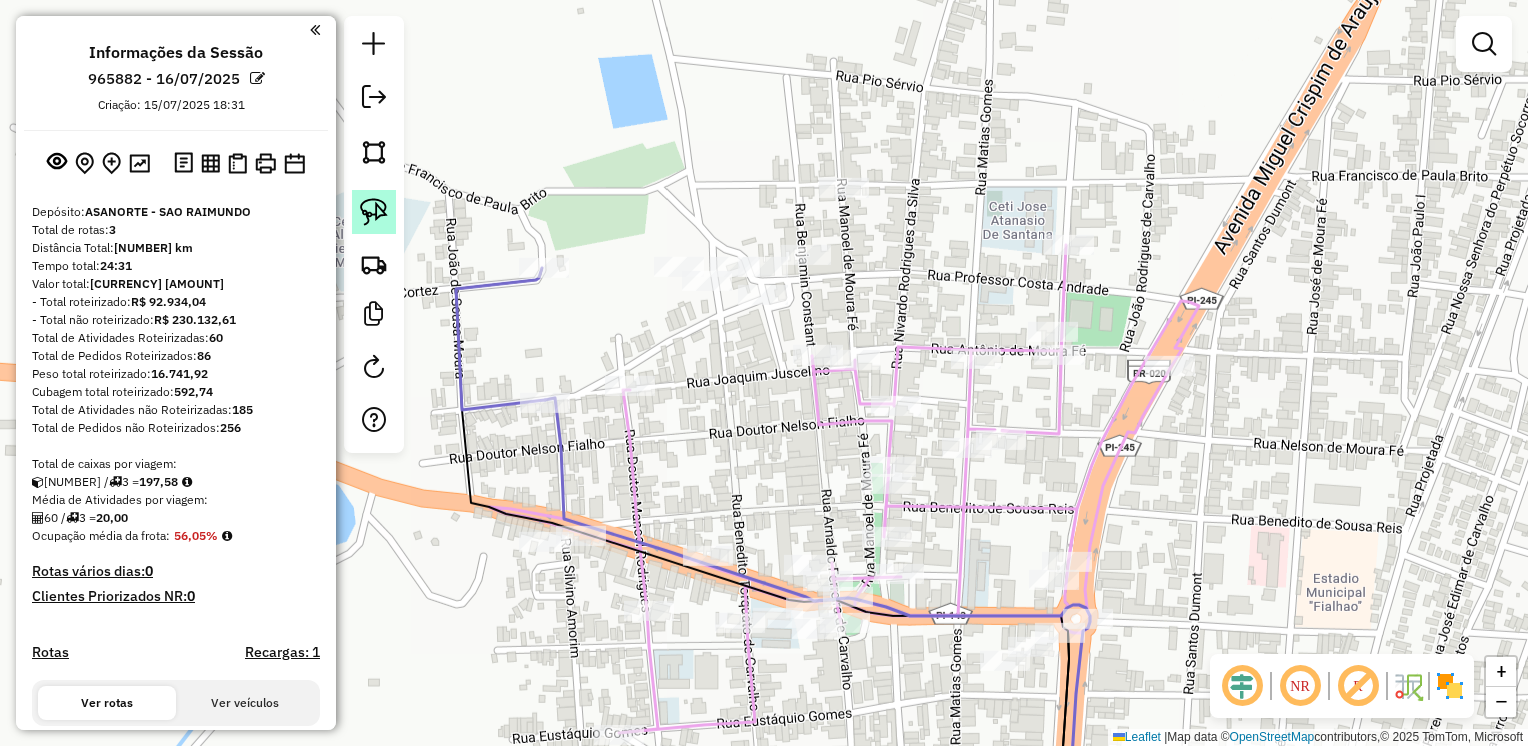 click 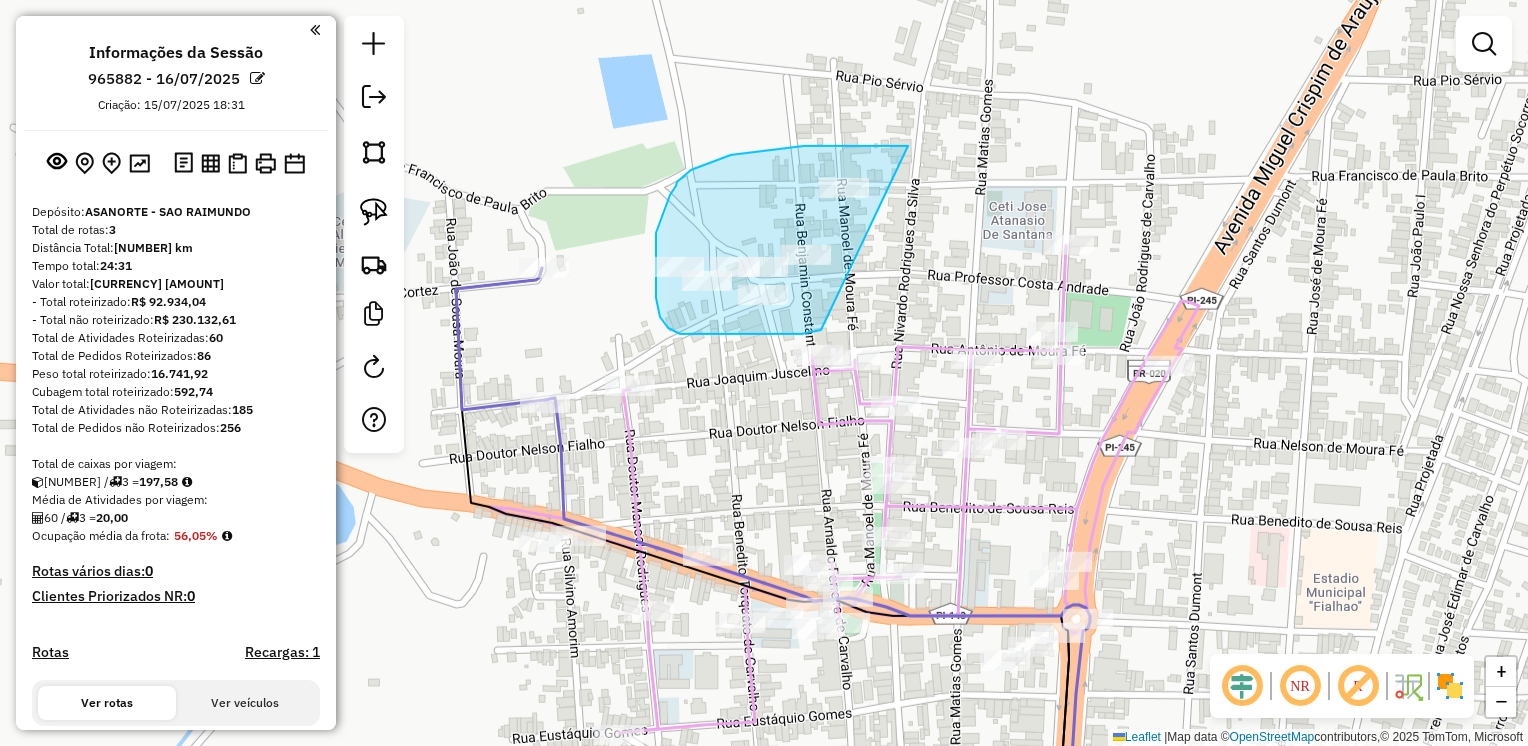 drag, startPoint x: 906, startPoint y: 146, endPoint x: 821, endPoint y: 330, distance: 202.68448 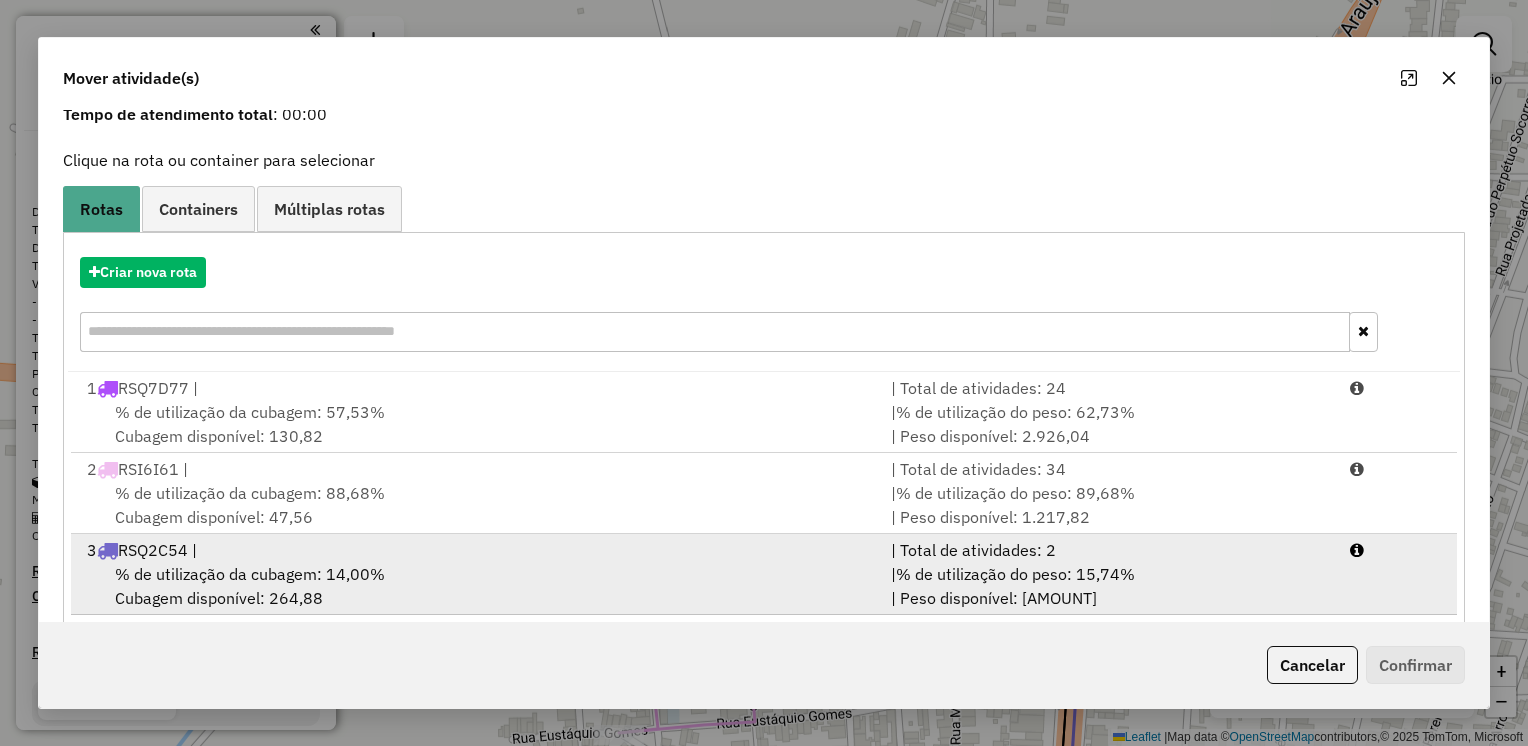 scroll, scrollTop: 113, scrollLeft: 0, axis: vertical 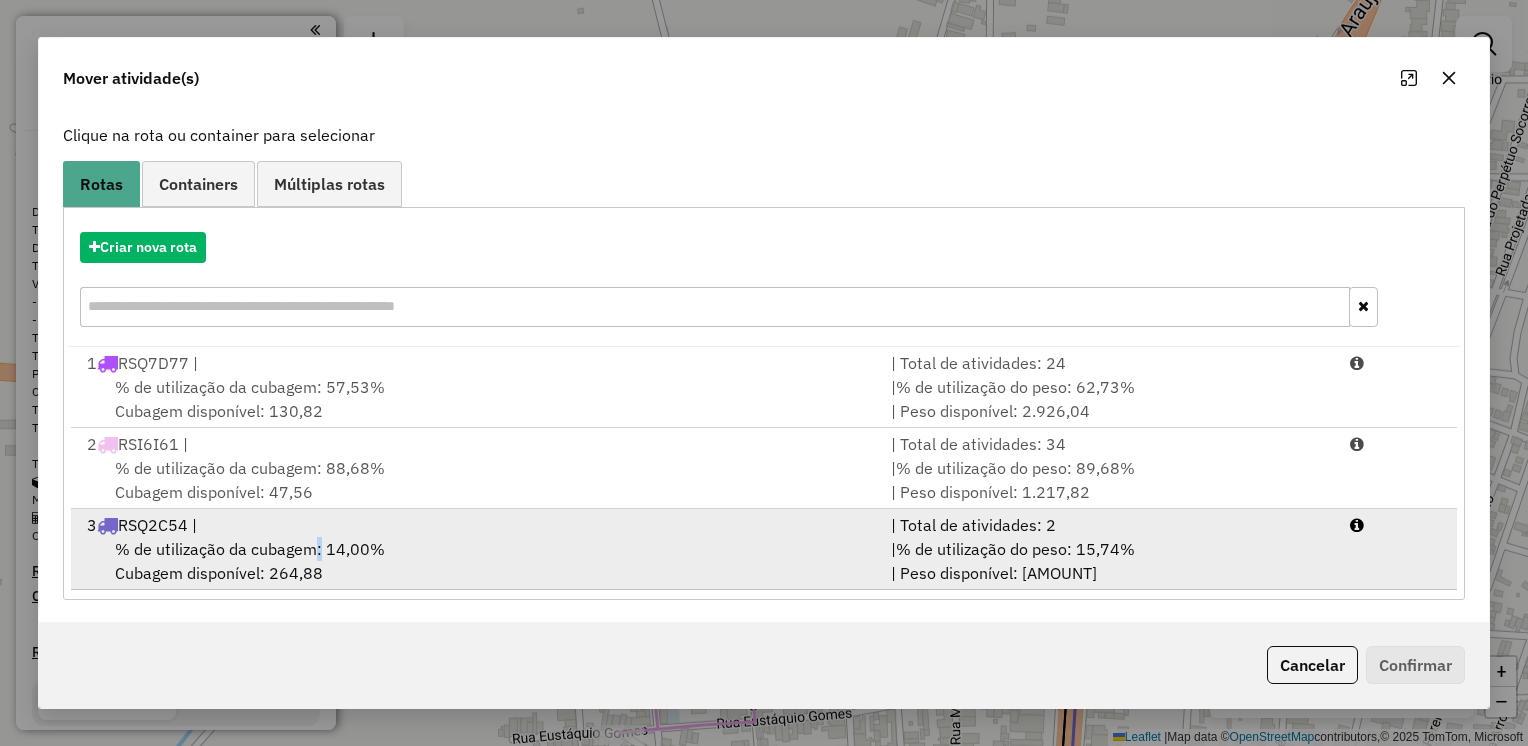 click on "% de utilização da cubagem: 14,00%" at bounding box center [250, 549] 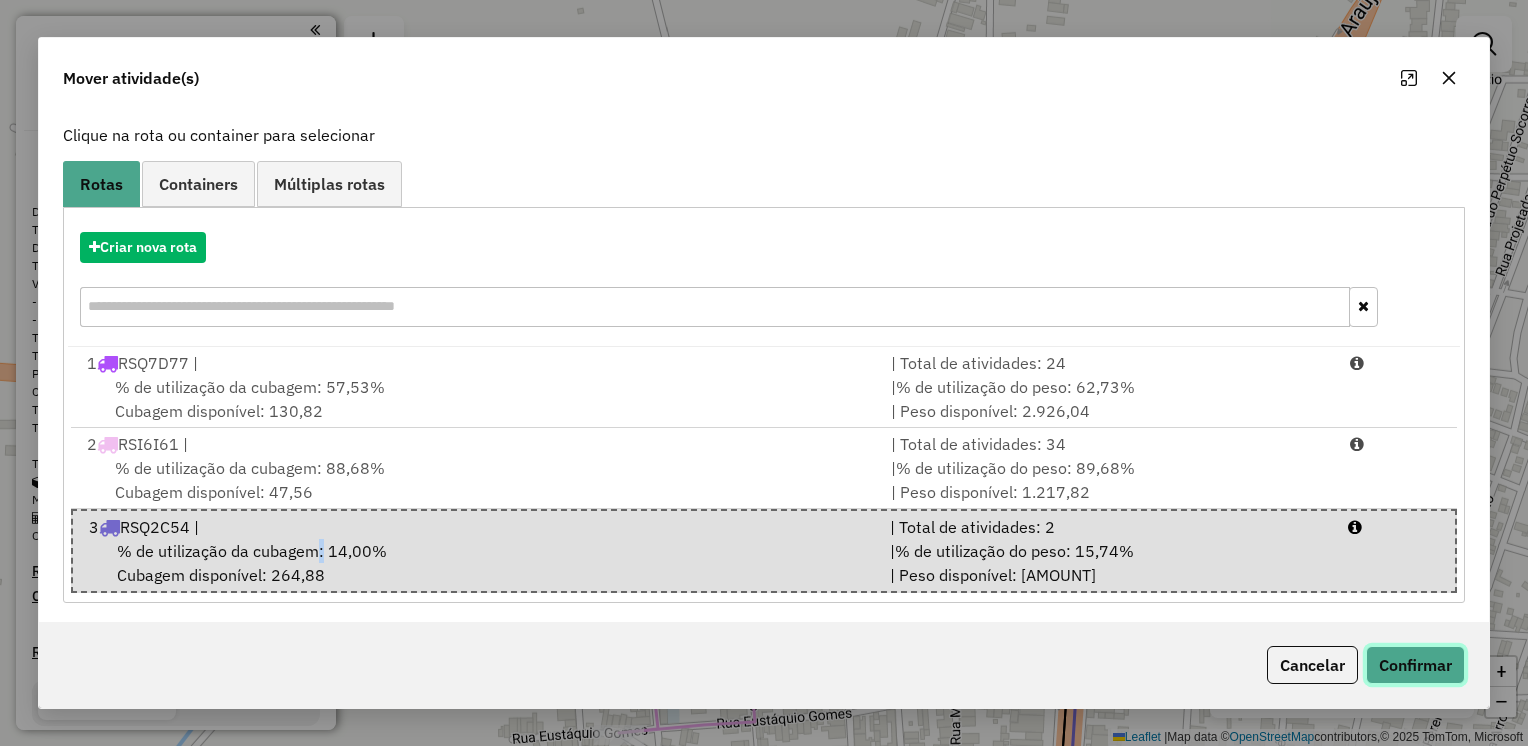 click on "Confirmar" 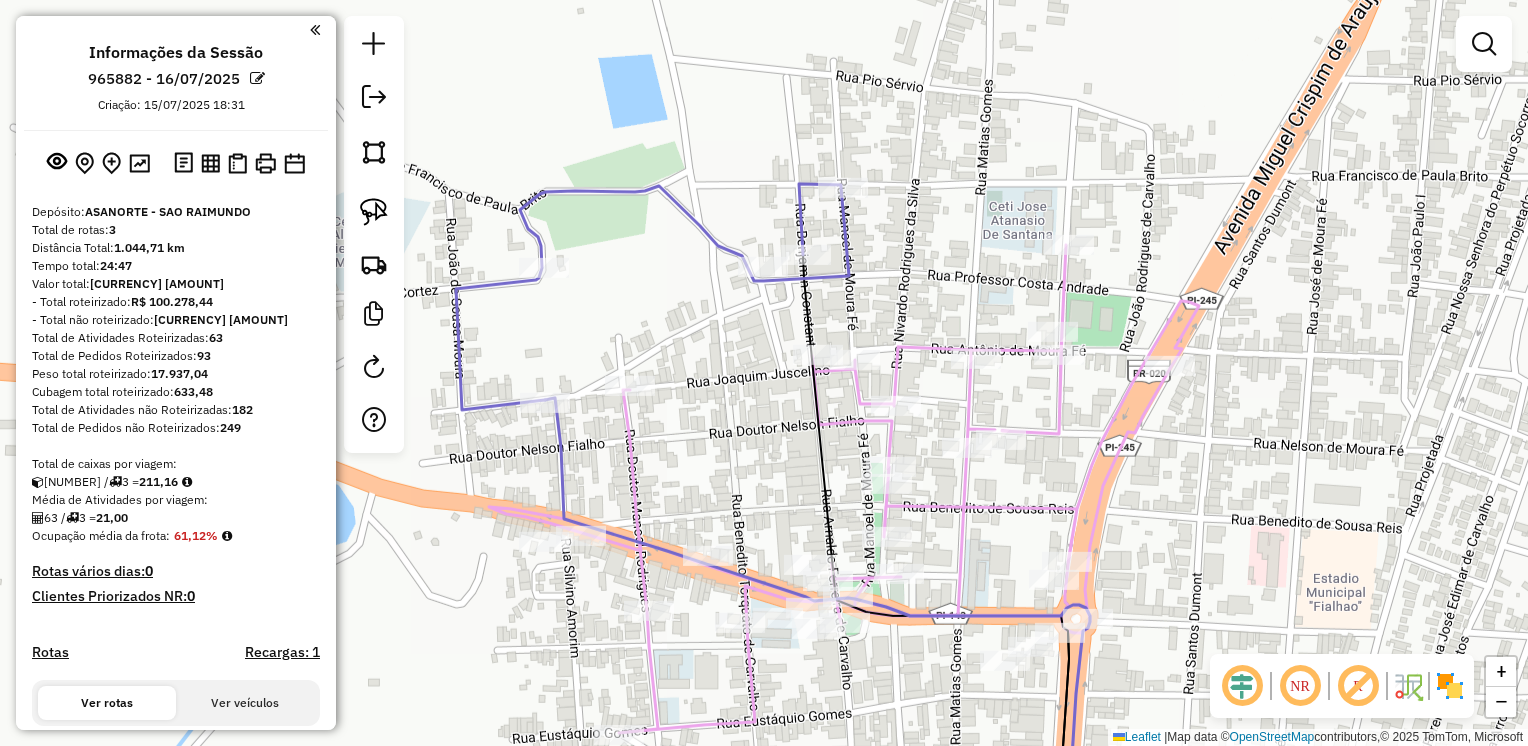scroll, scrollTop: 0, scrollLeft: 0, axis: both 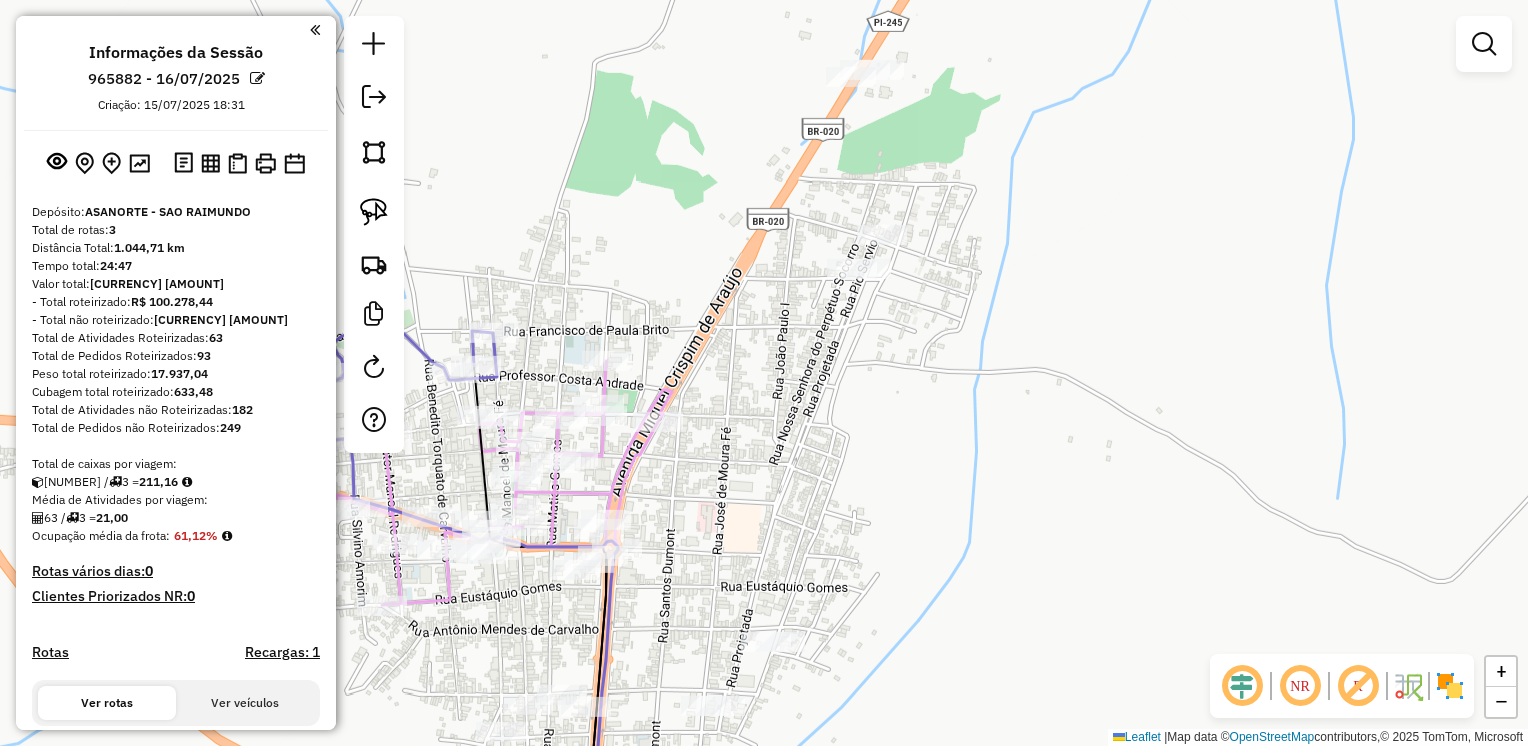 drag, startPoint x: 972, startPoint y: 415, endPoint x: 702, endPoint y: 442, distance: 271.34665 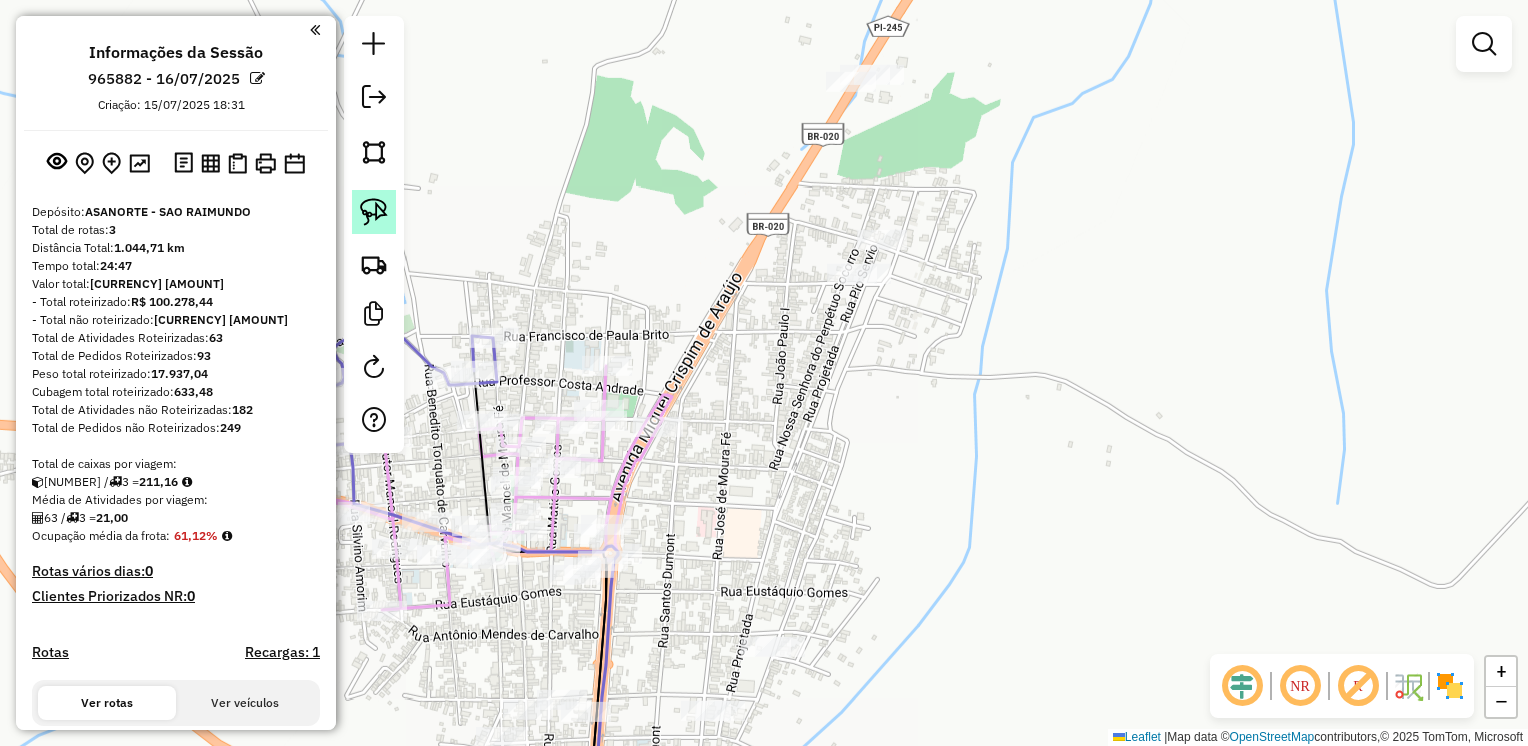 click 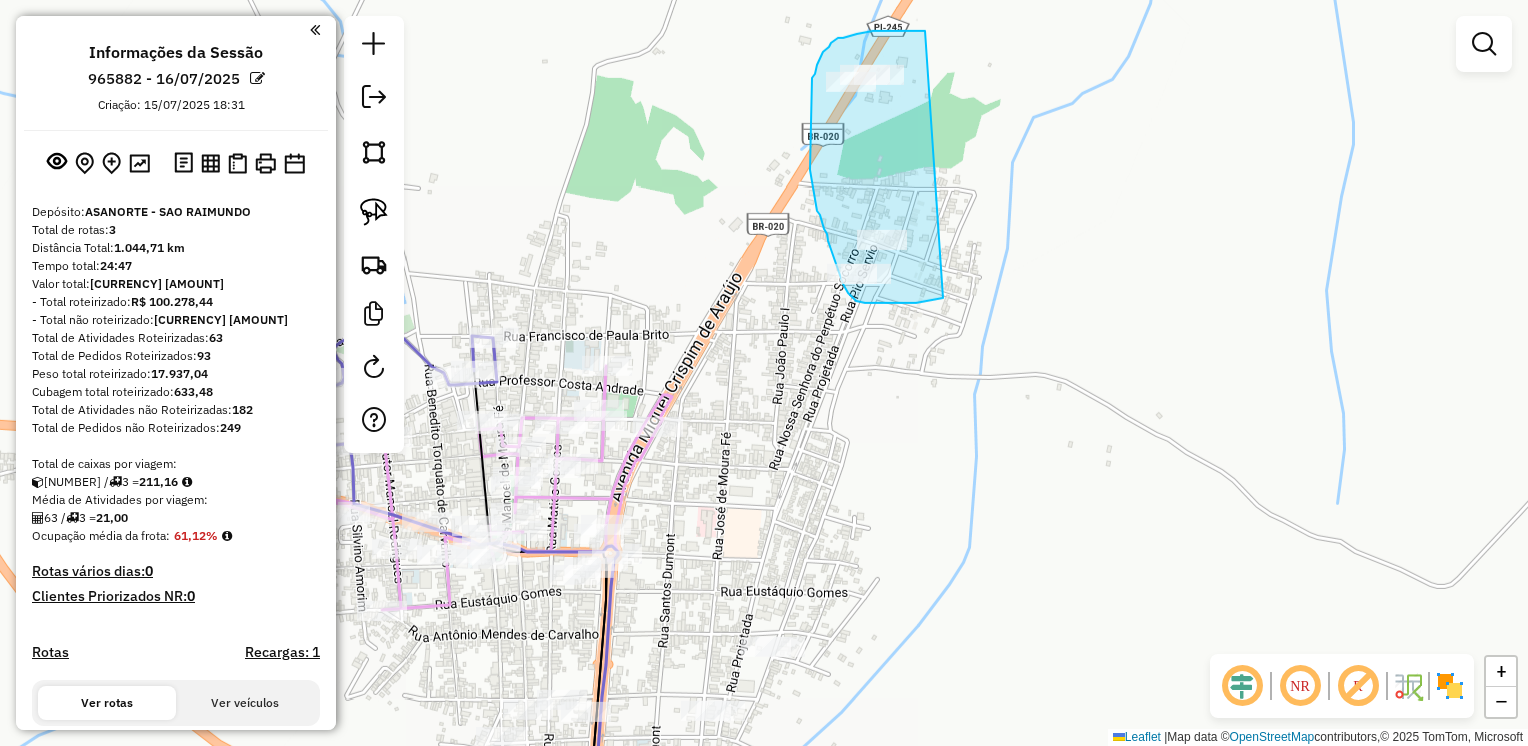 drag, startPoint x: 908, startPoint y: 31, endPoint x: 943, endPoint y: 298, distance: 269.28424 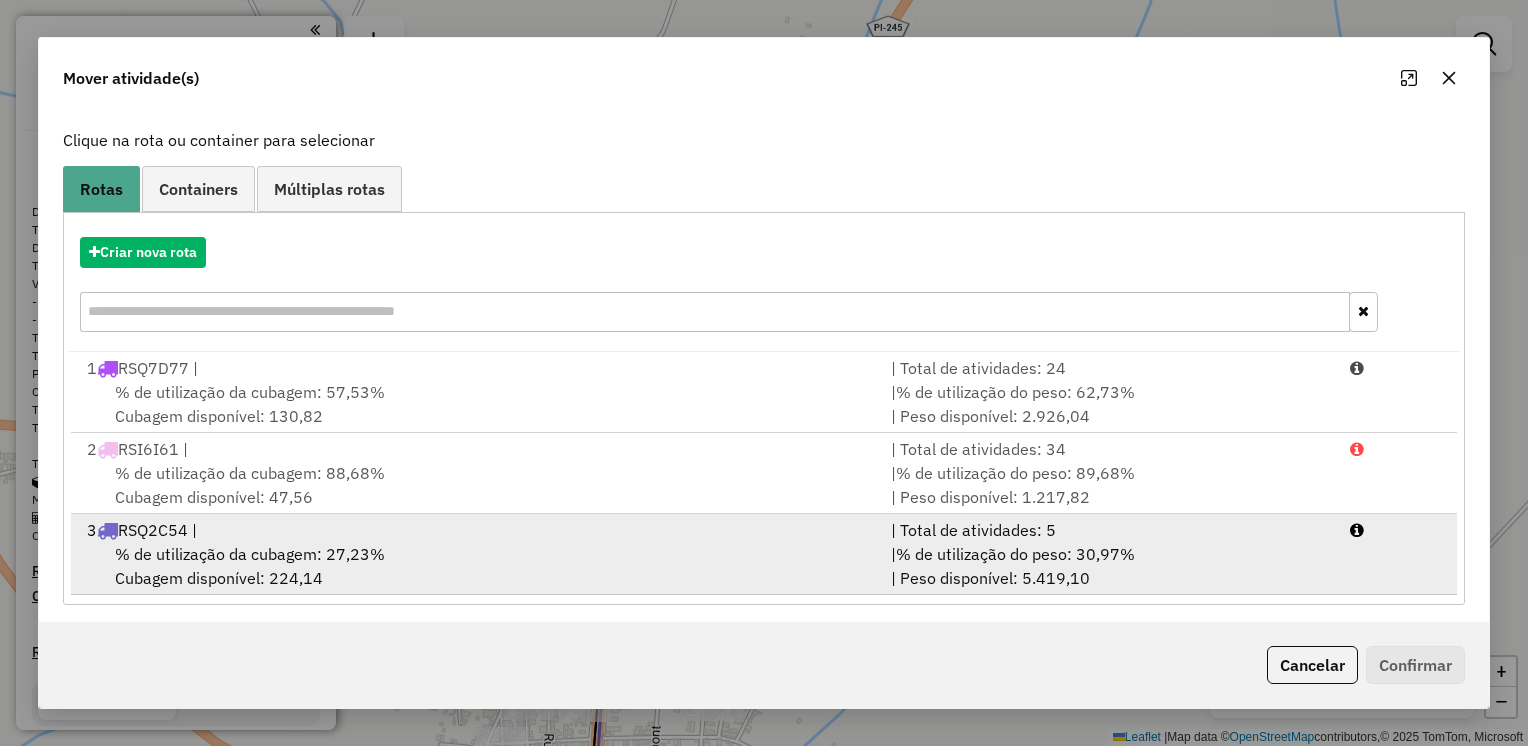 scroll, scrollTop: 113, scrollLeft: 0, axis: vertical 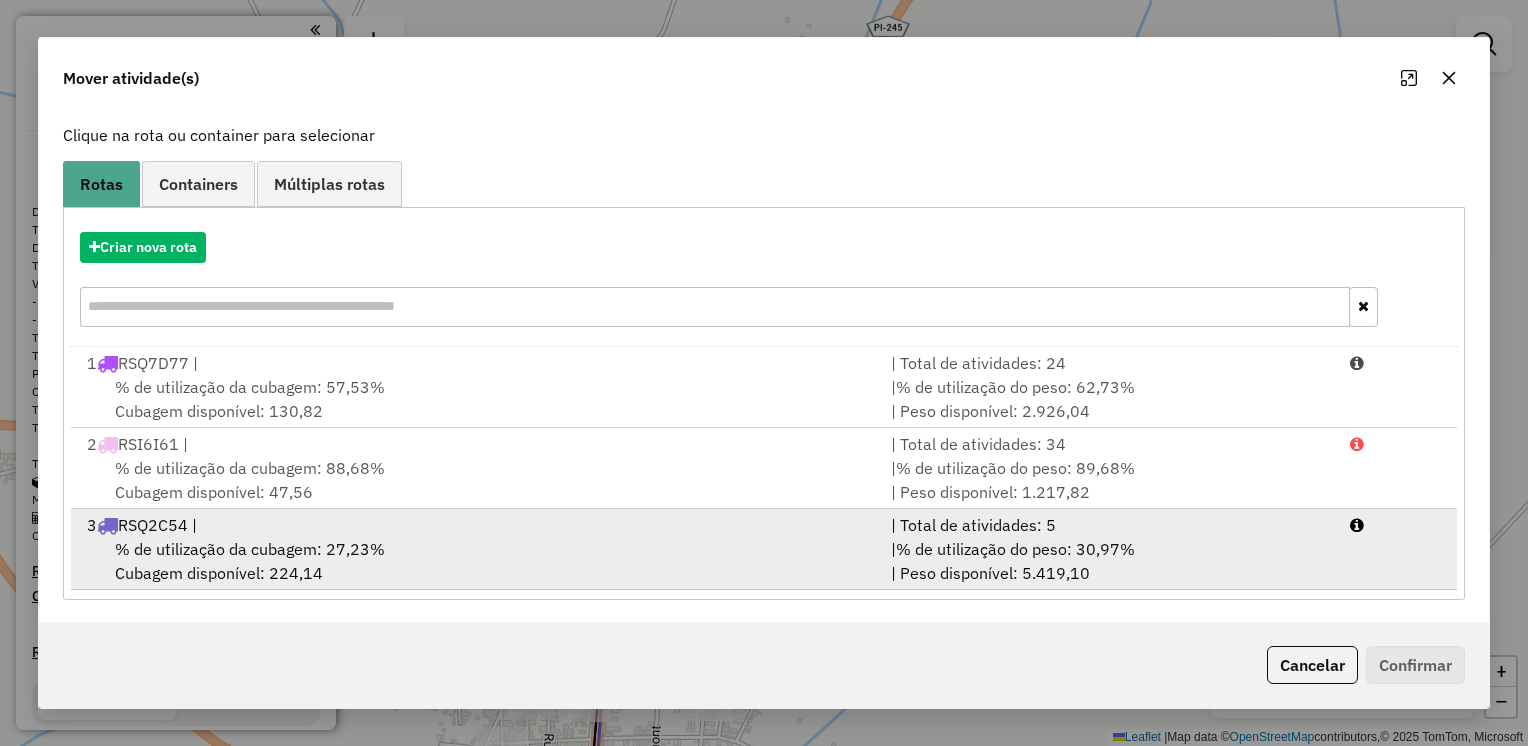 click on "% de utilização da cubagem: 27,23%" at bounding box center [250, 549] 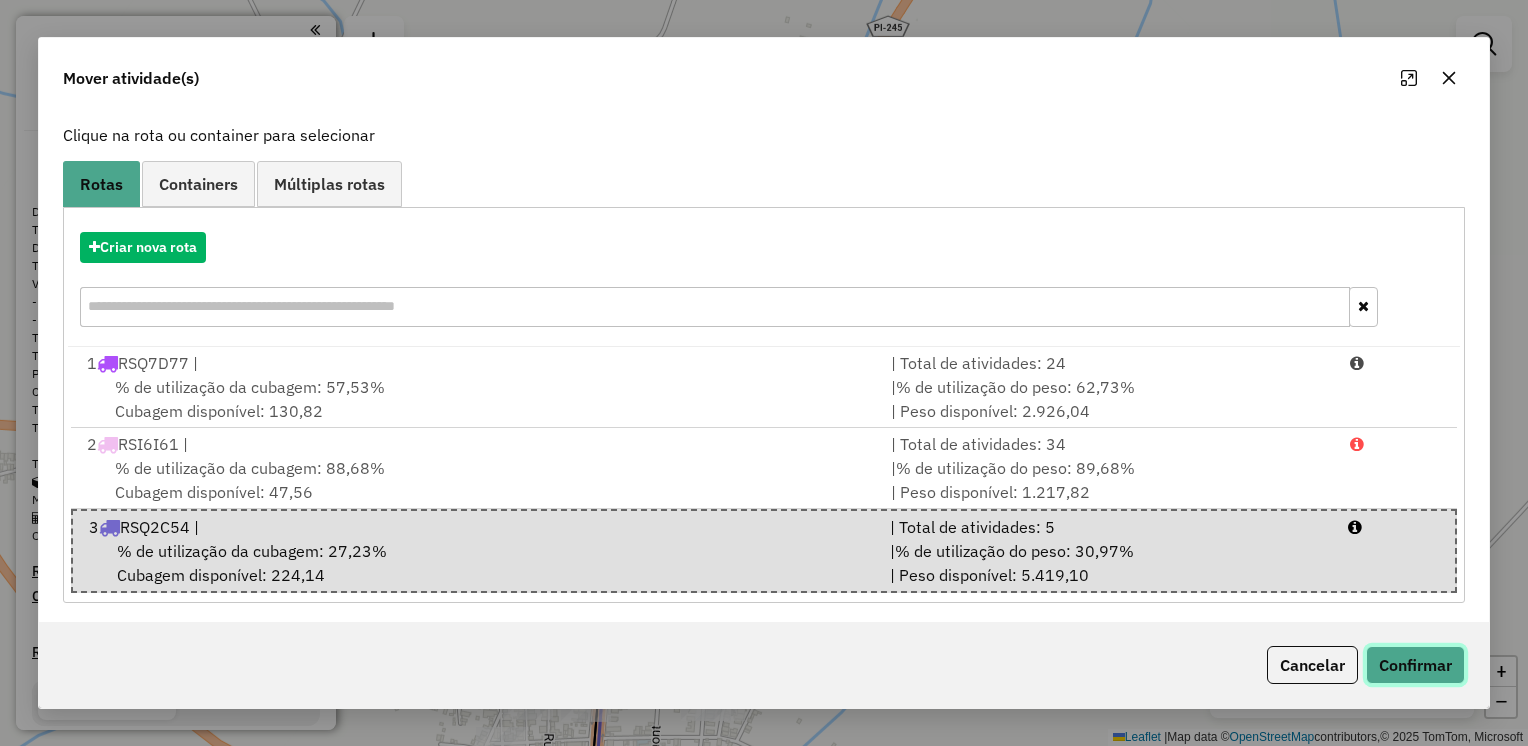 click on "Confirmar" 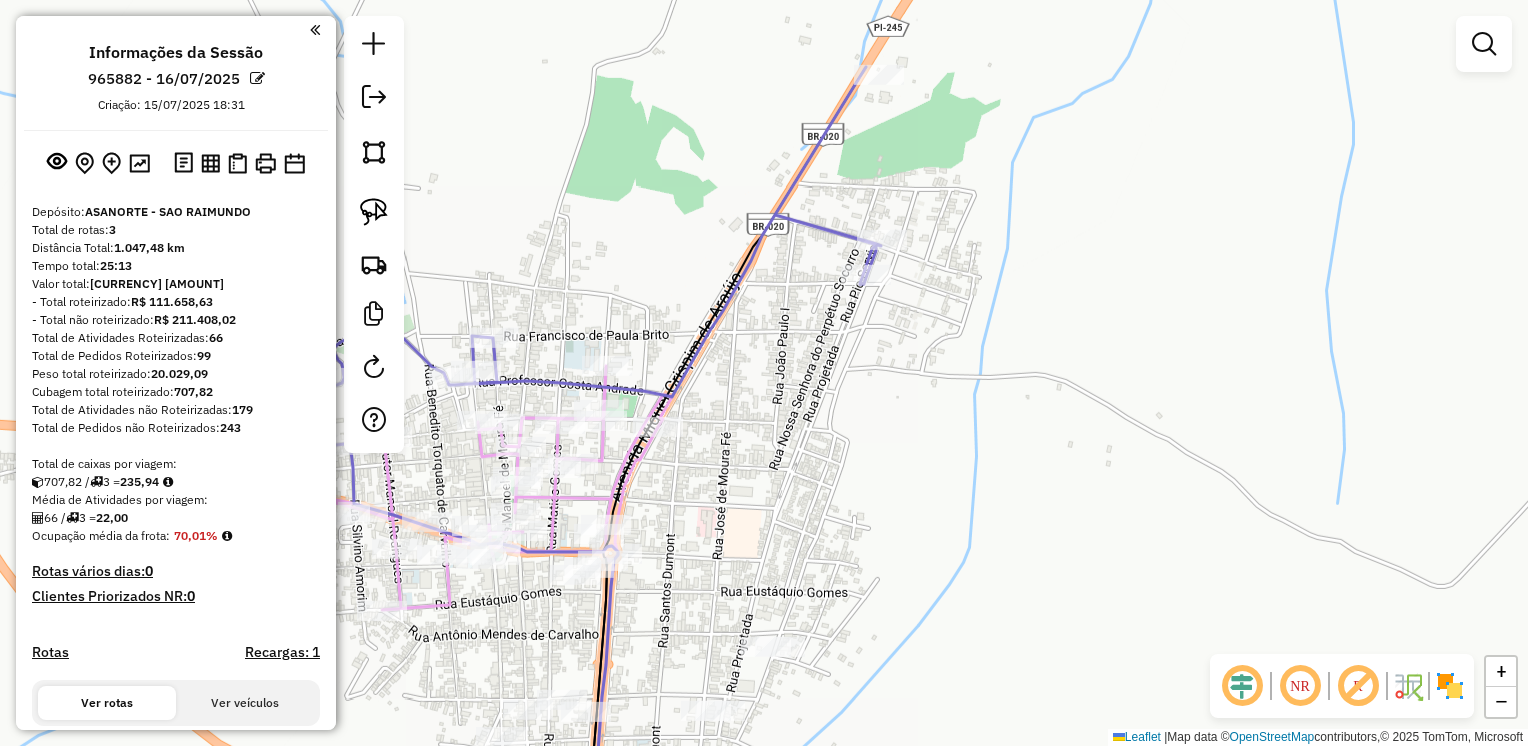 scroll, scrollTop: 0, scrollLeft: 0, axis: both 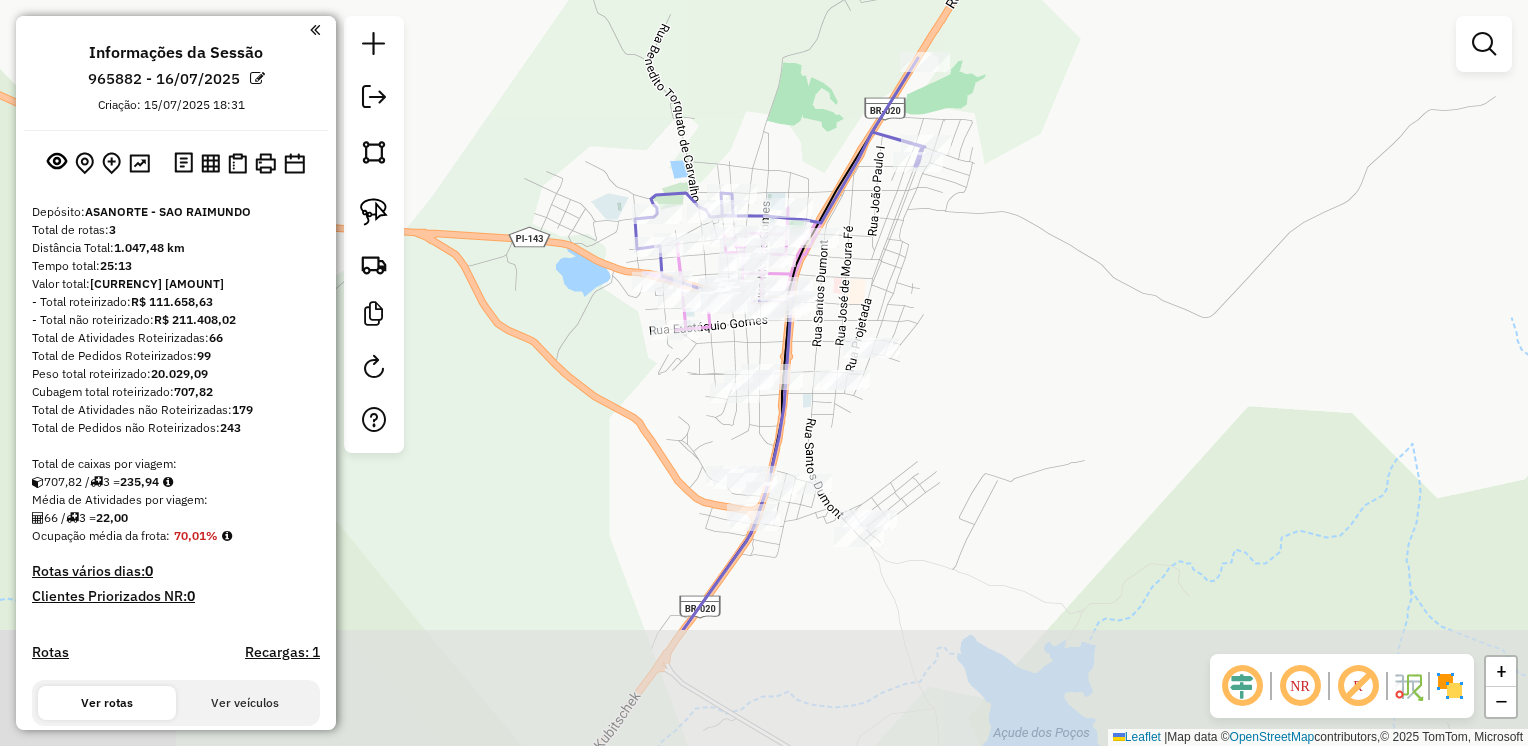 drag, startPoint x: 1060, startPoint y: 417, endPoint x: 808, endPoint y: 260, distance: 296.9057 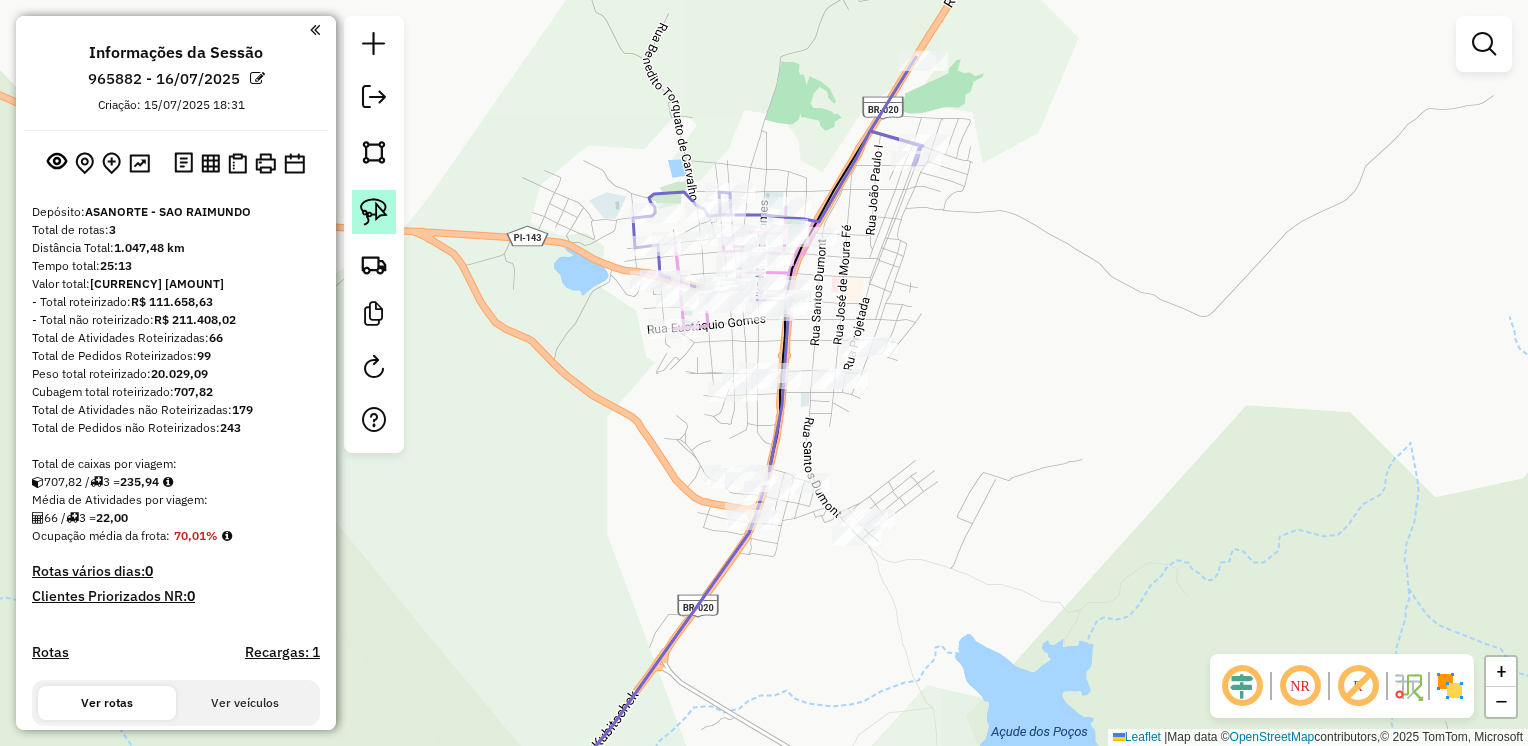click 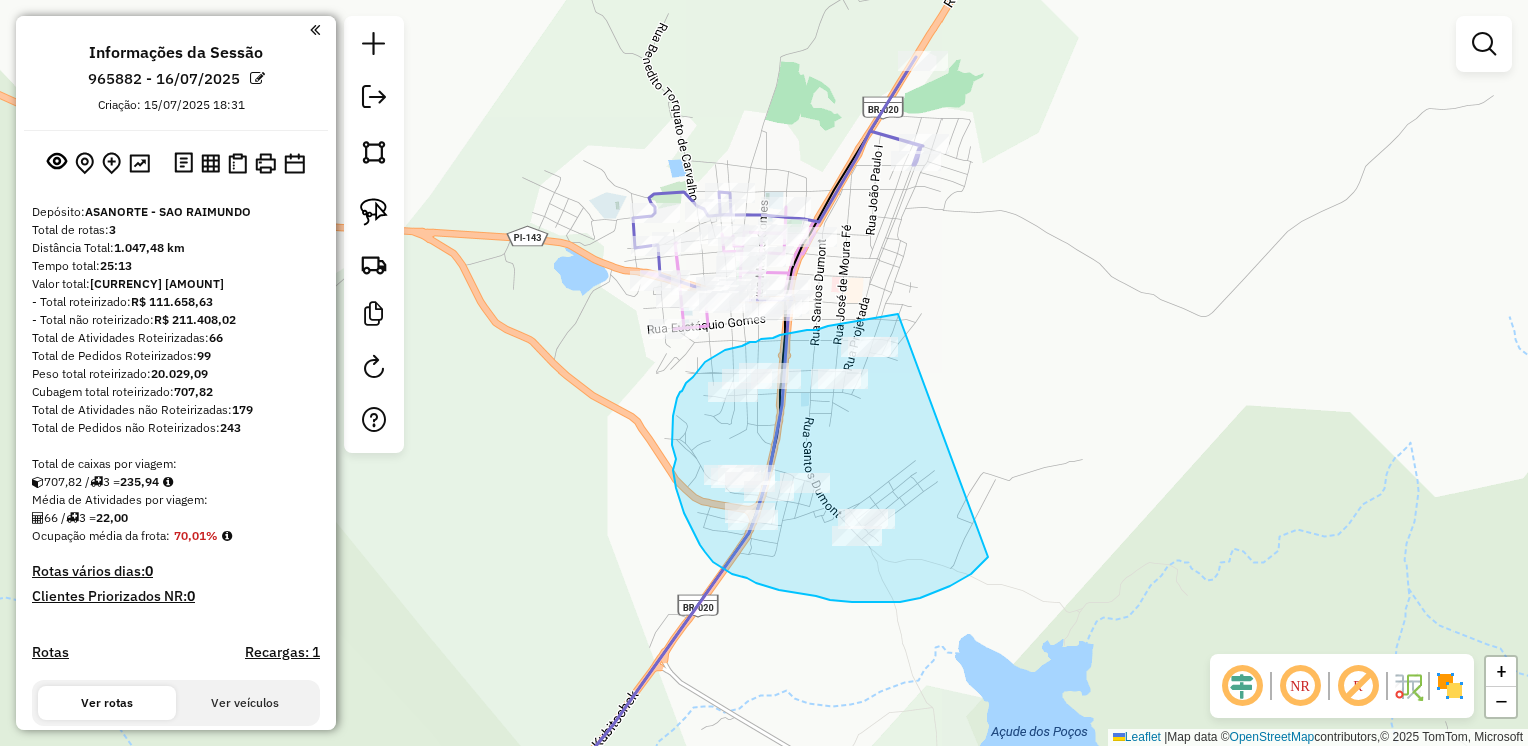 drag, startPoint x: 895, startPoint y: 314, endPoint x: 998, endPoint y: 524, distance: 233.89955 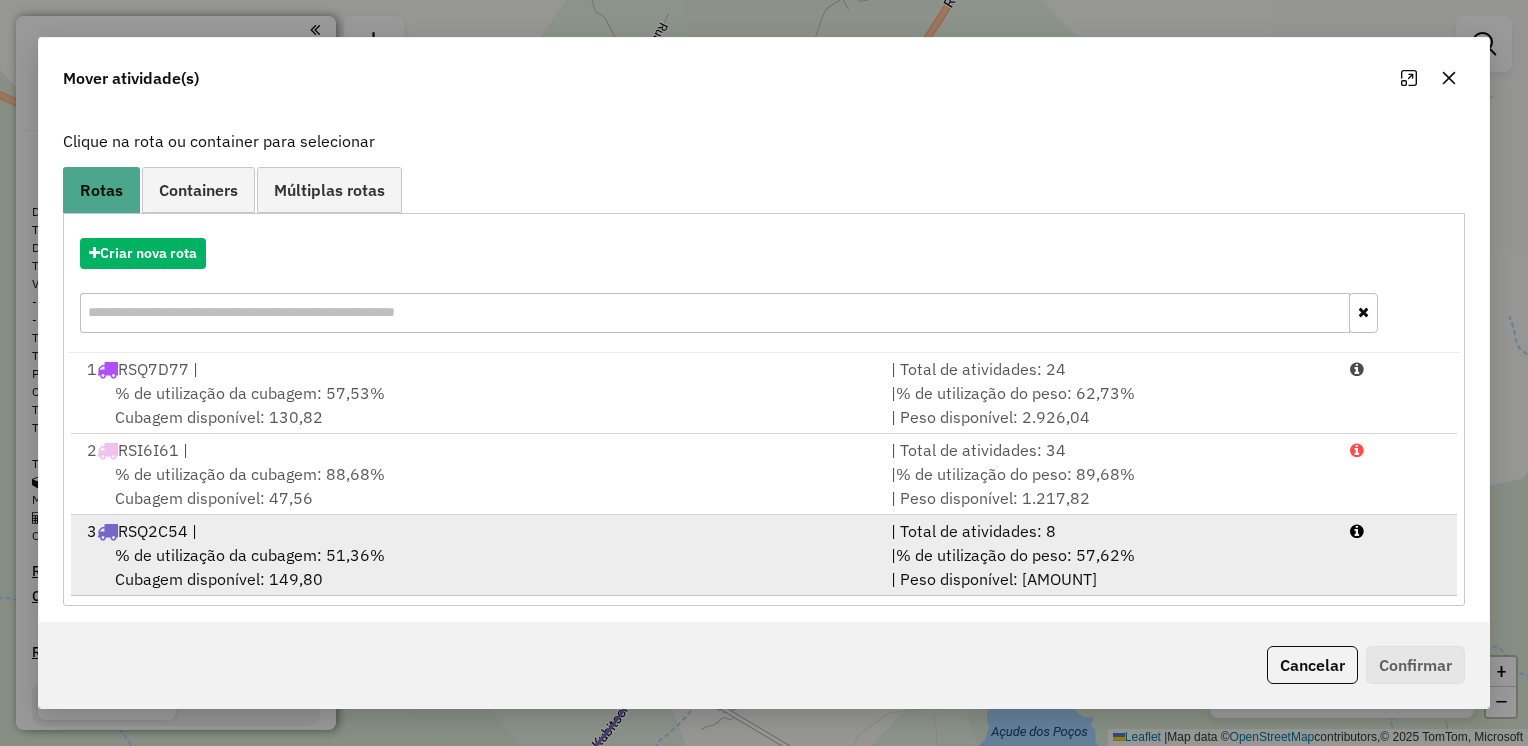 scroll, scrollTop: 113, scrollLeft: 0, axis: vertical 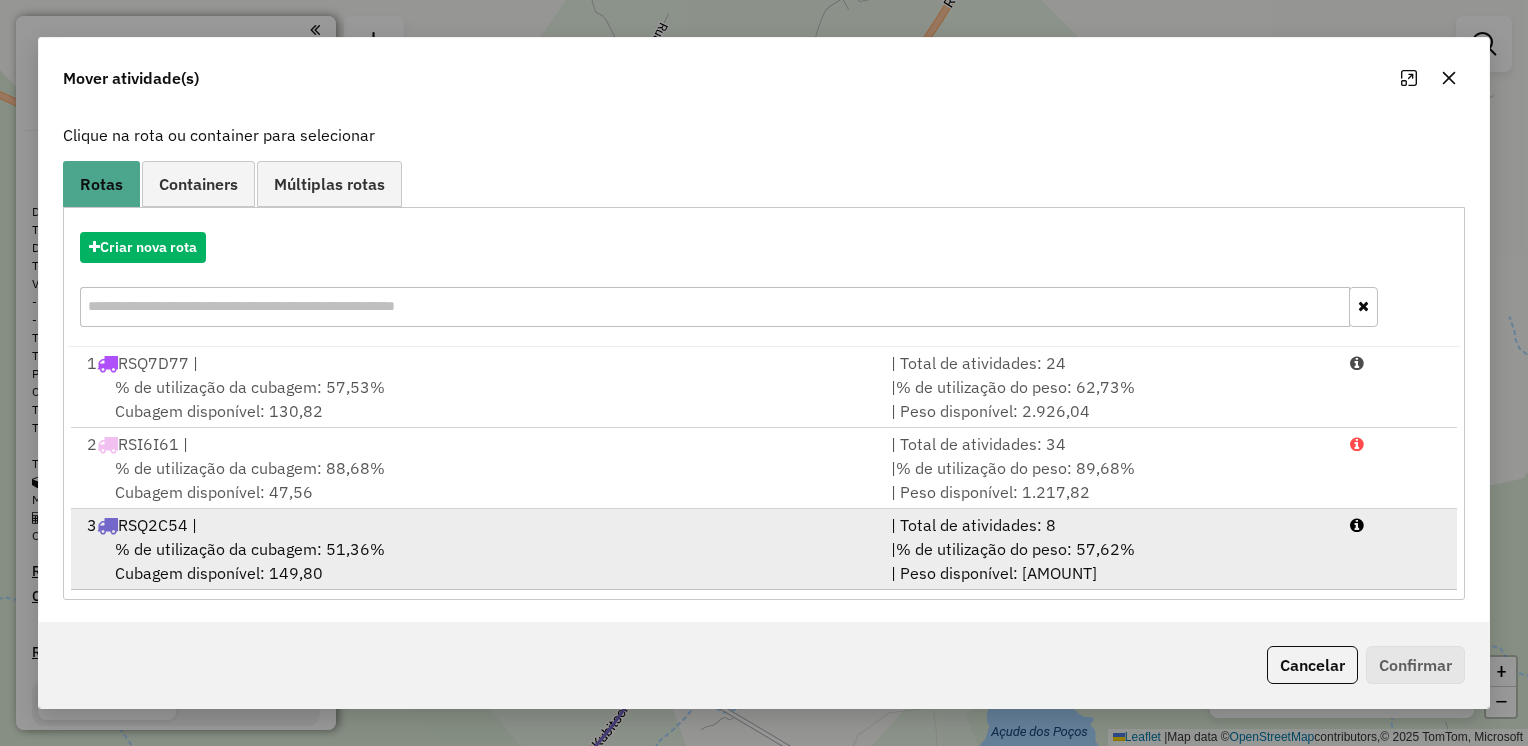 click on "% de utilização da cubagem: 51,36%" at bounding box center [250, 549] 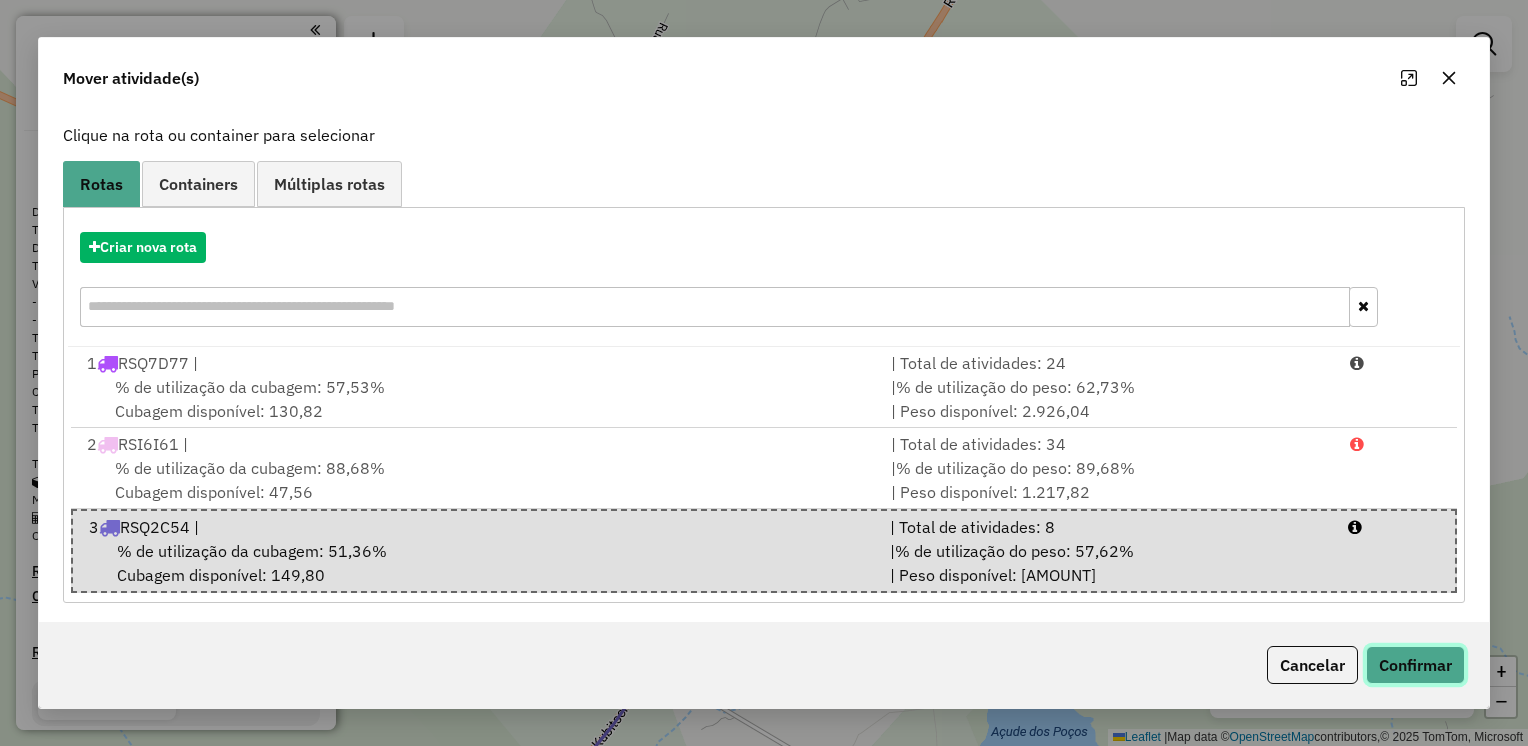 click on "Confirmar" 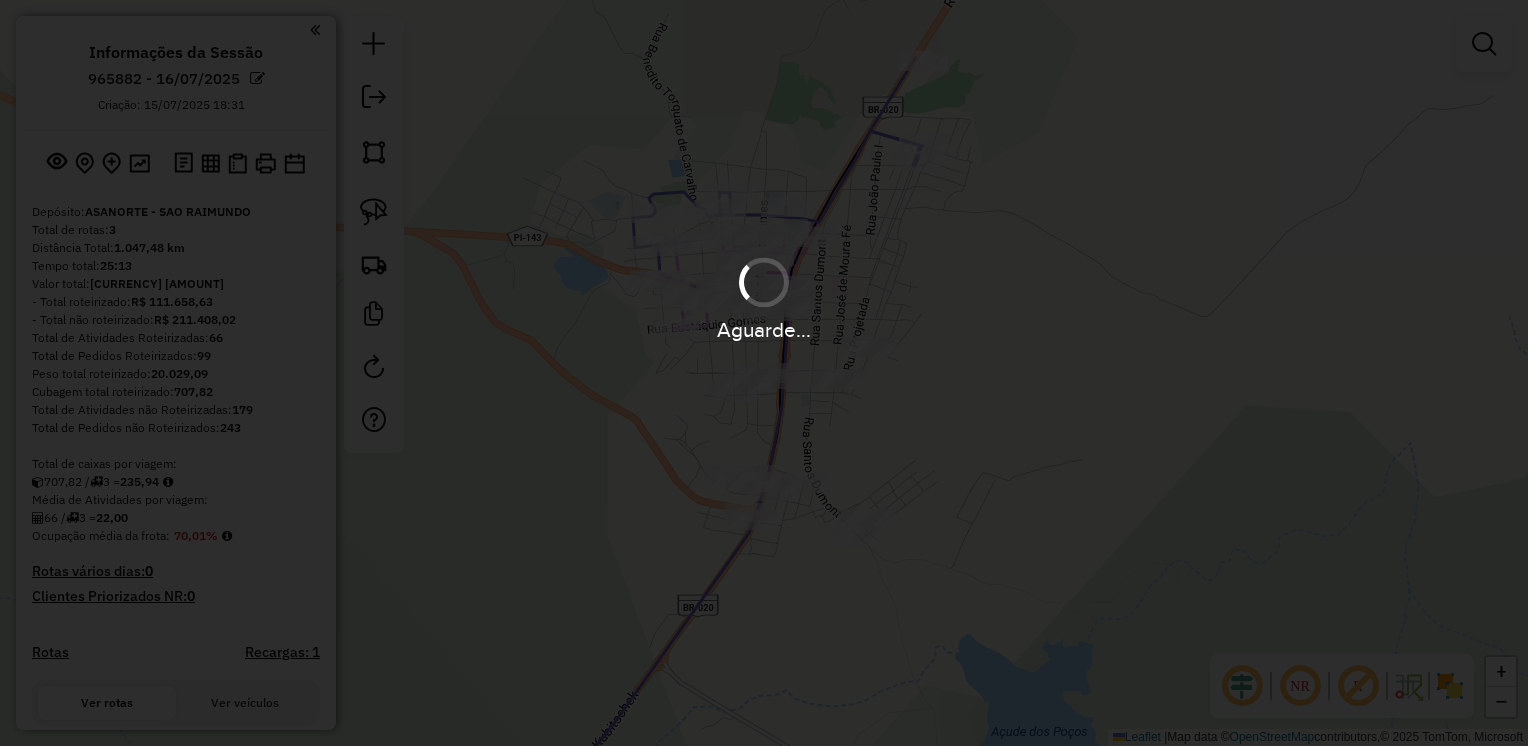 scroll, scrollTop: 0, scrollLeft: 0, axis: both 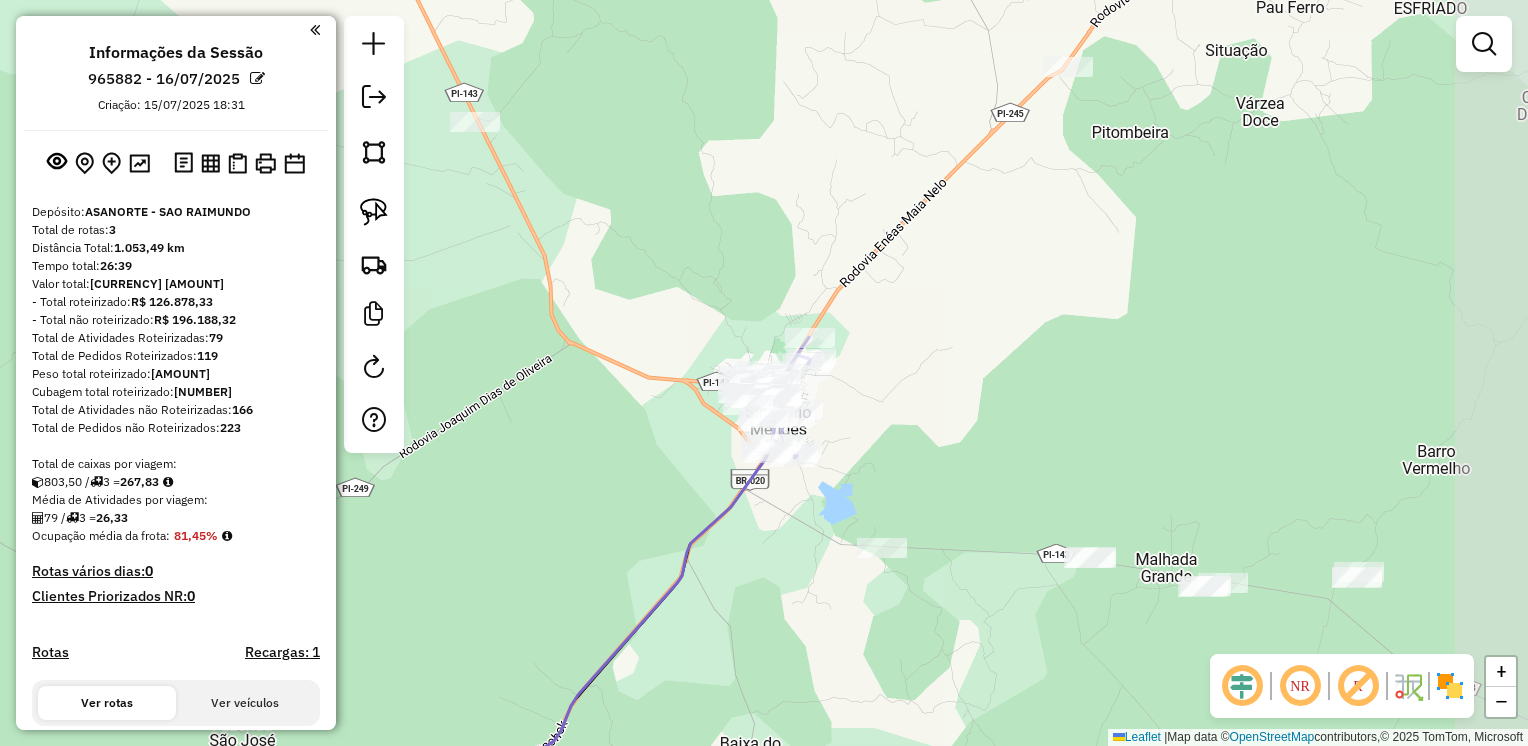 drag, startPoint x: 1157, startPoint y: 531, endPoint x: 928, endPoint y: 494, distance: 231.96982 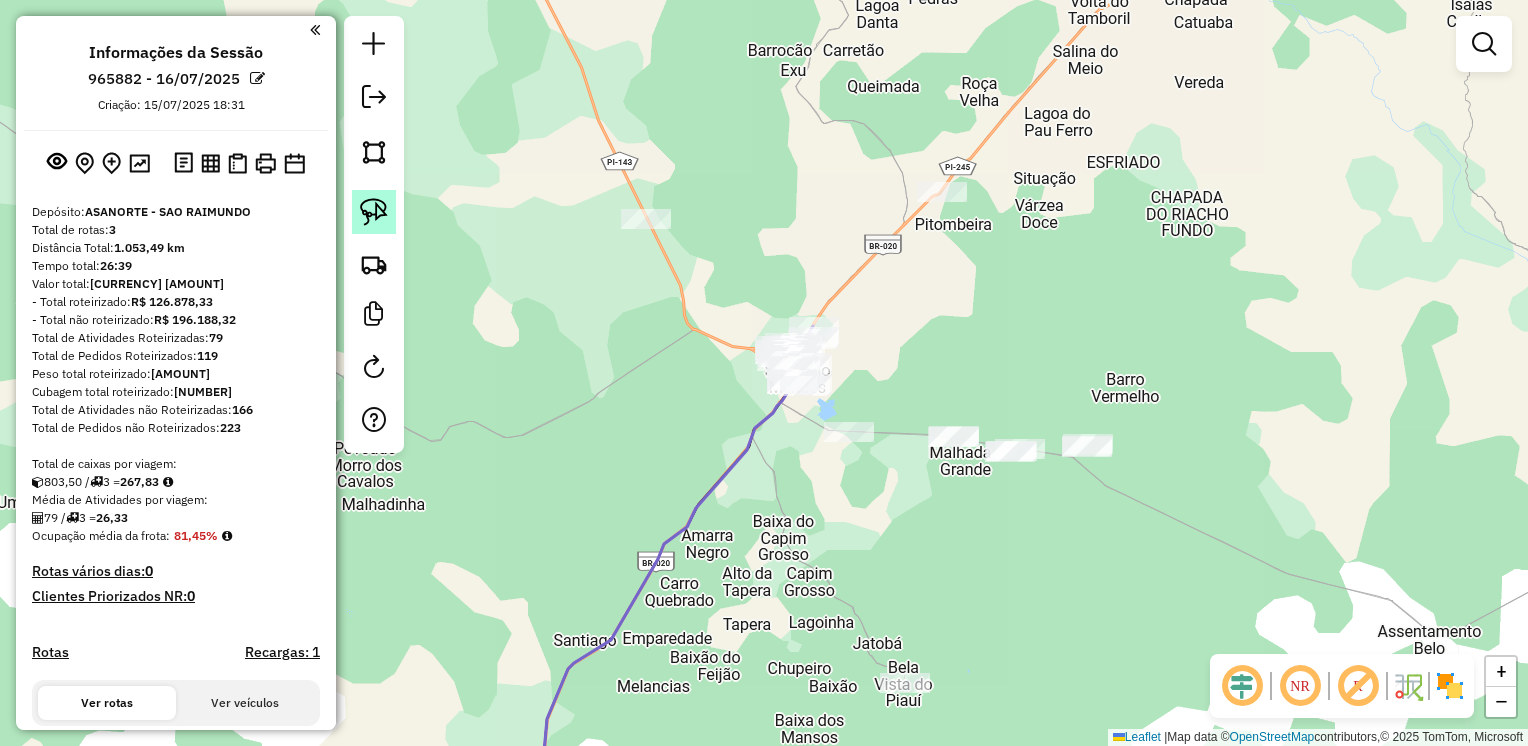 click 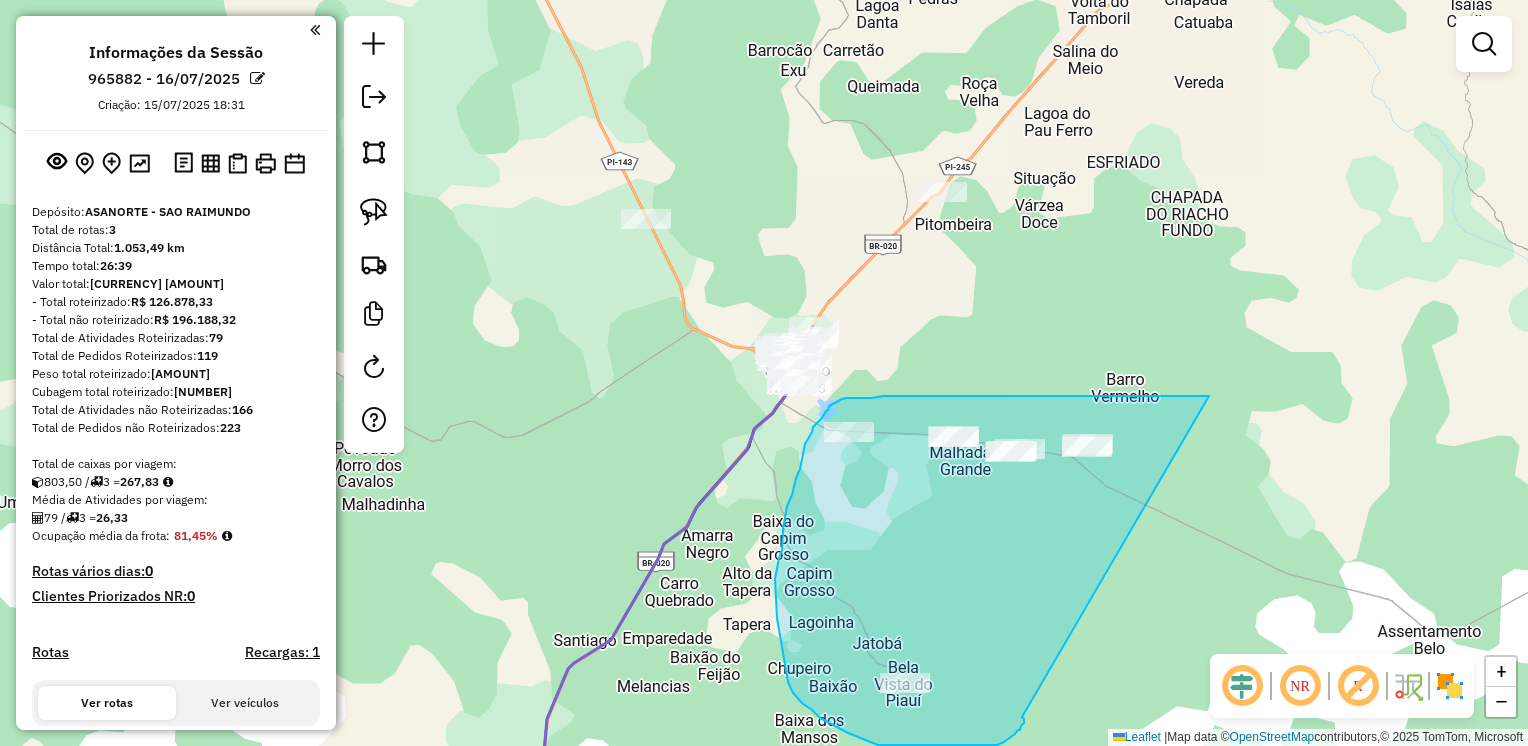 drag, startPoint x: 1183, startPoint y: 396, endPoint x: 1017, endPoint y: 712, distance: 356.94818 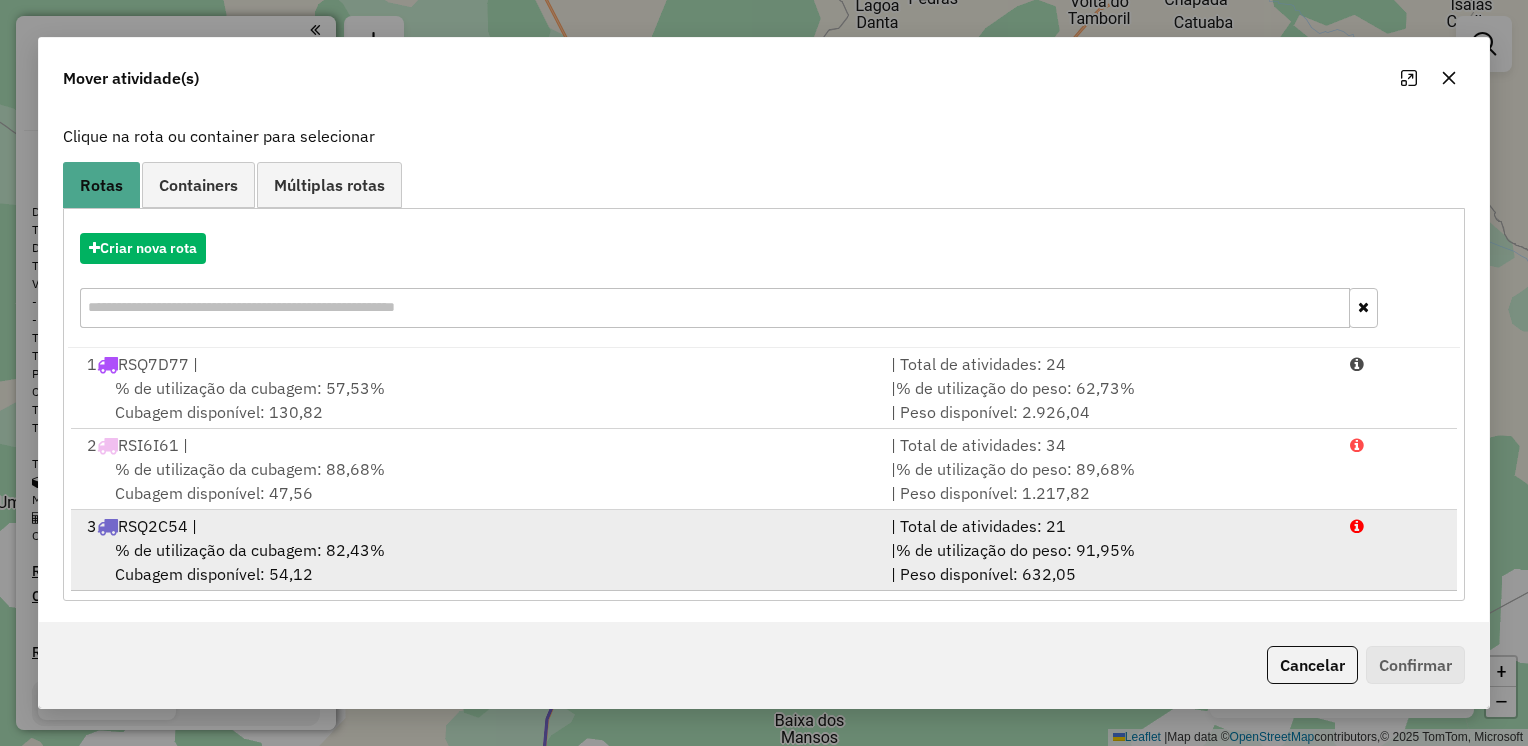 scroll, scrollTop: 113, scrollLeft: 0, axis: vertical 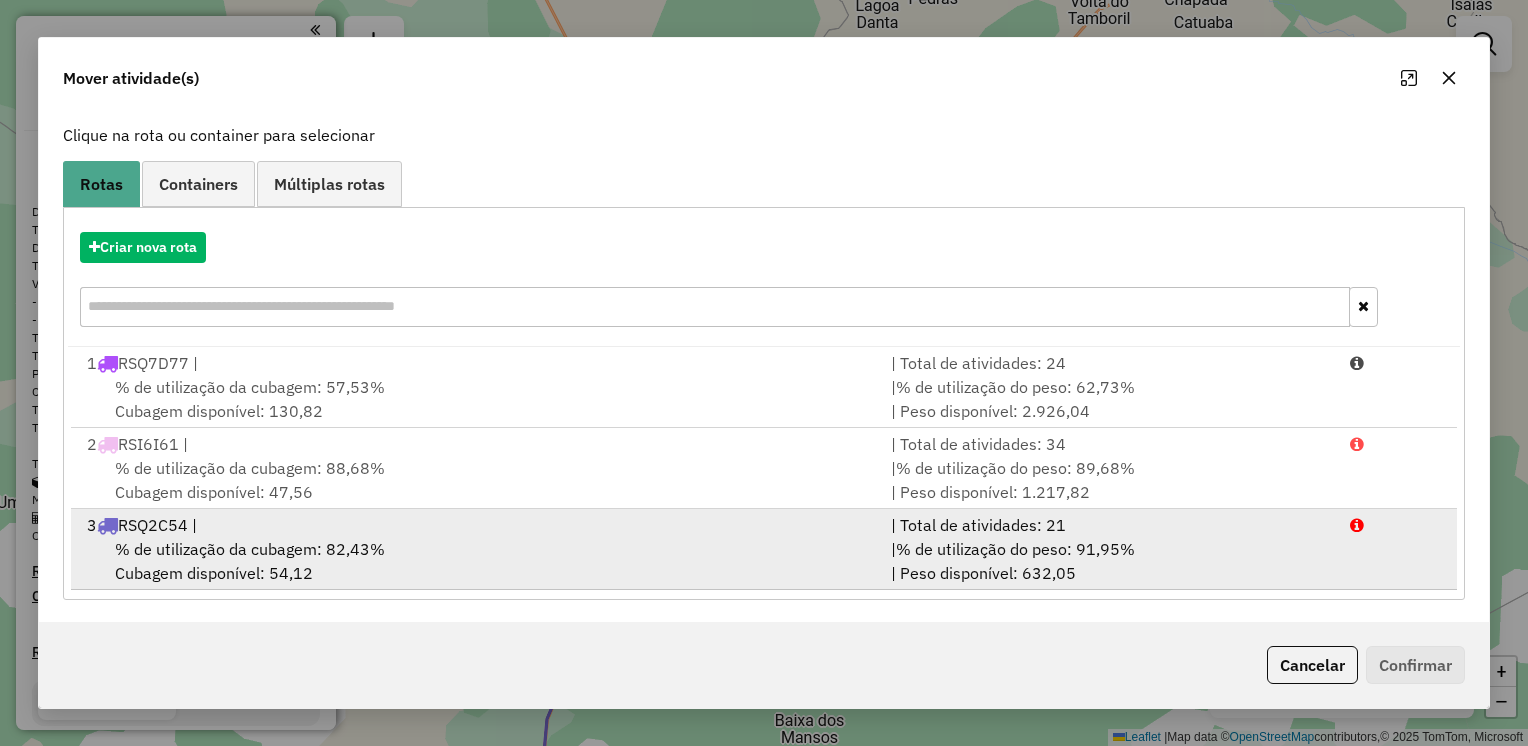 click on "% de utilização da cubagem: [PERCENT]%  Cubagem disponível: [NUMBER]" at bounding box center (477, 561) 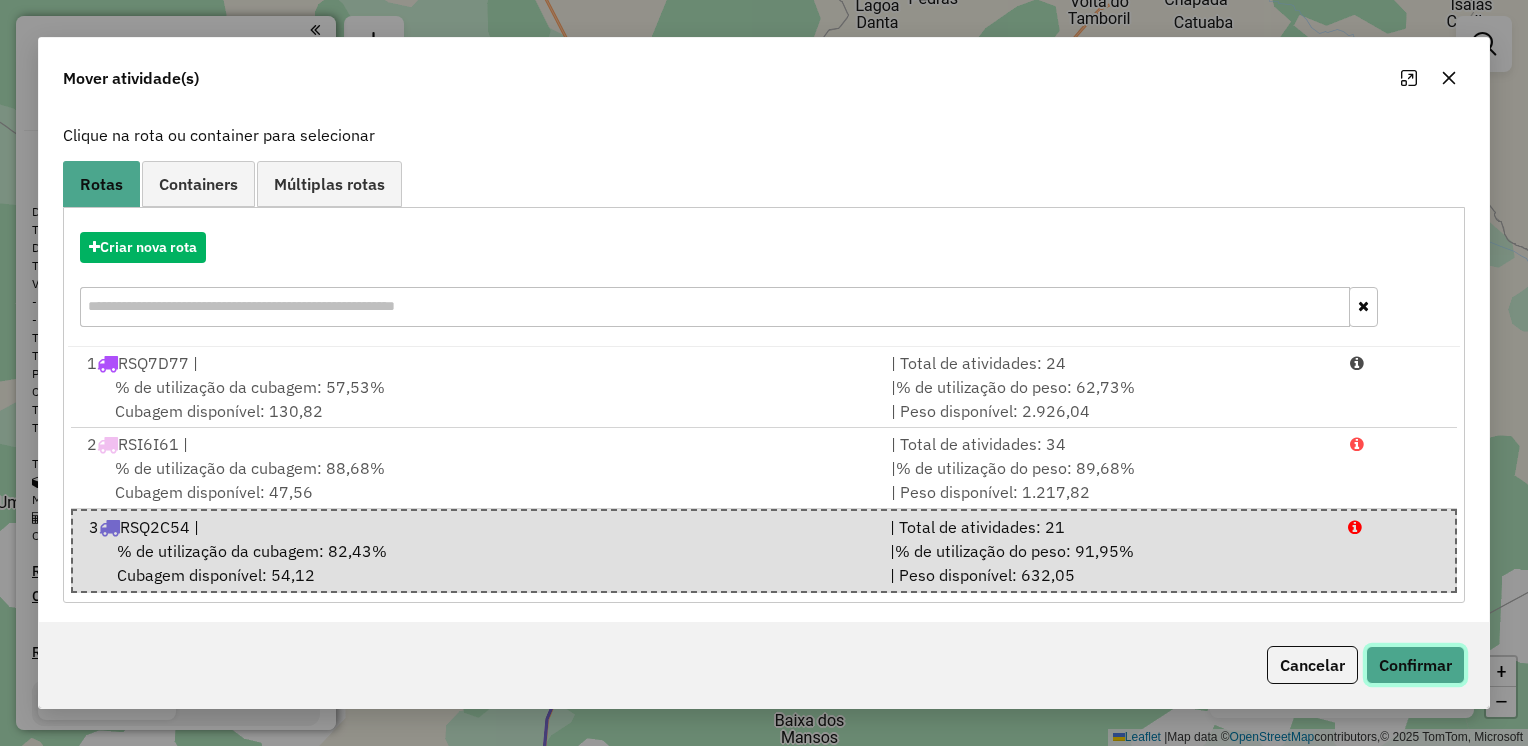 click on "Confirmar" 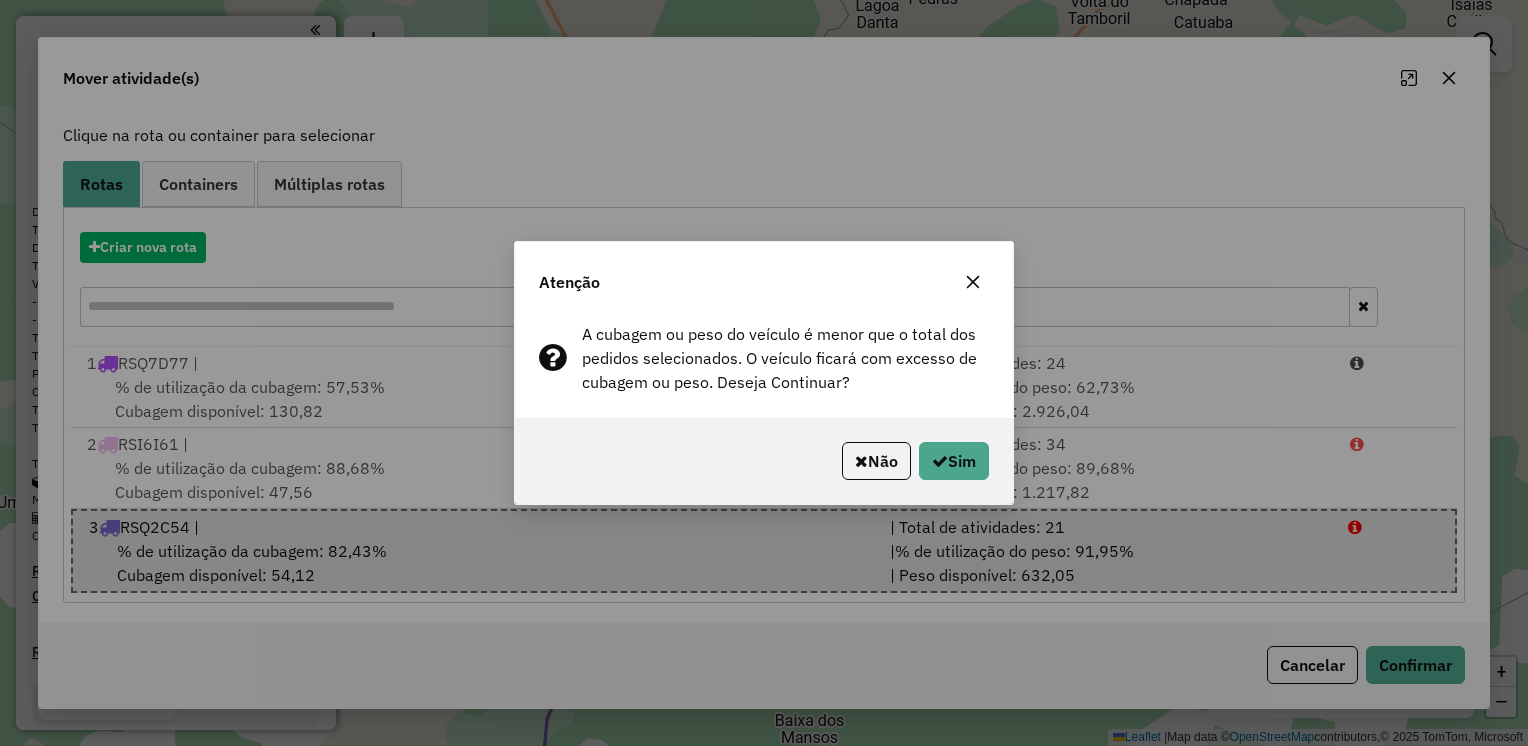 click 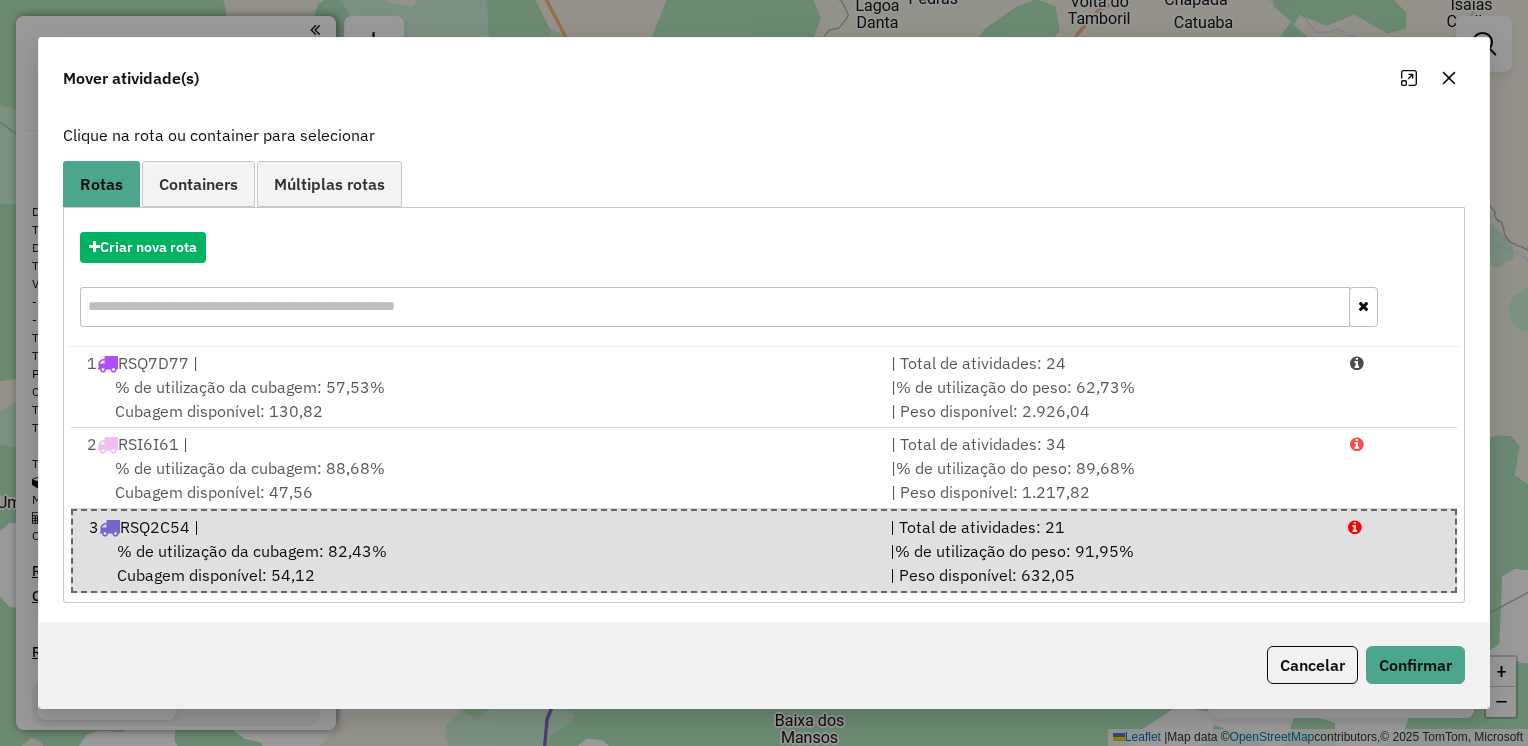 click 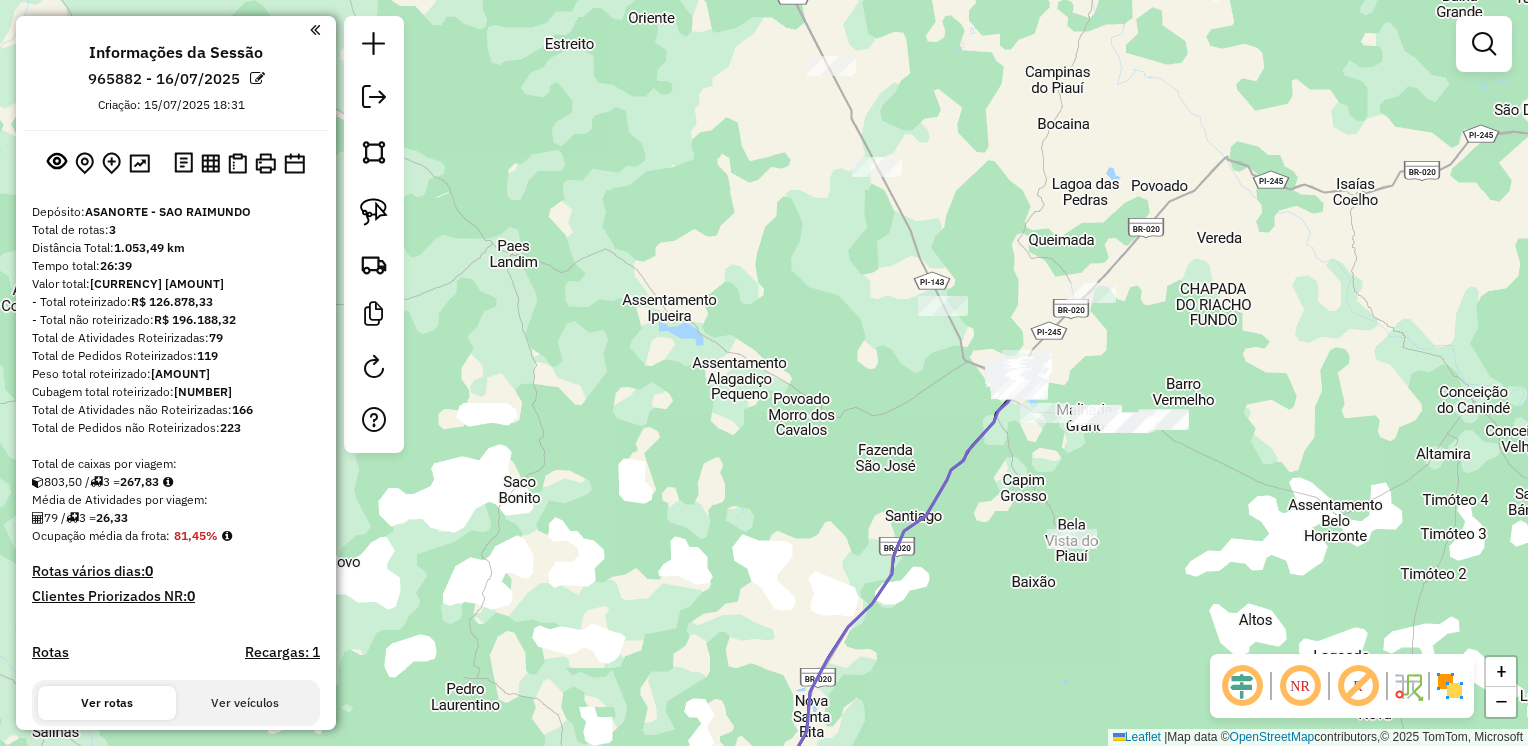 drag, startPoint x: 1178, startPoint y: 290, endPoint x: 1186, endPoint y: 338, distance: 48.6621 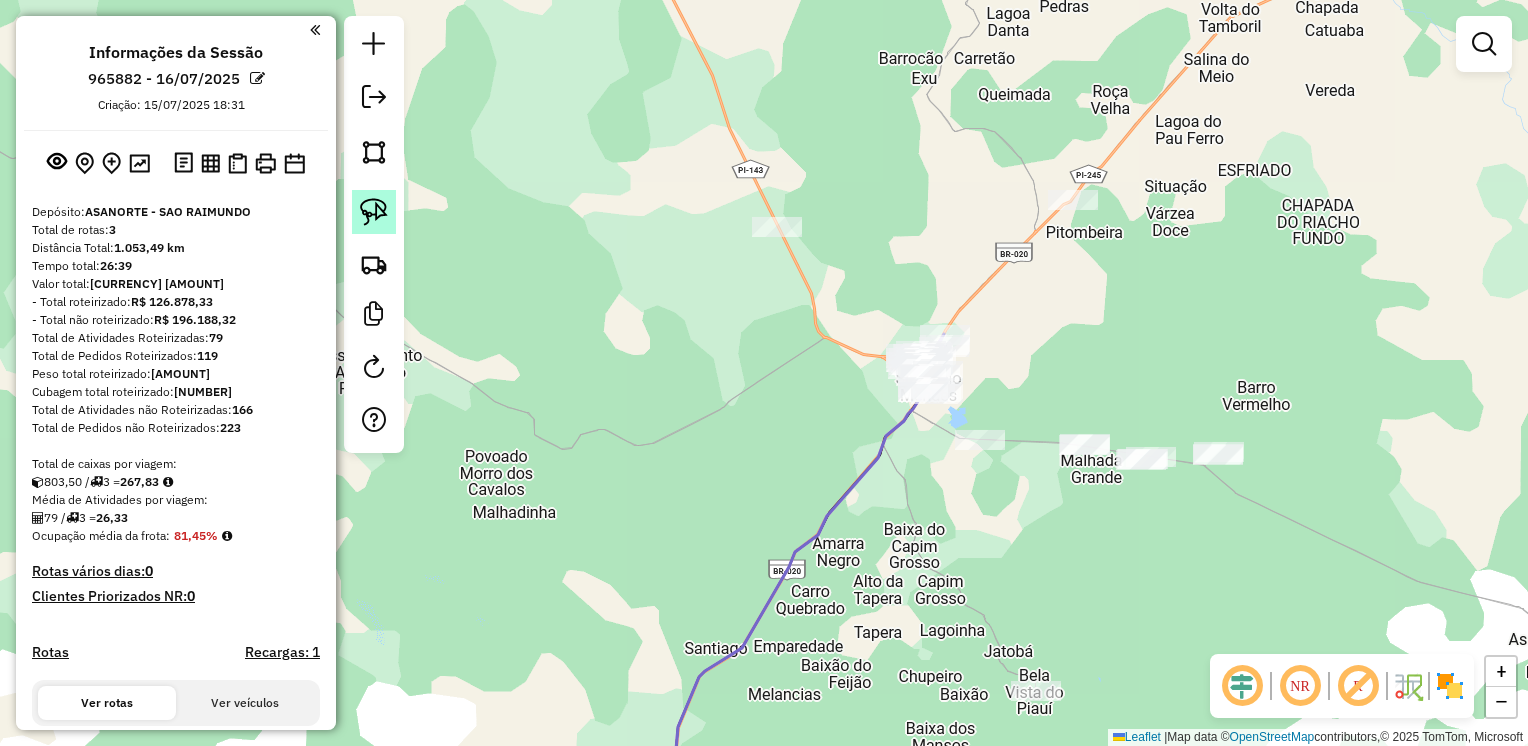 click 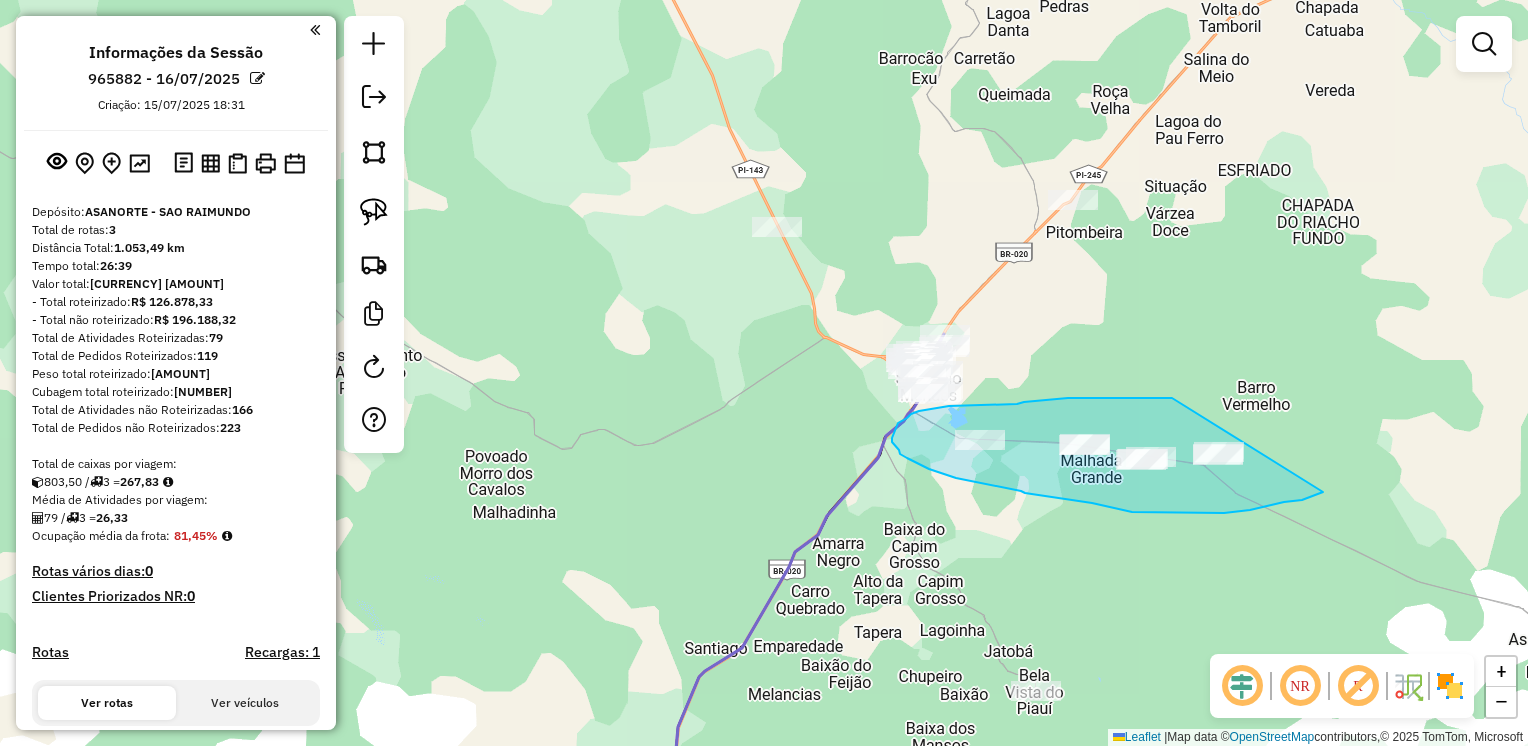drag, startPoint x: 1124, startPoint y: 398, endPoint x: 1323, endPoint y: 492, distance: 220.08408 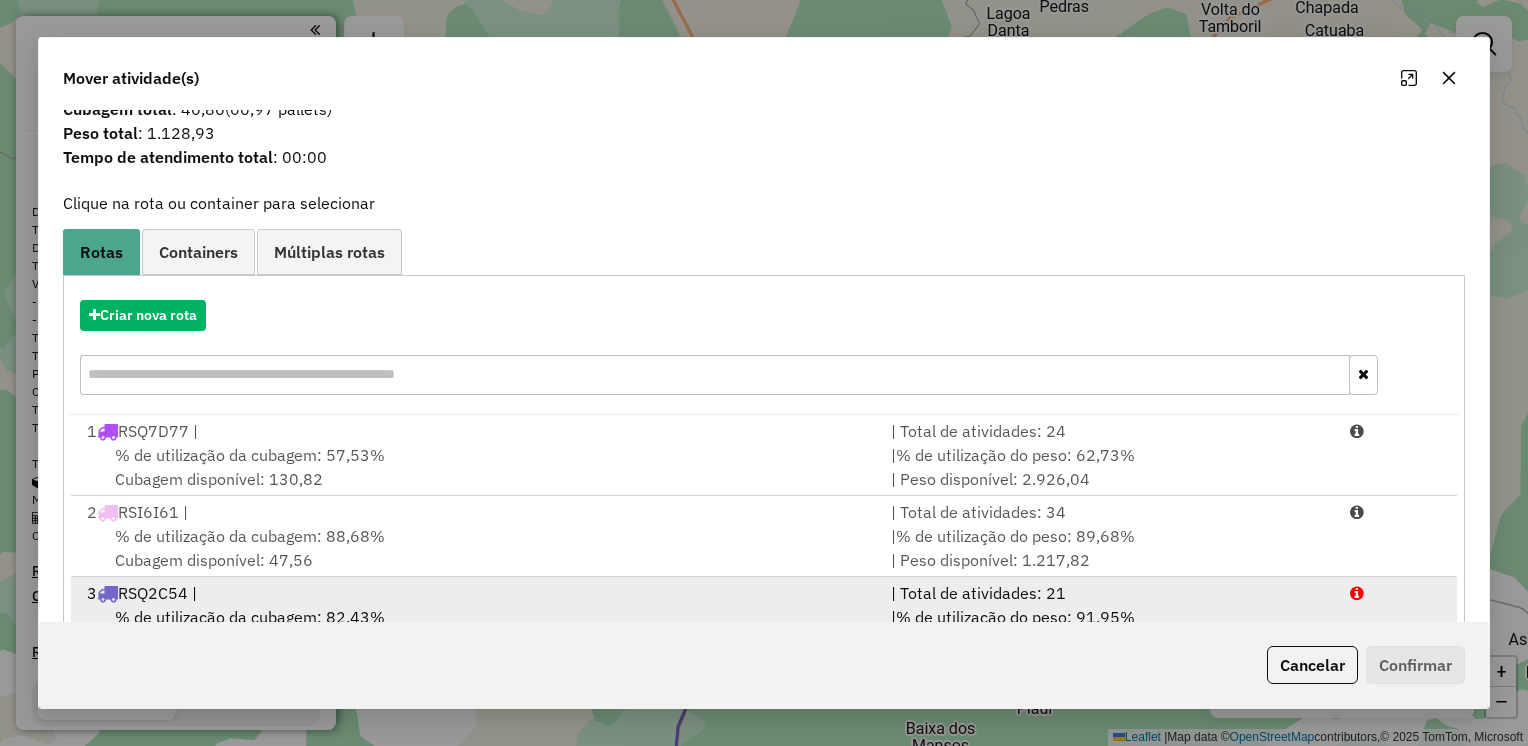 scroll, scrollTop: 113, scrollLeft: 0, axis: vertical 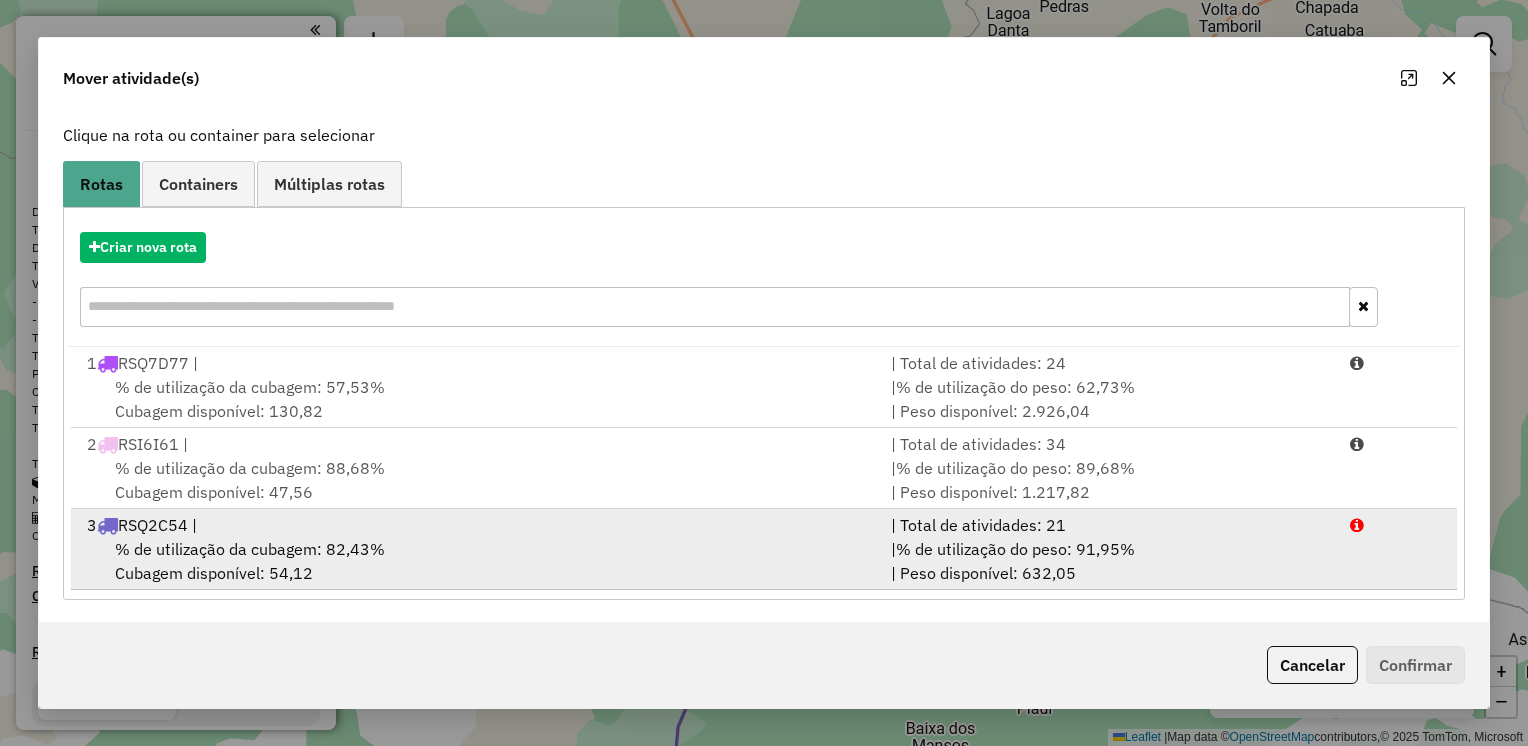 click on "% de utilização da cubagem: [PERCENT]%  Cubagem disponível: [NUMBER]" at bounding box center (477, 561) 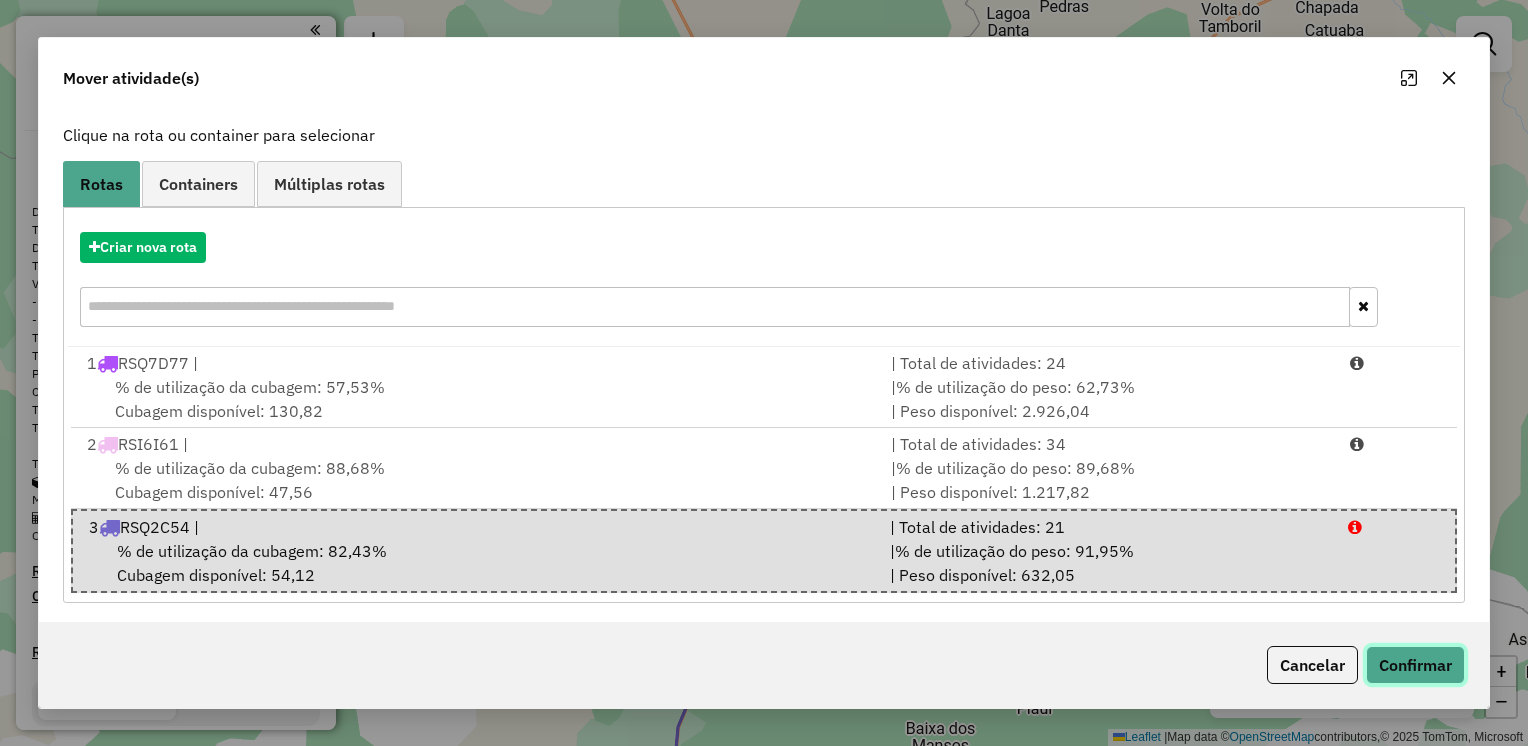 click on "Confirmar" 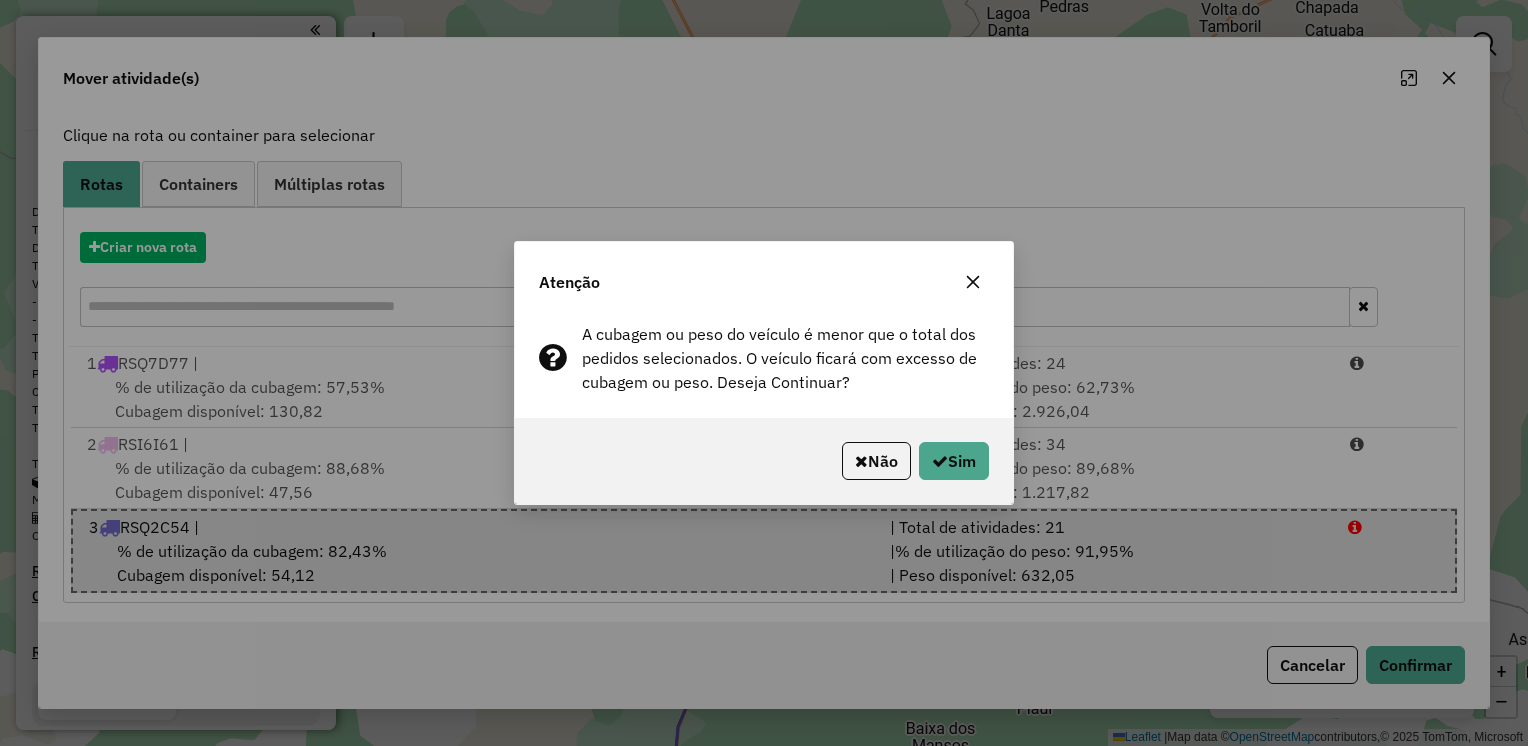 click 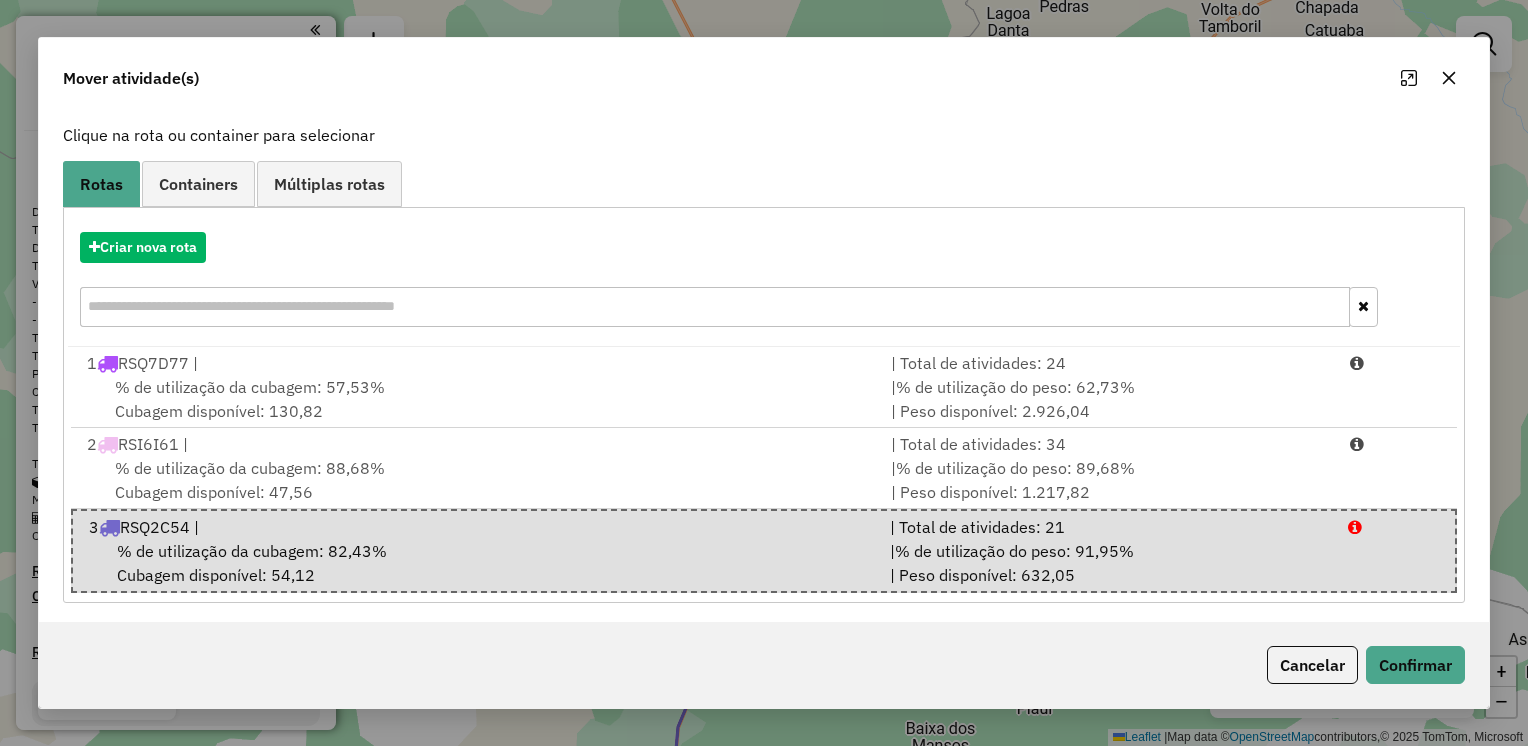 click 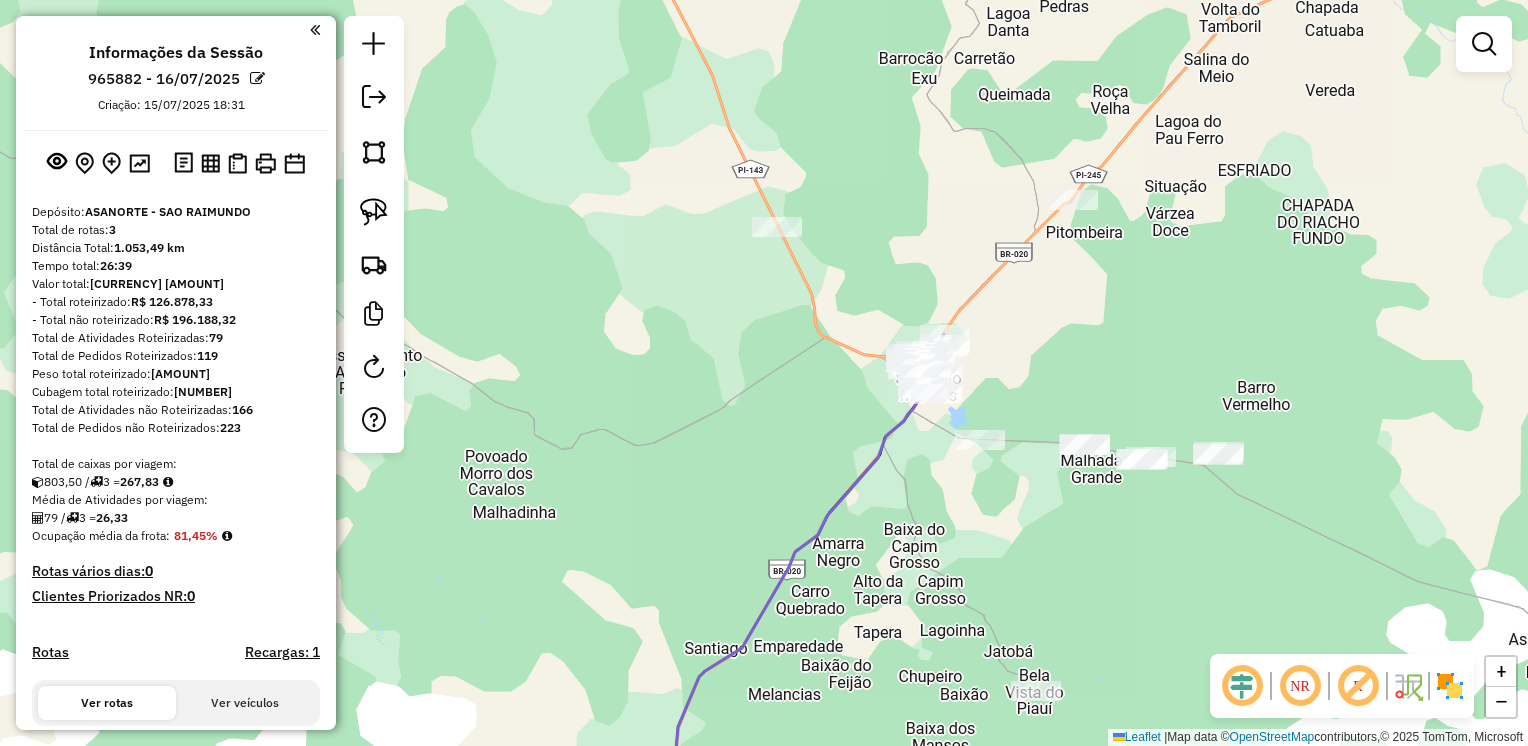 click on "Janela de atendimento Grade de atendimento Capacidade Transportadoras Veículos Cliente Pedidos  Rotas Selecione os dias de semana para filtrar as janelas de atendimento  Seg   Ter   Qua   Qui   Sex   Sáb   Dom  Informe o período da janela de atendimento: De: Até:  Filtrar exatamente a janela do cliente  Considerar janela de atendimento padrão  Selecione os dias de semana para filtrar as grades de atendimento  Seg   Ter   Qua   Qui   Sex   Sáb   Dom   Considerar clientes sem dia de atendimento cadastrado  Clientes fora do dia de atendimento selecionado Filtrar as atividades entre os valores definidos abaixo:  Peso mínimo:   Peso máximo:   Cubagem mínima:   Cubagem máxima:   De:   Até:  Filtrar as atividades entre o tempo de atendimento definido abaixo:  De:   Até:   Considerar capacidade total dos clientes não roteirizados Transportadora: Selecione um ou mais itens Tipo de veículo: Selecione um ou mais itens Veículo: Selecione um ou mais itens Motorista: Selecione um ou mais itens Nome: Rótulo:" 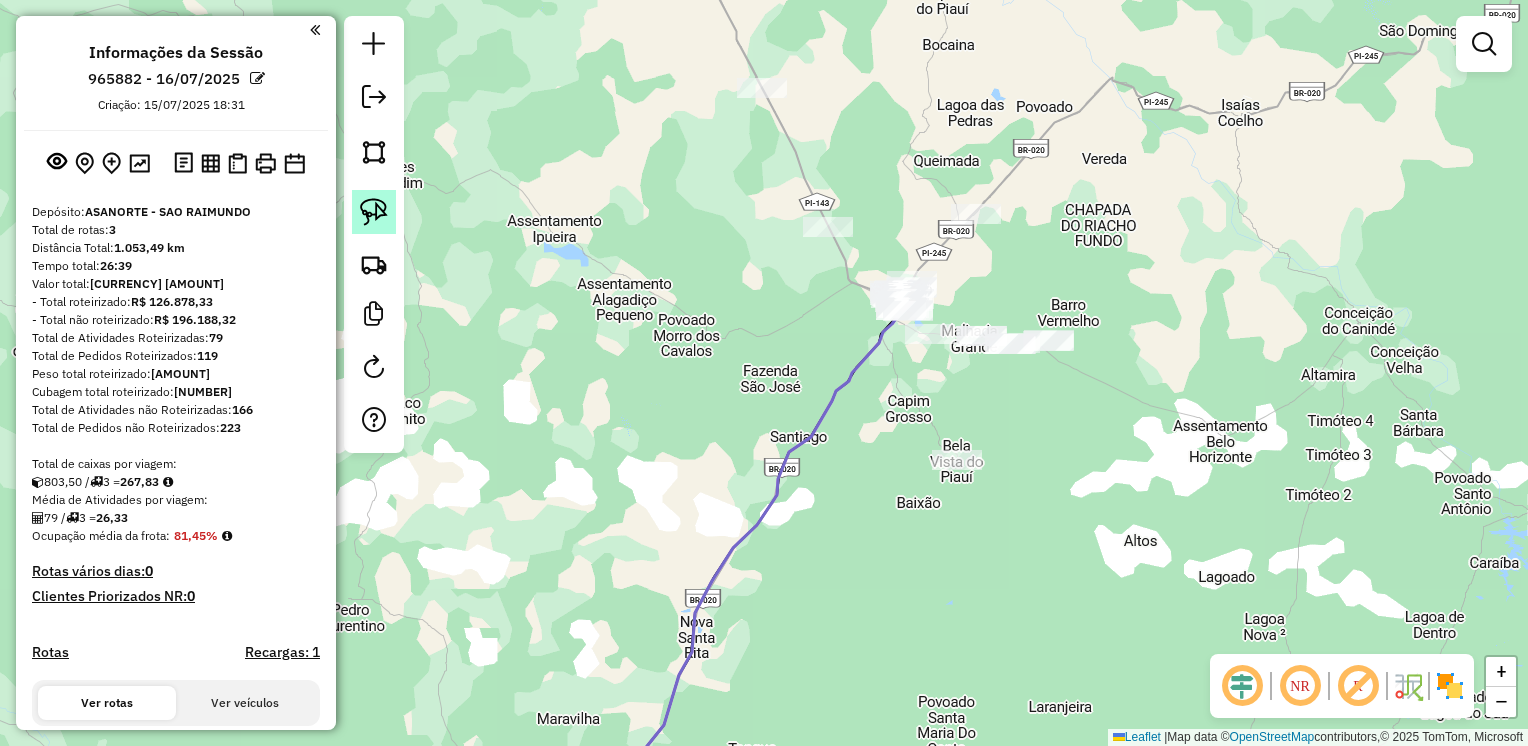 click 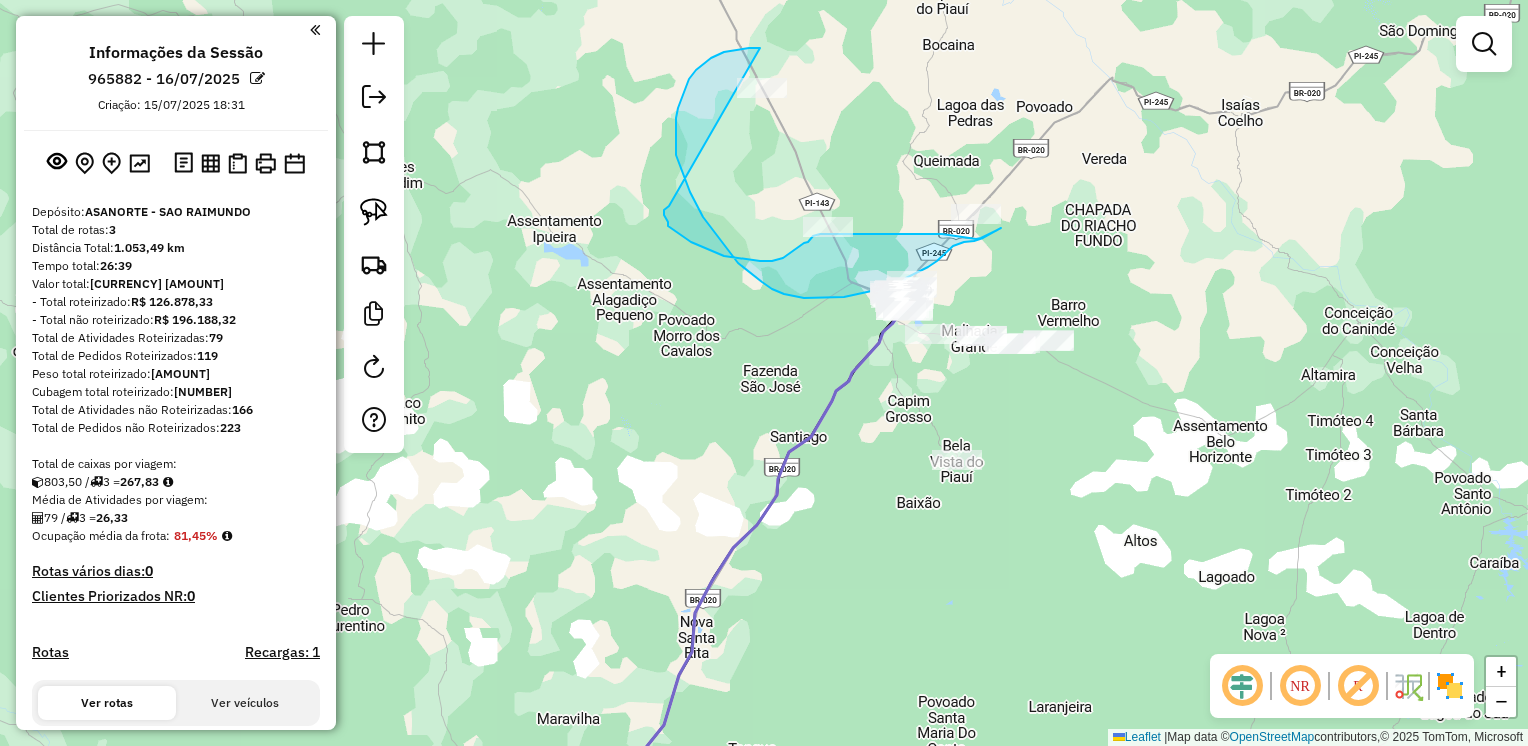 drag, startPoint x: 743, startPoint y: 49, endPoint x: 670, endPoint y: 206, distance: 173.14156 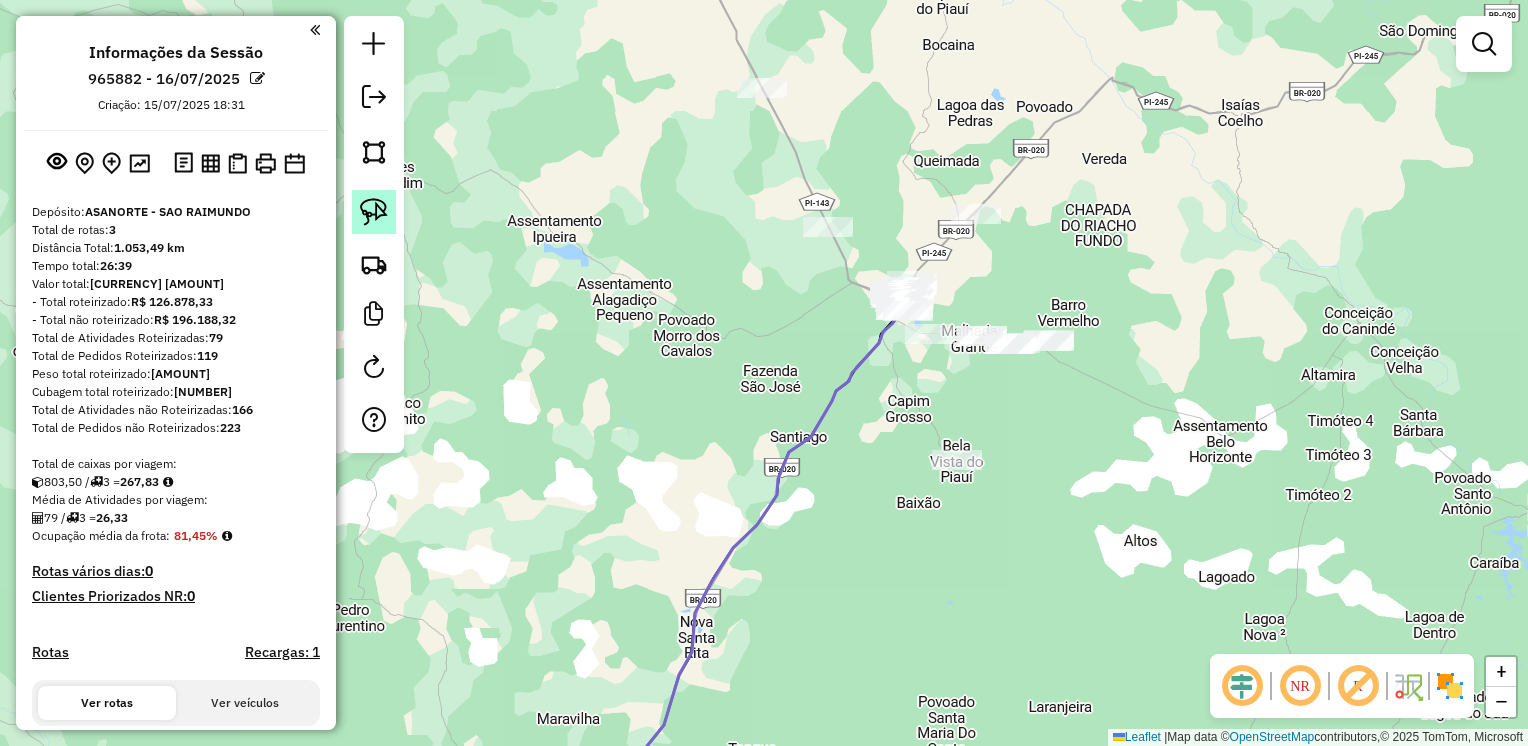 drag, startPoint x: 380, startPoint y: 208, endPoint x: 655, endPoint y: 72, distance: 306.79147 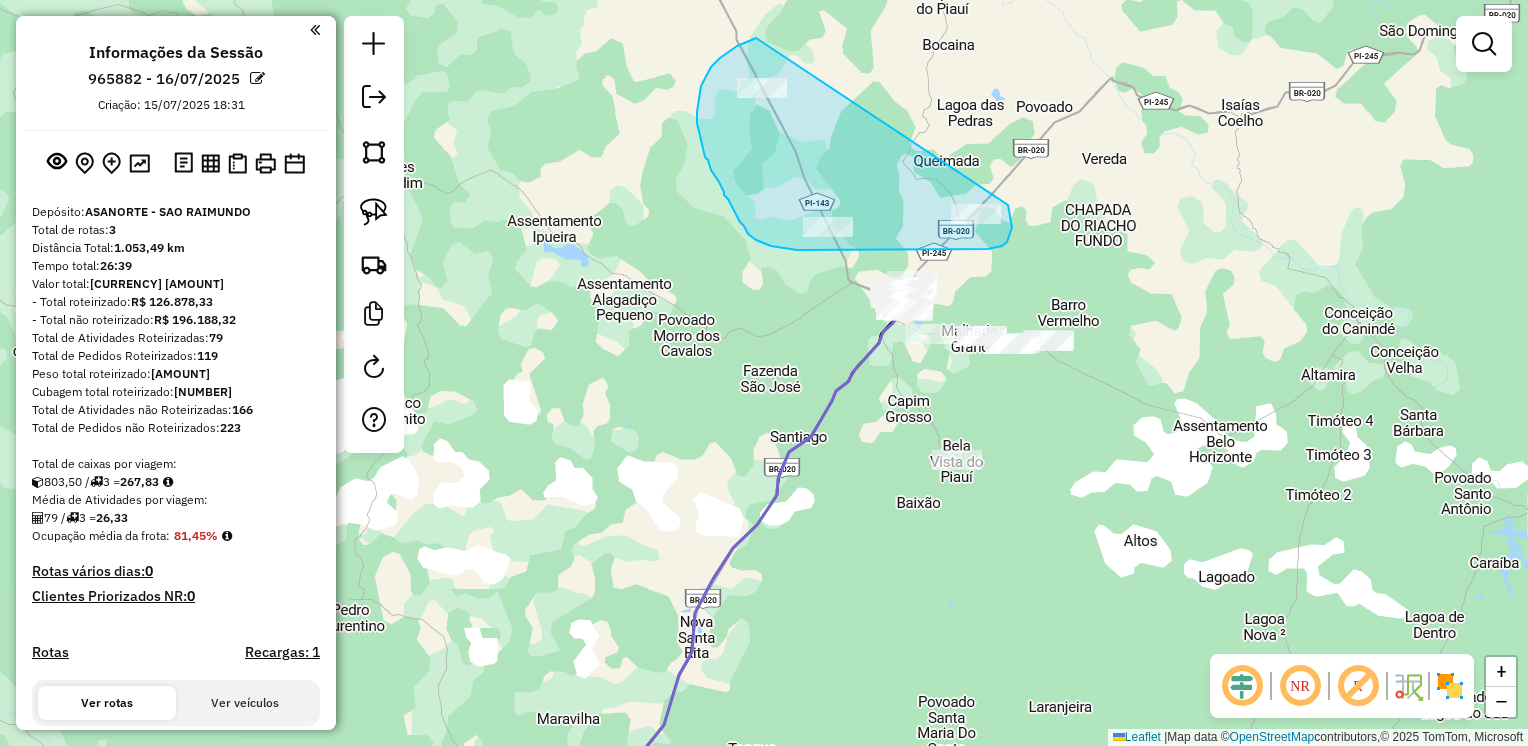 drag, startPoint x: 743, startPoint y: 44, endPoint x: 1007, endPoint y: 198, distance: 305.63376 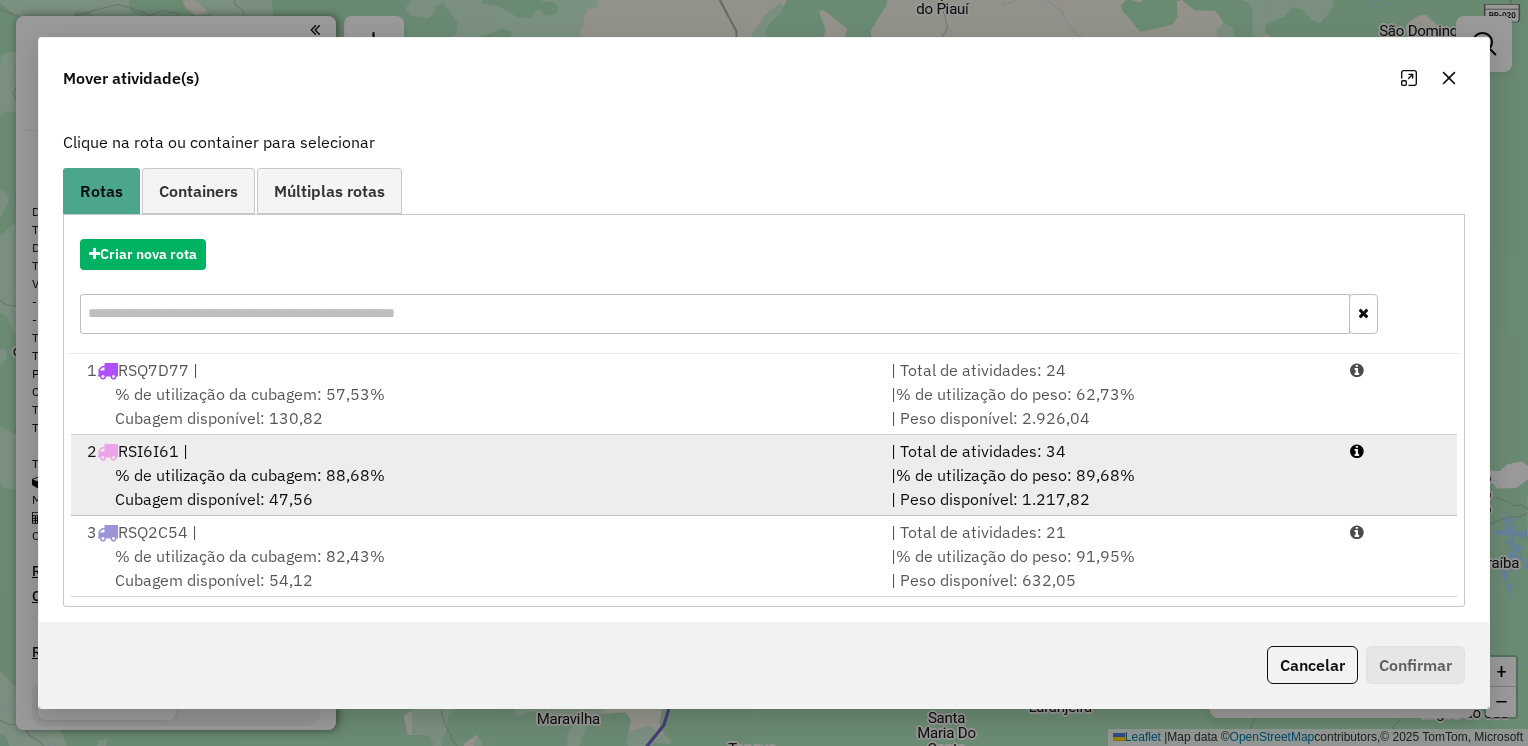 scroll, scrollTop: 113, scrollLeft: 0, axis: vertical 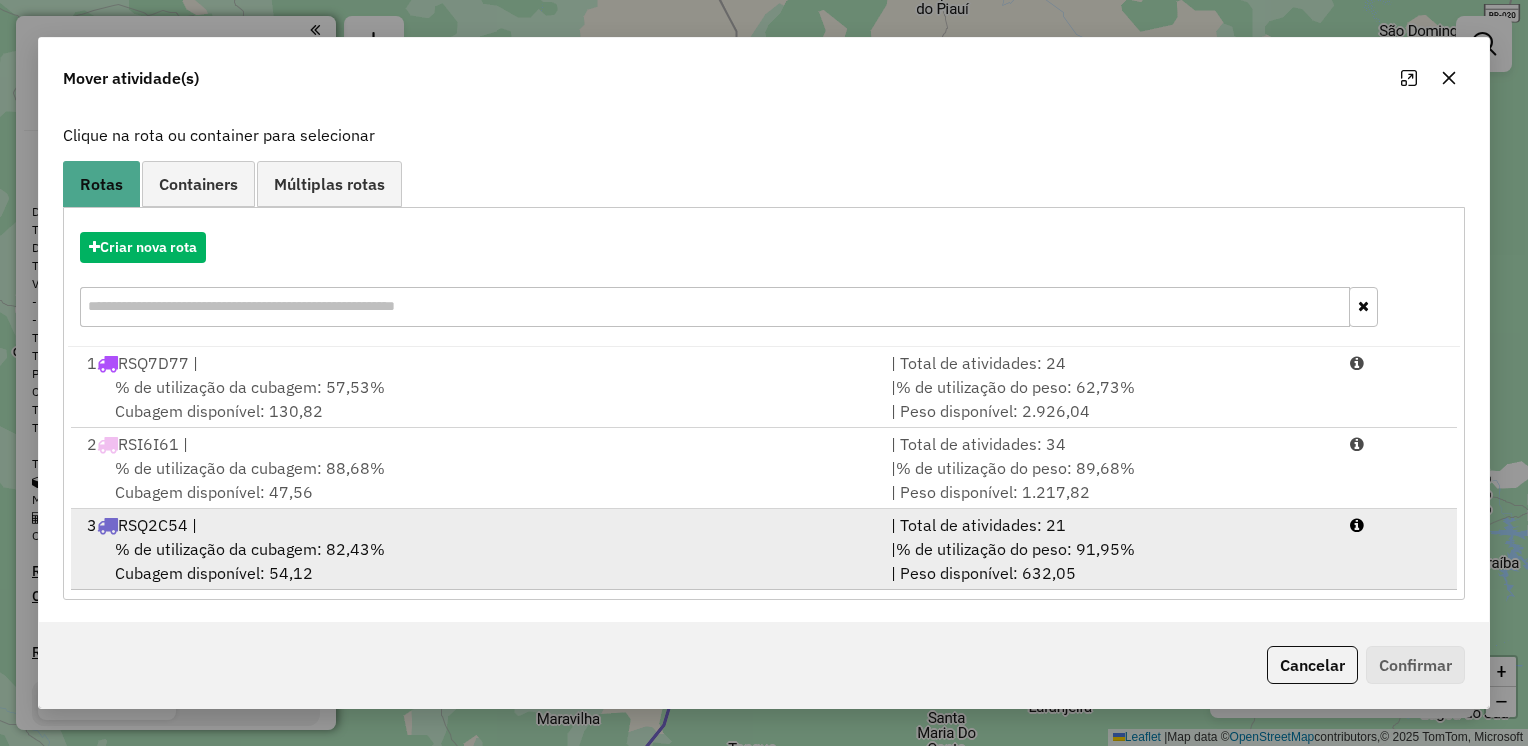 click on "% de utilização da cubagem: 82,43%" at bounding box center [250, 549] 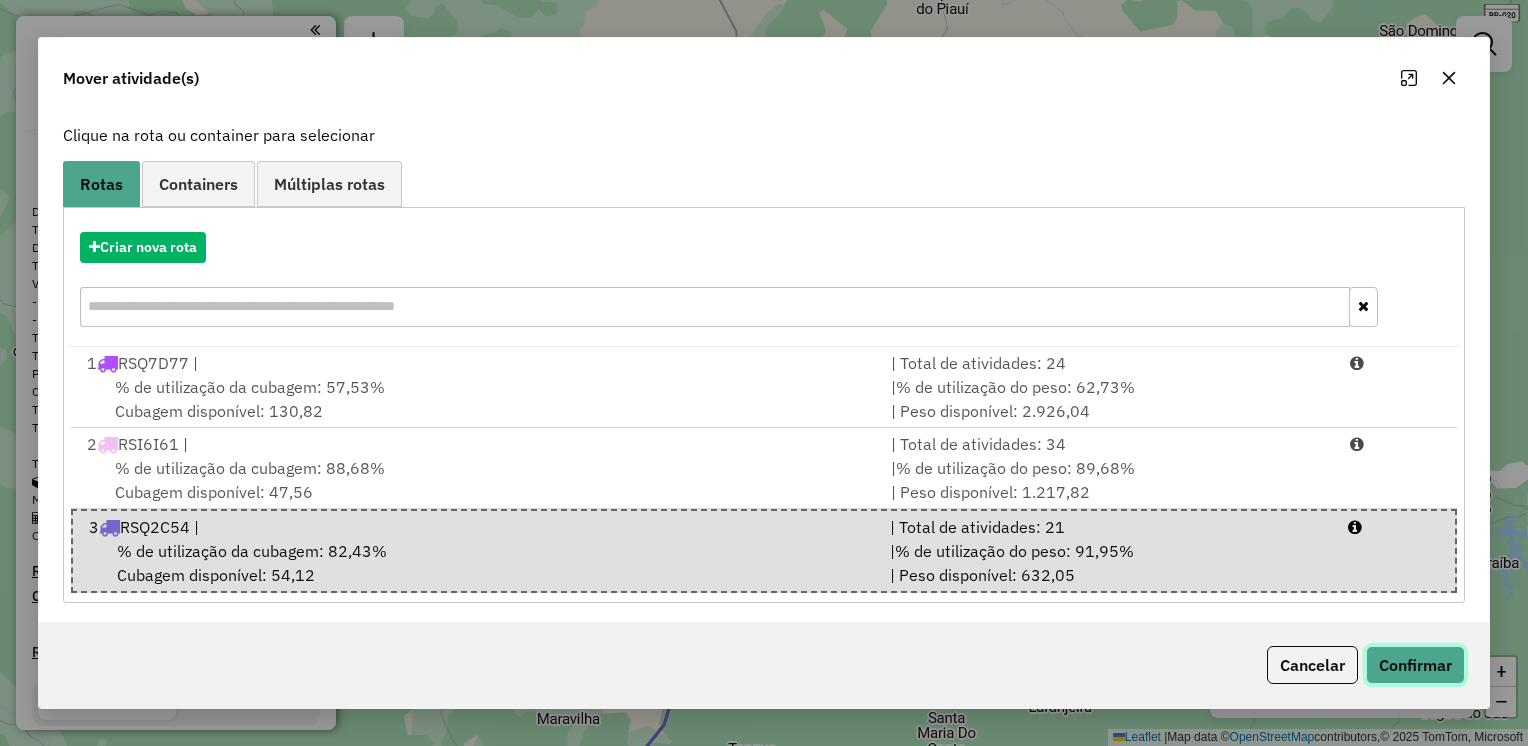 click on "Confirmar" 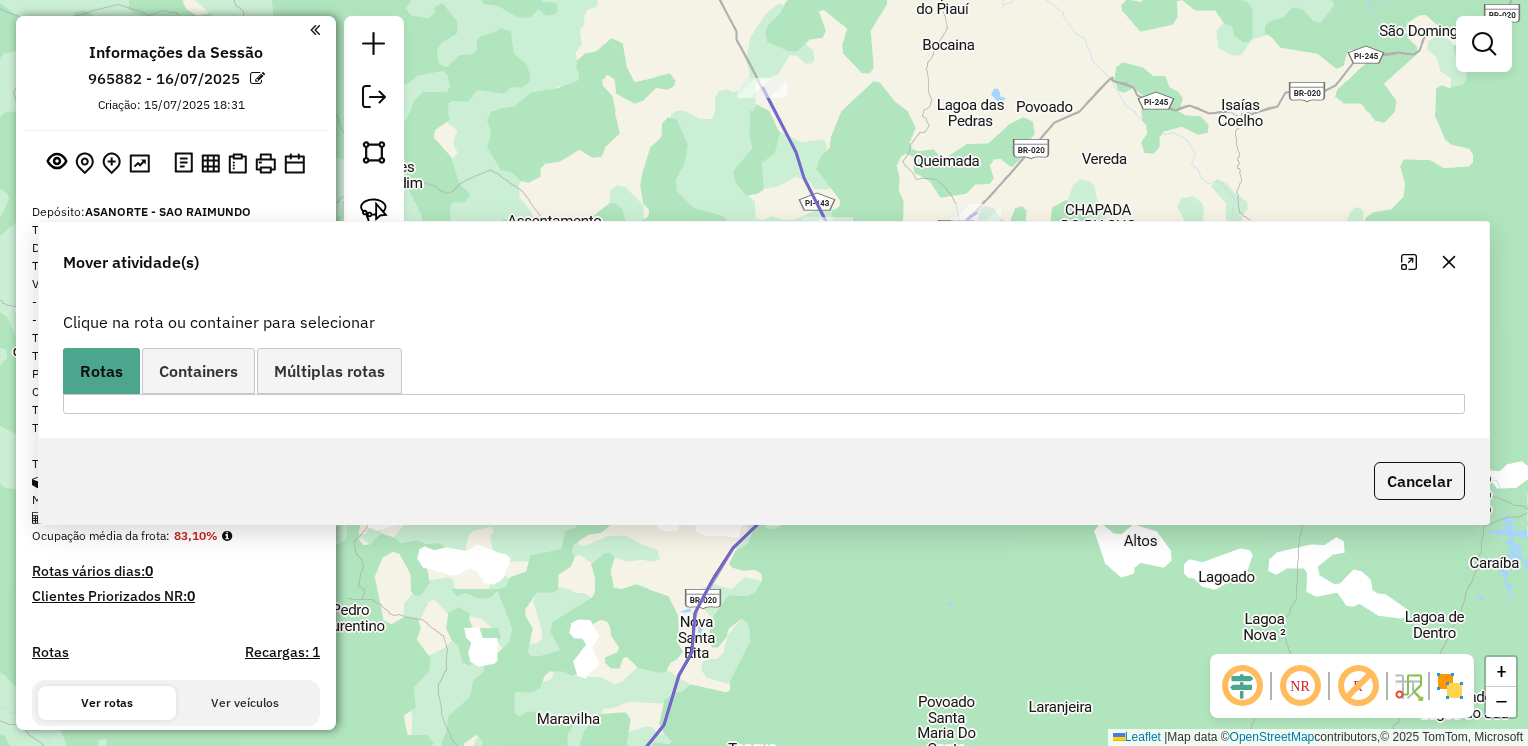 scroll, scrollTop: 0, scrollLeft: 0, axis: both 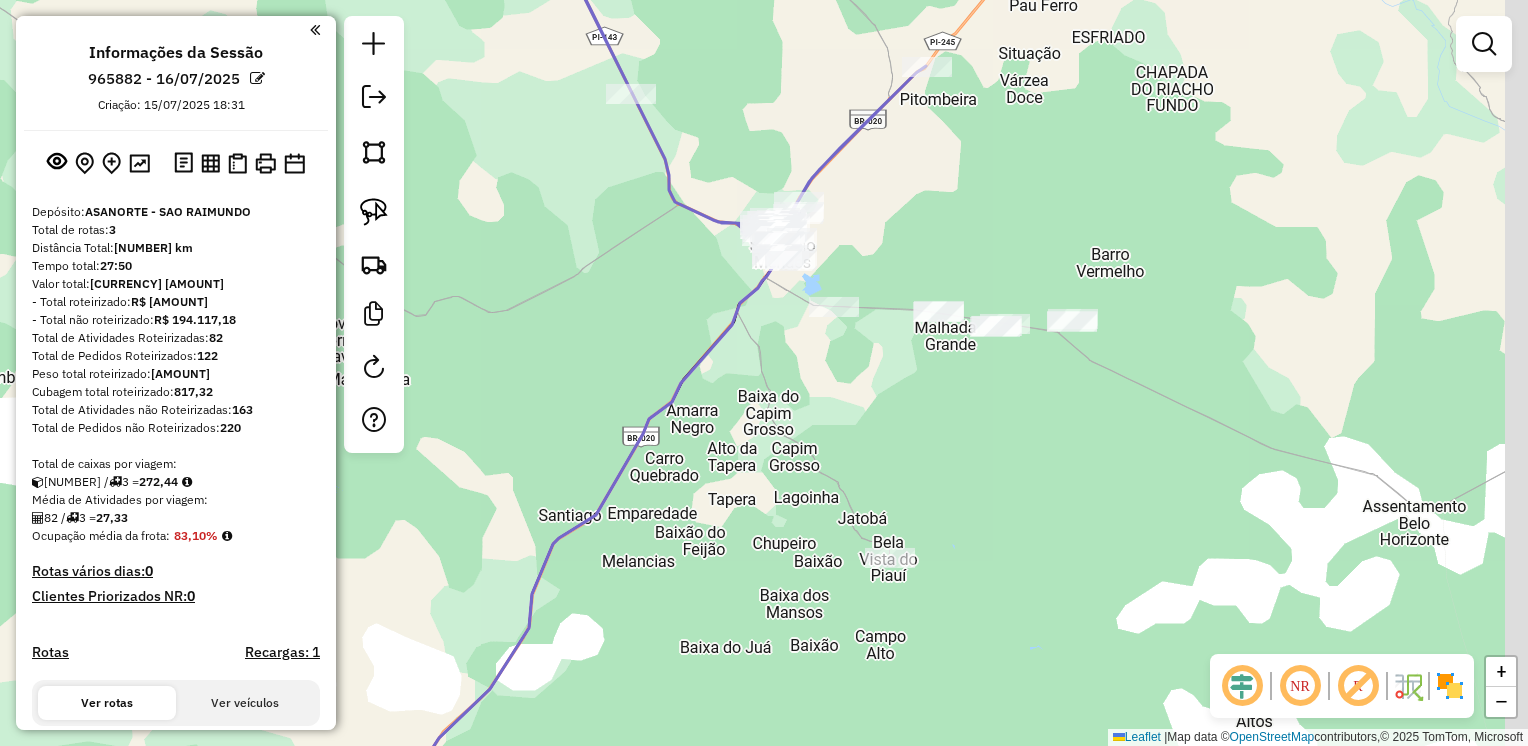 drag, startPoint x: 916, startPoint y: 393, endPoint x: 881, endPoint y: 405, distance: 37 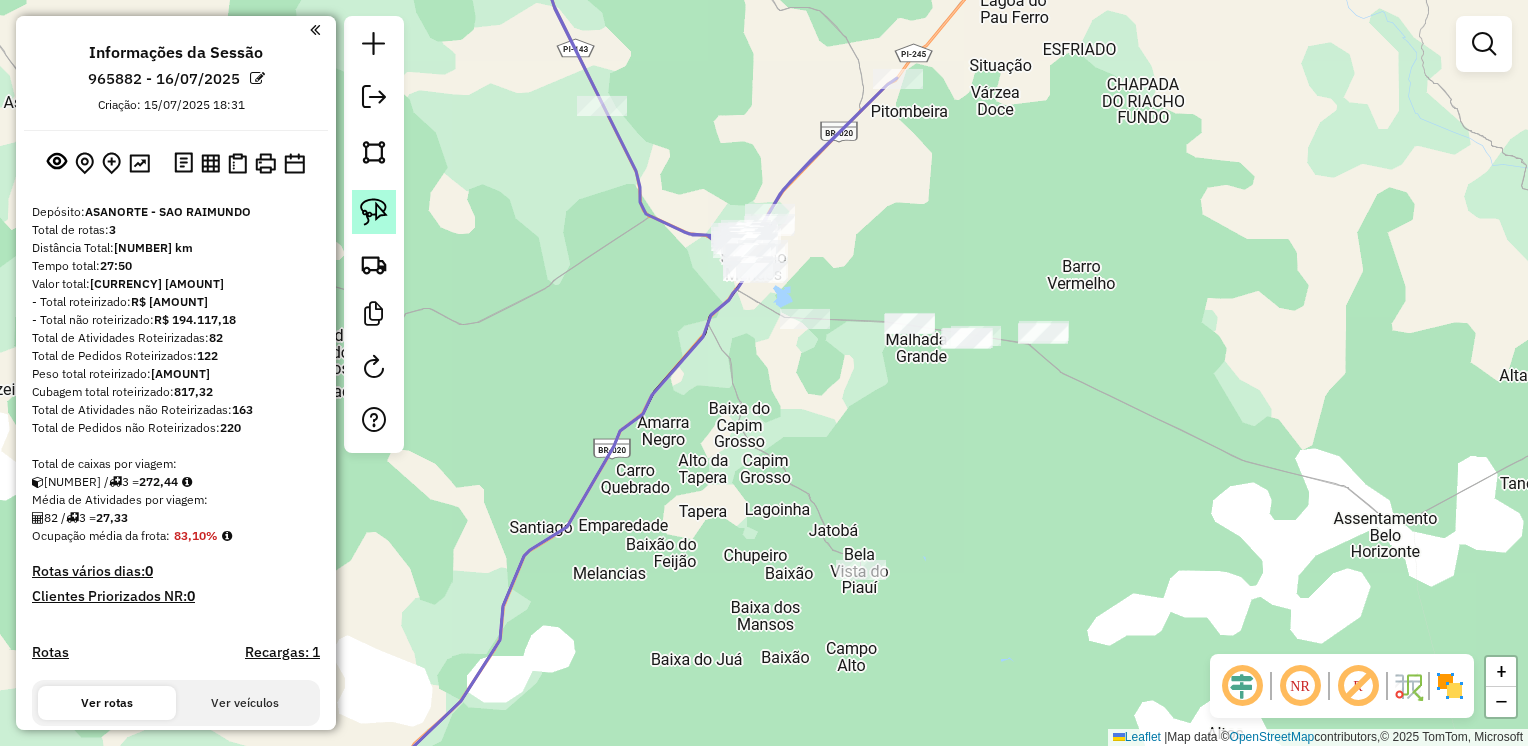 click 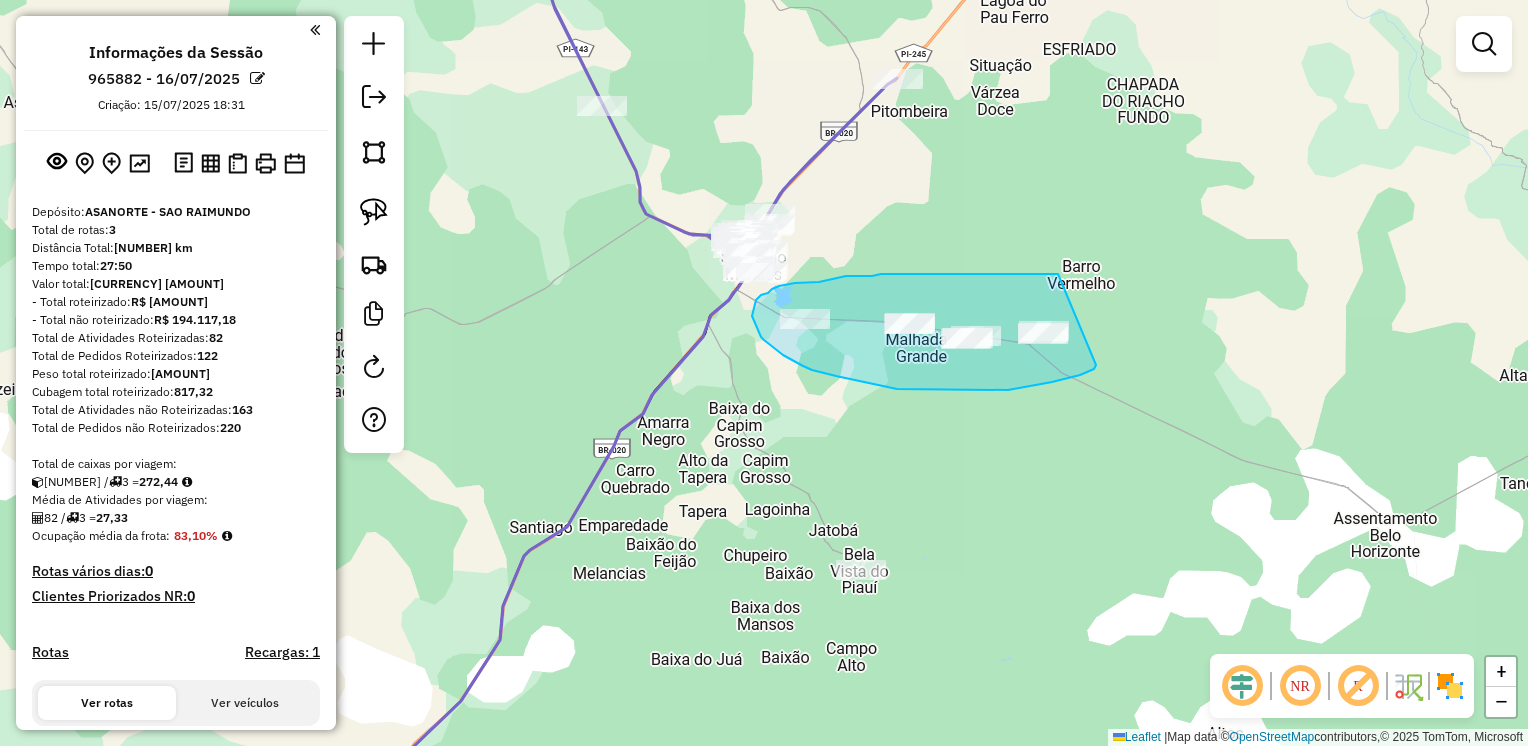 drag, startPoint x: 1058, startPoint y: 274, endPoint x: 1096, endPoint y: 364, distance: 97.6934 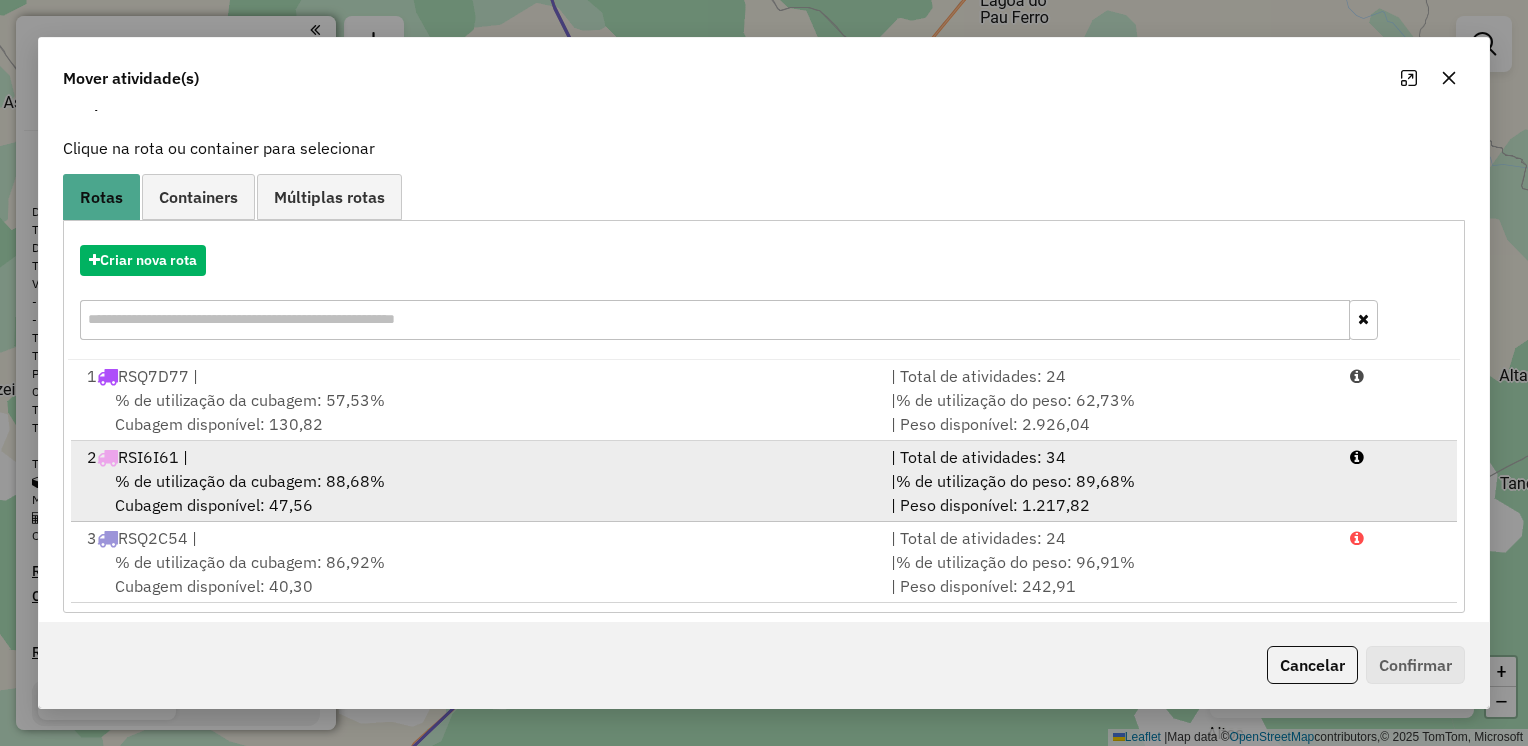 scroll, scrollTop: 113, scrollLeft: 0, axis: vertical 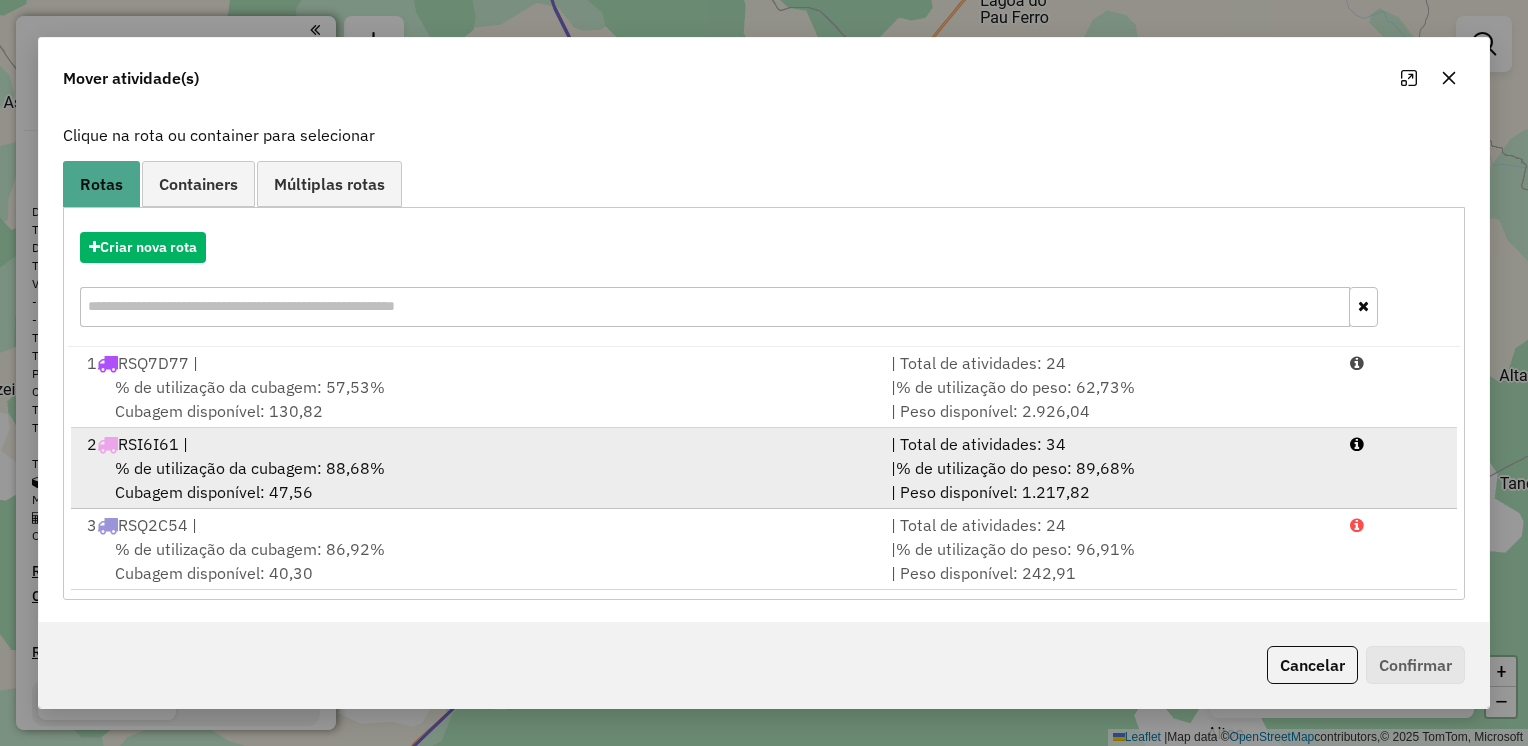 click on "% de utilização da cubagem: [PERCENTAGE]  Cubagem disponível: [QUANTITY]" at bounding box center (477, 480) 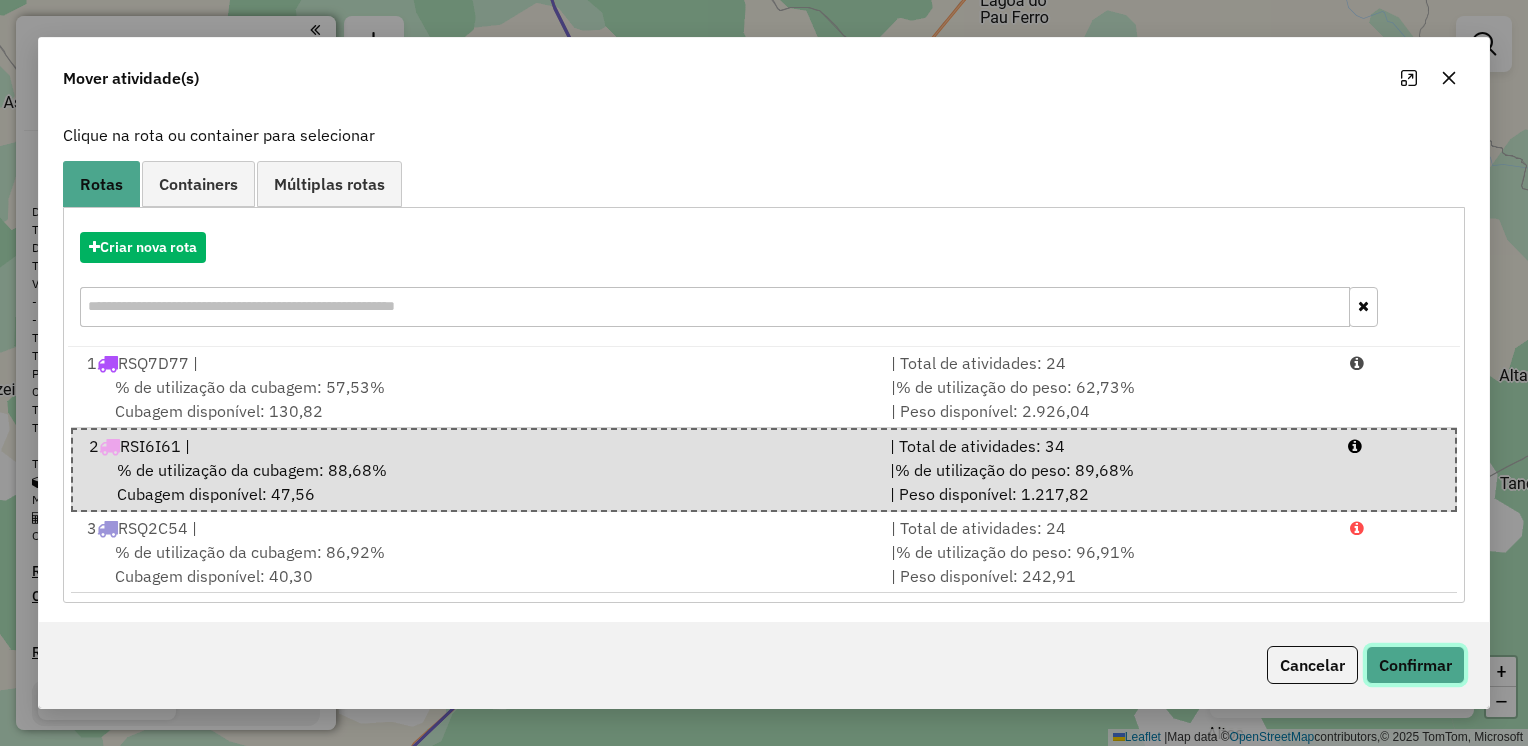 click on "Confirmar" 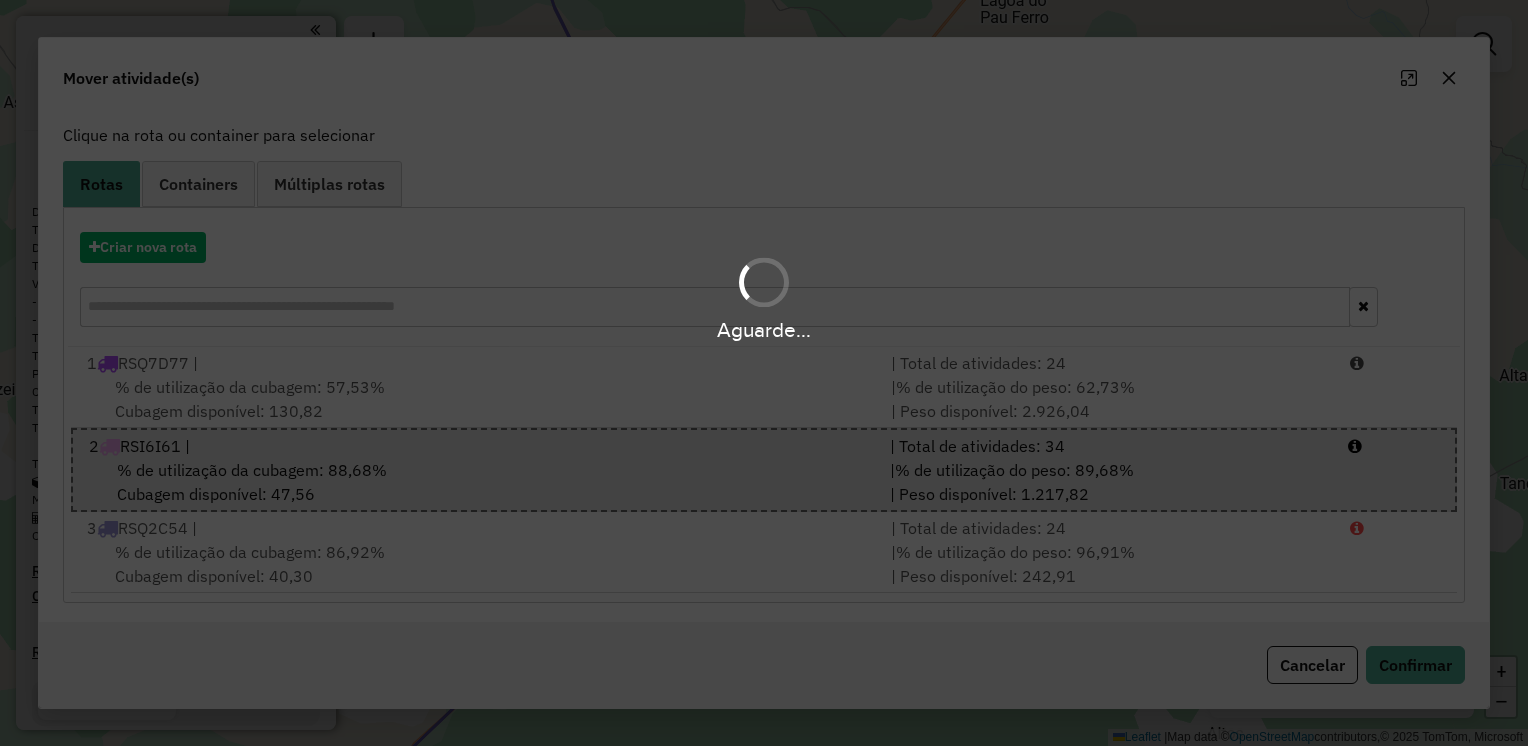 scroll, scrollTop: 0, scrollLeft: 0, axis: both 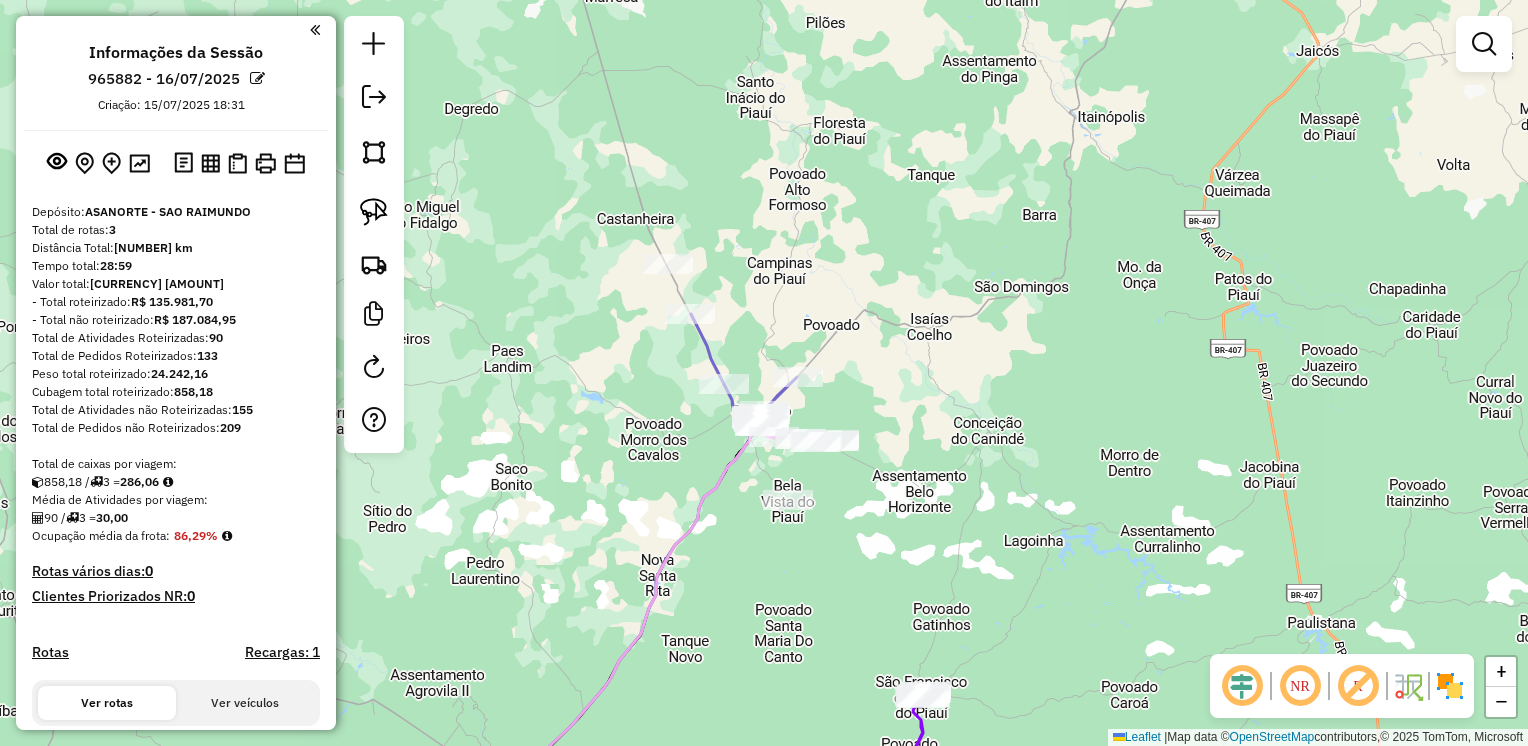 drag, startPoint x: 547, startPoint y: 312, endPoint x: 555, endPoint y: 332, distance: 21.540659 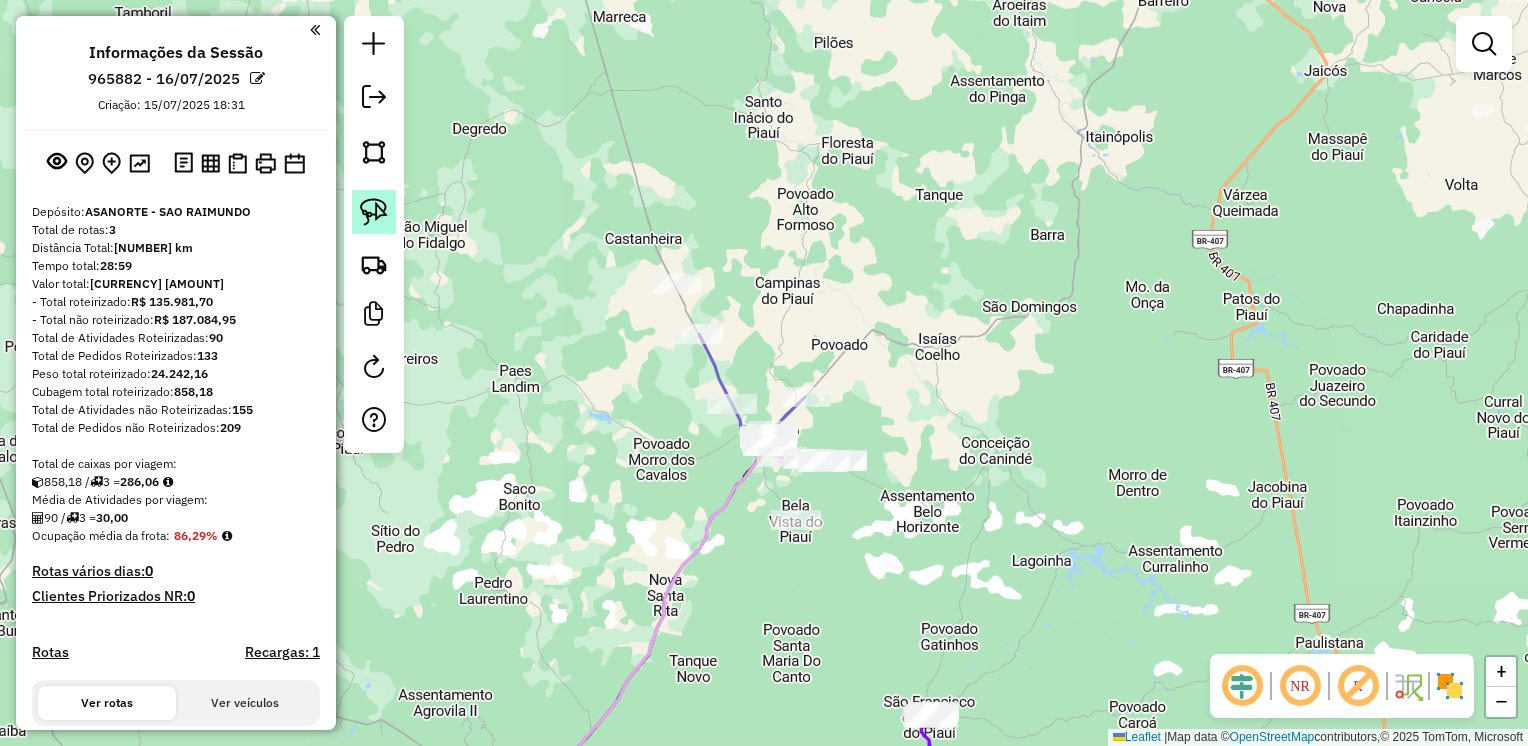click 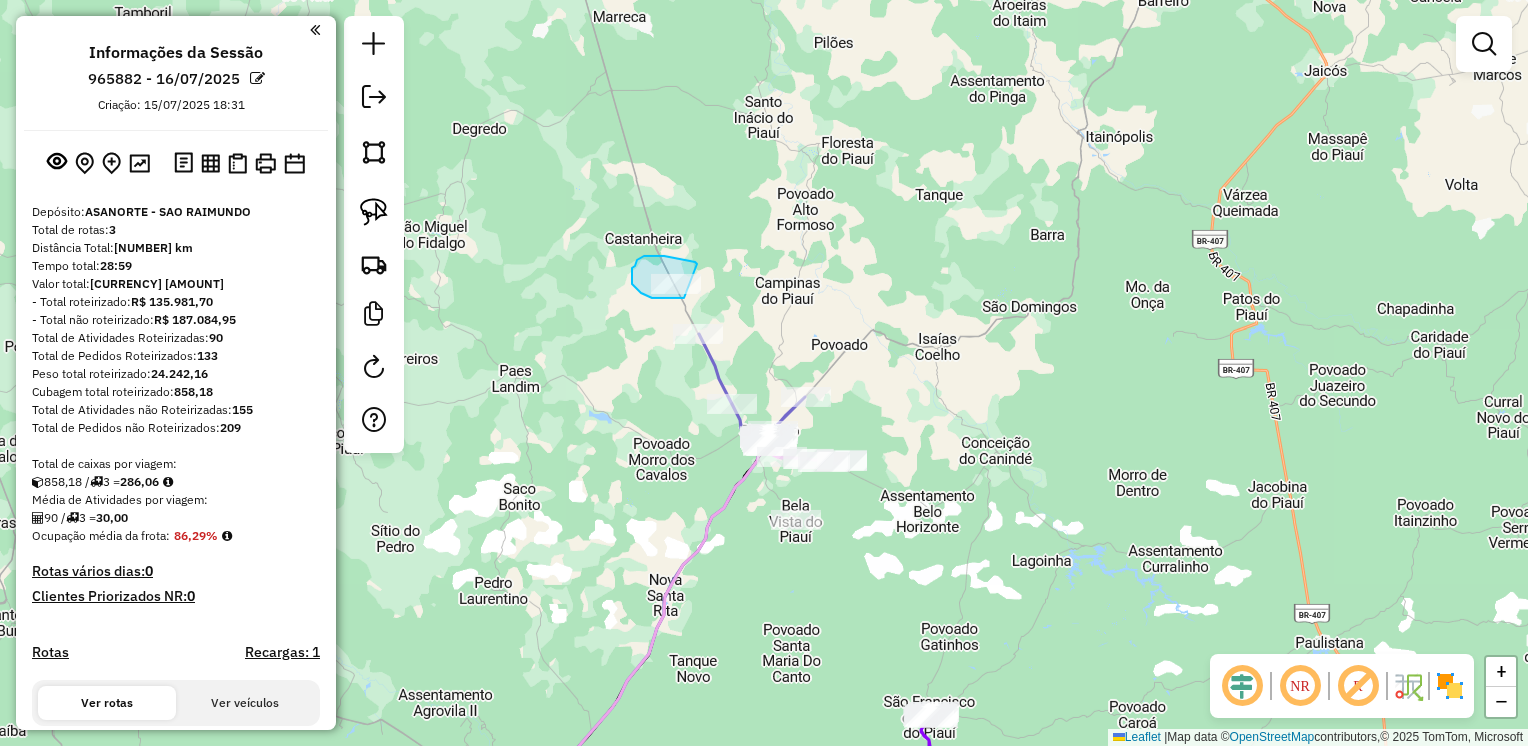 drag, startPoint x: 697, startPoint y: 264, endPoint x: 692, endPoint y: 297, distance: 33.37664 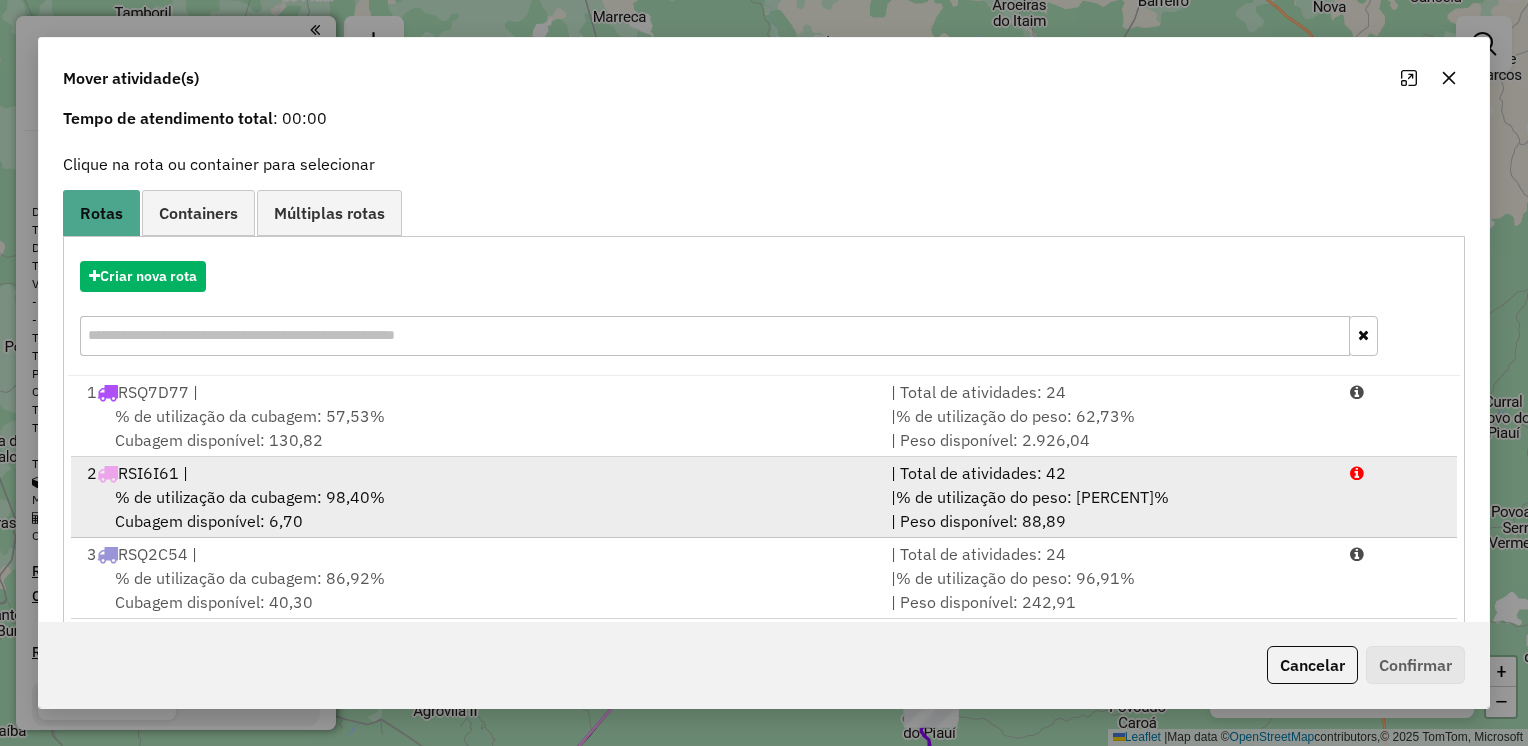 scroll, scrollTop: 113, scrollLeft: 0, axis: vertical 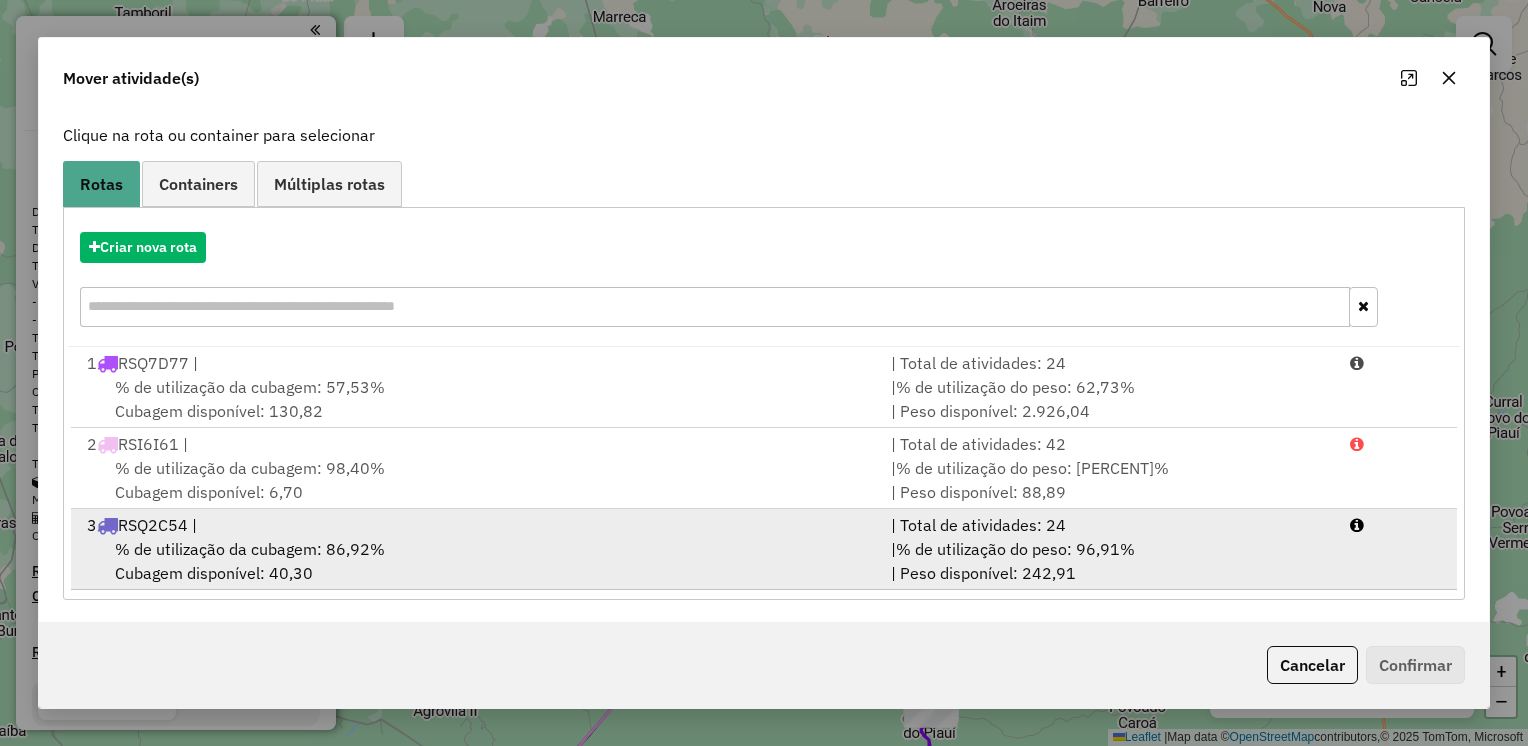 click on "% de utilização da cubagem: 86,92%" at bounding box center [250, 549] 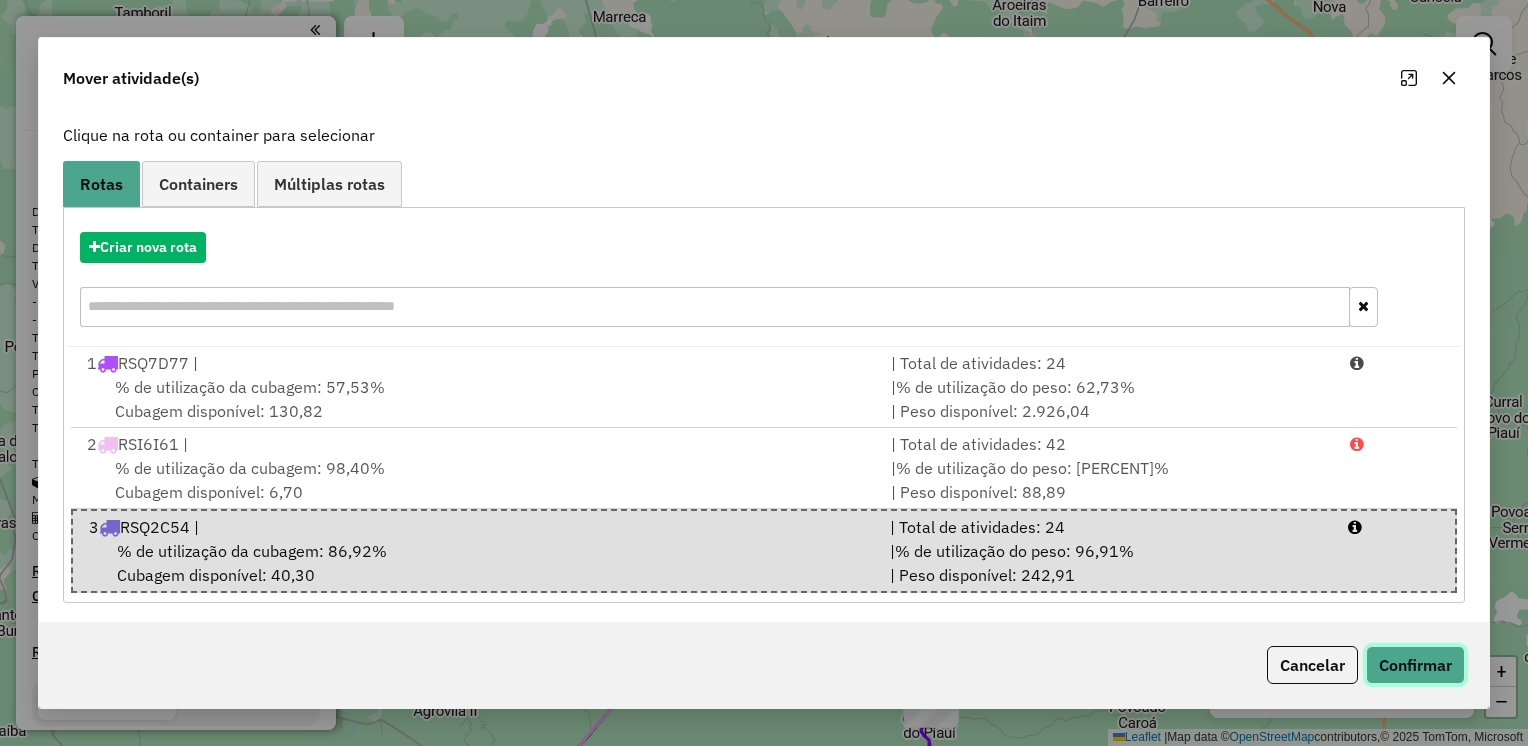 click on "Confirmar" 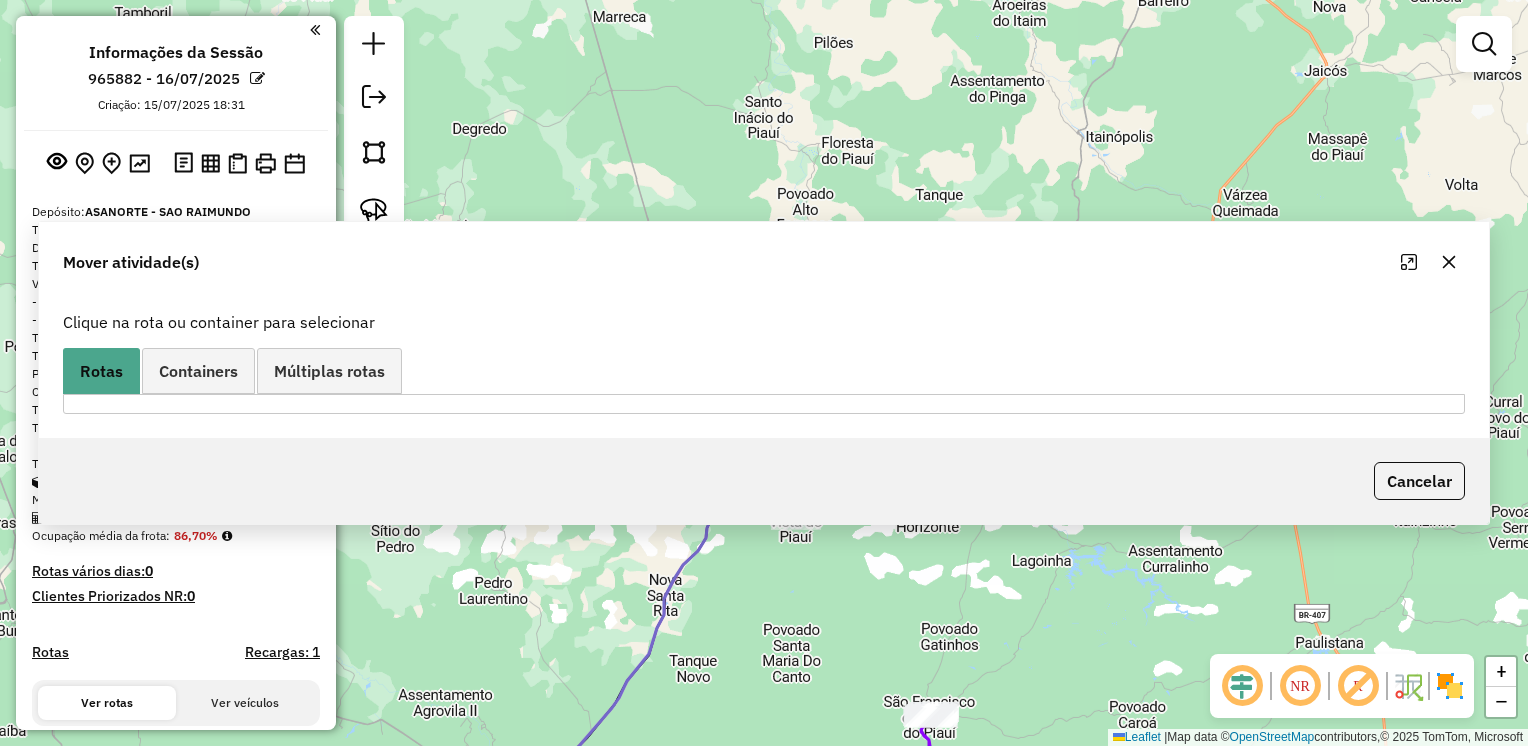 scroll, scrollTop: 0, scrollLeft: 0, axis: both 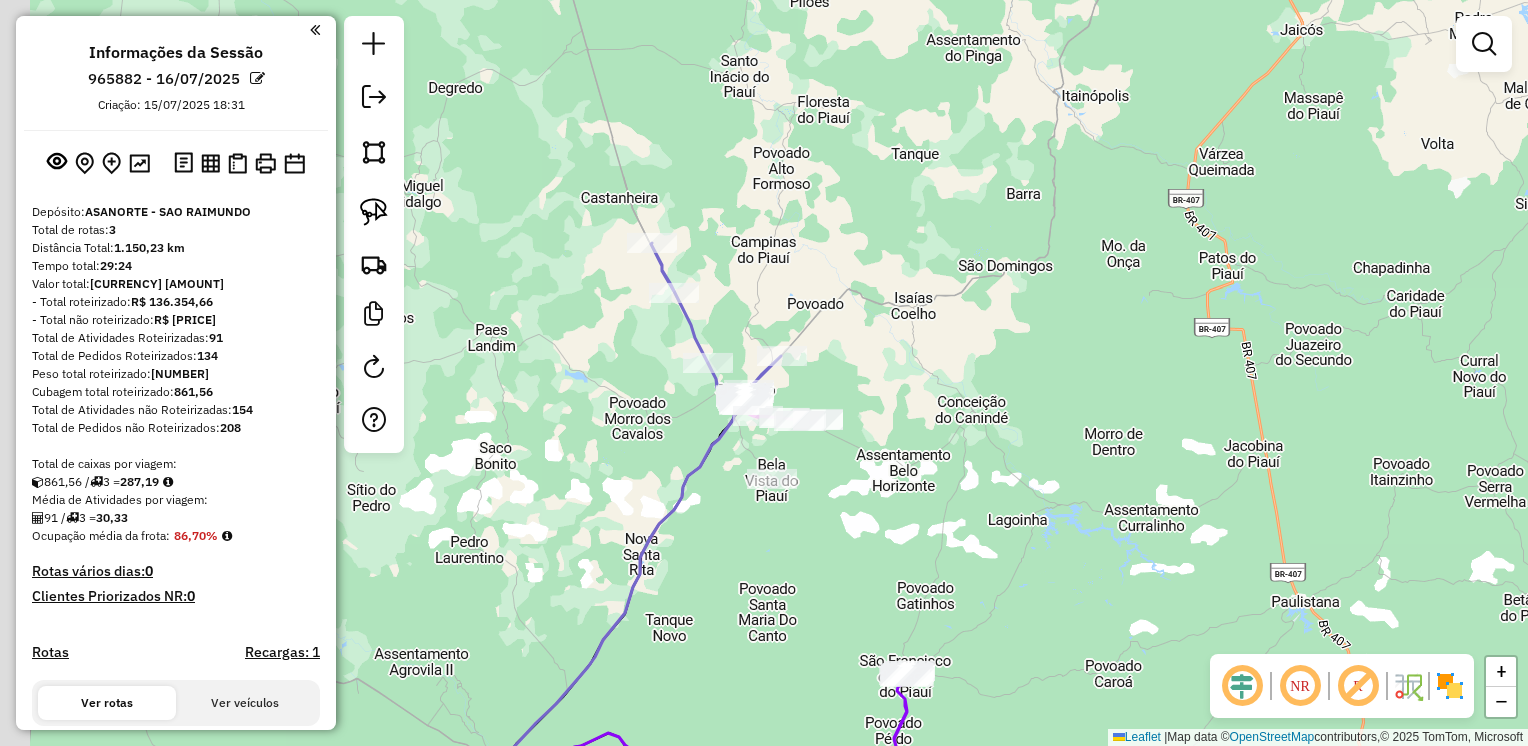 click on "Janela de atendimento Grade de atendimento Capacidade Transportadoras Veículos Cliente Pedidos  Rotas Selecione os dias de semana para filtrar as janelas de atendimento  Seg   Ter   Qua   Qui   Sex   Sáb   Dom  Informe o período da janela de atendimento: De: Até:  Filtrar exatamente a janela do cliente  Considerar janela de atendimento padrão  Selecione os dias de semana para filtrar as grades de atendimento  Seg   Ter   Qua   Qui   Sex   Sáb   Dom   Considerar clientes sem dia de atendimento cadastrado  Clientes fora do dia de atendimento selecionado Filtrar as atividades entre os valores definidos abaixo:  Peso mínimo:   Peso máximo:   Cubagem mínima:   Cubagem máxima:   De:   Até:  Filtrar as atividades entre o tempo de atendimento definido abaixo:  De:   Até:   Considerar capacidade total dos clientes não roteirizados Transportadora: Selecione um ou mais itens Tipo de veículo: Selecione um ou mais itens Veículo: Selecione um ou mais itens Motorista: Selecione um ou mais itens Nome: Rótulo:" 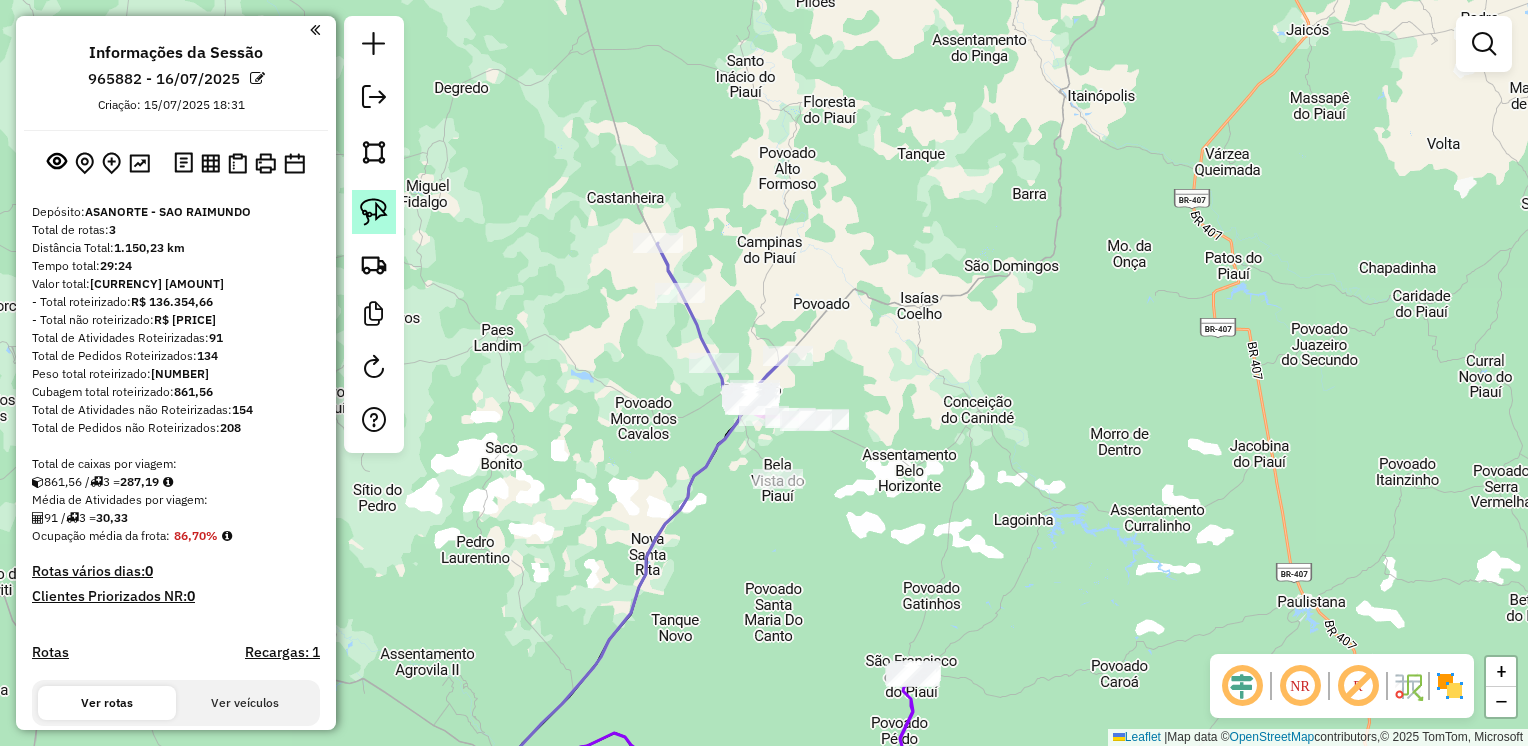 click 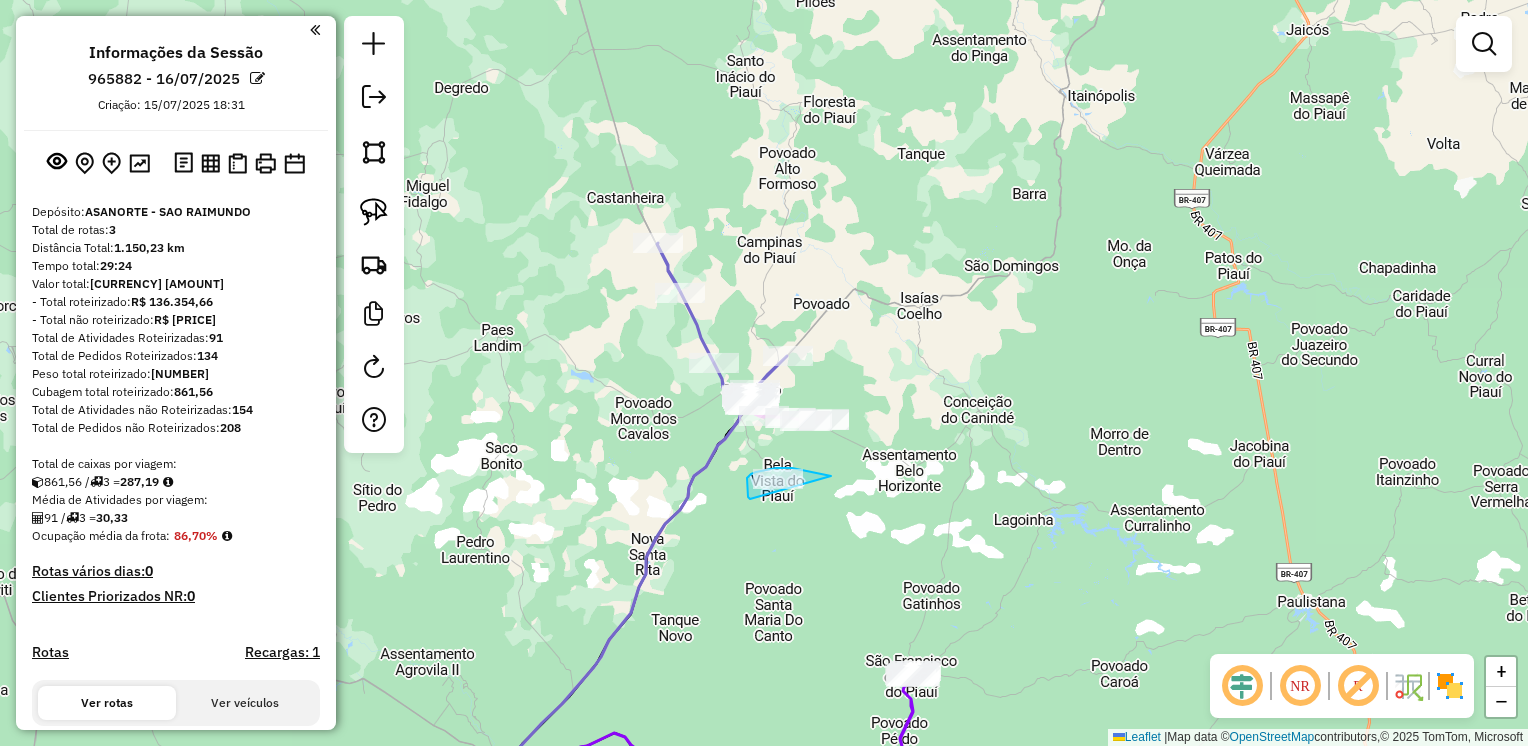 drag, startPoint x: 825, startPoint y: 474, endPoint x: 756, endPoint y: 504, distance: 75.23962 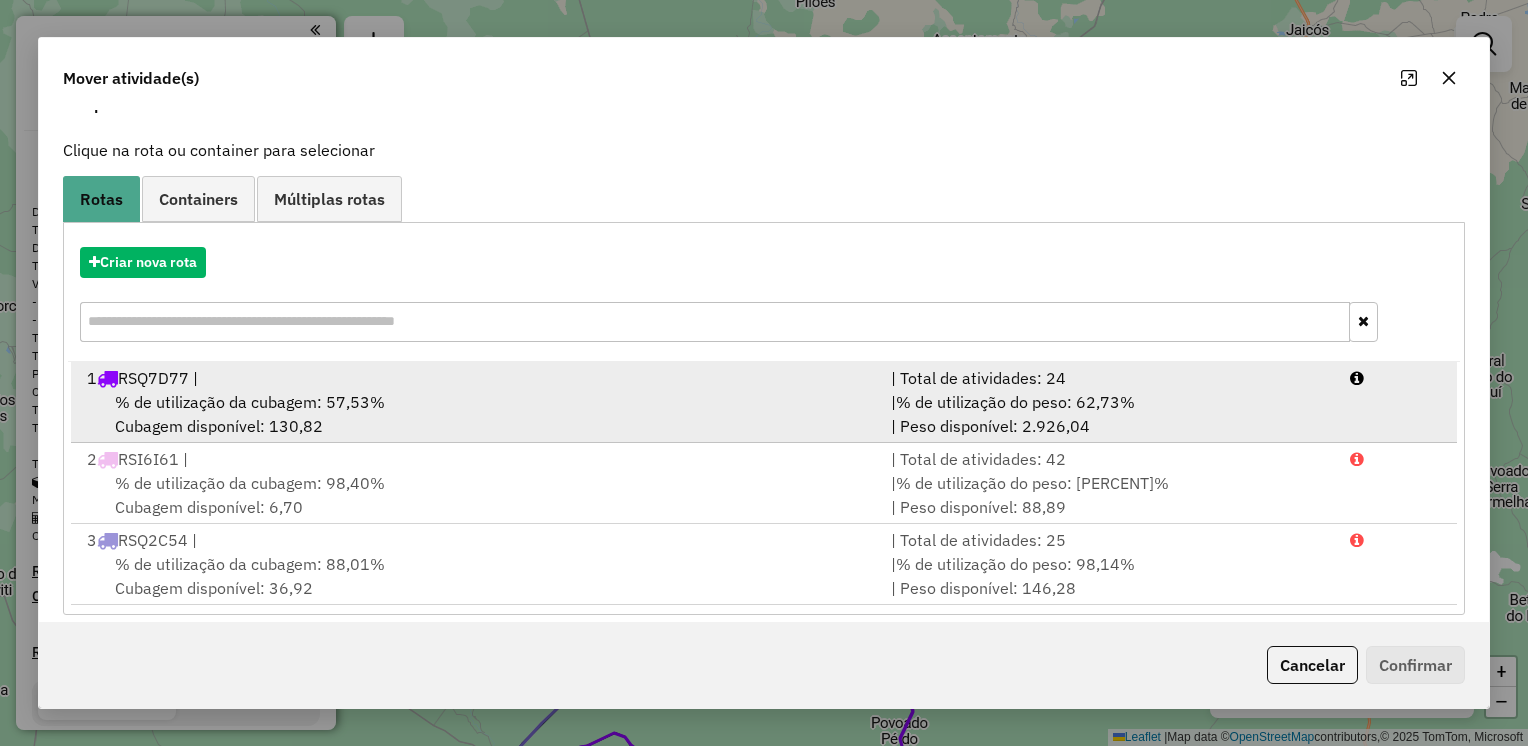scroll, scrollTop: 100, scrollLeft: 0, axis: vertical 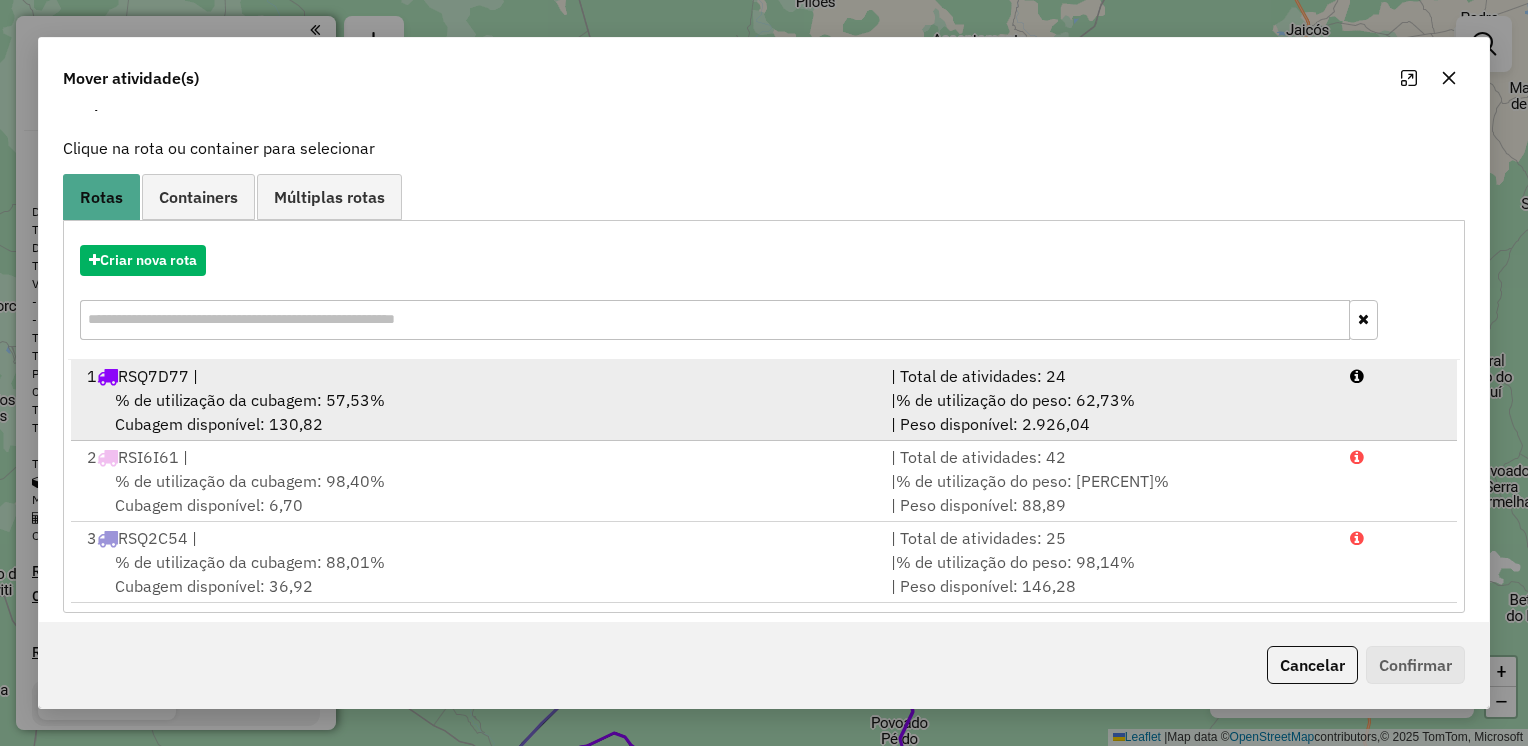 click on "% de utilização da cubagem: 57,53%" at bounding box center (250, 400) 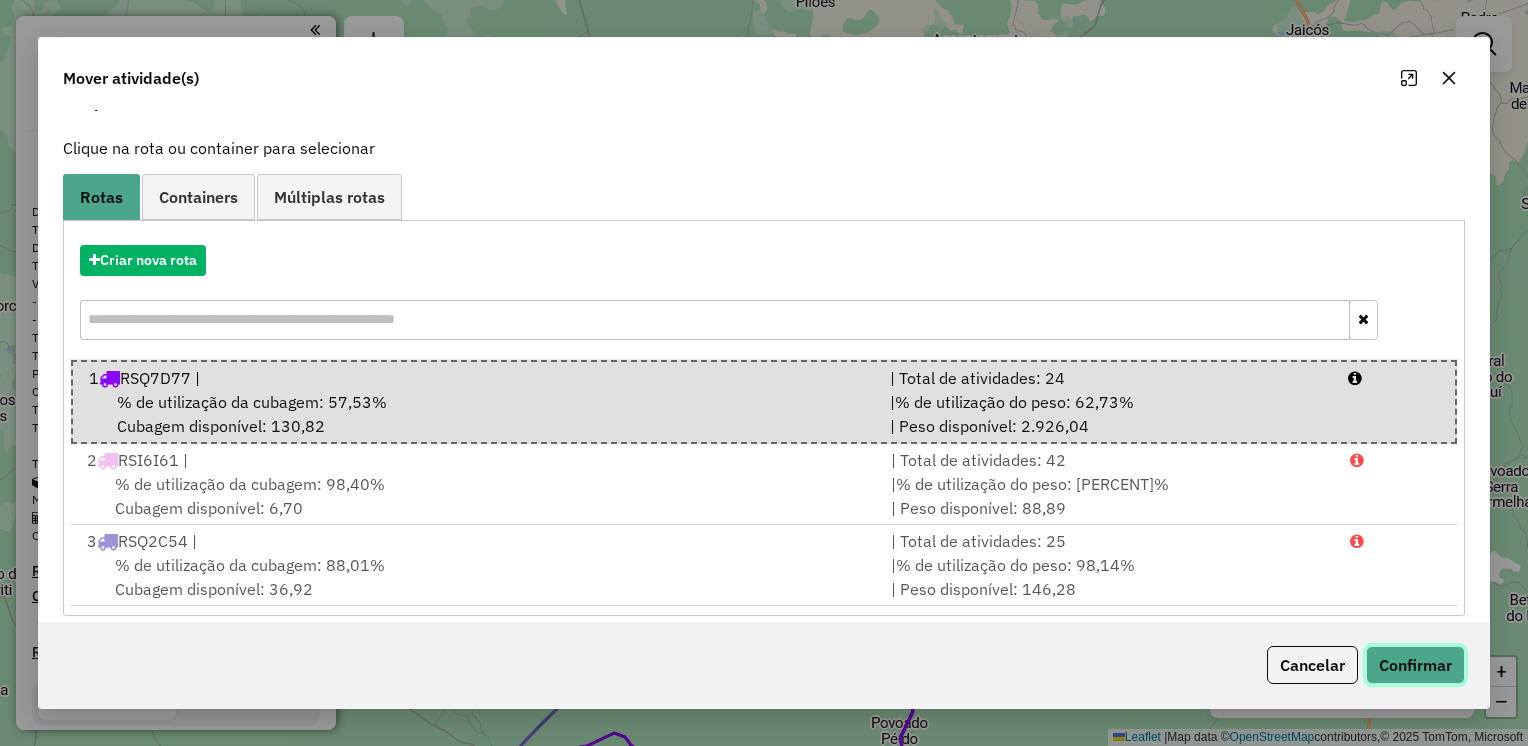 click on "Confirmar" 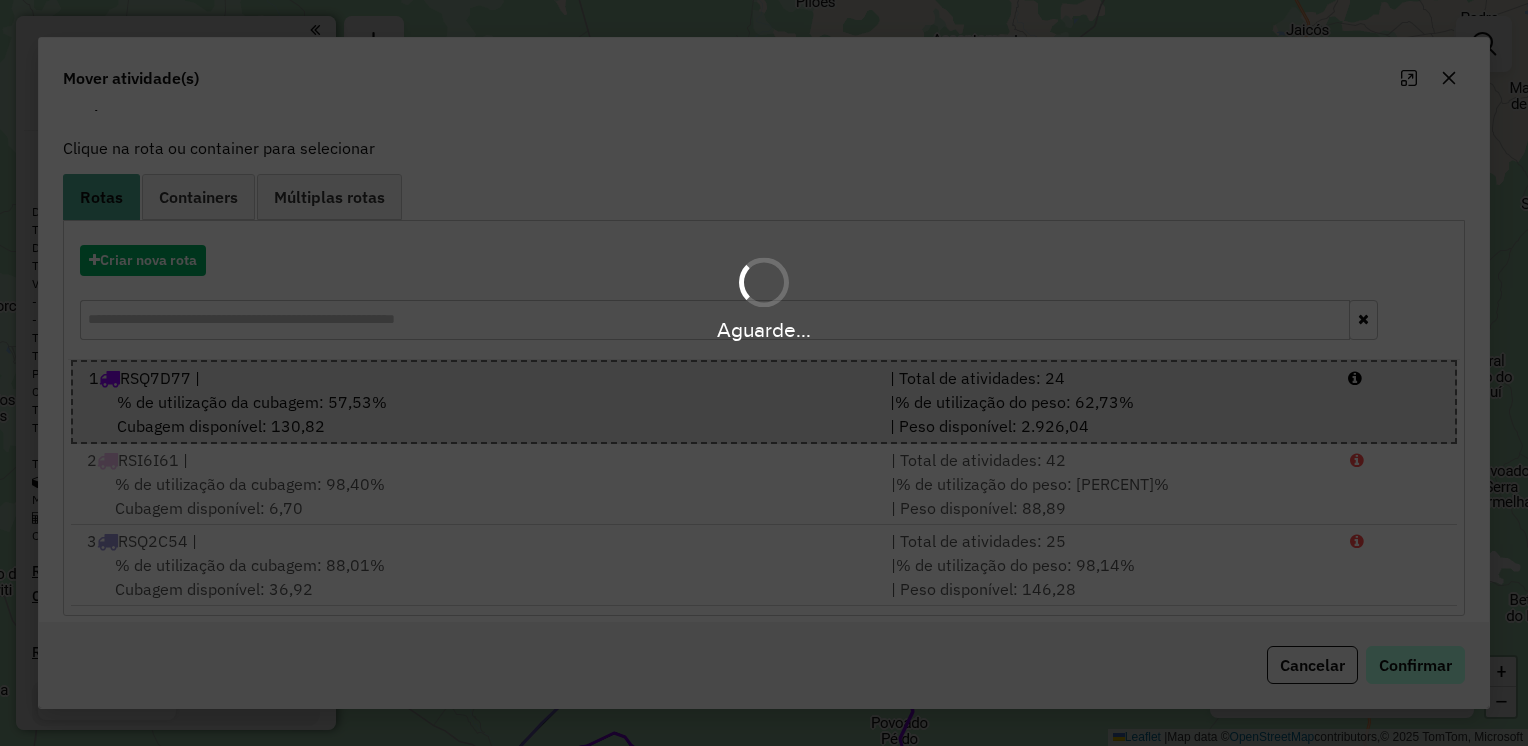 scroll, scrollTop: 0, scrollLeft: 0, axis: both 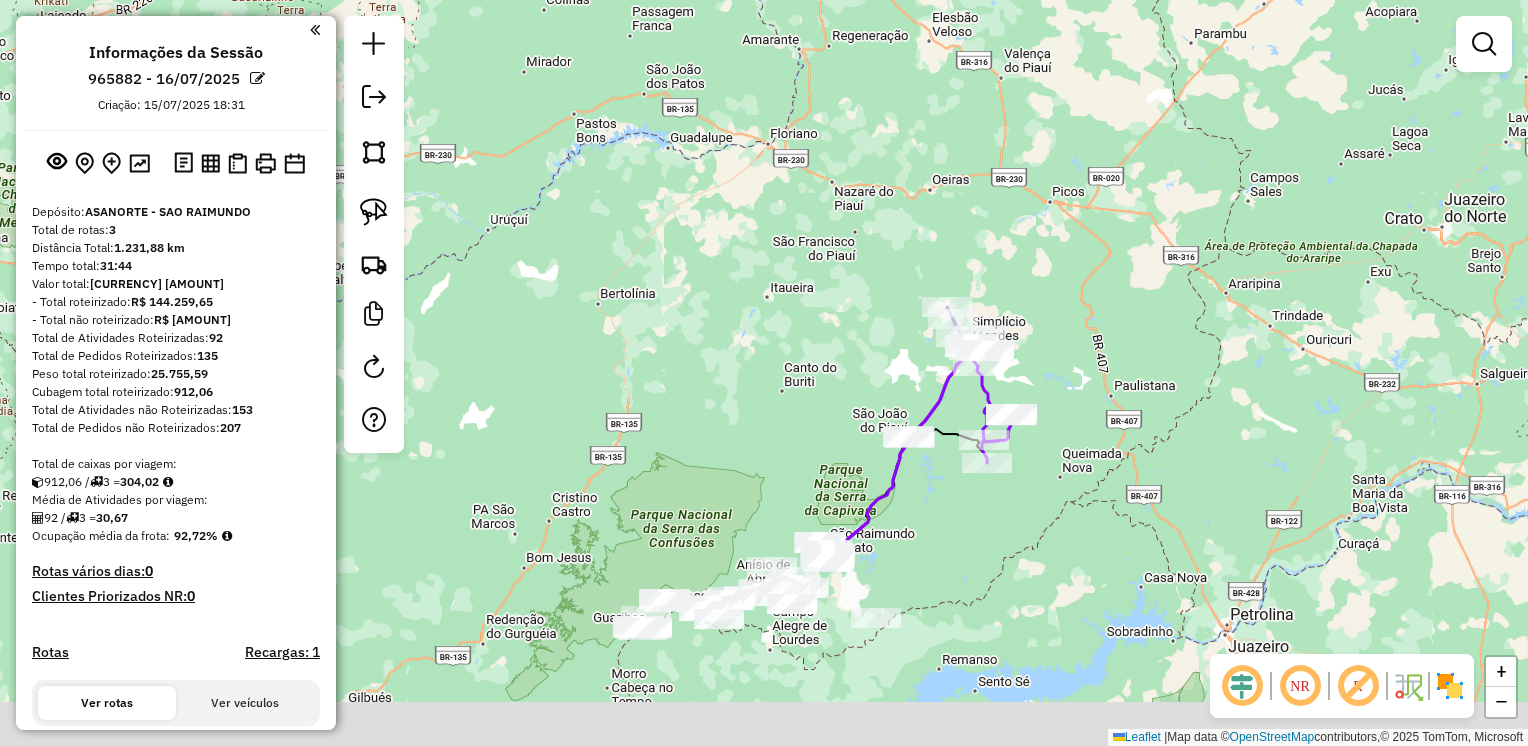 drag, startPoint x: 925, startPoint y: 637, endPoint x: 937, endPoint y: 586, distance: 52.392746 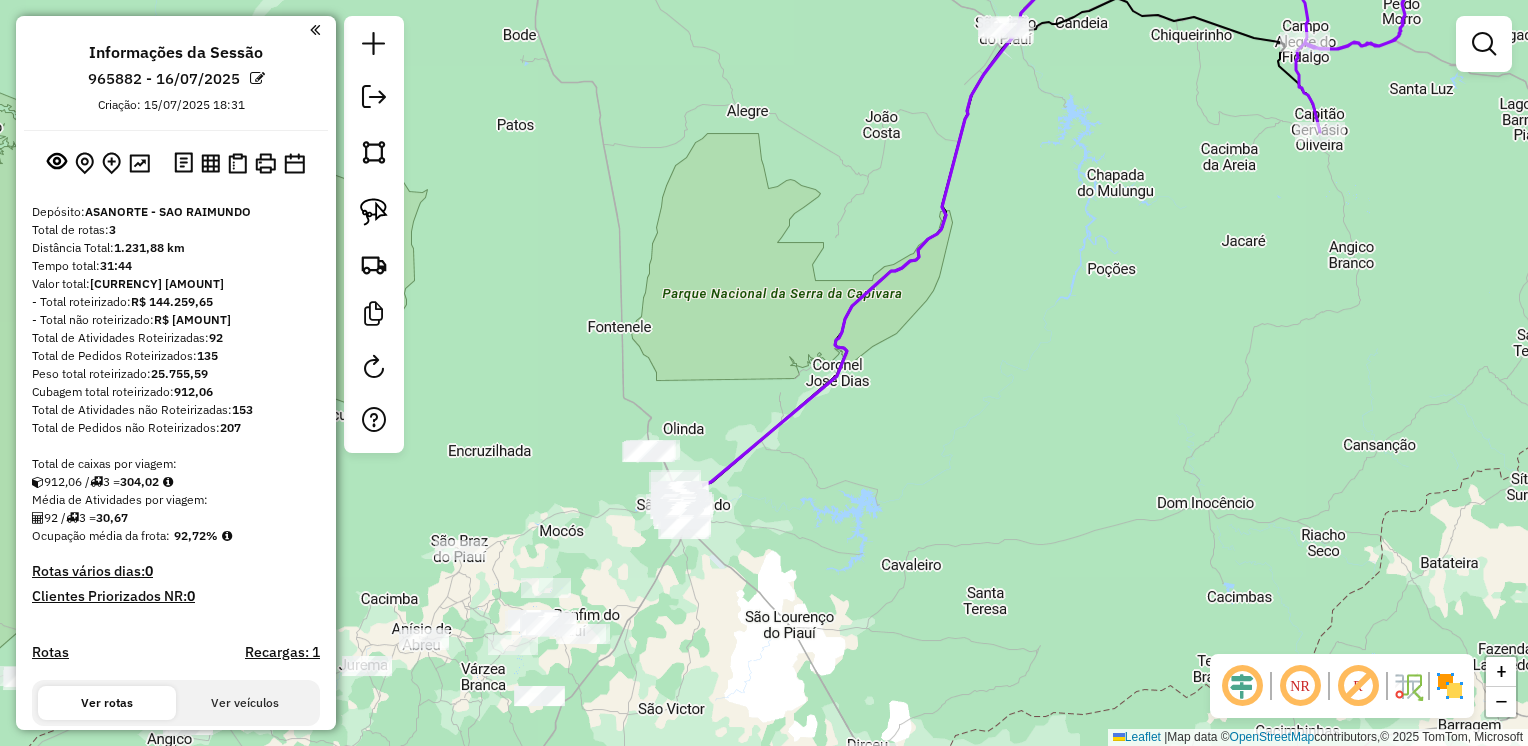 drag, startPoint x: 825, startPoint y: 550, endPoint x: 856, endPoint y: 541, distance: 32.280025 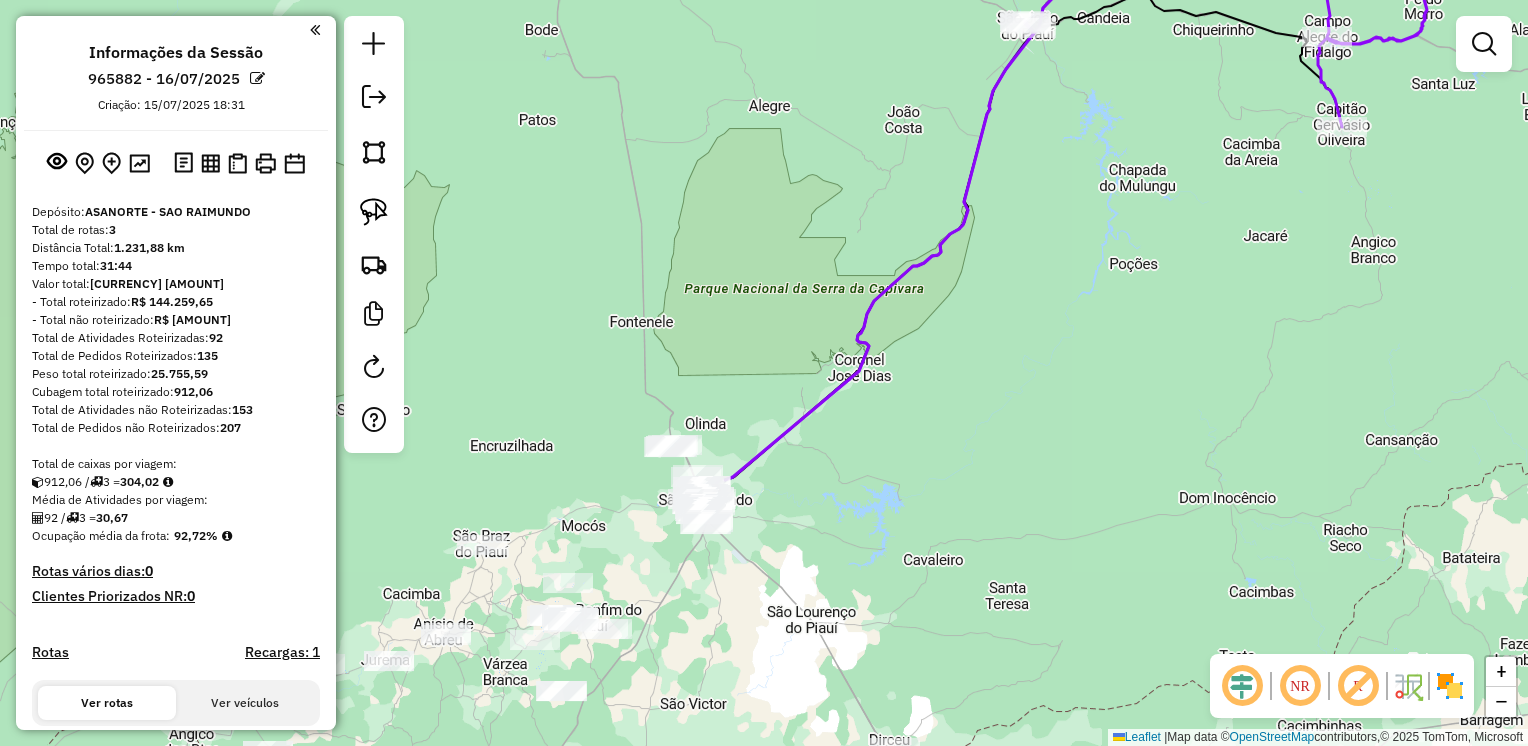 drag, startPoint x: 371, startPoint y: 210, endPoint x: 544, endPoint y: 291, distance: 191.02356 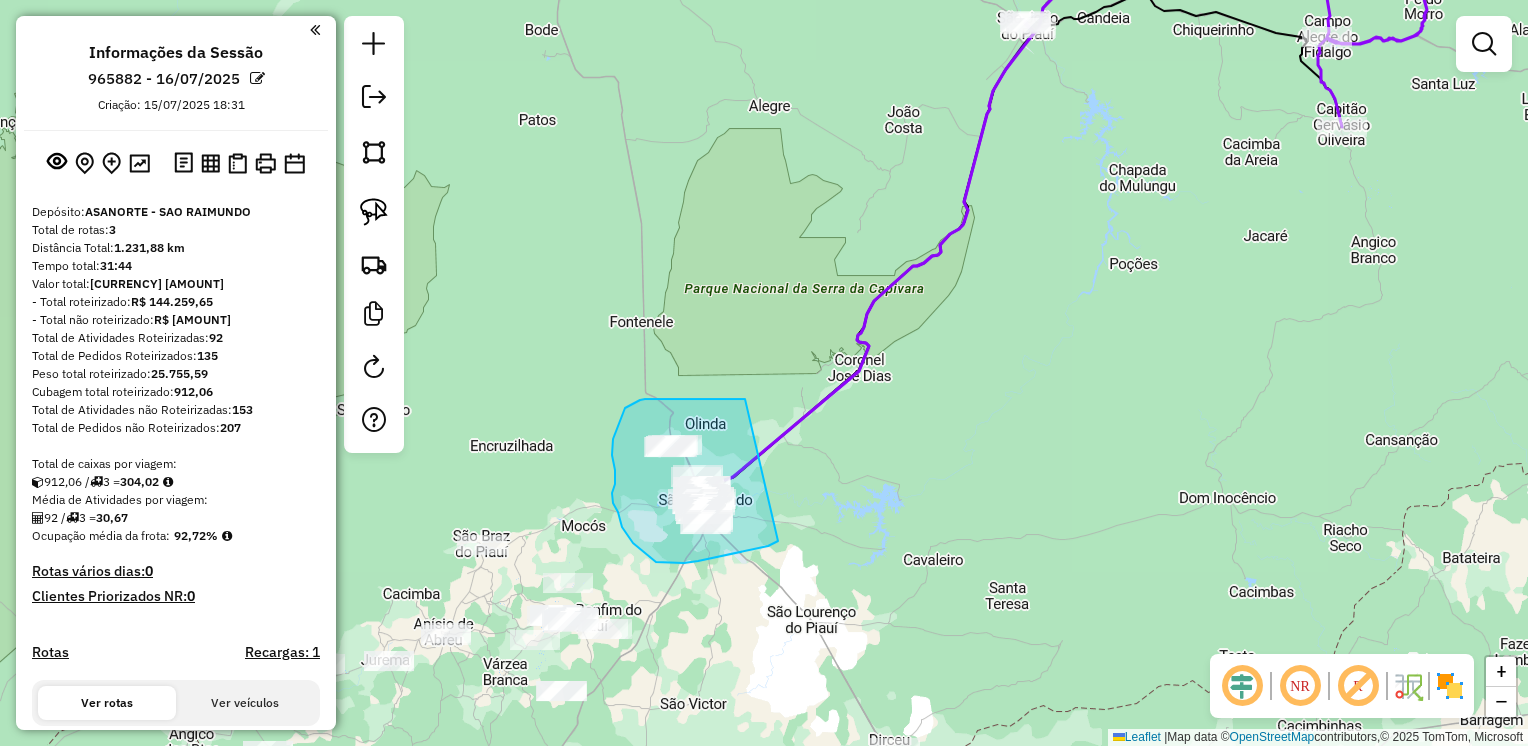 drag, startPoint x: 724, startPoint y: 399, endPoint x: 780, endPoint y: 539, distance: 150.78462 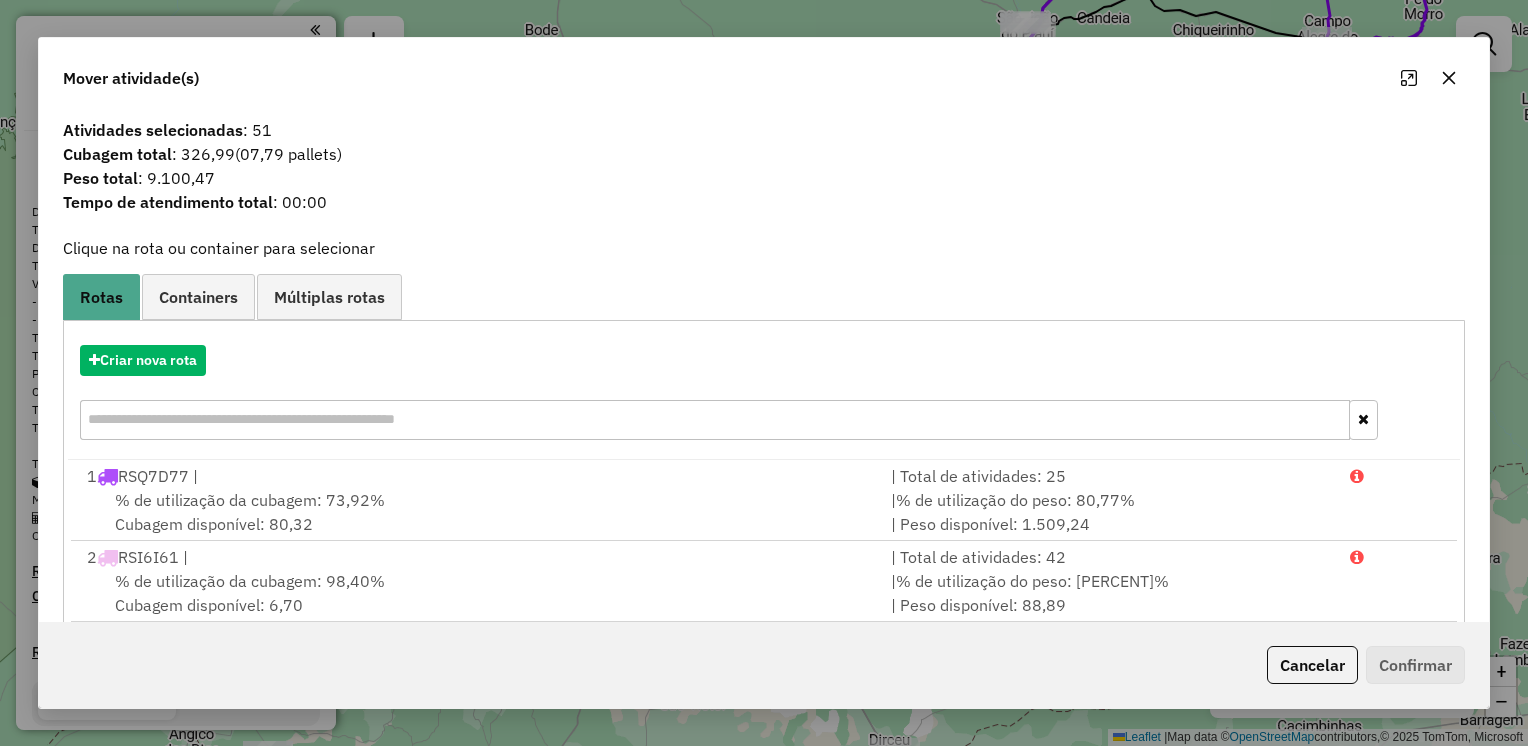 click 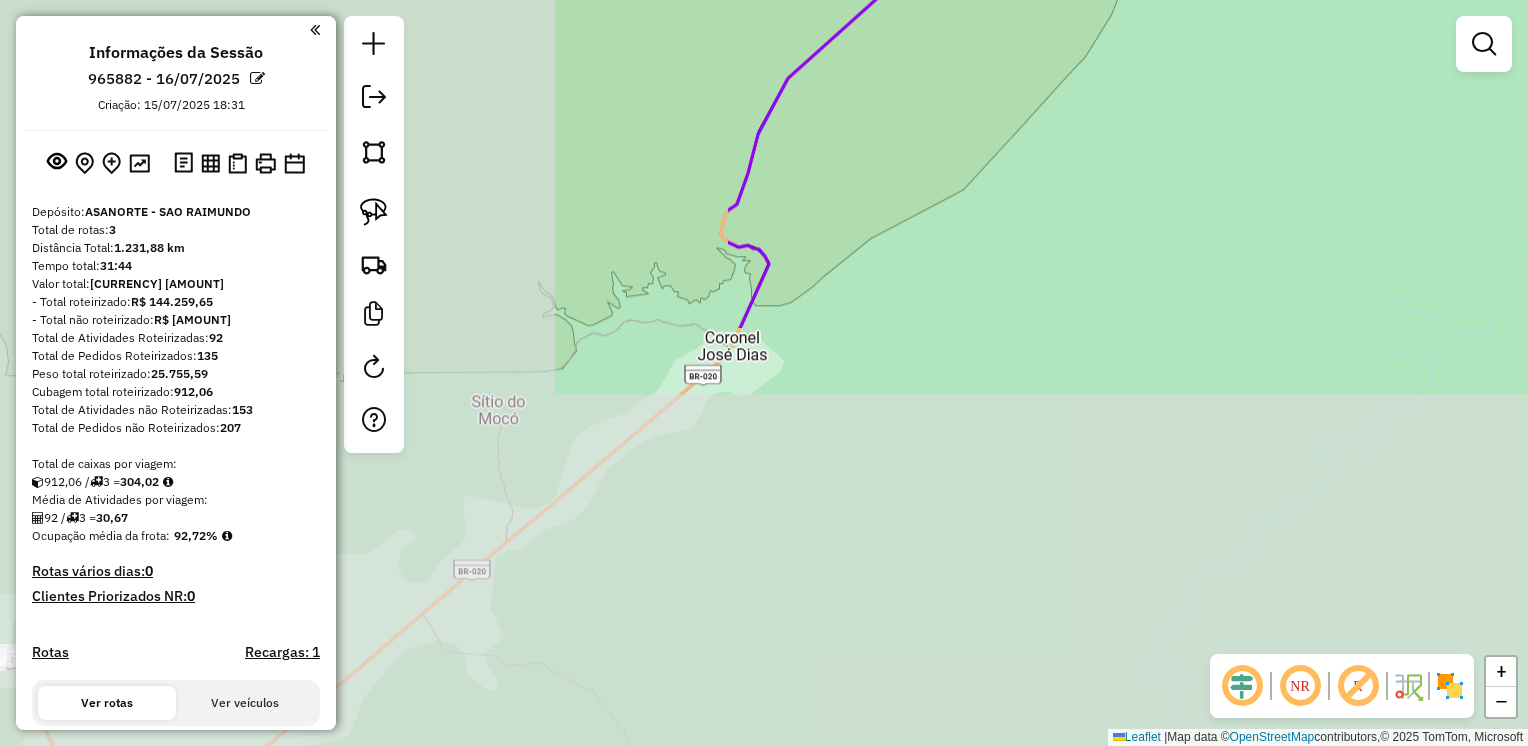 drag, startPoint x: 780, startPoint y: 450, endPoint x: 1524, endPoint y: -10, distance: 874.7205 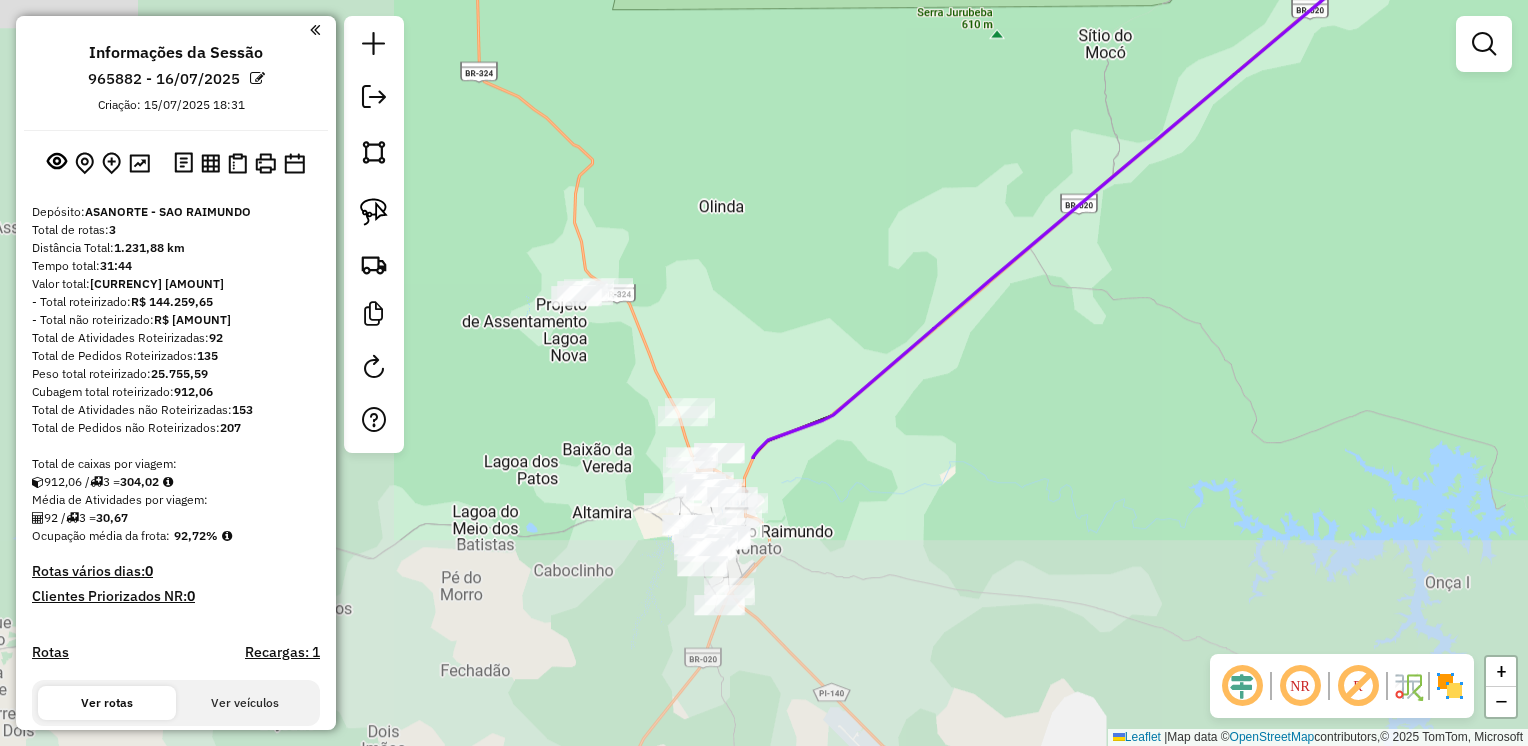 drag, startPoint x: 844, startPoint y: 420, endPoint x: 1455, endPoint y: 60, distance: 709.16925 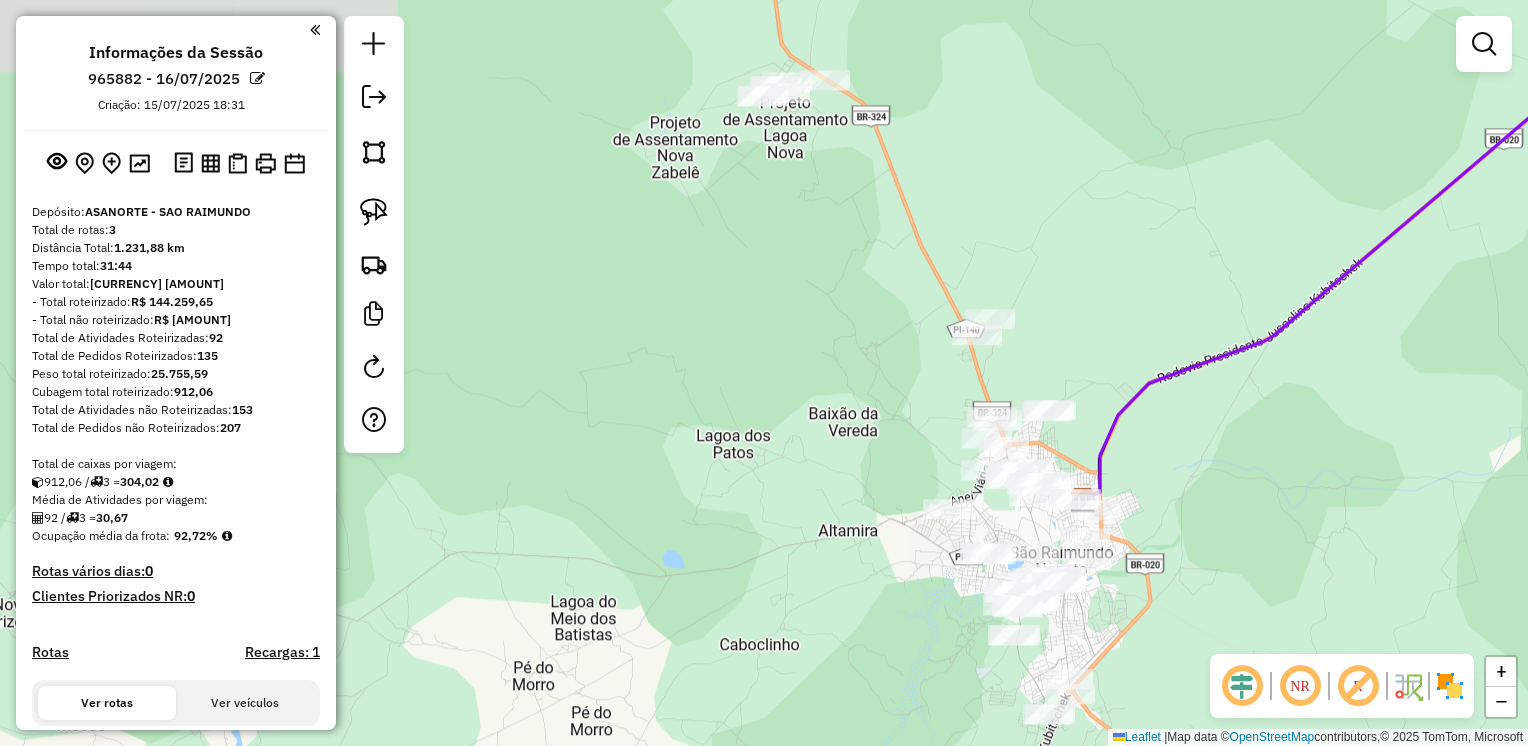 drag, startPoint x: 719, startPoint y: 349, endPoint x: 1201, endPoint y: 212, distance: 501.0918 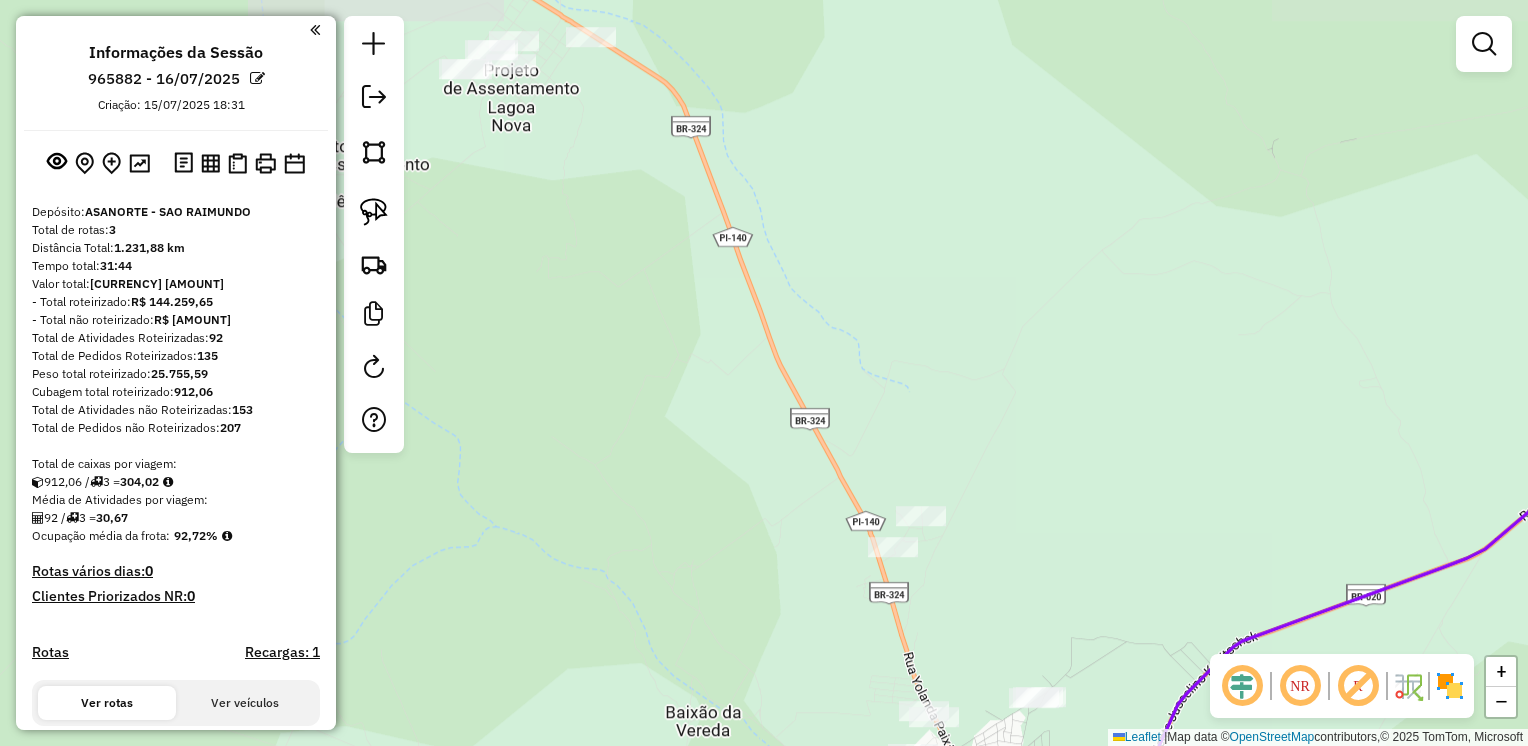 drag, startPoint x: 956, startPoint y: 270, endPoint x: 624, endPoint y: 300, distance: 333.35266 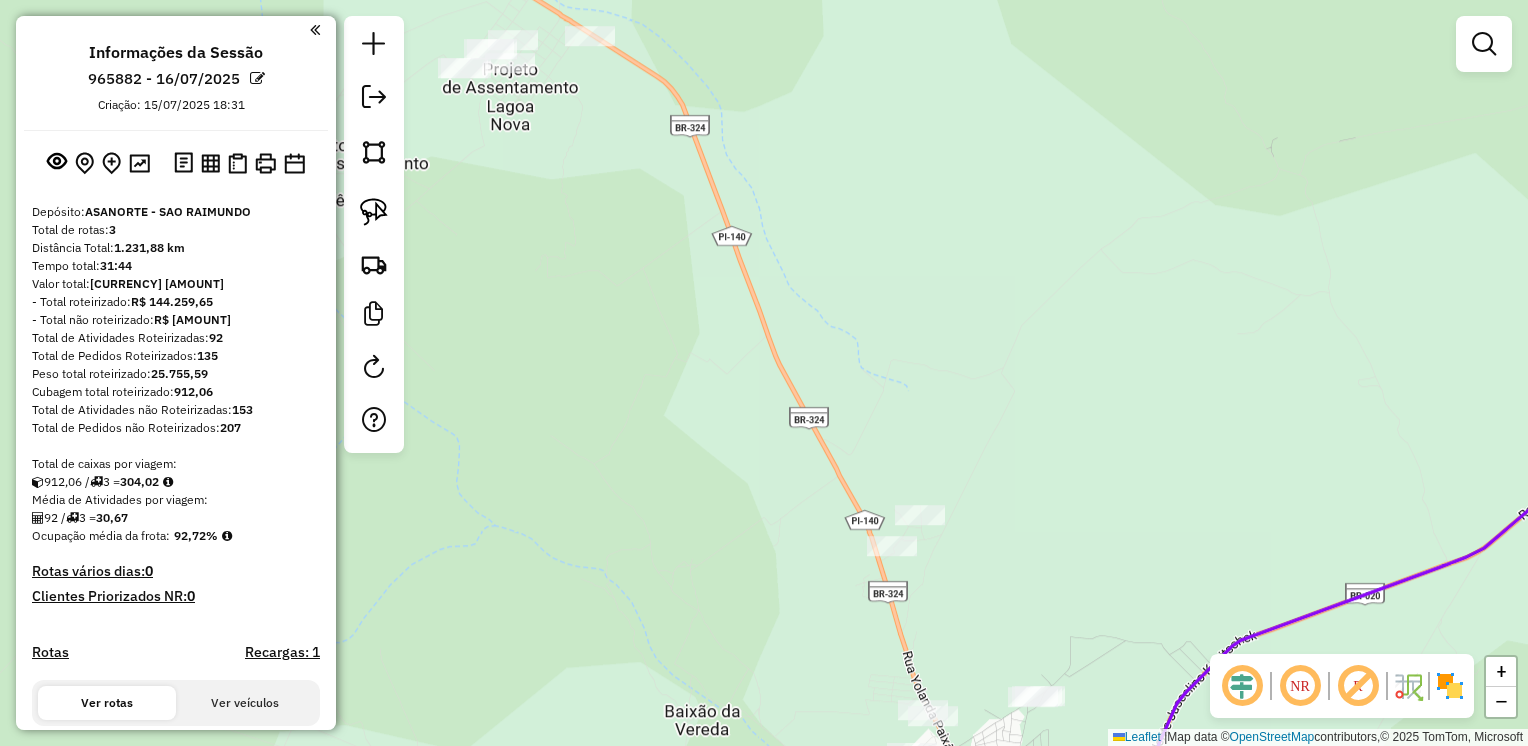 drag, startPoint x: 376, startPoint y: 198, endPoint x: 374, endPoint y: 186, distance: 12.165525 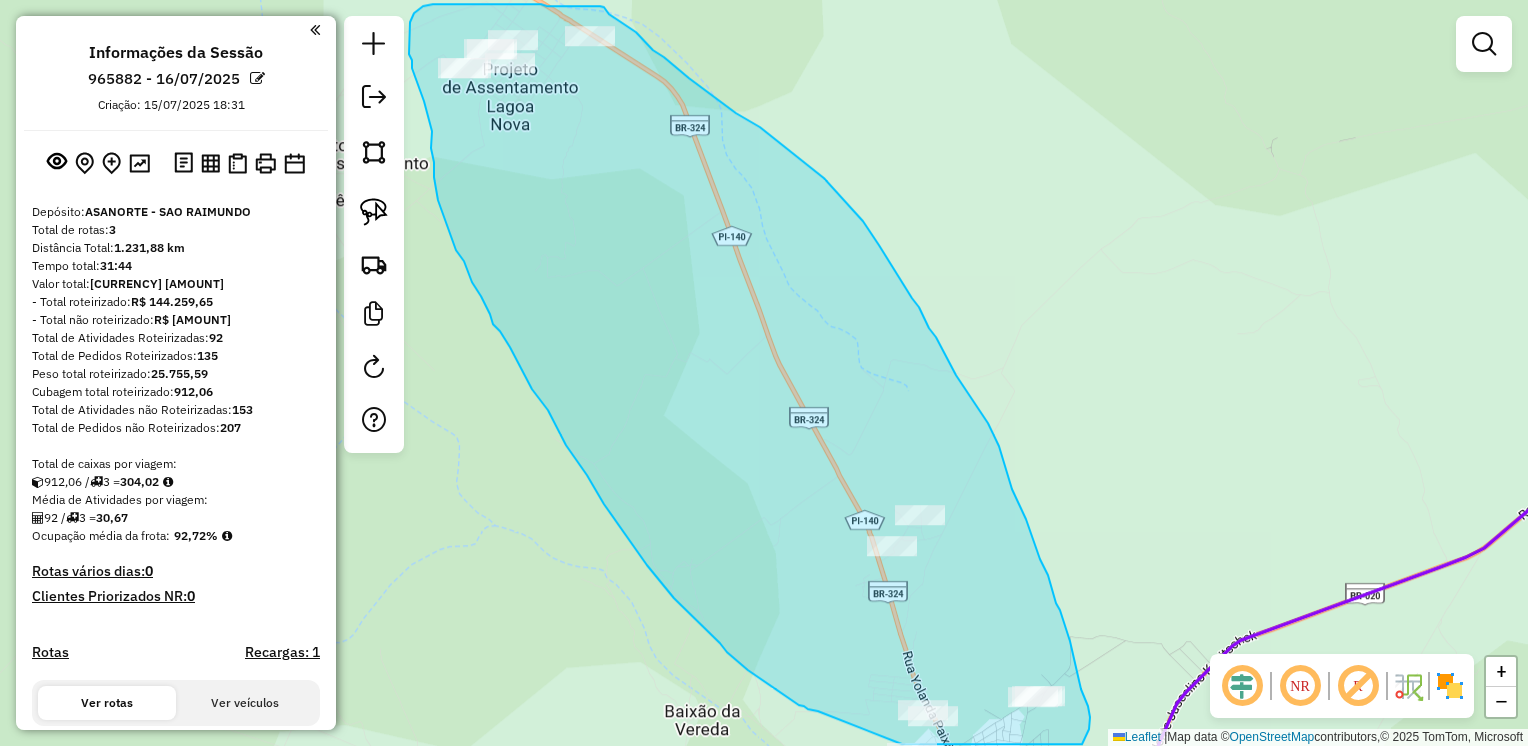 drag, startPoint x: 547, startPoint y: 6, endPoint x: 600, endPoint y: 6, distance: 53 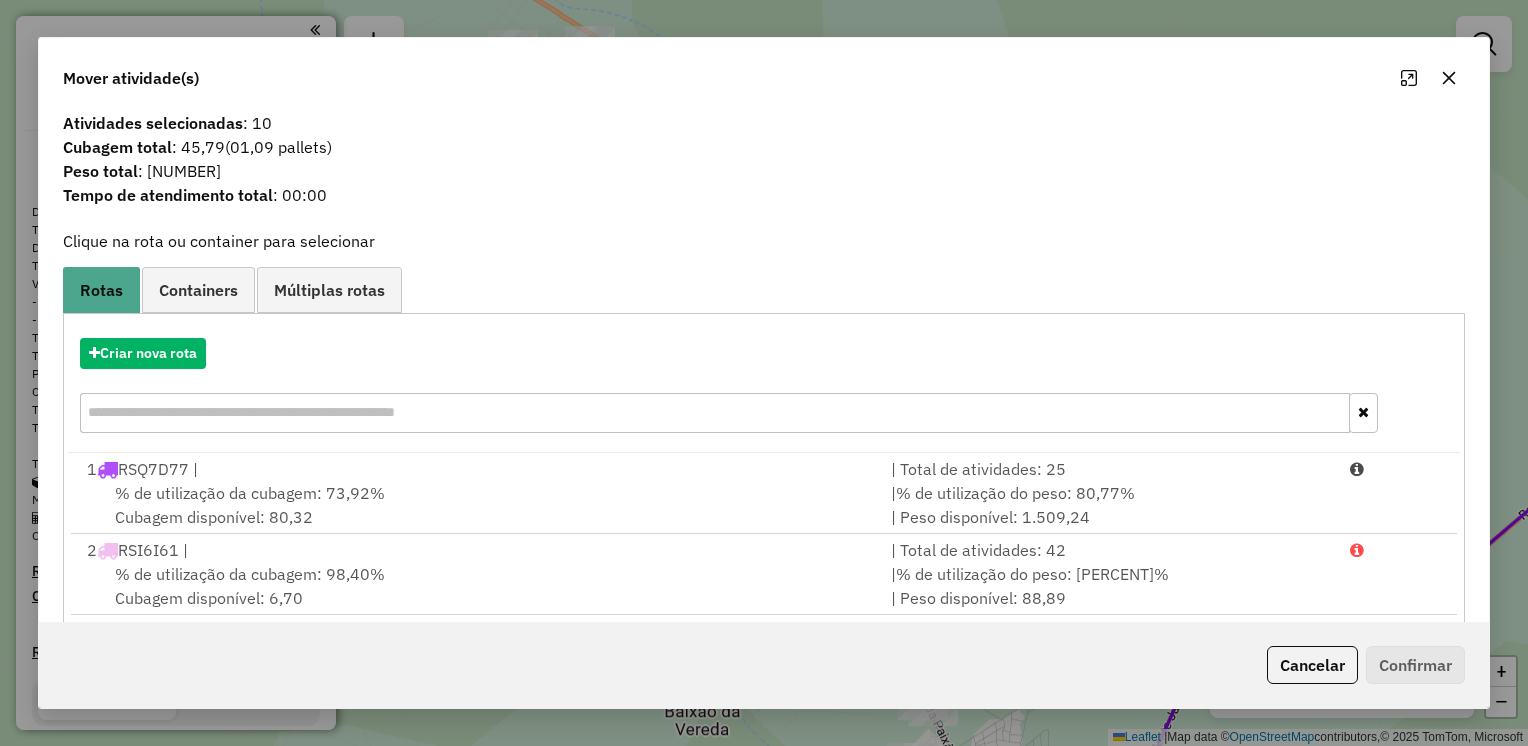 scroll, scrollTop: 0, scrollLeft: 0, axis: both 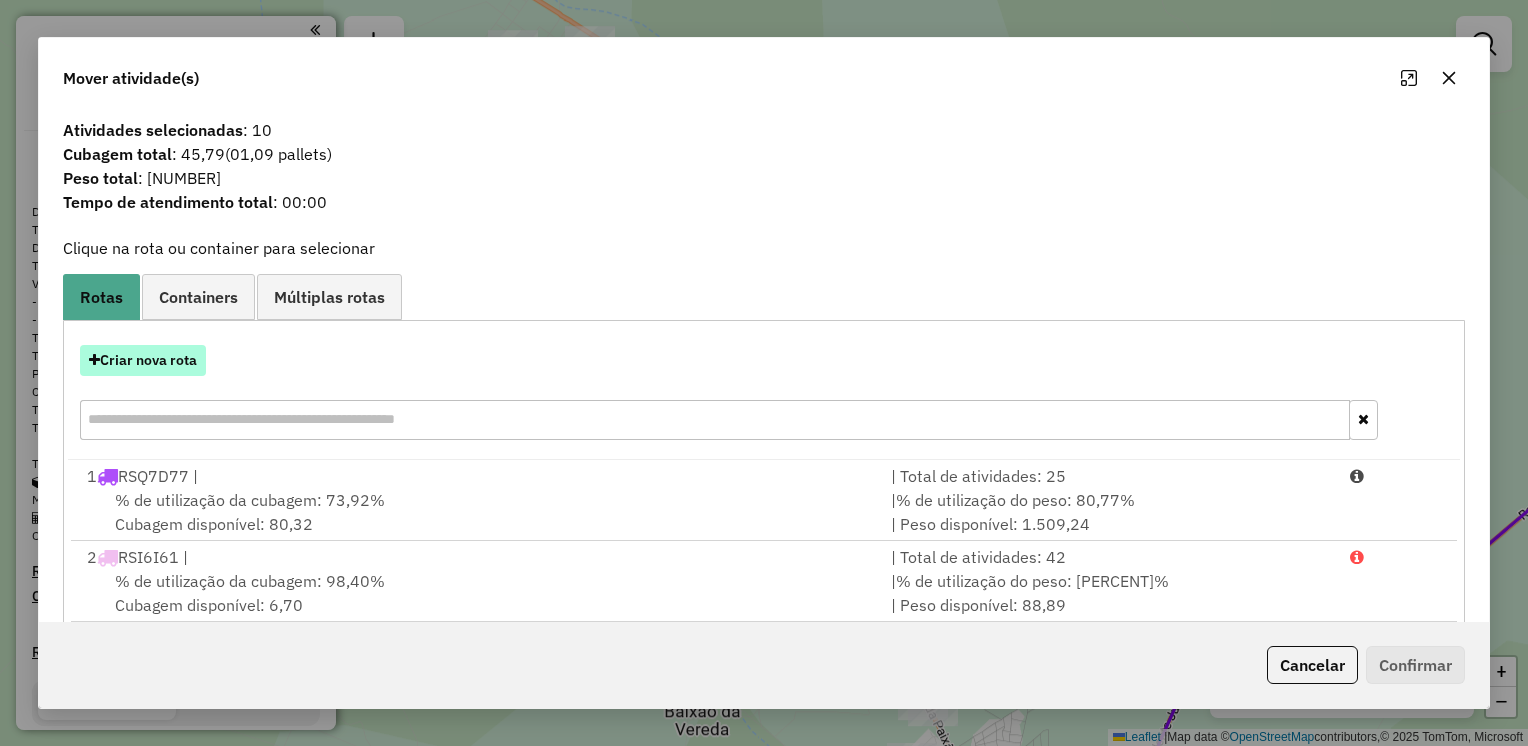 click on "Criar nova rota" at bounding box center (143, 360) 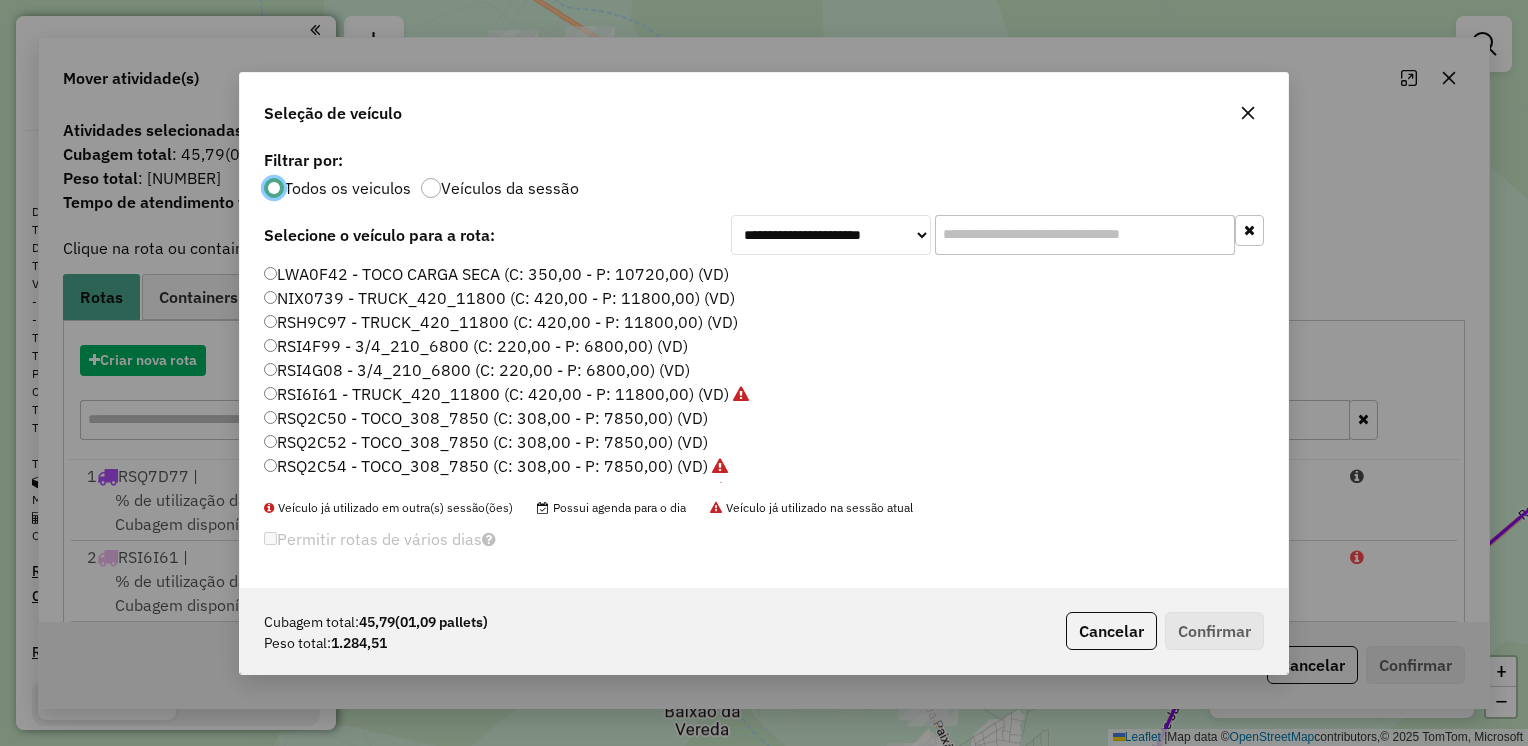 scroll, scrollTop: 10, scrollLeft: 6, axis: both 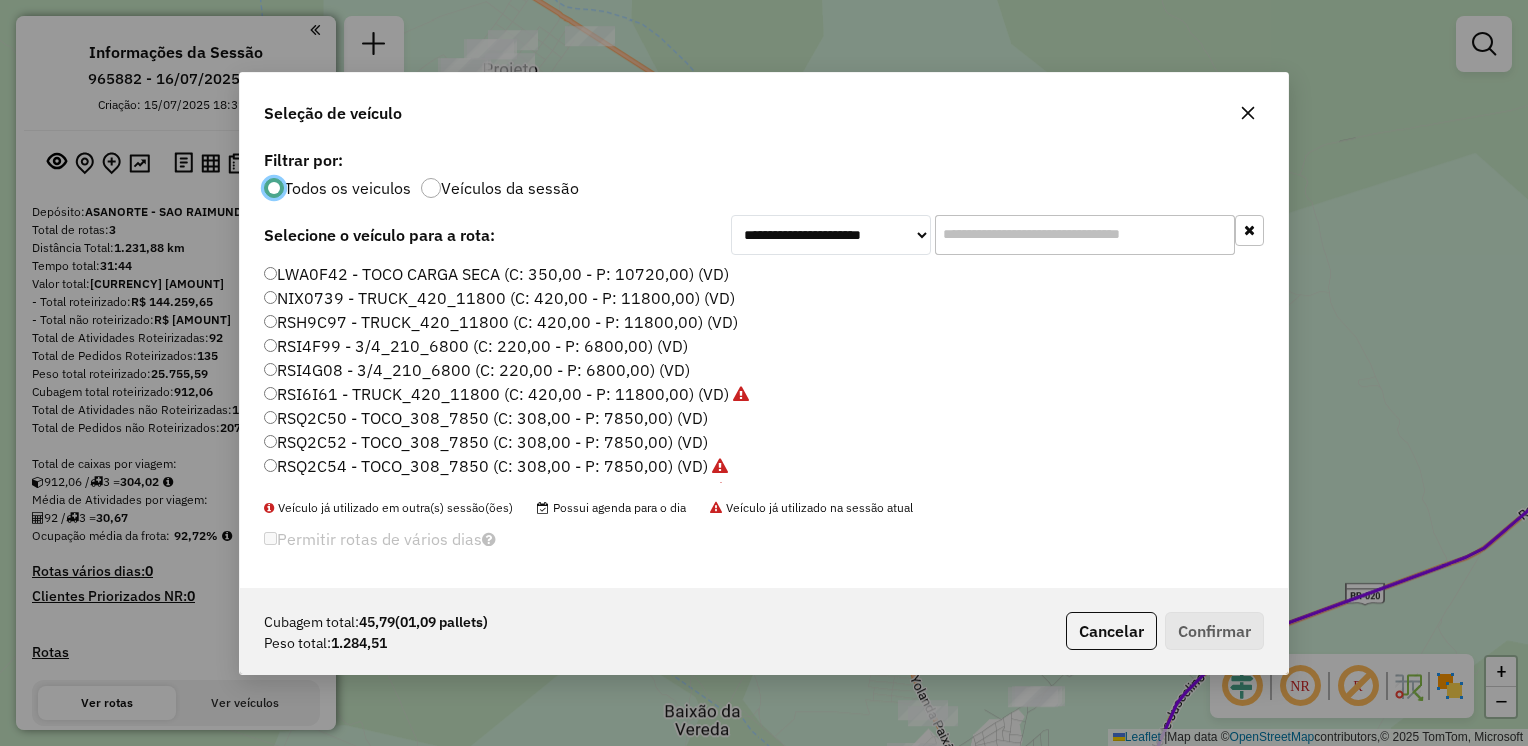 click on "RSI4G08 - 3/4_210_6800 (C: 220,00 - P: 6800,00) (VD)" 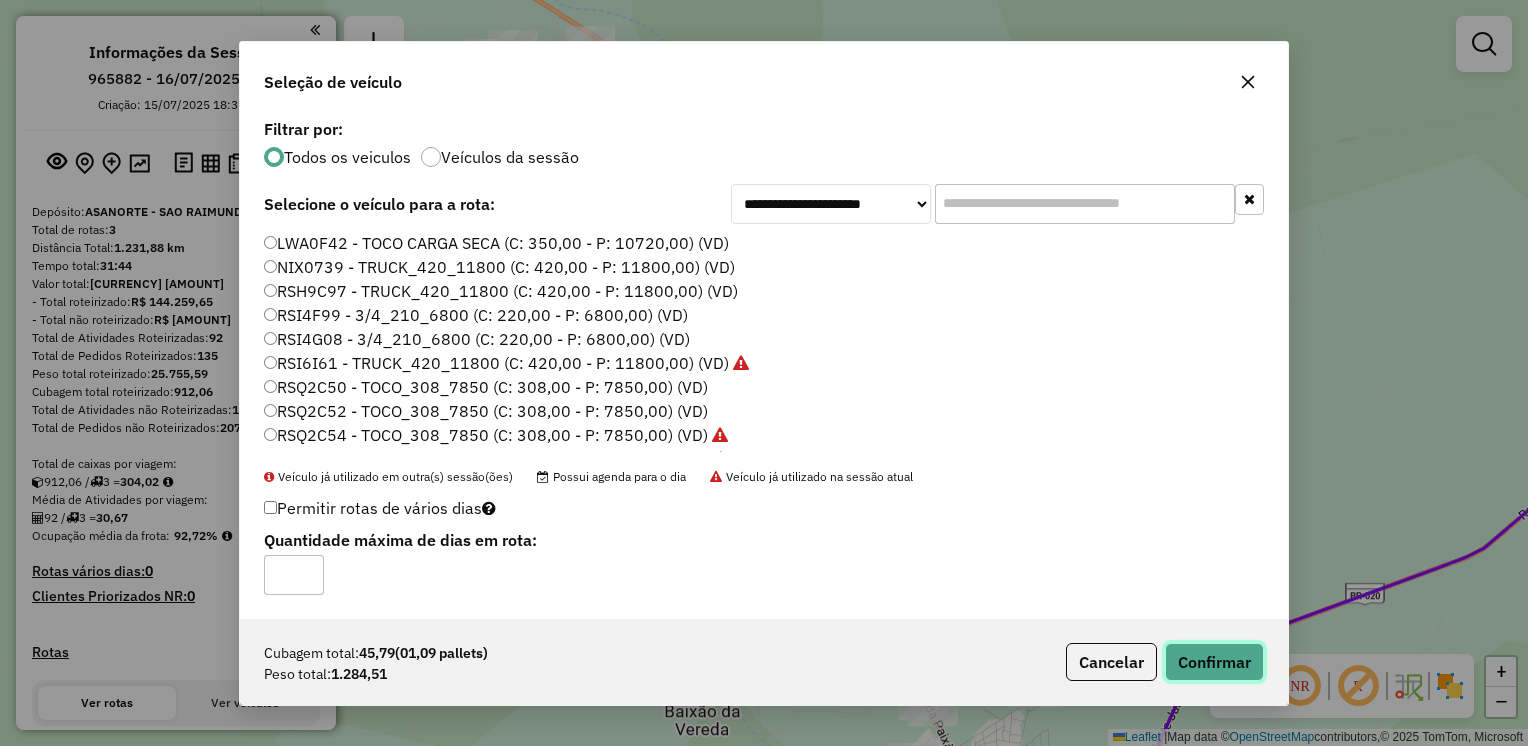 click on "Confirmar" 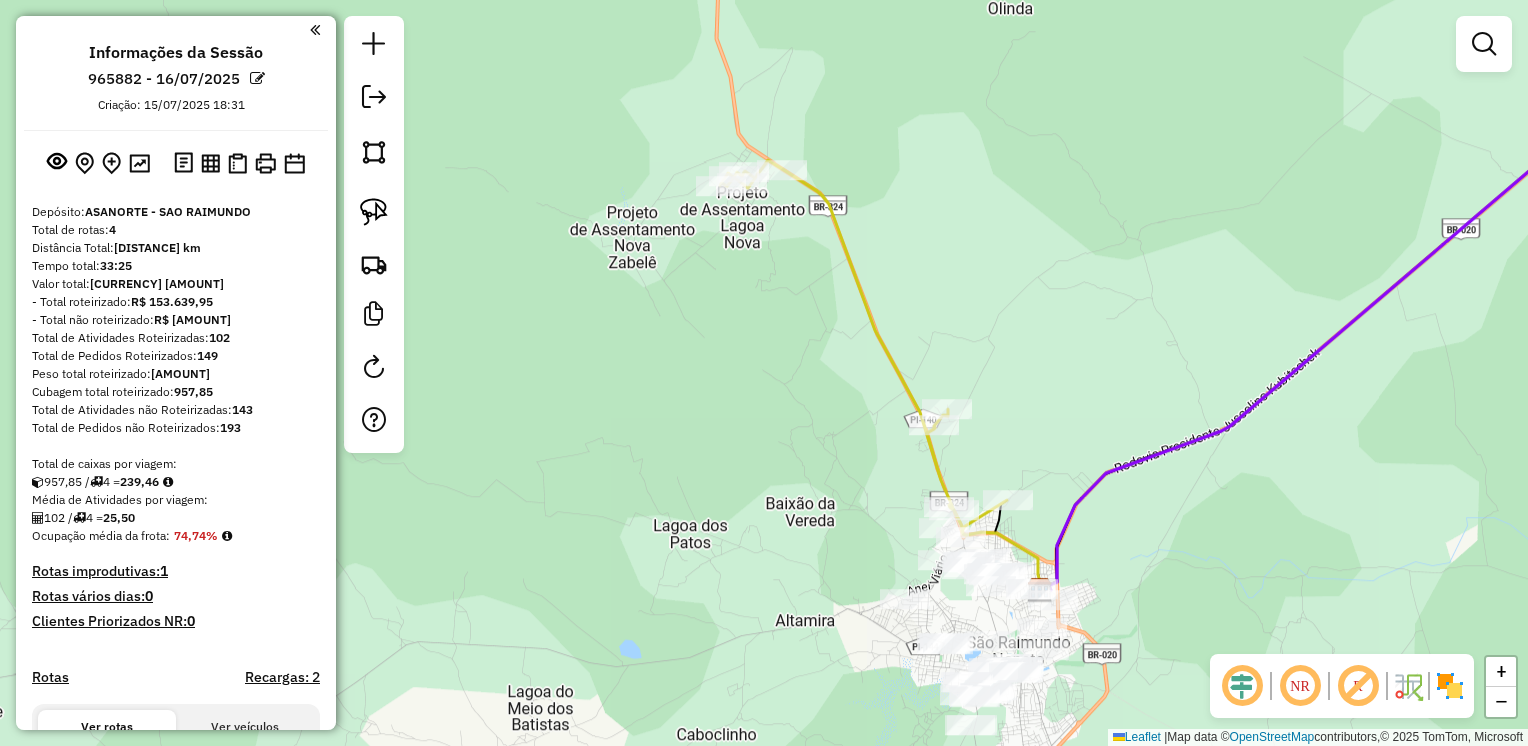 drag, startPoint x: 1188, startPoint y: 557, endPoint x: 1128, endPoint y: 492, distance: 88.45903 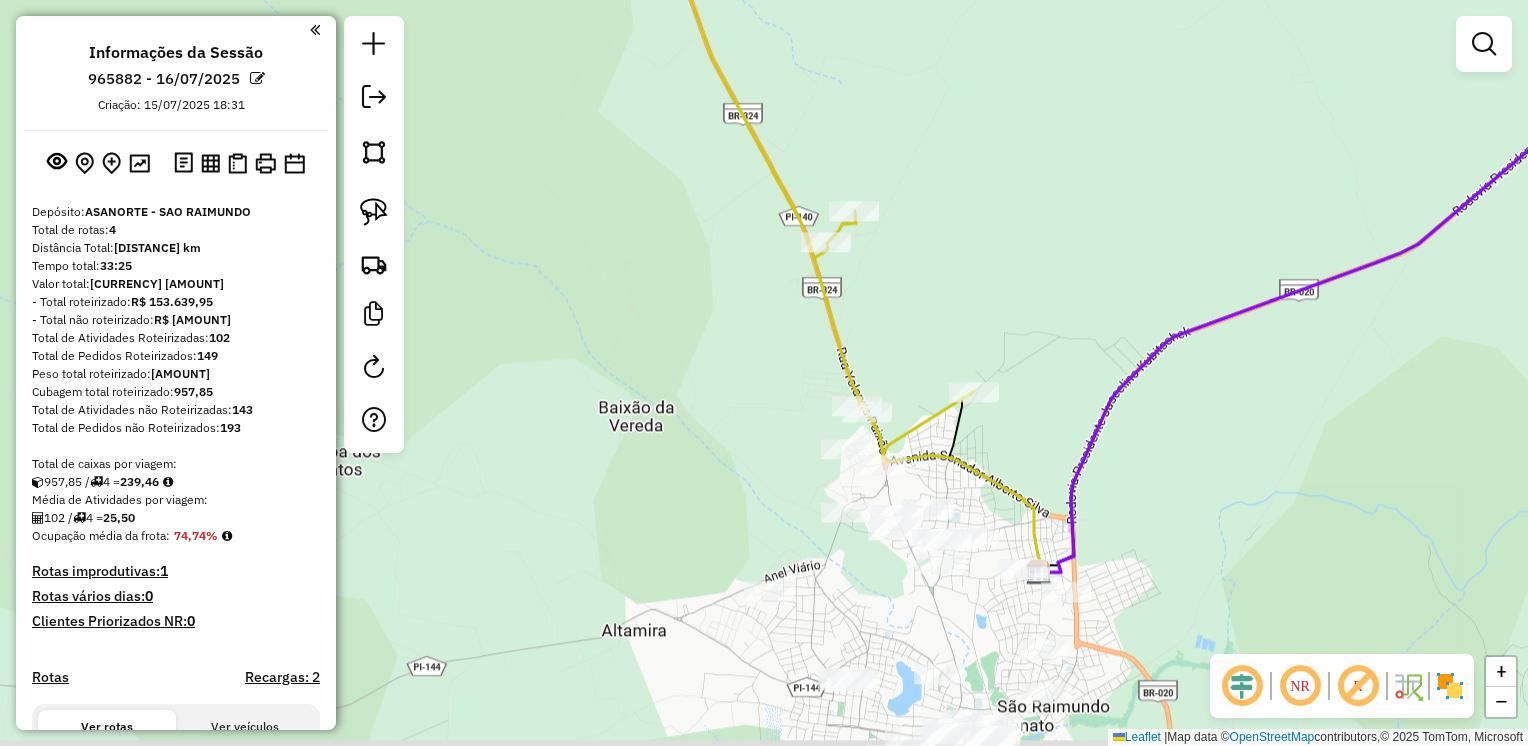 drag, startPoint x: 1008, startPoint y: 573, endPoint x: 986, endPoint y: 468, distance: 107.28001 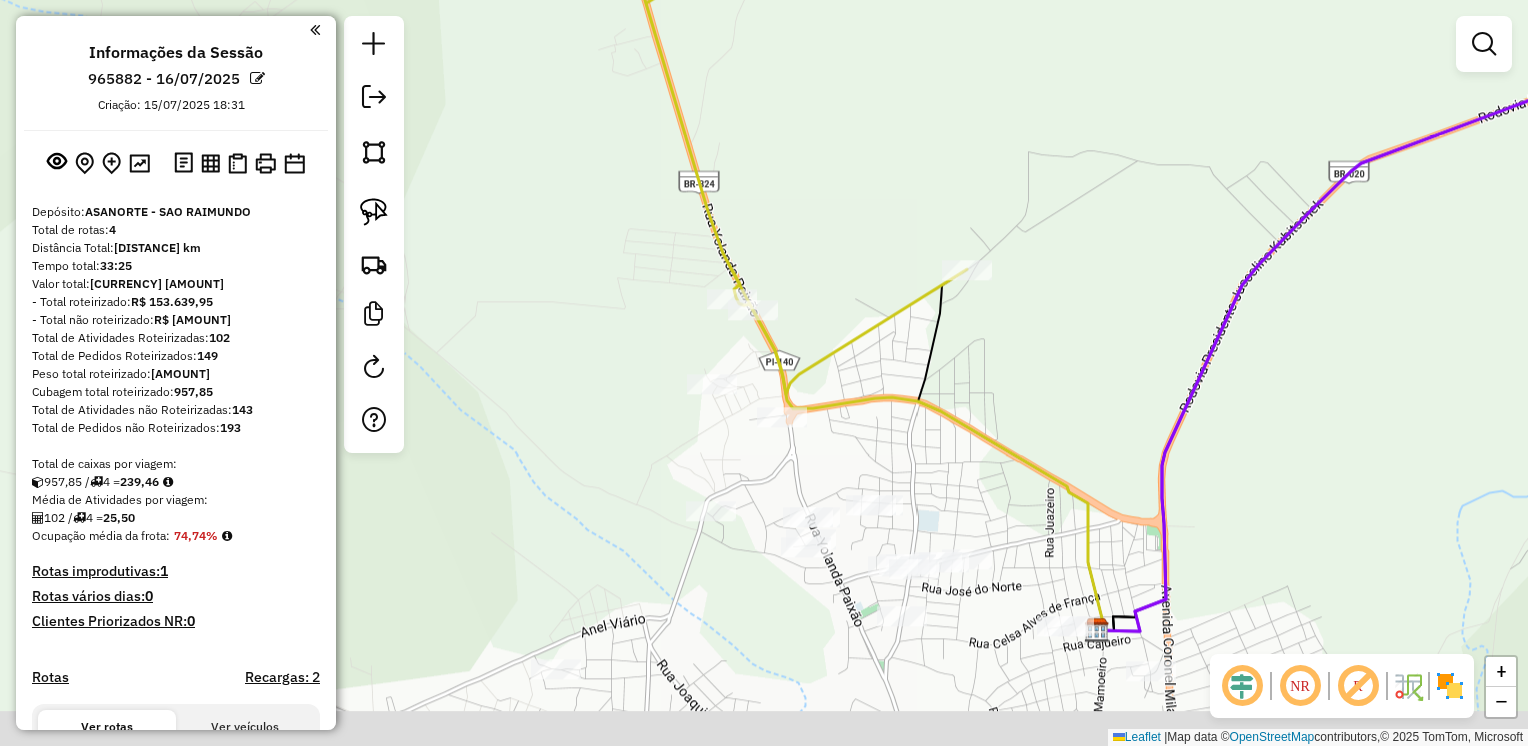 click on "Janela de atendimento Grade de atendimento Capacidade Transportadoras Veículos Cliente Pedidos  Rotas Selecione os dias de semana para filtrar as janelas de atendimento  Seg   Ter   Qua   Qui   Sex   Sáb   Dom  Informe o período da janela de atendimento: De: Até:  Filtrar exatamente a janela do cliente  Considerar janela de atendimento padrão  Selecione os dias de semana para filtrar as grades de atendimento  Seg   Ter   Qua   Qui   Sex   Sáb   Dom   Considerar clientes sem dia de atendimento cadastrado  Clientes fora do dia de atendimento selecionado Filtrar as atividades entre os valores definidos abaixo:  Peso mínimo:   Peso máximo:   Cubagem mínima:   Cubagem máxima:   De:   Até:  Filtrar as atividades entre o tempo de atendimento definido abaixo:  De:   Até:   Considerar capacidade total dos clientes não roteirizados Transportadora: Selecione um ou mais itens Tipo de veículo: Selecione um ou mais itens Veículo: Selecione um ou mais itens Motorista: Selecione um ou mais itens Nome: Rótulo:" 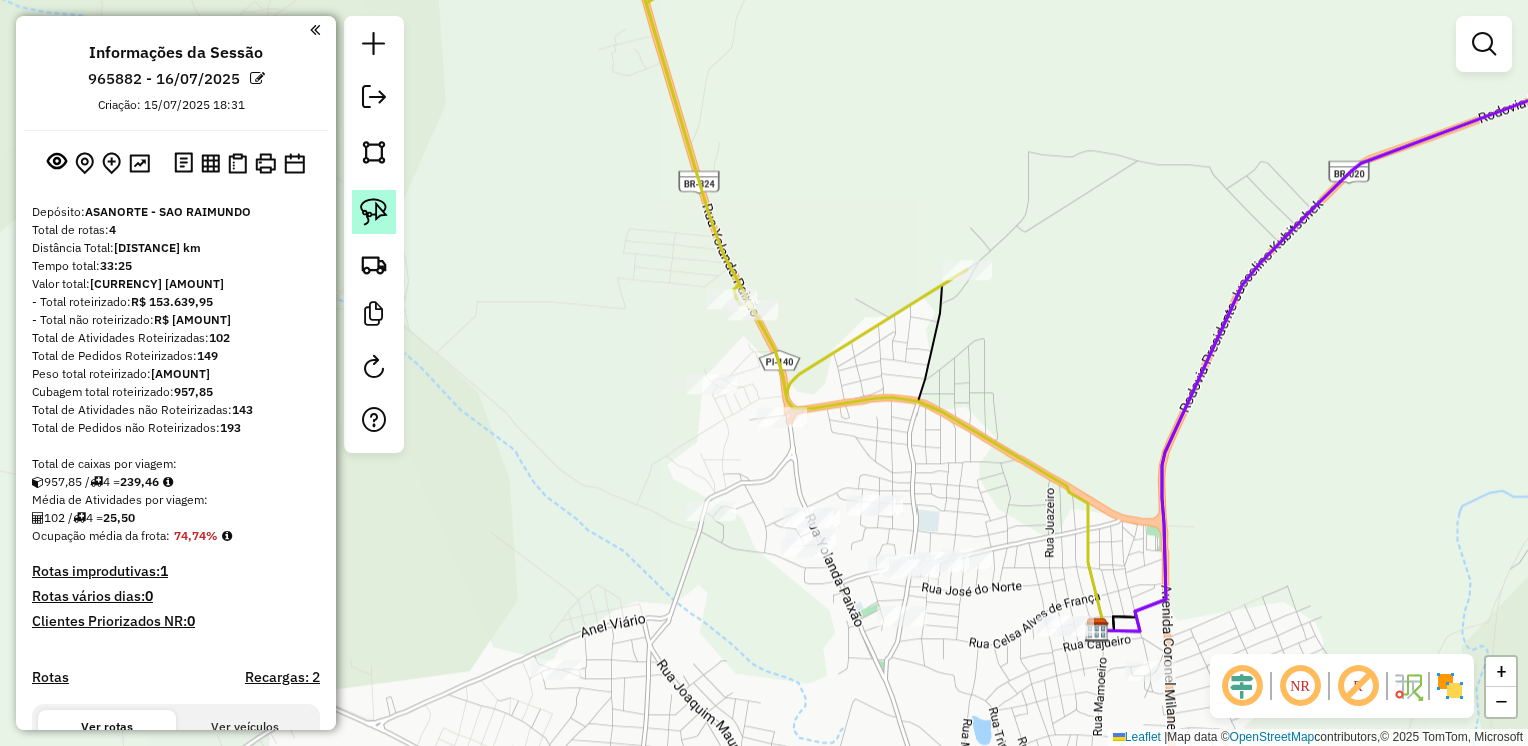 click 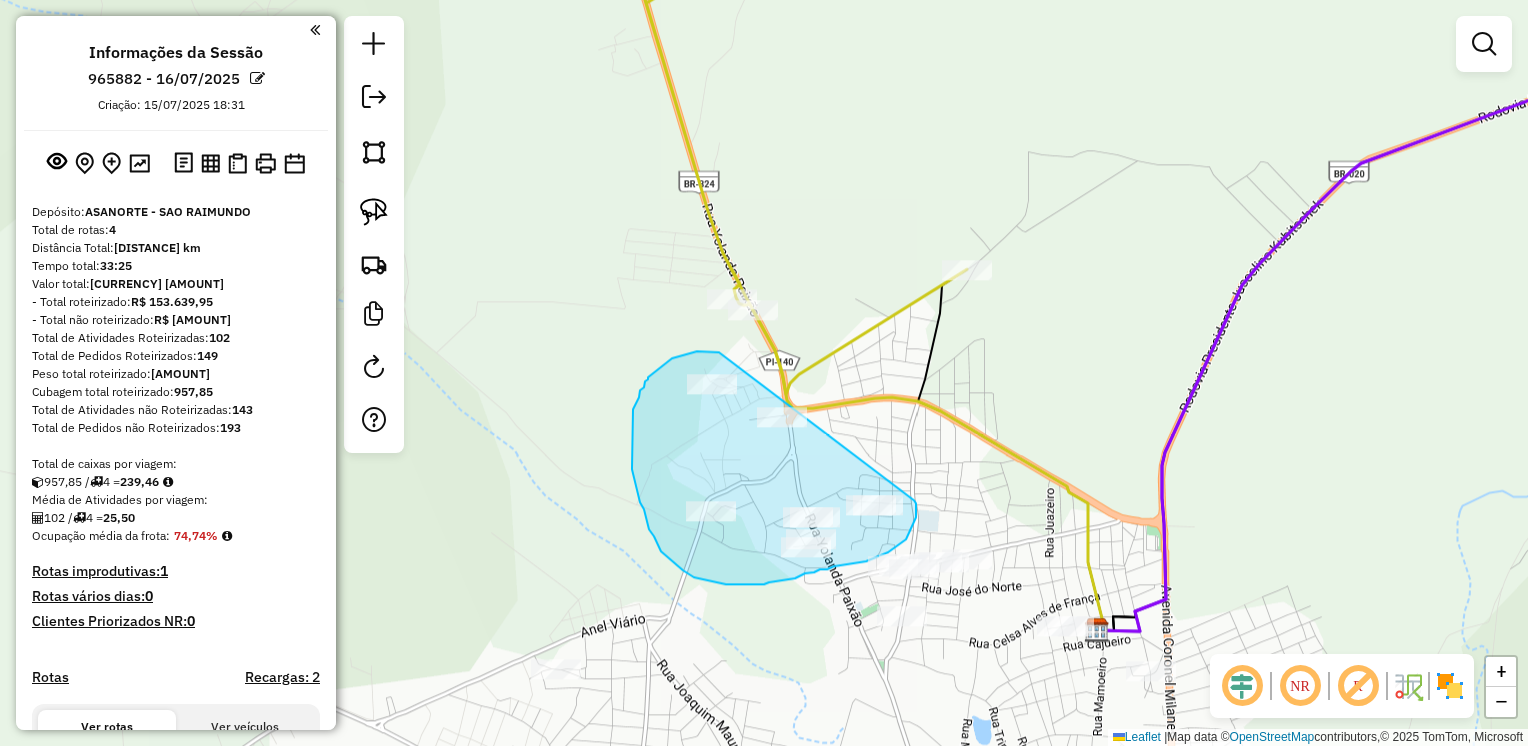 drag, startPoint x: 716, startPoint y: 352, endPoint x: 912, endPoint y: 499, distance: 245 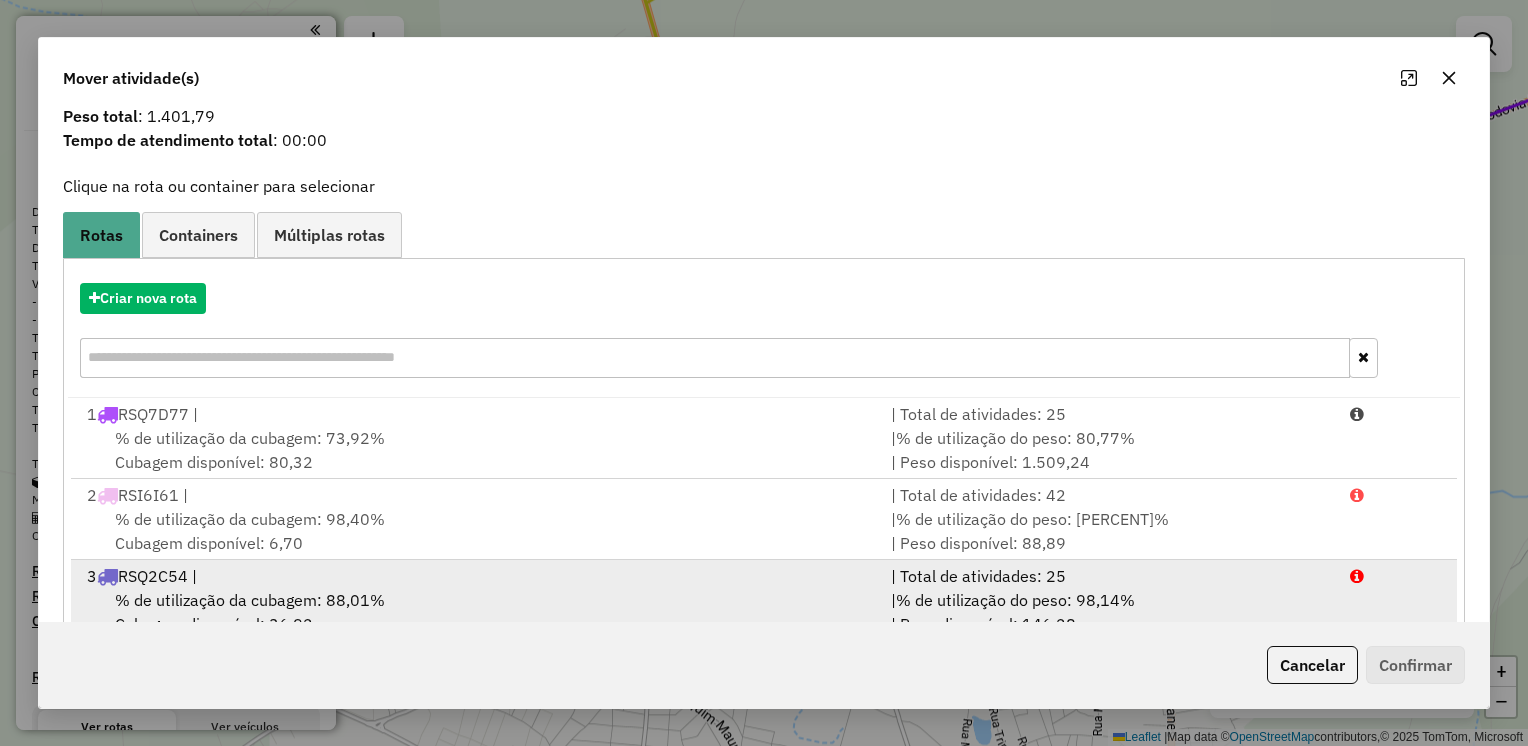 scroll, scrollTop: 194, scrollLeft: 0, axis: vertical 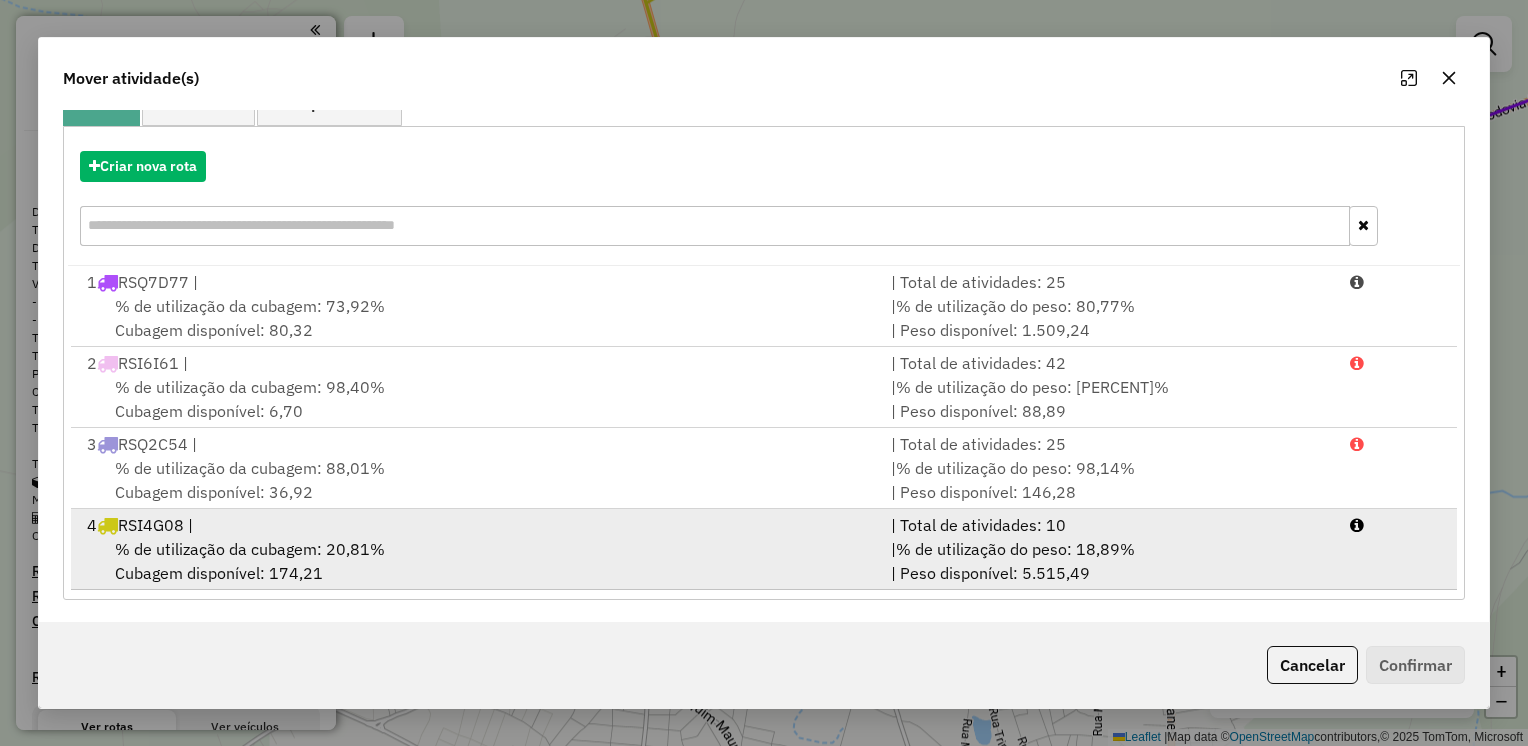click on "% de utilização da cubagem: 20,81%  Cubagem disponível: 174,21" at bounding box center (477, 561) 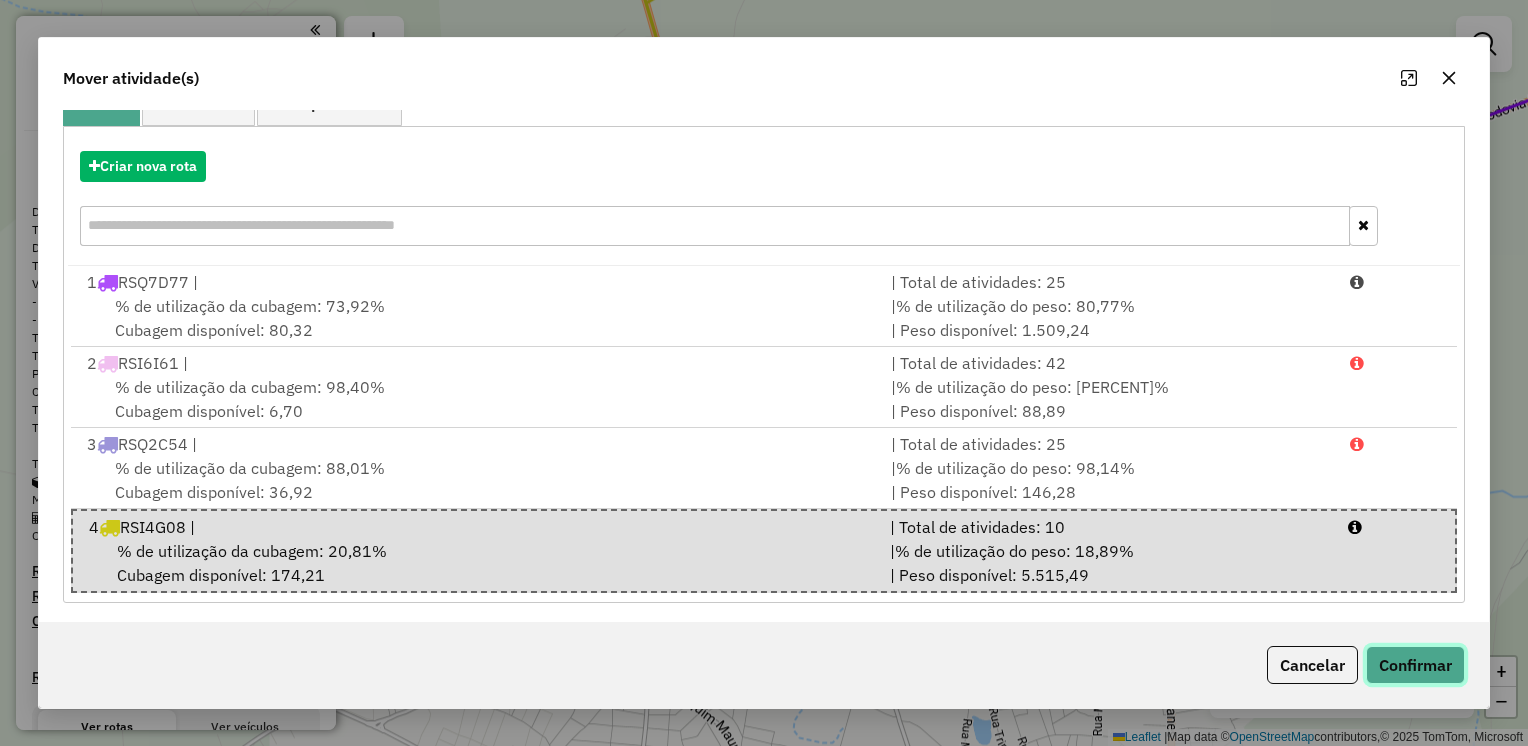 click on "Confirmar" 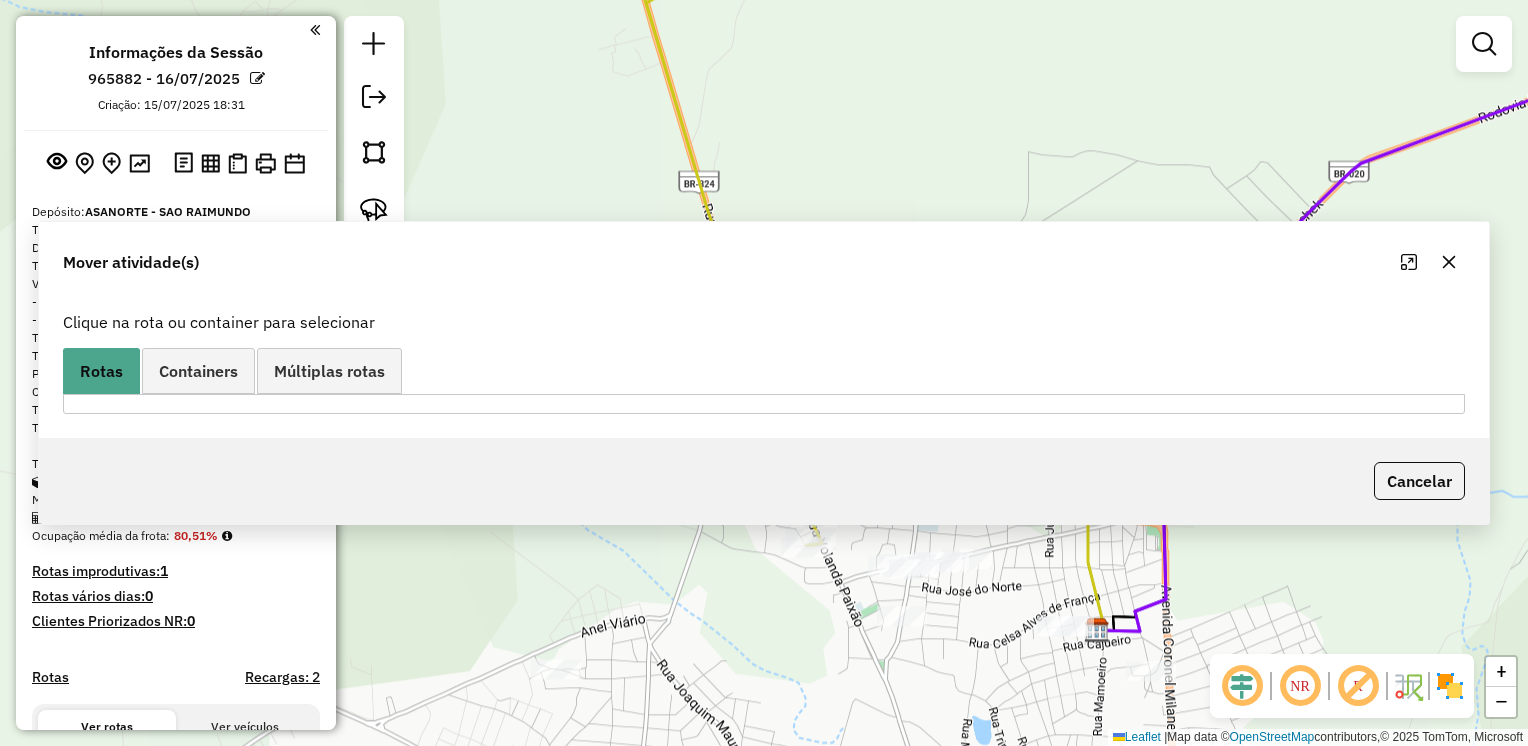 scroll, scrollTop: 0, scrollLeft: 0, axis: both 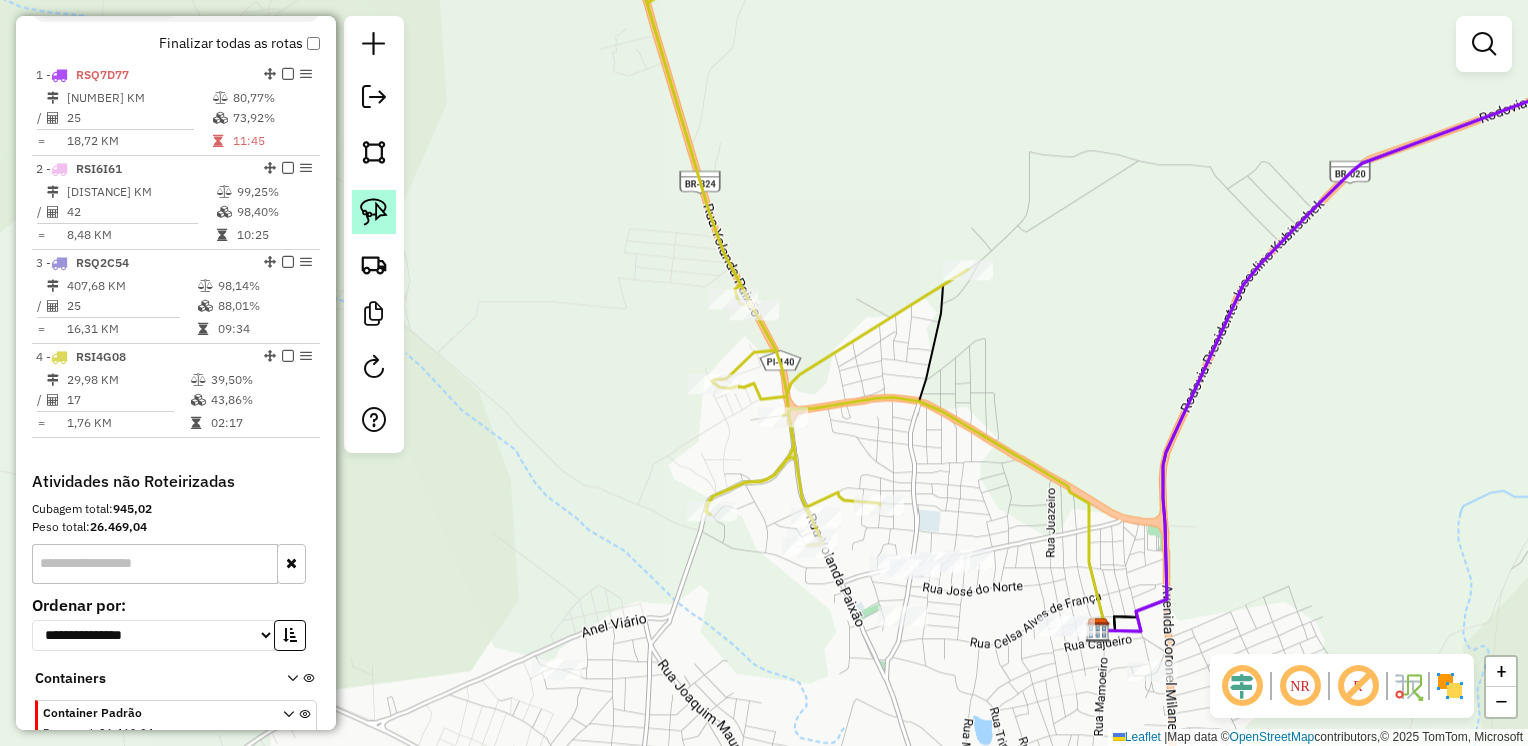click 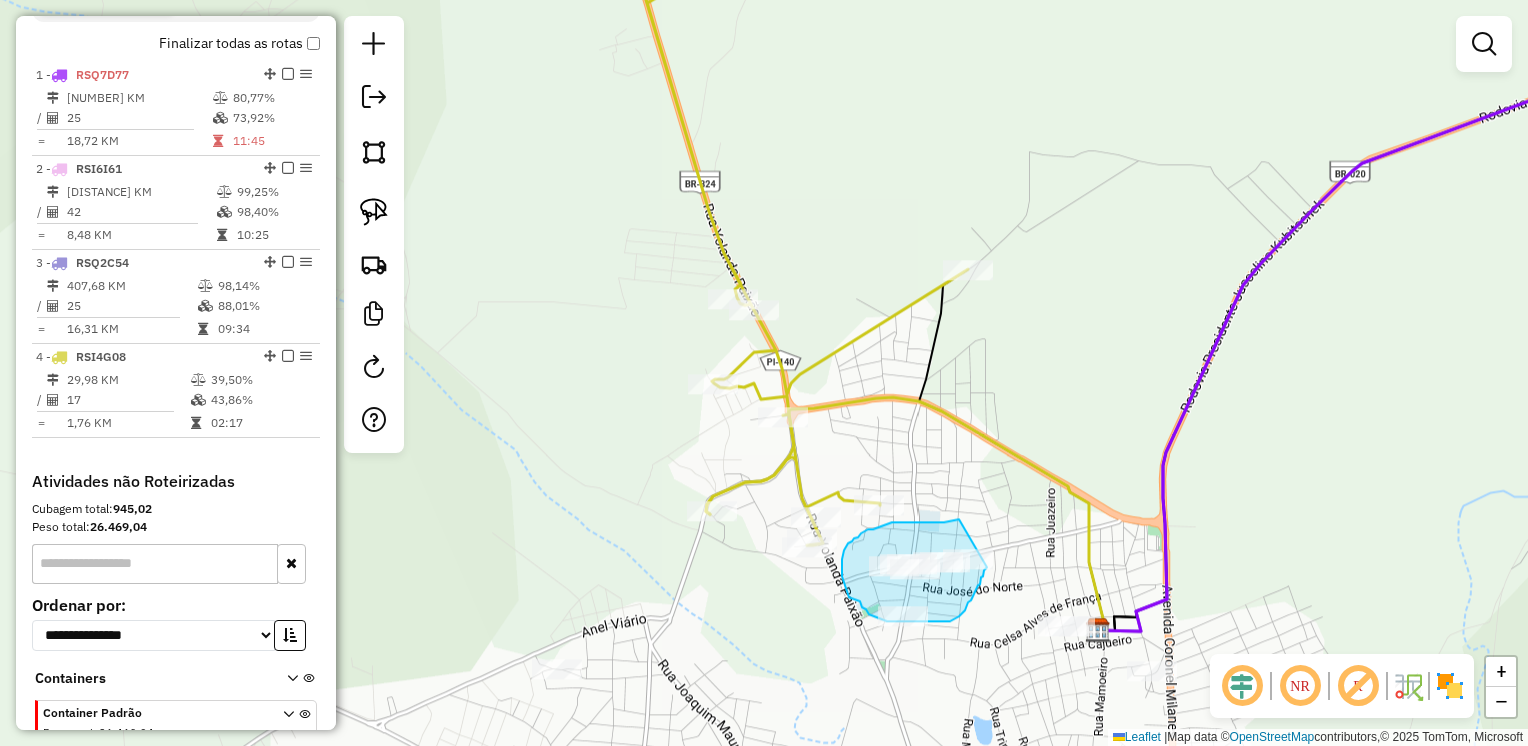click on "Janela de atendimento Grade de atendimento Capacidade Transportadoras Veículos Cliente Pedidos  Rotas Selecione os dias de semana para filtrar as janelas de atendimento  Seg   Ter   Qua   Qui   Sex   Sáb   Dom  Informe o período da janela de atendimento: De: Até:  Filtrar exatamente a janela do cliente  Considerar janela de atendimento padrão  Selecione os dias de semana para filtrar as grades de atendimento  Seg   Ter   Qua   Qui   Sex   Sáb   Dom   Considerar clientes sem dia de atendimento cadastrado  Clientes fora do dia de atendimento selecionado Filtrar as atividades entre os valores definidos abaixo:  Peso mínimo:   Peso máximo:   Cubagem mínima:   Cubagem máxima:   De:   Até:  Filtrar as atividades entre o tempo de atendimento definido abaixo:  De:   Até:   Considerar capacidade total dos clientes não roteirizados Transportadora: Selecione um ou mais itens Tipo de veículo: Selecione um ou mais itens Veículo: Selecione um ou mais itens Motorista: Selecione um ou mais itens Nome: Rótulo:" 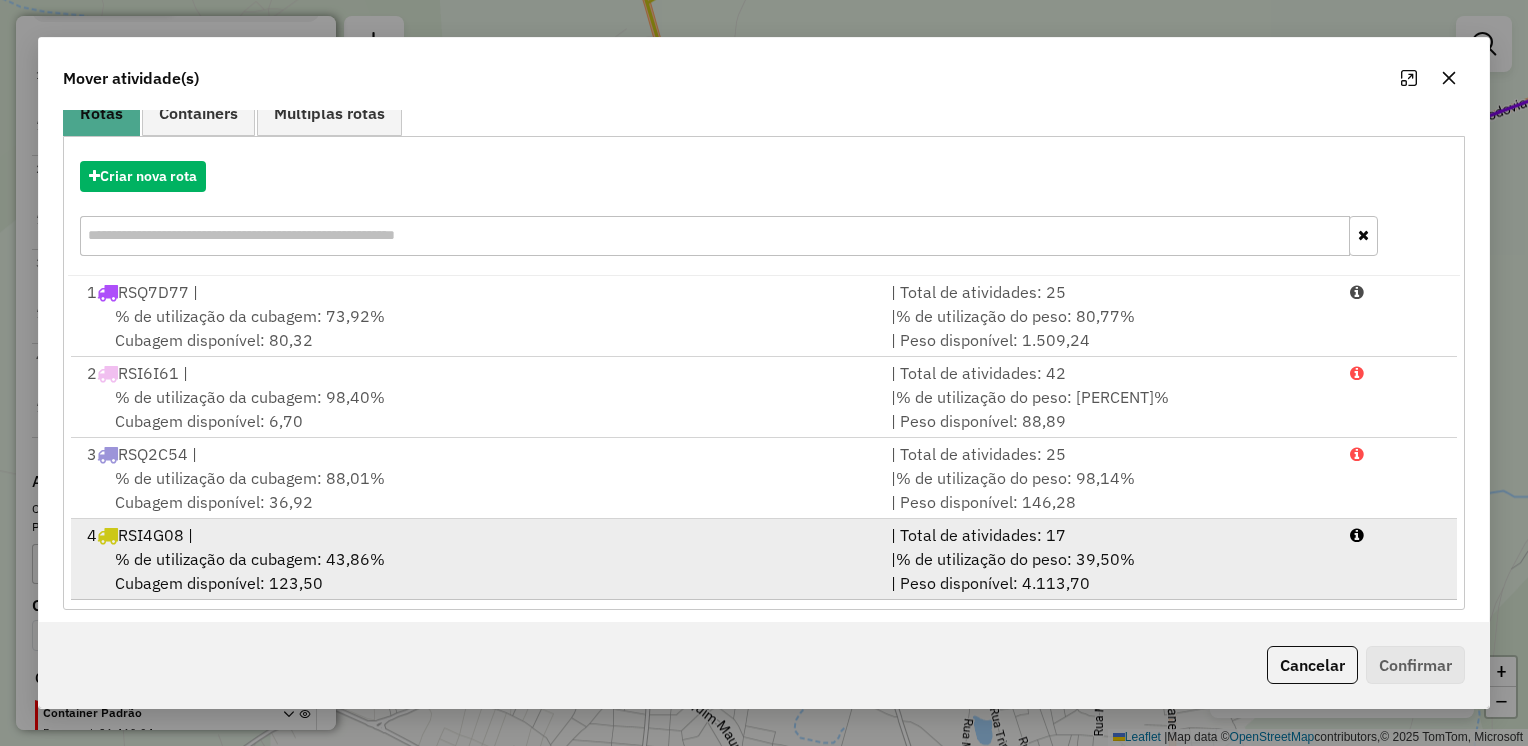 scroll, scrollTop: 194, scrollLeft: 0, axis: vertical 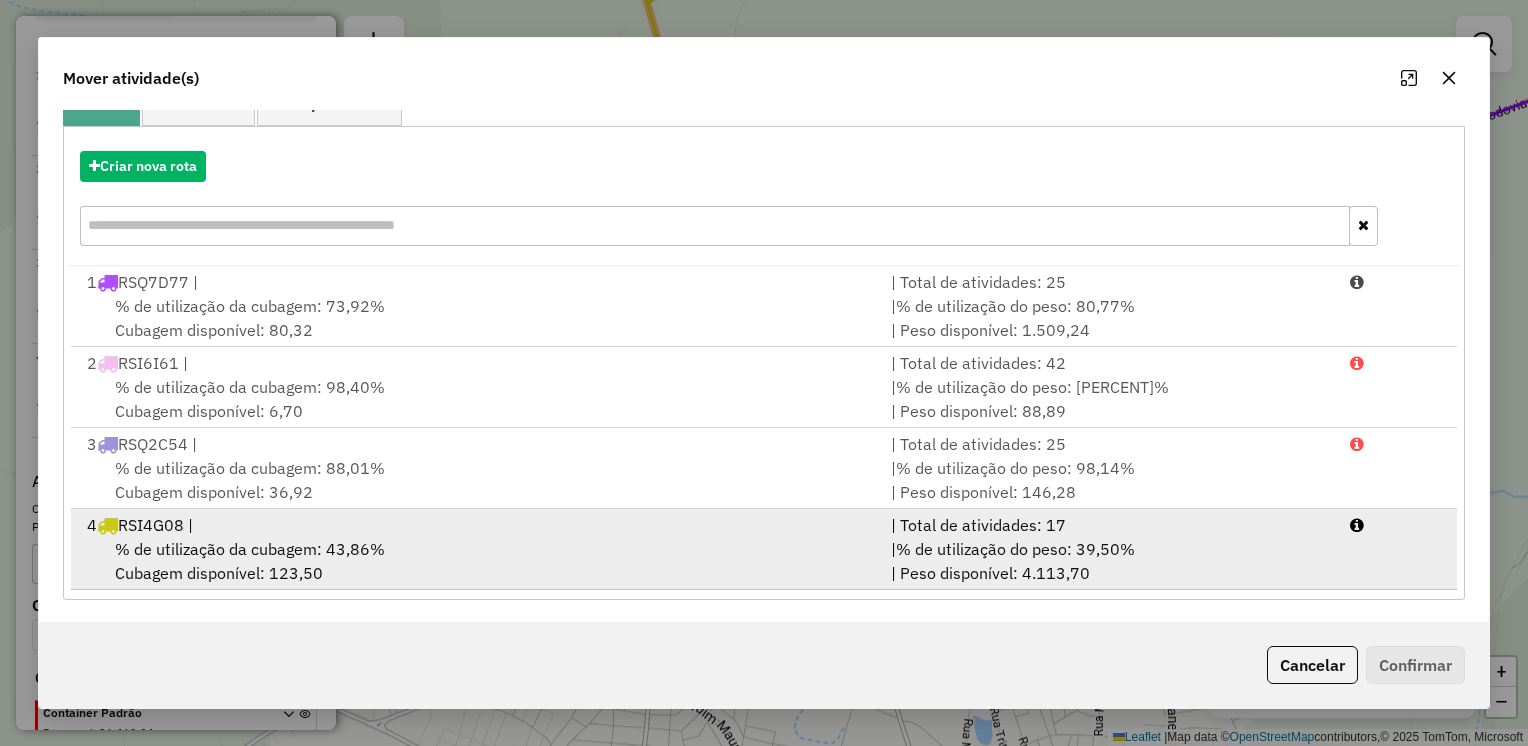 click on "% de utilização da cubagem: 43,86%" at bounding box center [250, 549] 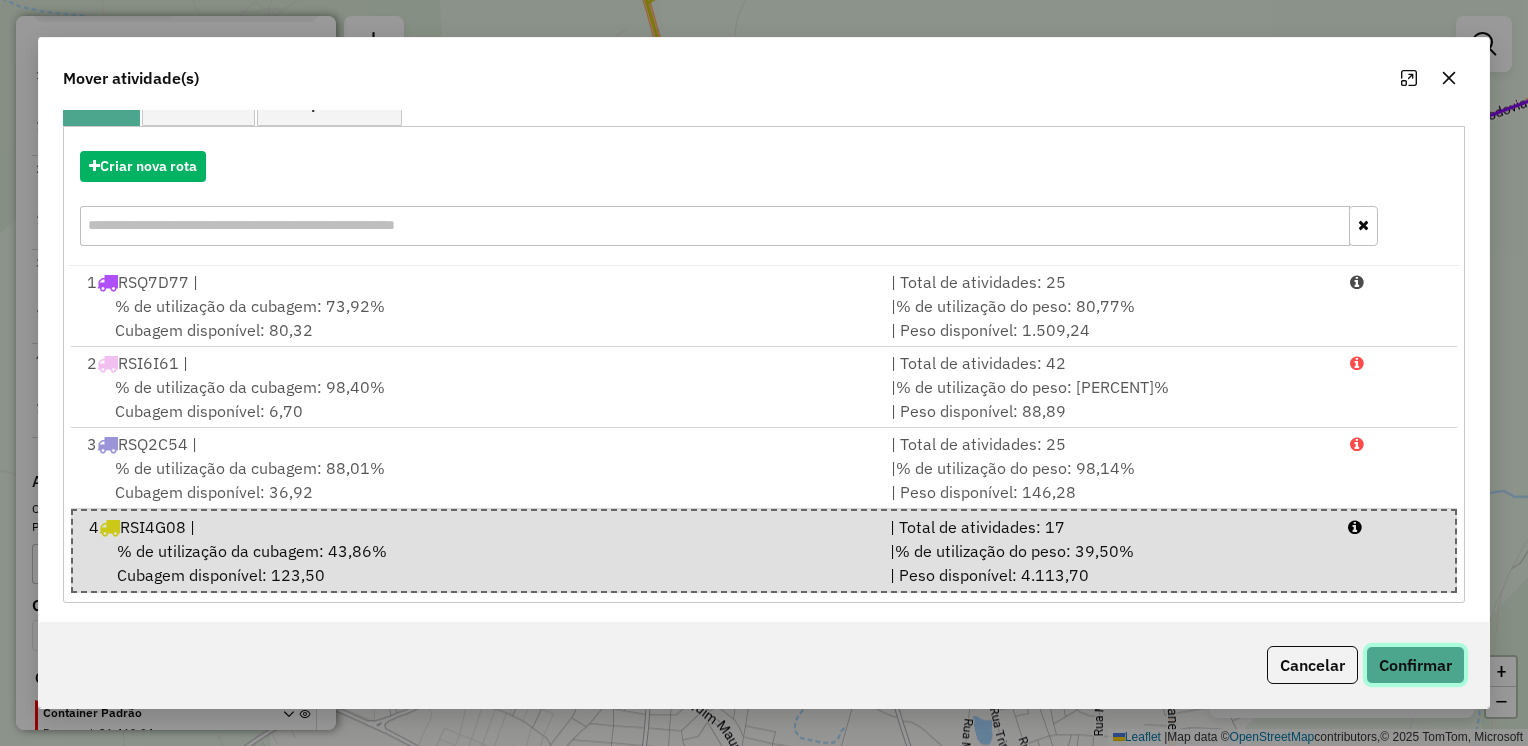 click on "Confirmar" 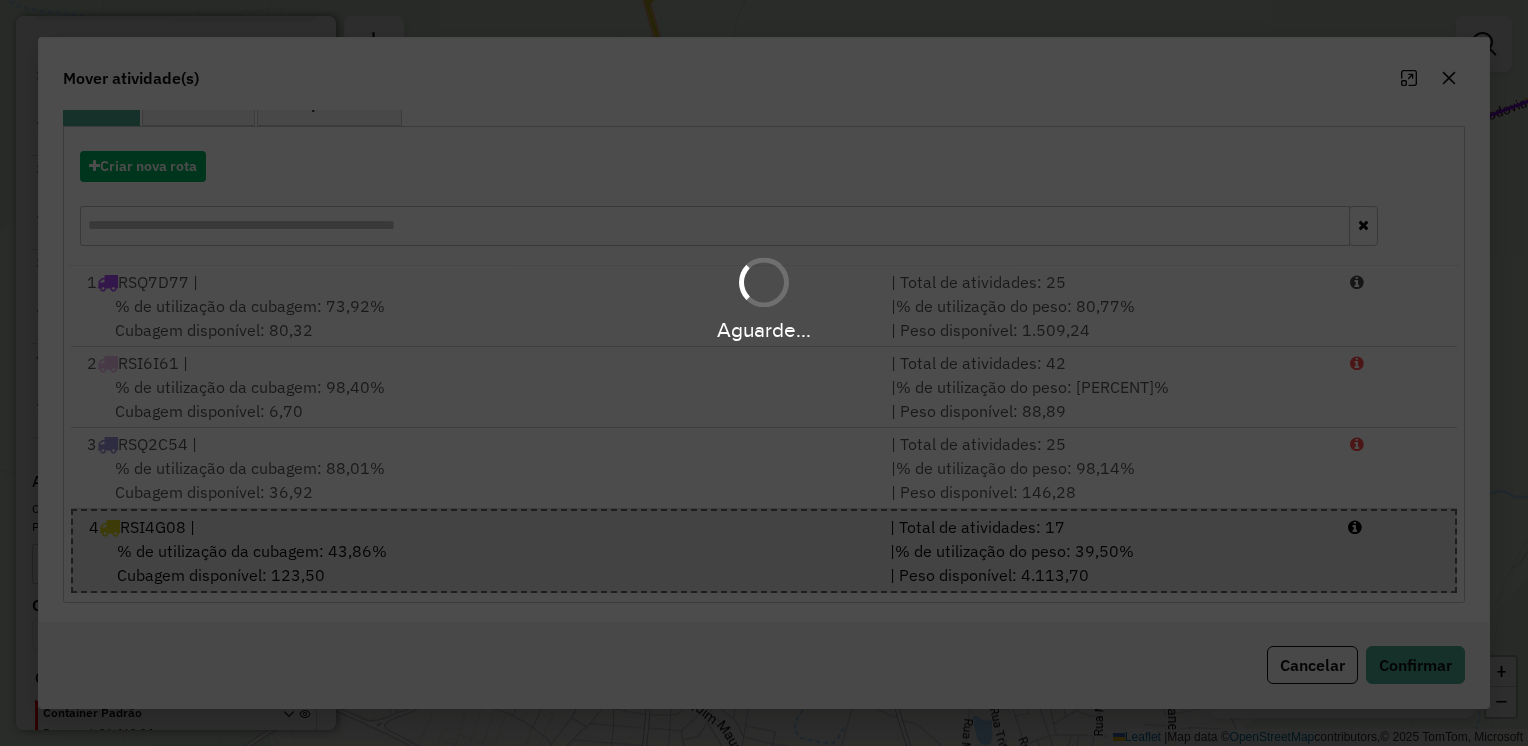 scroll, scrollTop: 0, scrollLeft: 0, axis: both 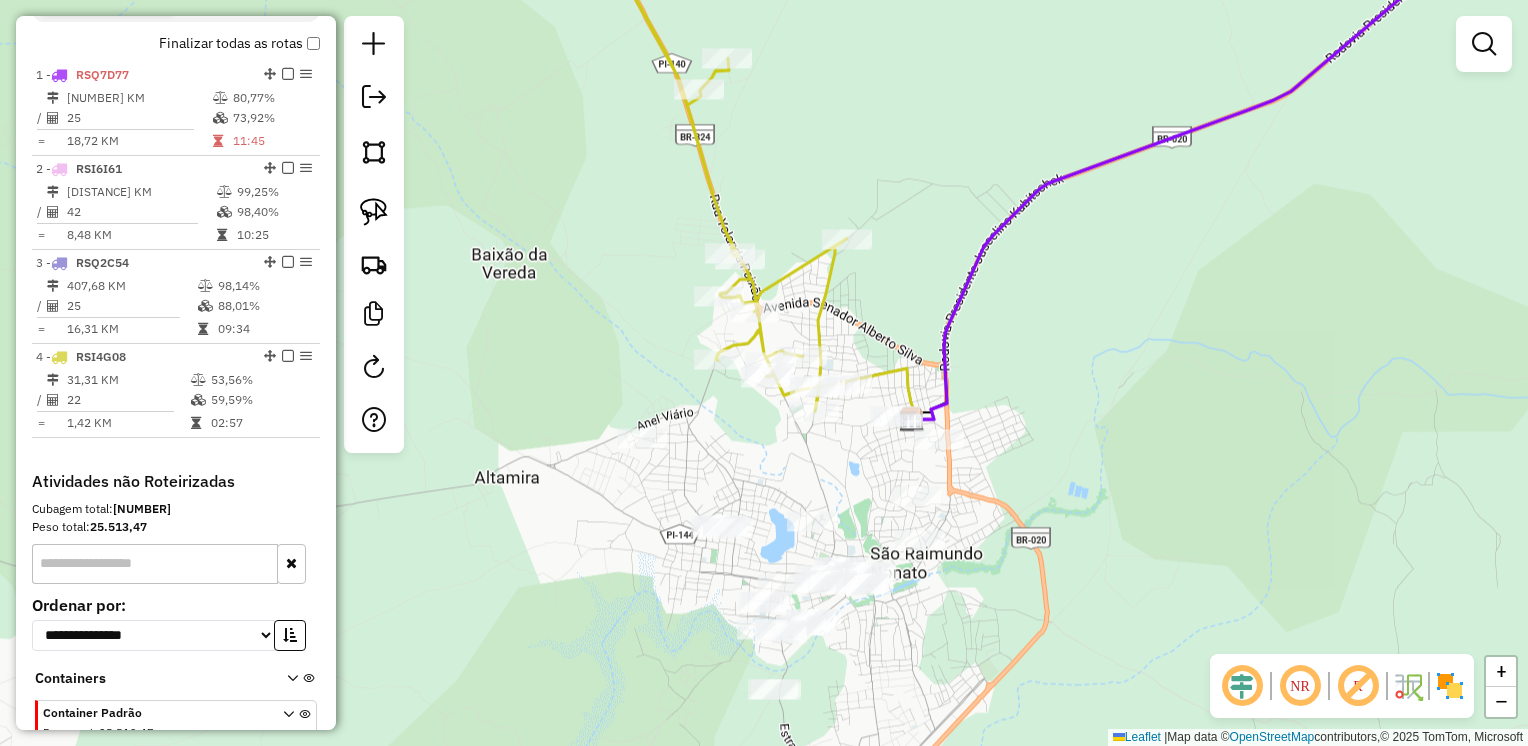 drag, startPoint x: 693, startPoint y: 458, endPoint x: 552, endPoint y: 317, distance: 199.40411 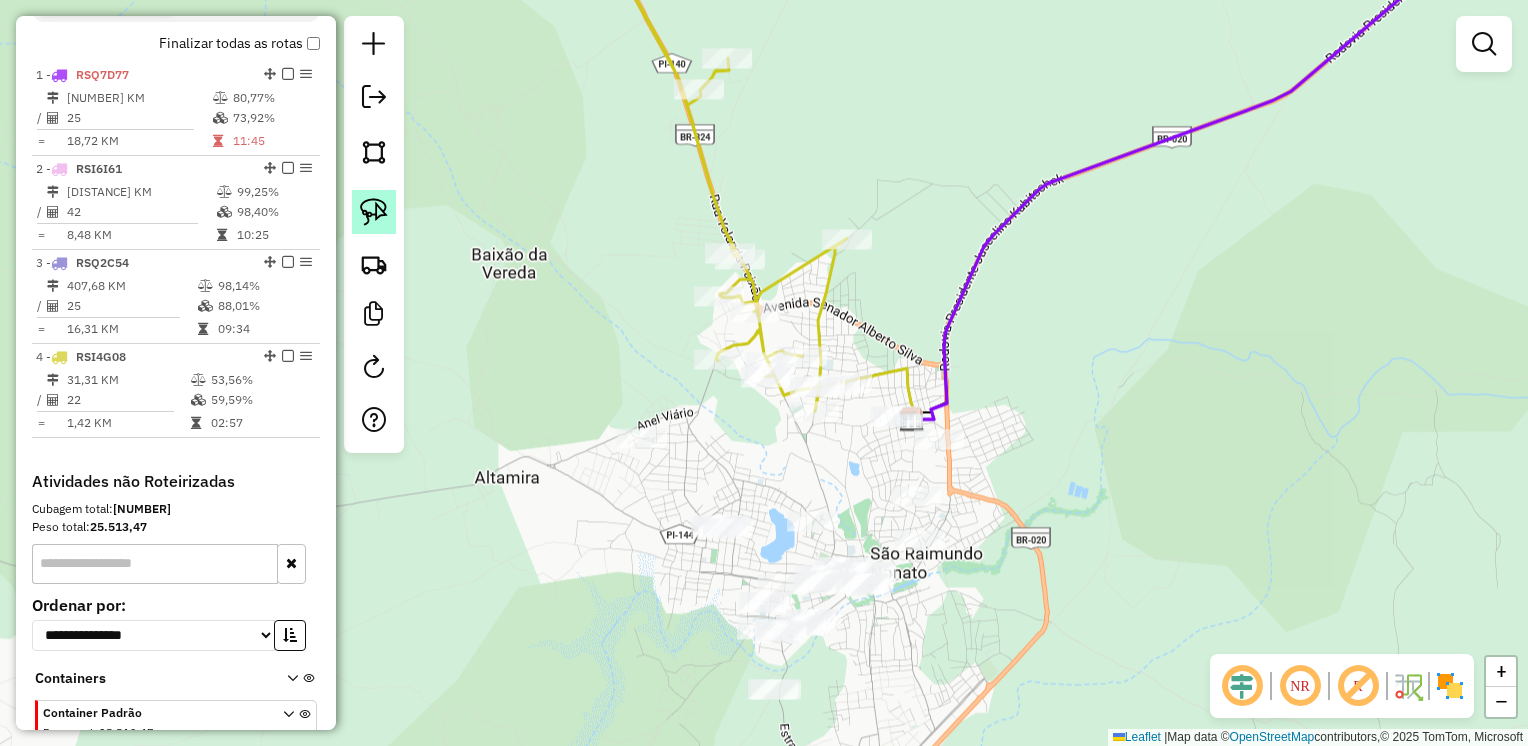 click 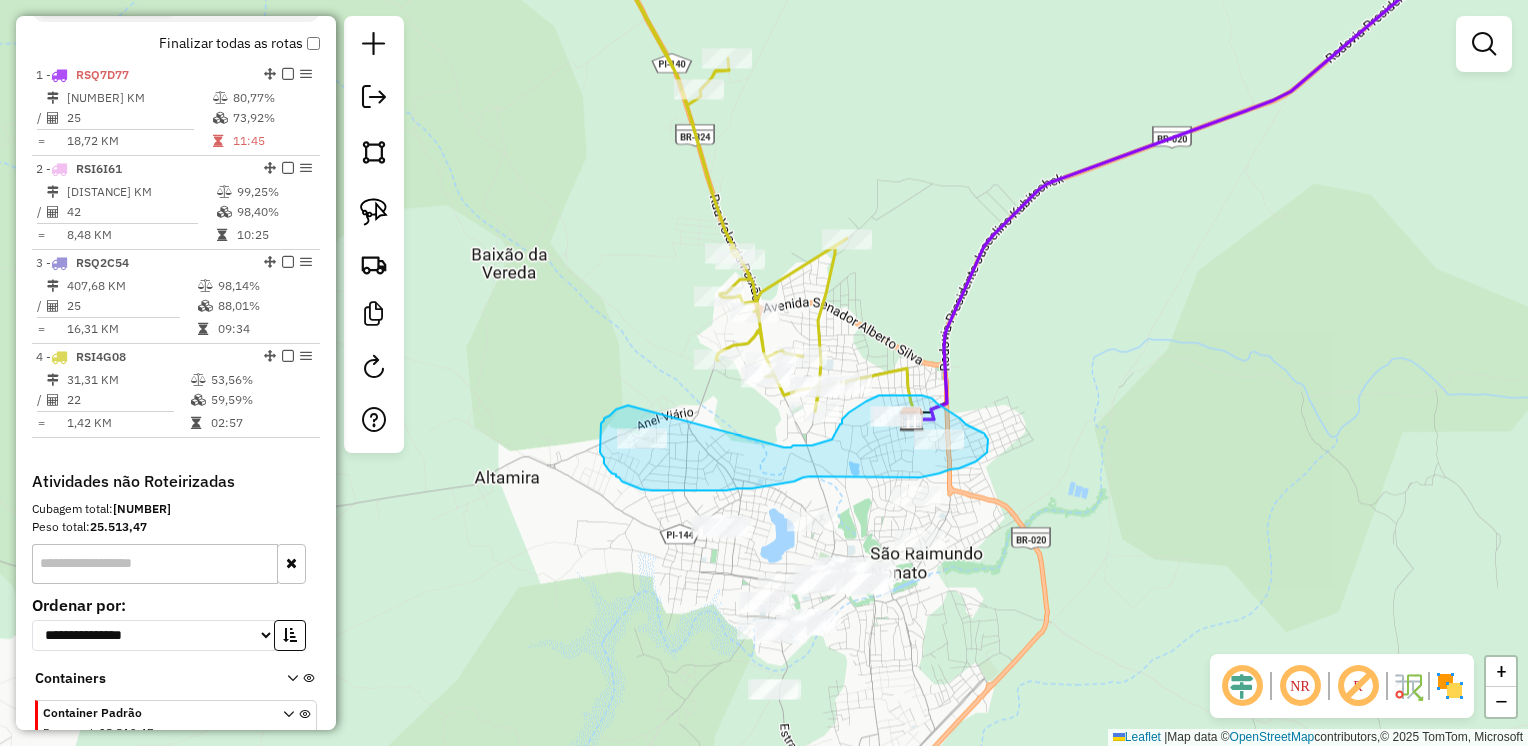 drag, startPoint x: 628, startPoint y: 406, endPoint x: 784, endPoint y: 448, distance: 161.55495 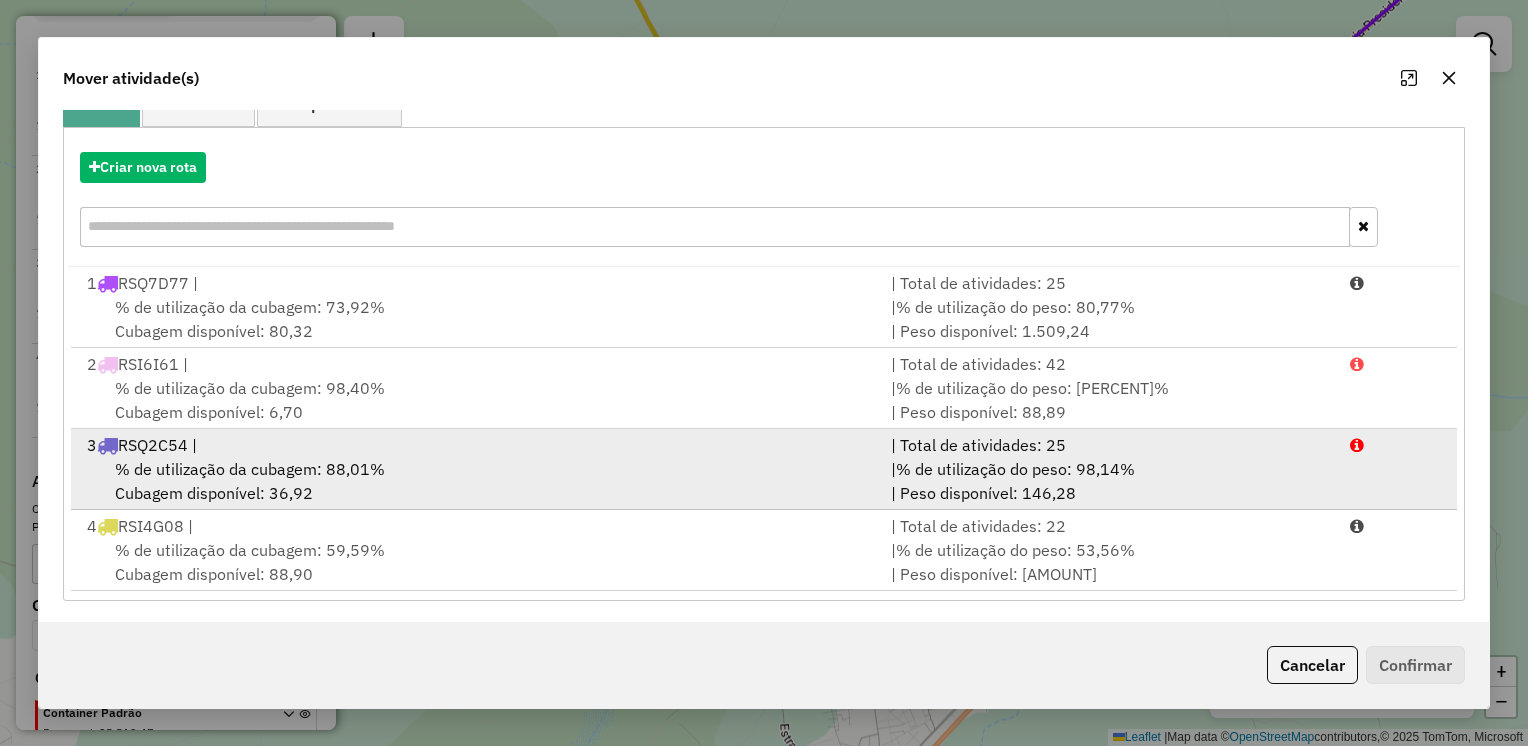 scroll, scrollTop: 194, scrollLeft: 0, axis: vertical 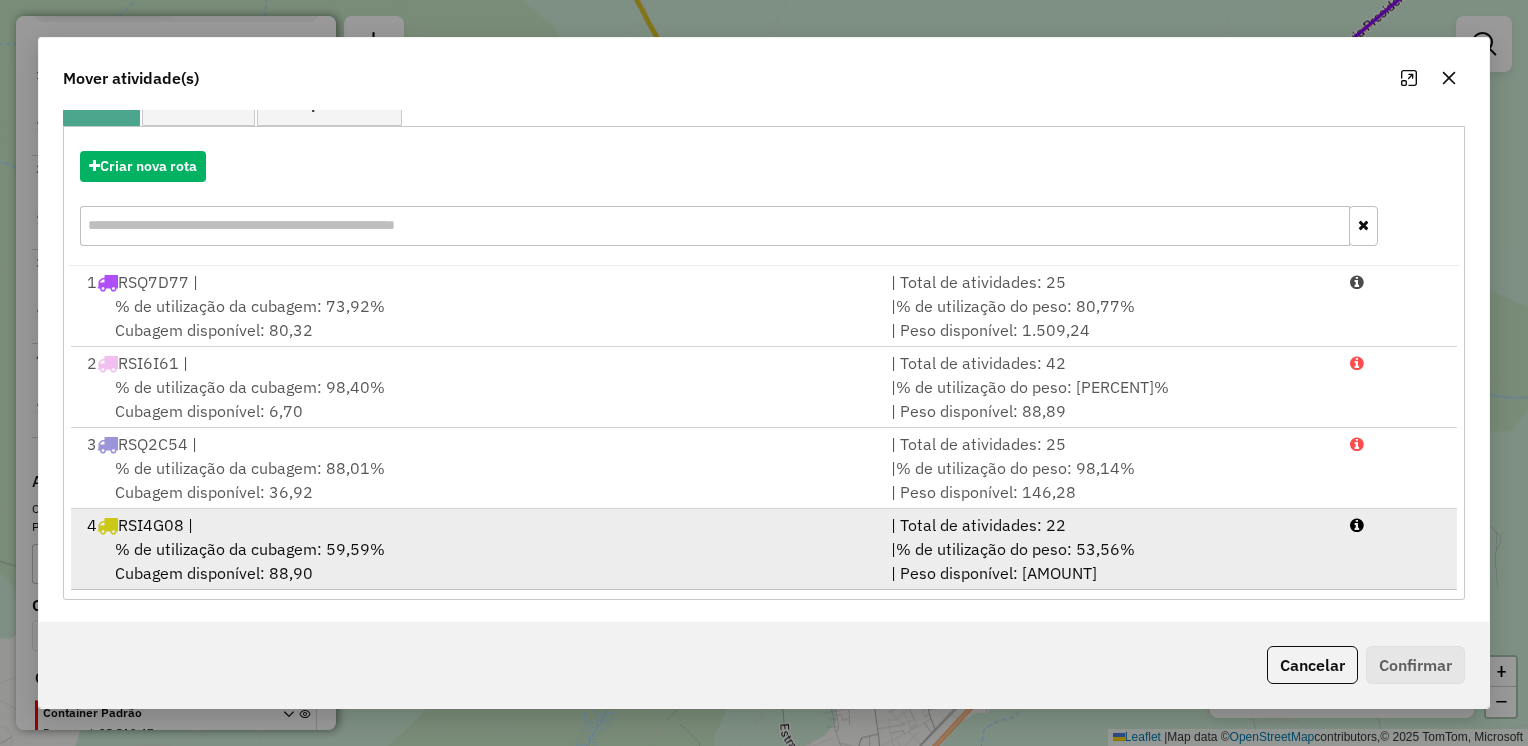 click on "% de utilização da cubagem: 59,59%" at bounding box center (250, 549) 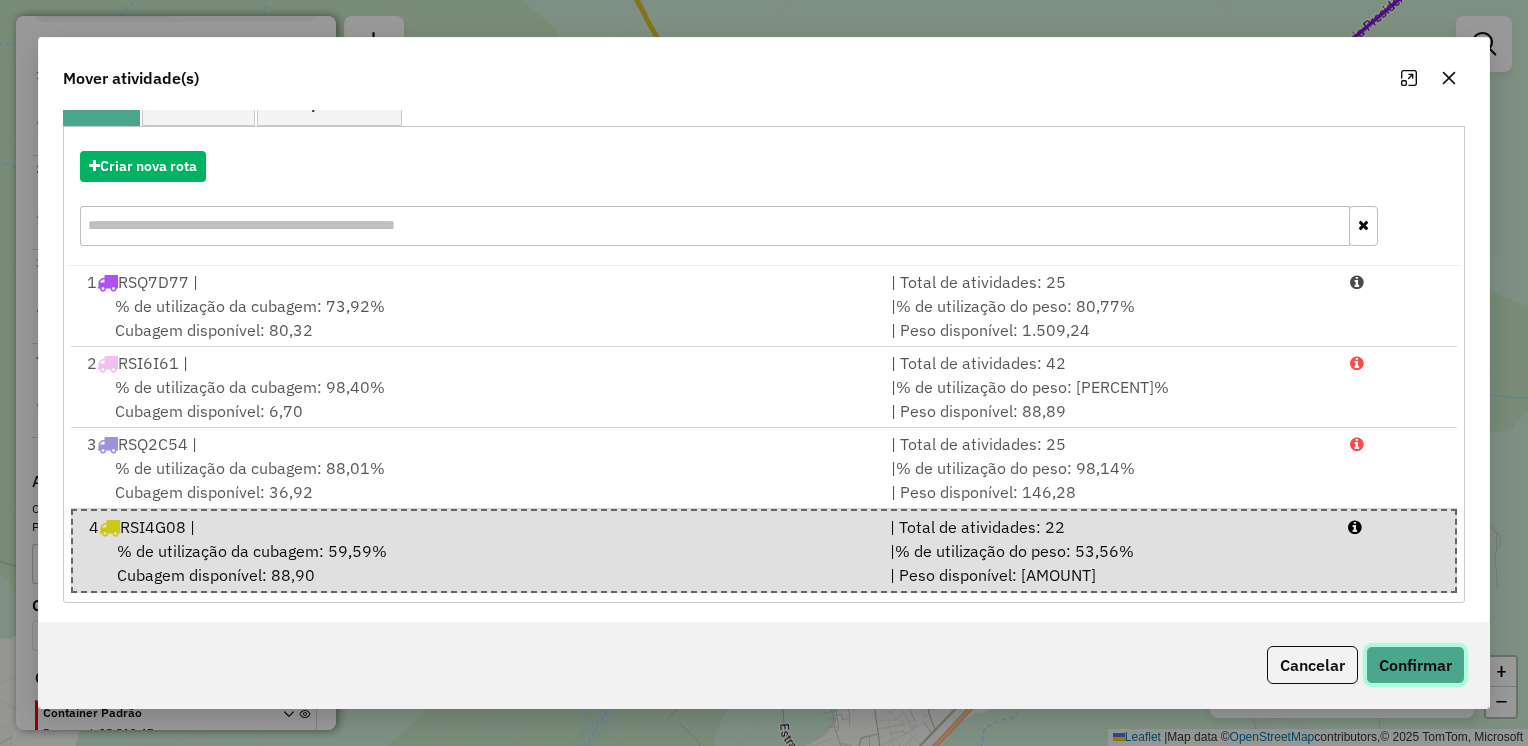 click on "Confirmar" 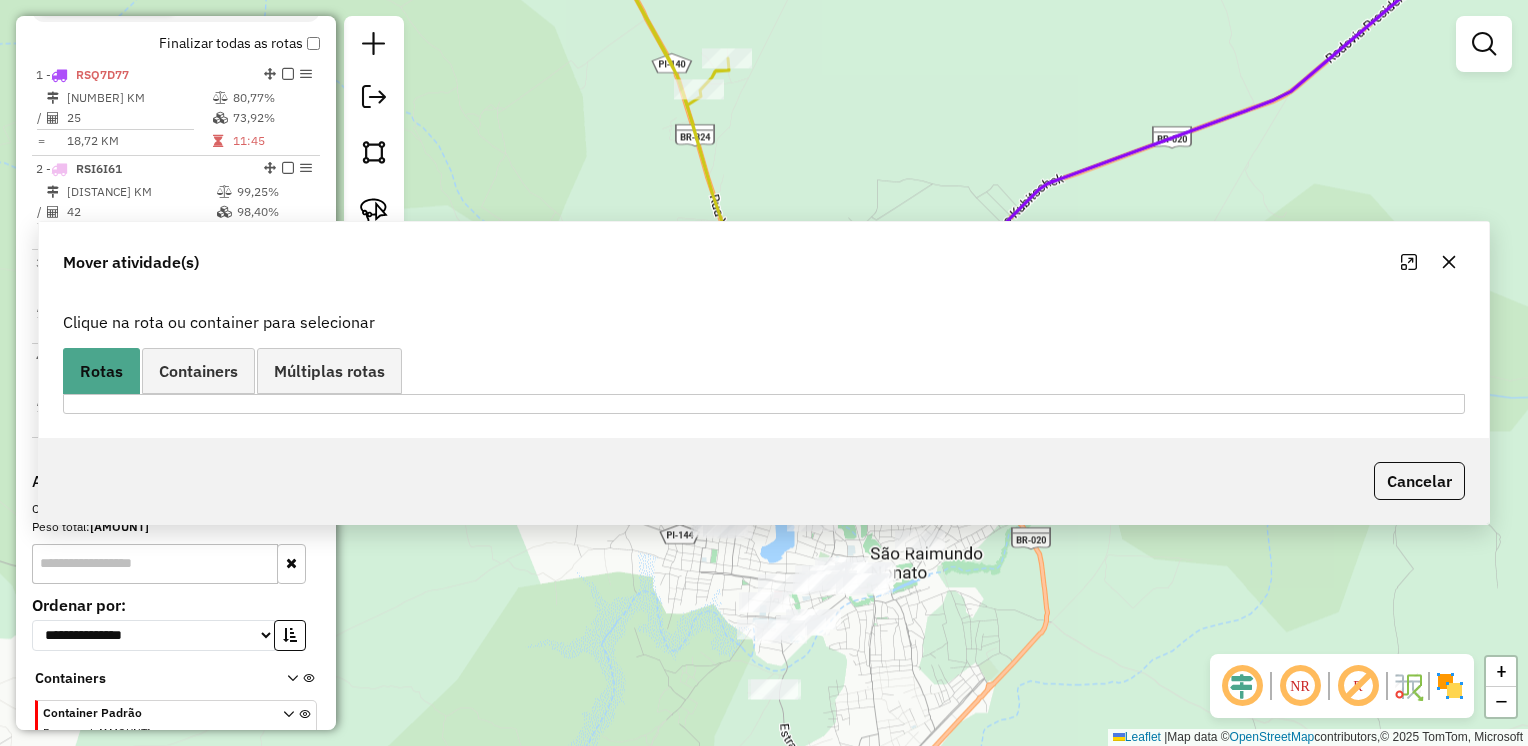 scroll, scrollTop: 0, scrollLeft: 0, axis: both 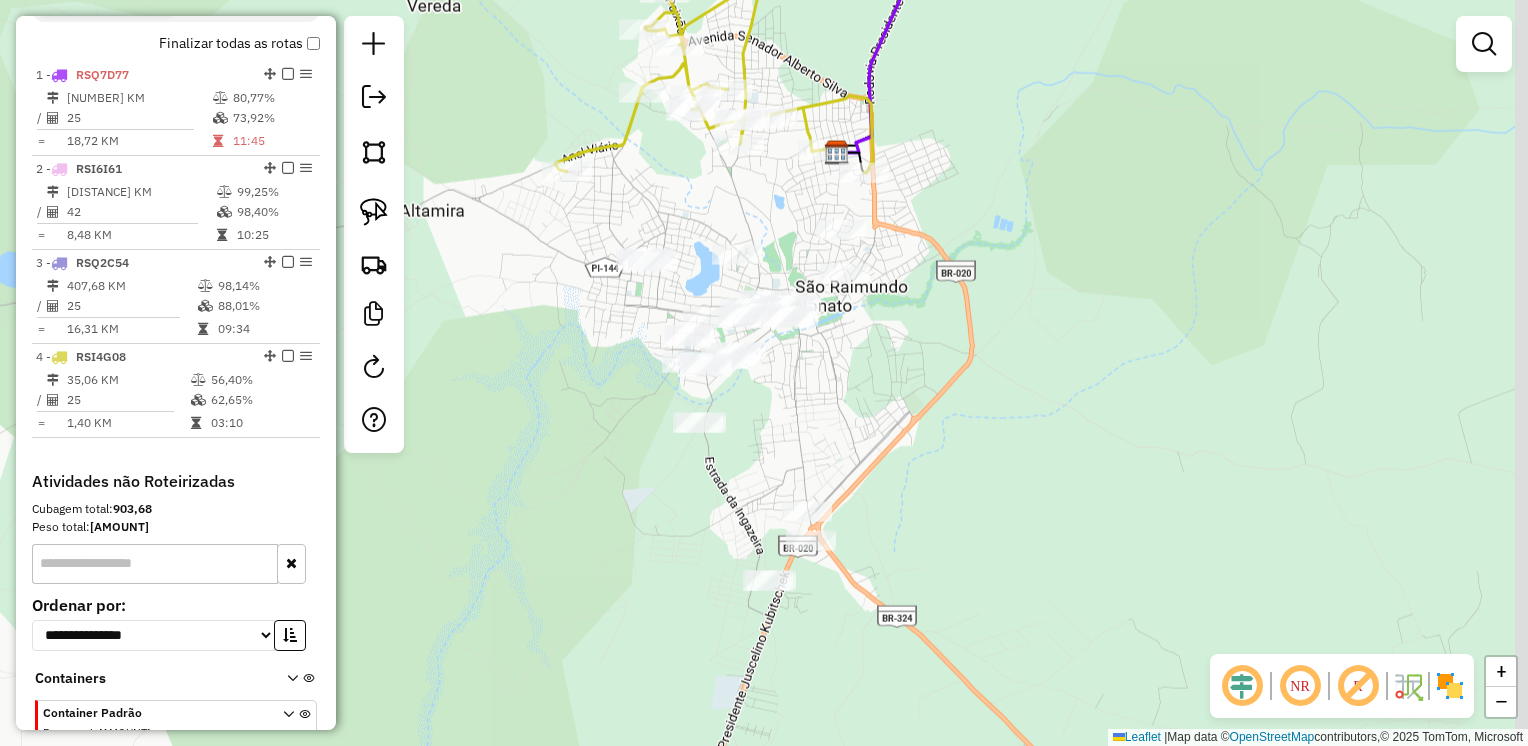 drag, startPoint x: 725, startPoint y: 443, endPoint x: 645, endPoint y: 181, distance: 273.9416 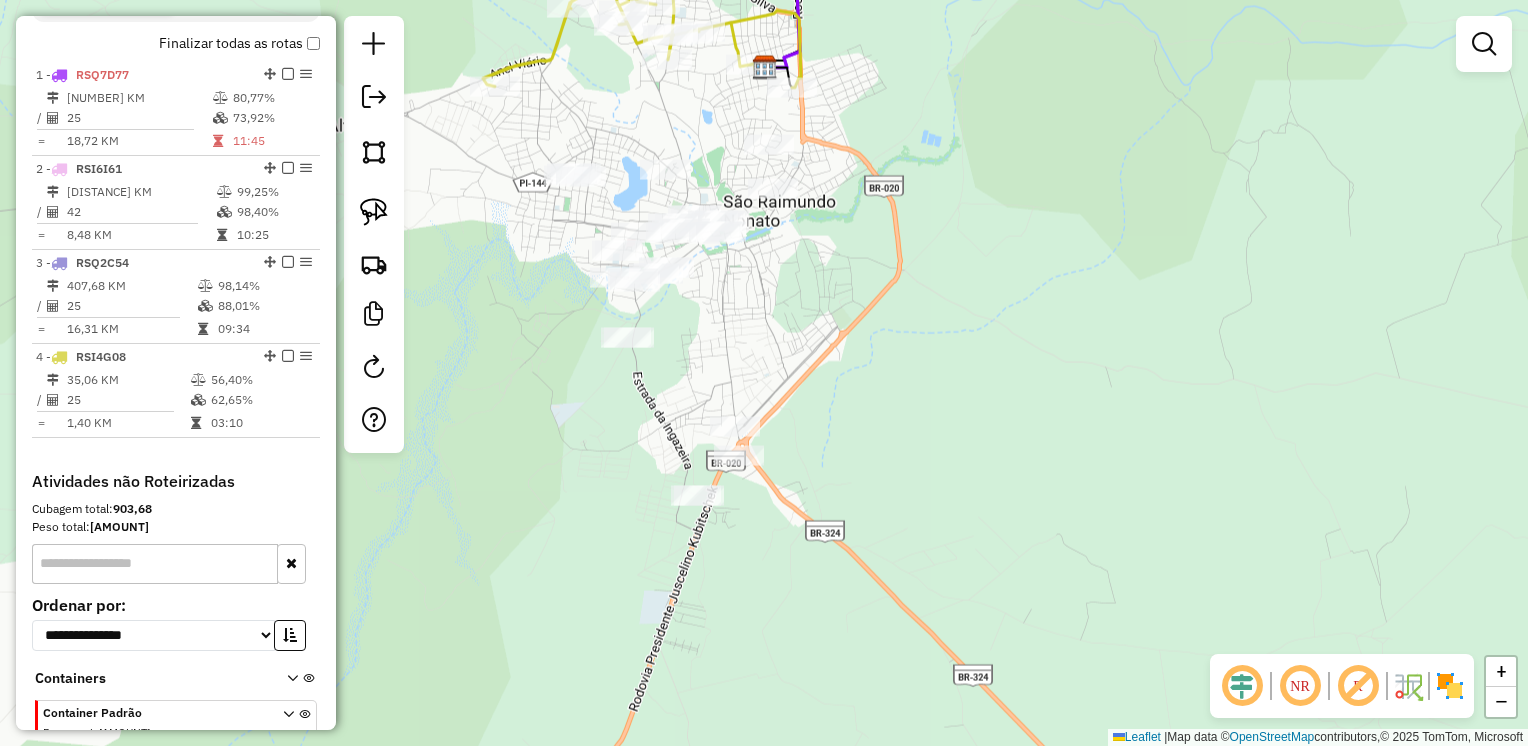 drag, startPoint x: 882, startPoint y: 274, endPoint x: 1022, endPoint y: 304, distance: 143.1782 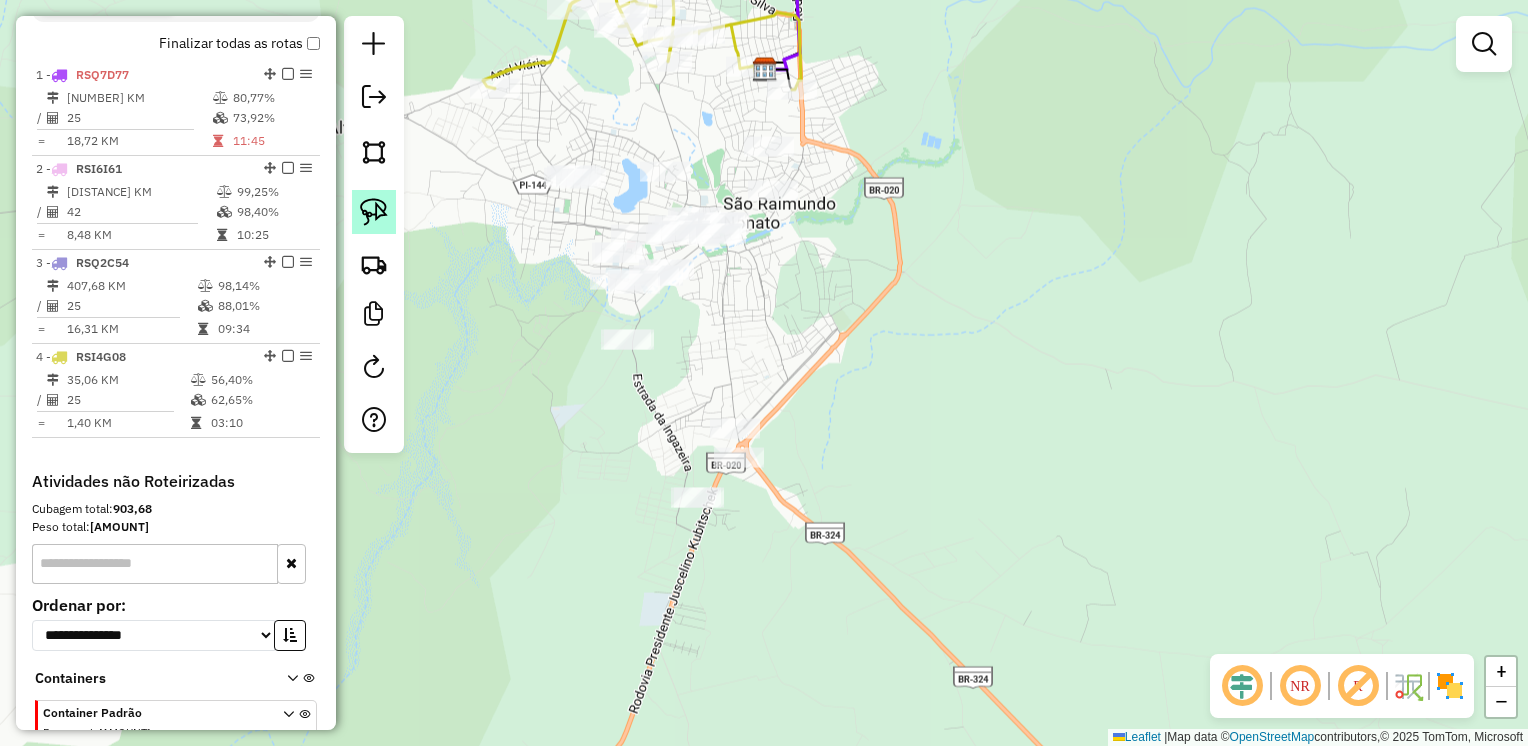 click 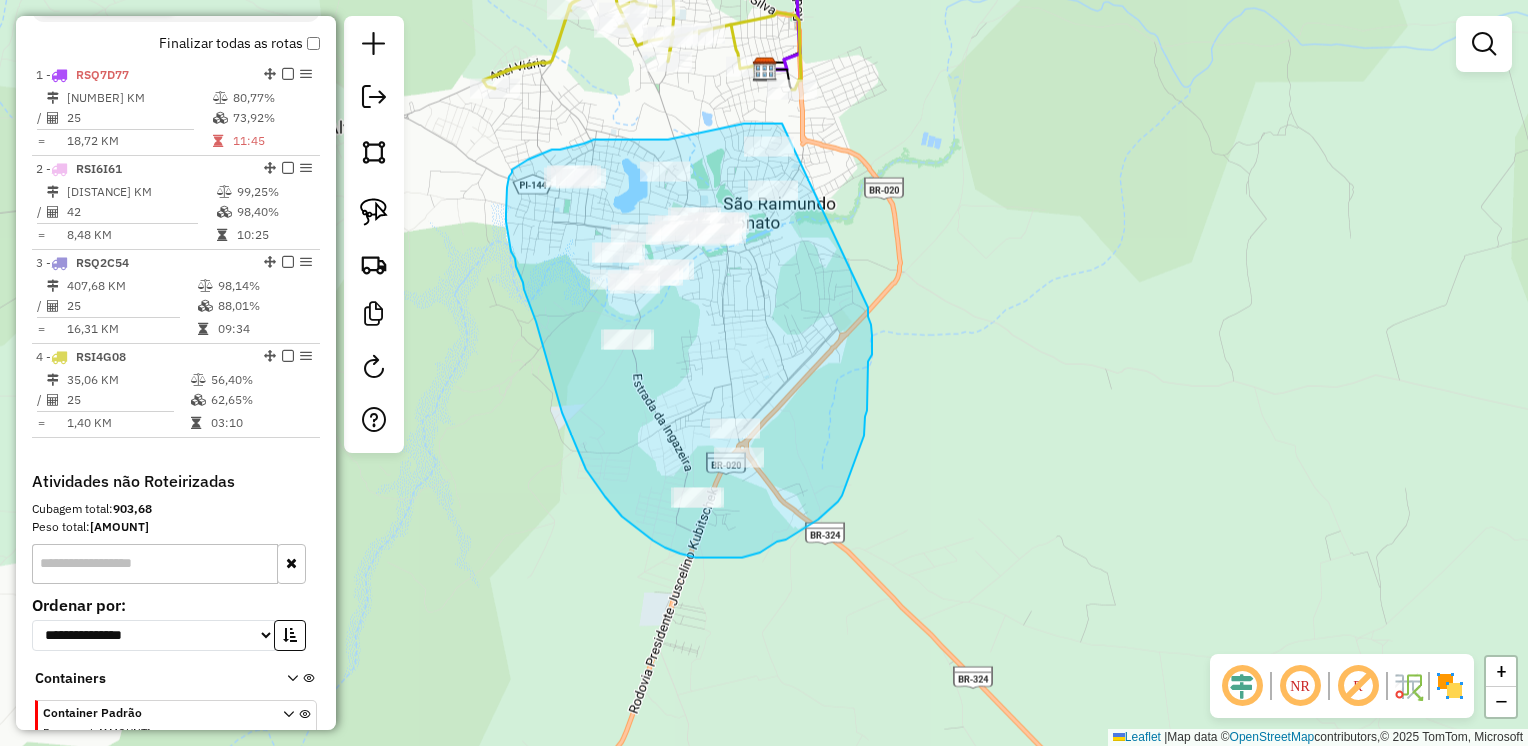 drag, startPoint x: 768, startPoint y: 123, endPoint x: 868, endPoint y: 308, distance: 210.29741 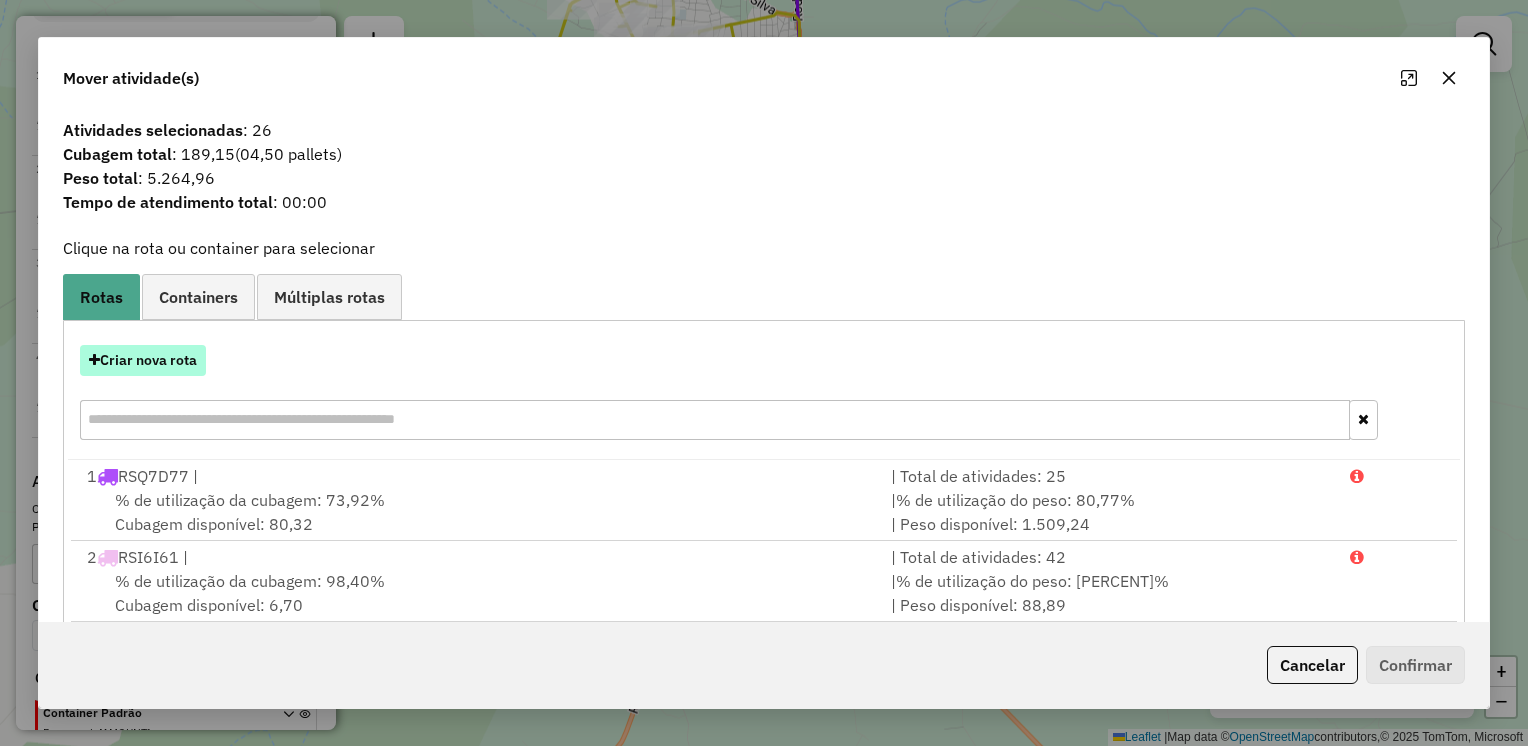 click on "Criar nova rota" at bounding box center (143, 360) 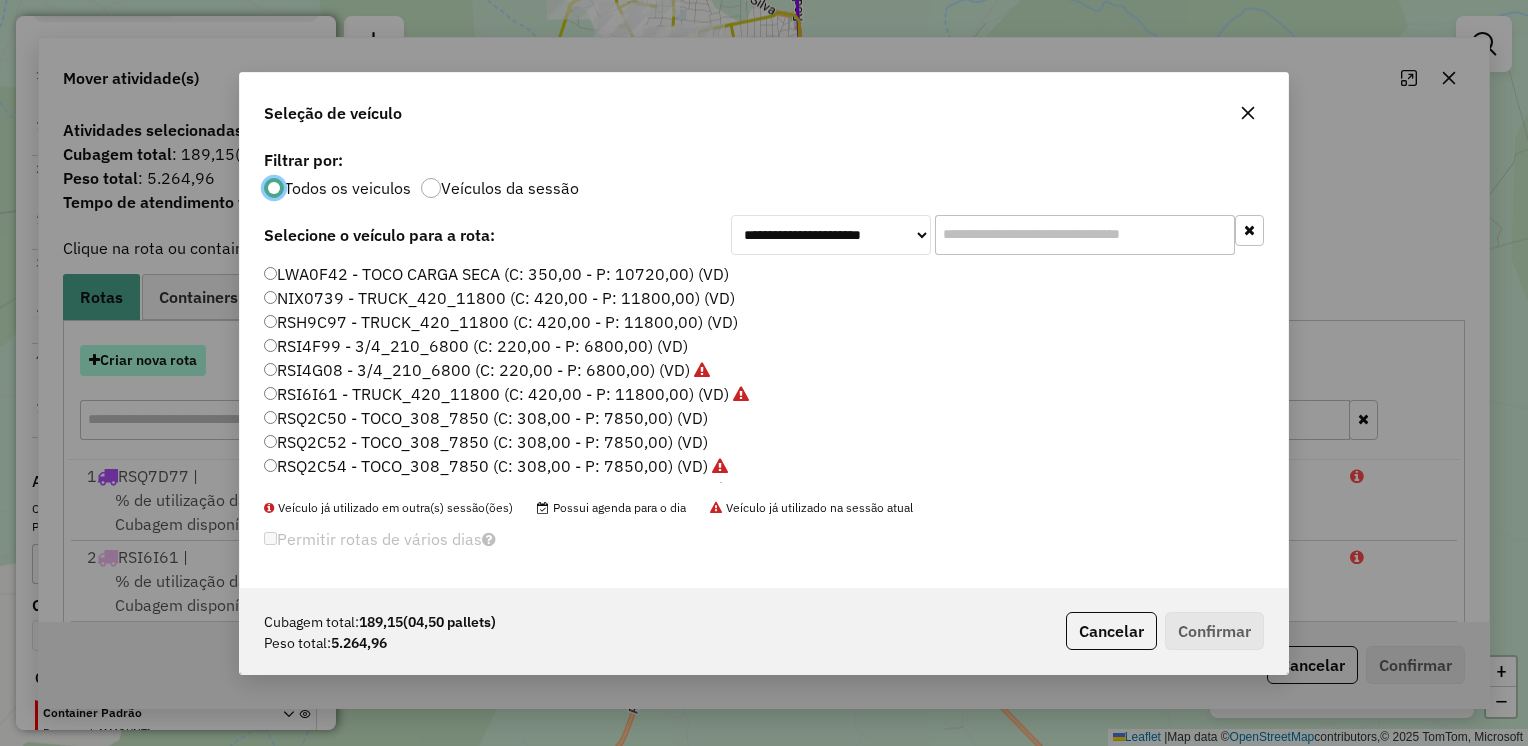 scroll, scrollTop: 10, scrollLeft: 6, axis: both 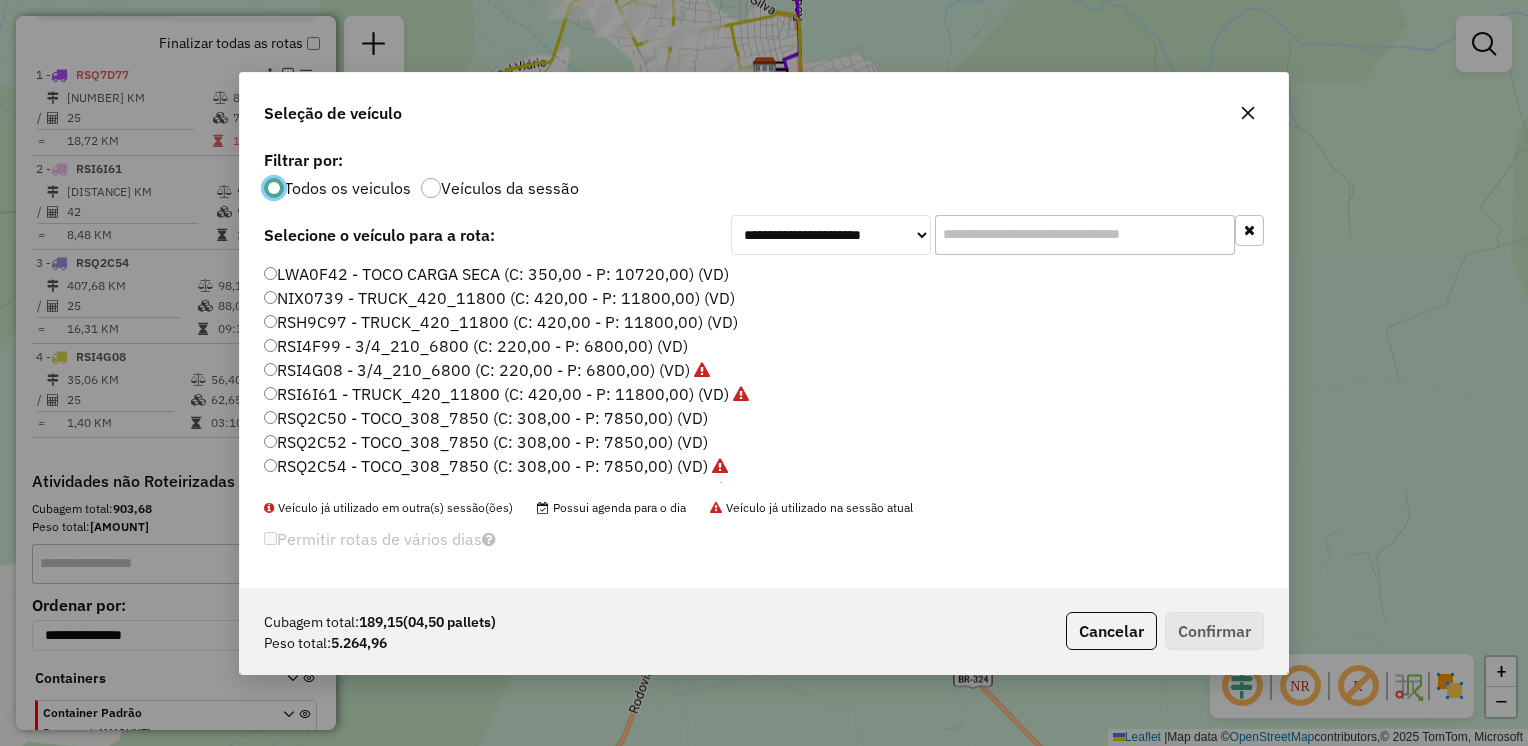 click on "LWA0F42 - TOCO CARGA SECA (C: 350,00 - P: 10720,00) (VD)" 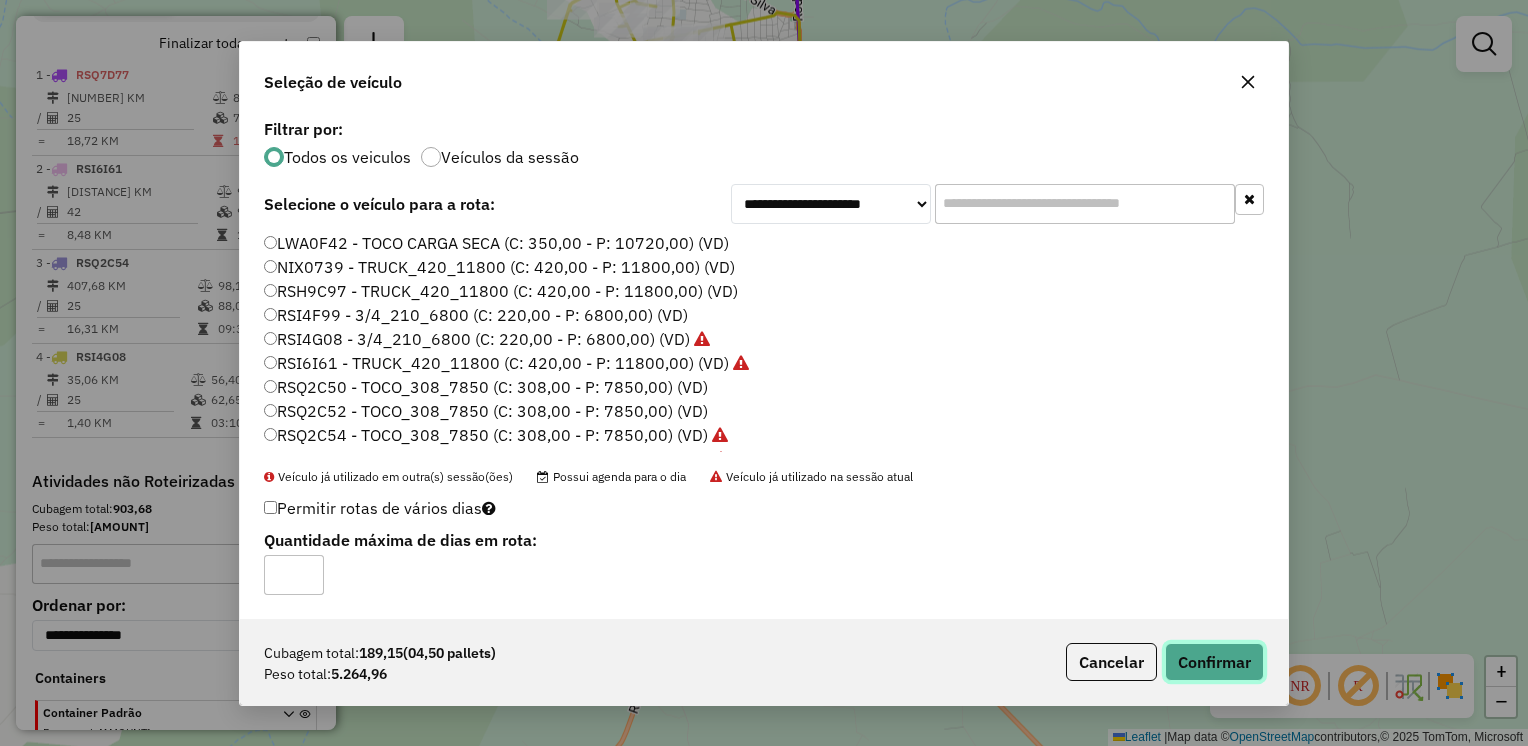 click on "Confirmar" 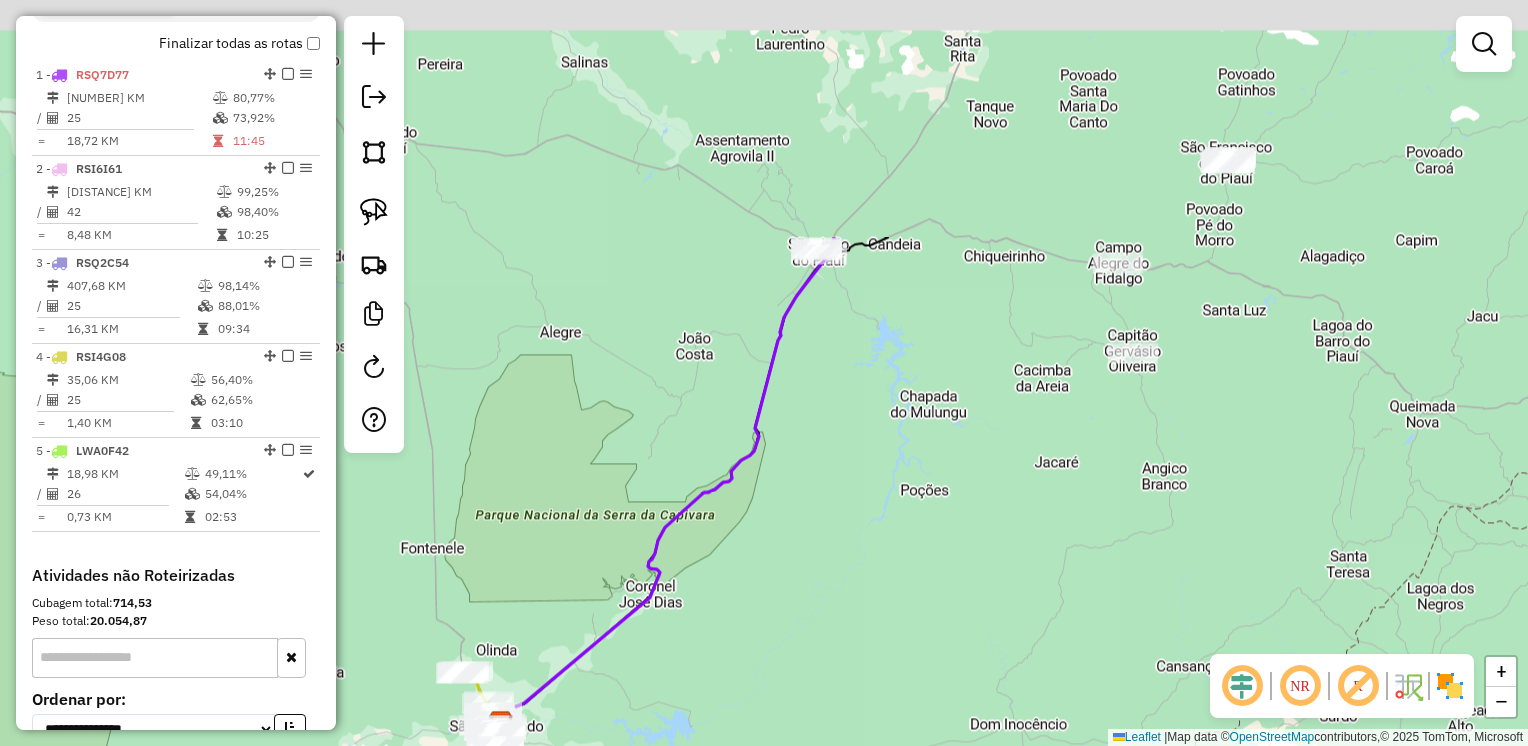 drag, startPoint x: 1430, startPoint y: 371, endPoint x: 716, endPoint y: 627, distance: 758.5064 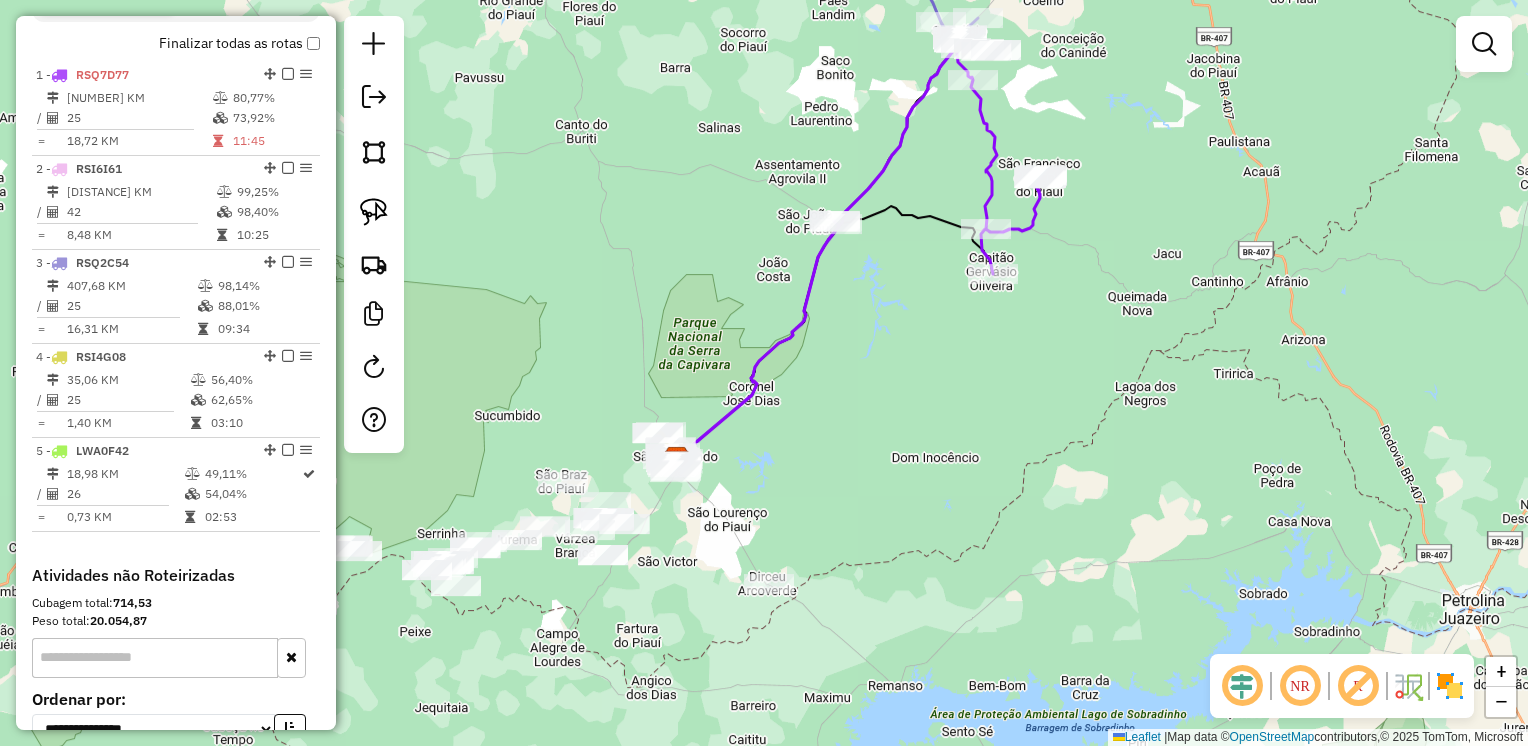 drag, startPoint x: 872, startPoint y: 558, endPoint x: 928, endPoint y: 370, distance: 196.1632 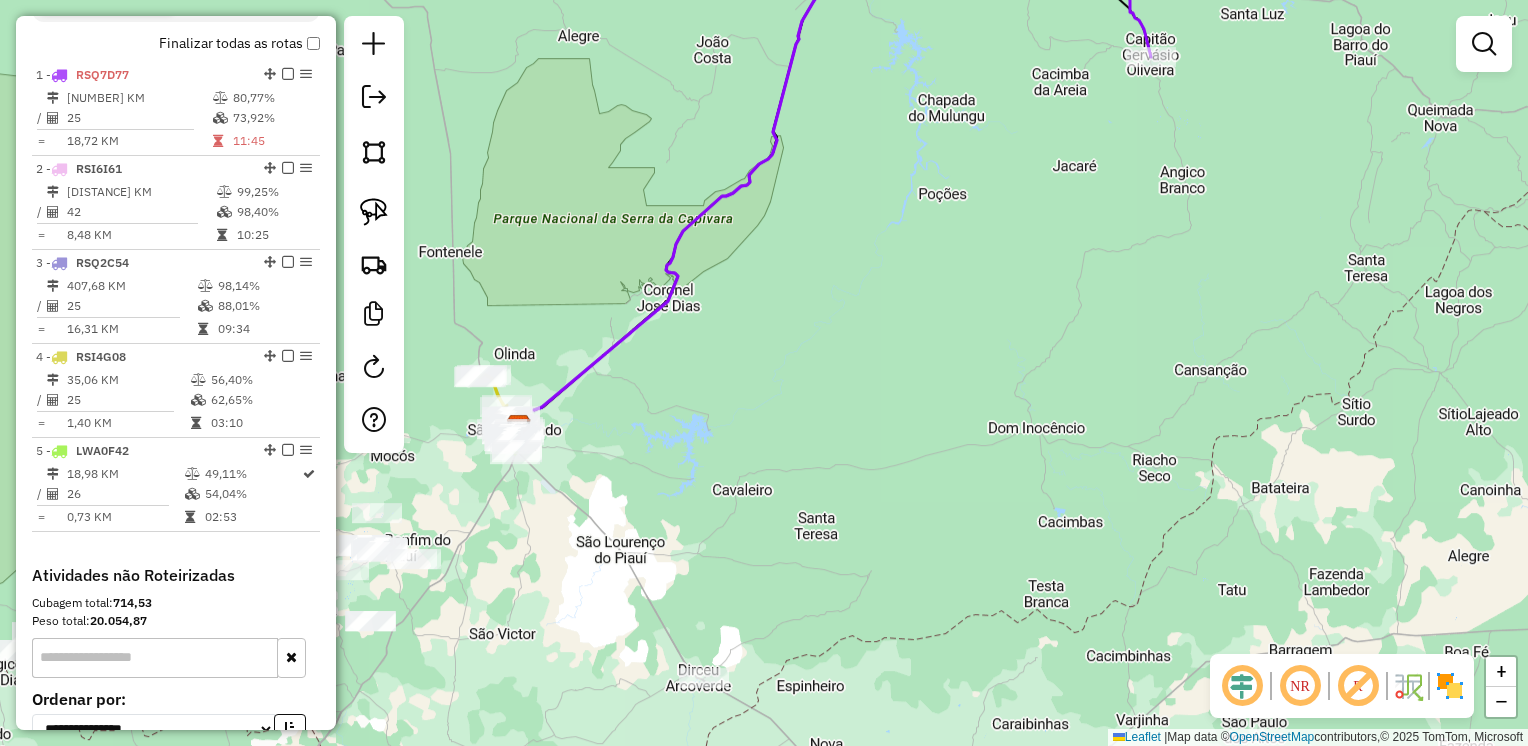 drag, startPoint x: 824, startPoint y: 566, endPoint x: 850, endPoint y: 470, distance: 99.458534 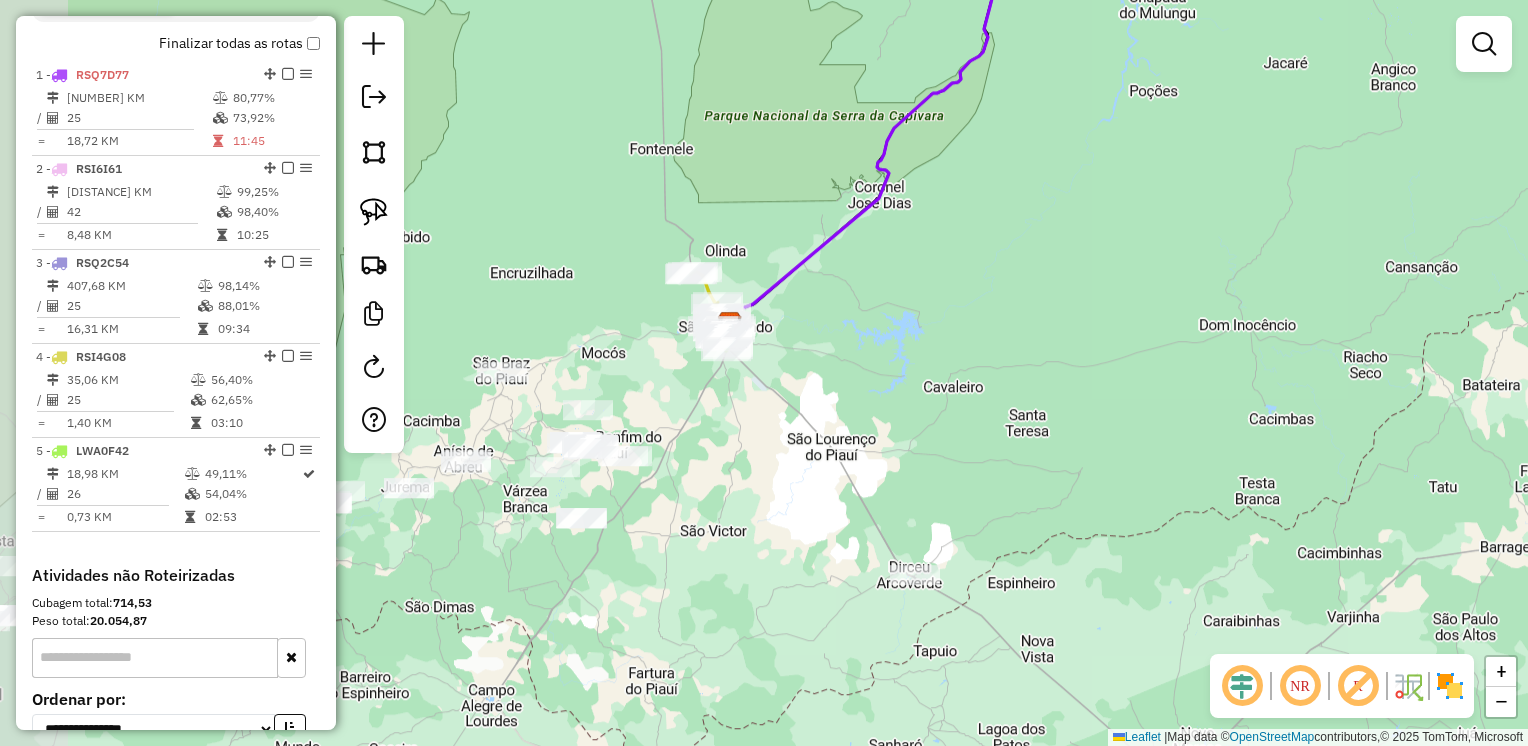 drag, startPoint x: 532, startPoint y: 579, endPoint x: 727, endPoint y: 492, distance: 213.52751 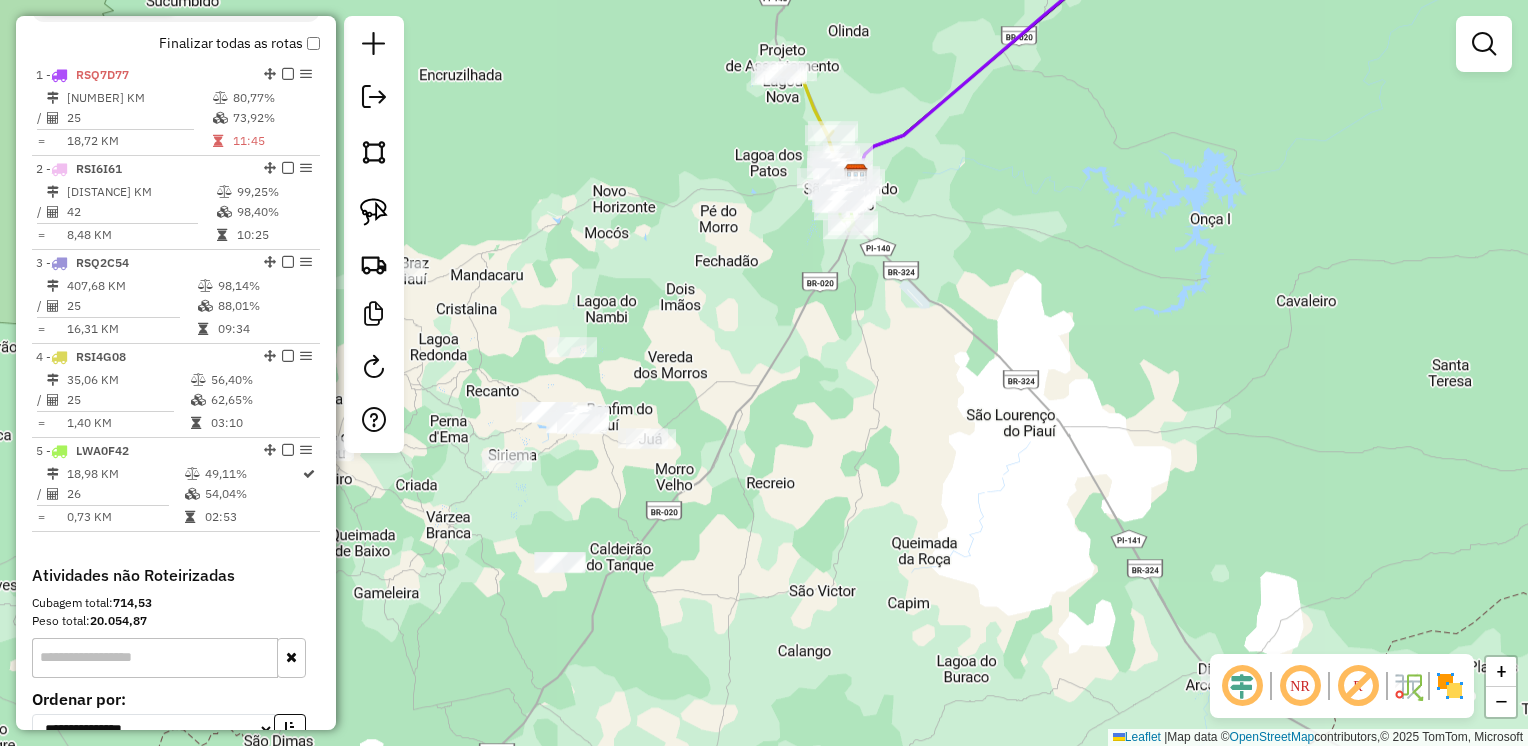 drag, startPoint x: 537, startPoint y: 493, endPoint x: 546, endPoint y: 459, distance: 35.17101 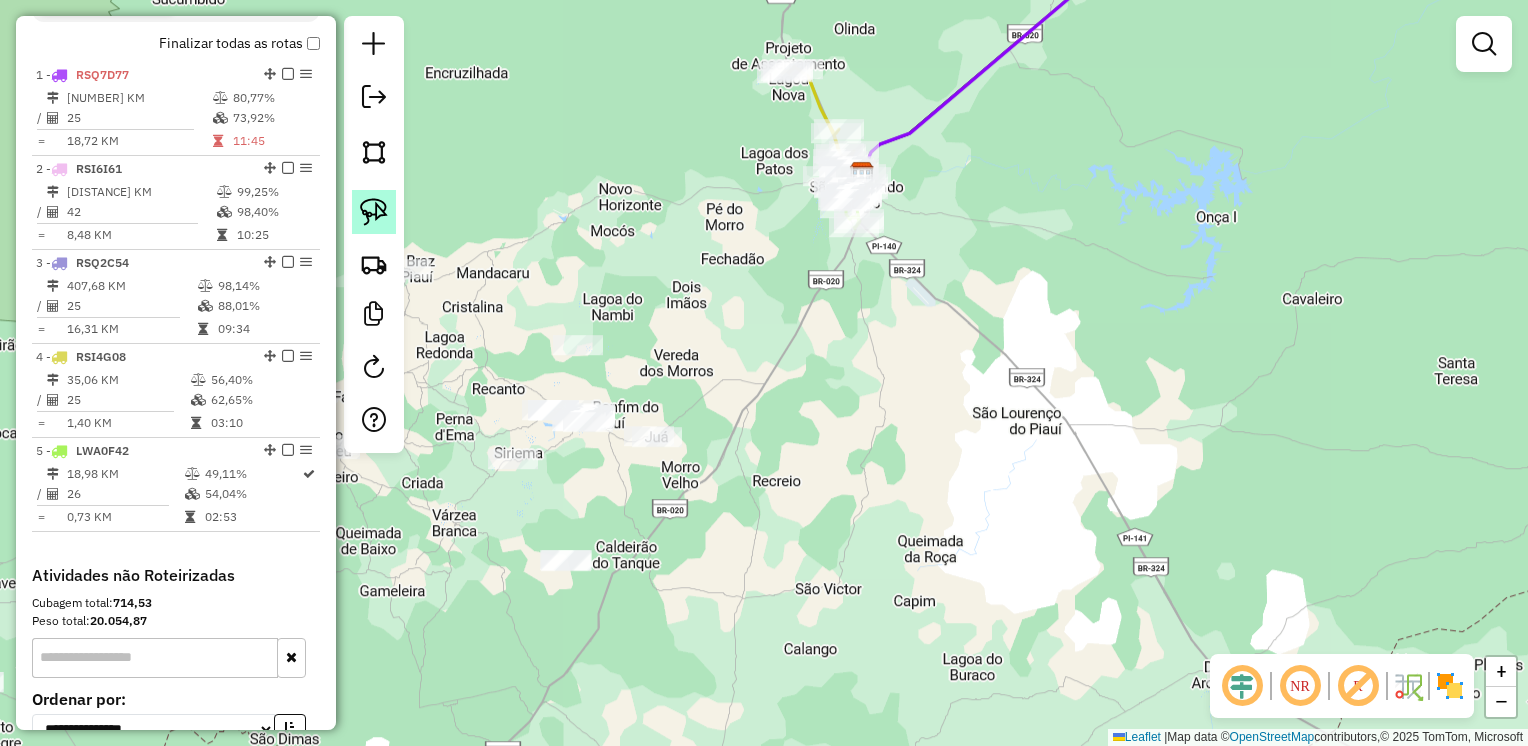 click 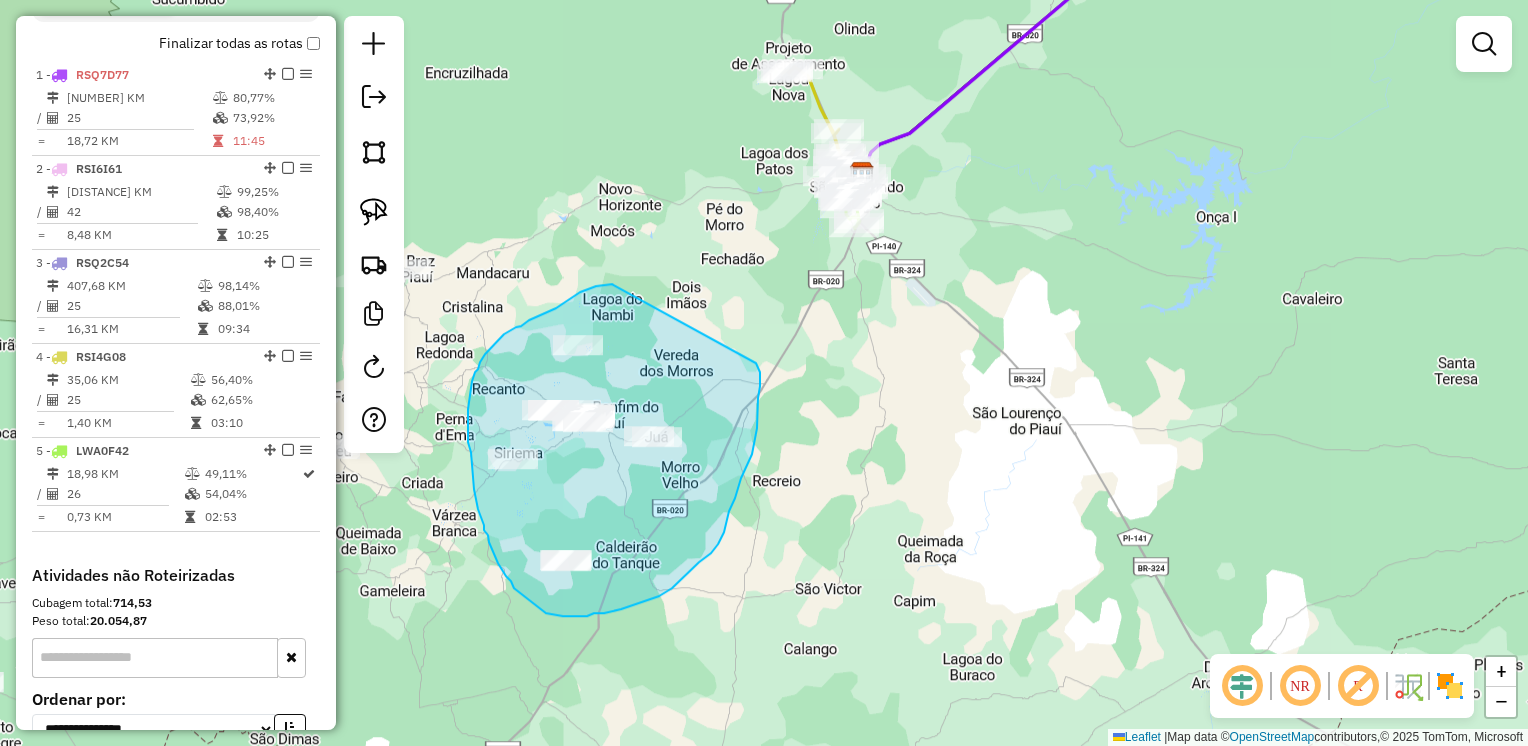 drag, startPoint x: 610, startPoint y: 284, endPoint x: 756, endPoint y: 363, distance: 166.003 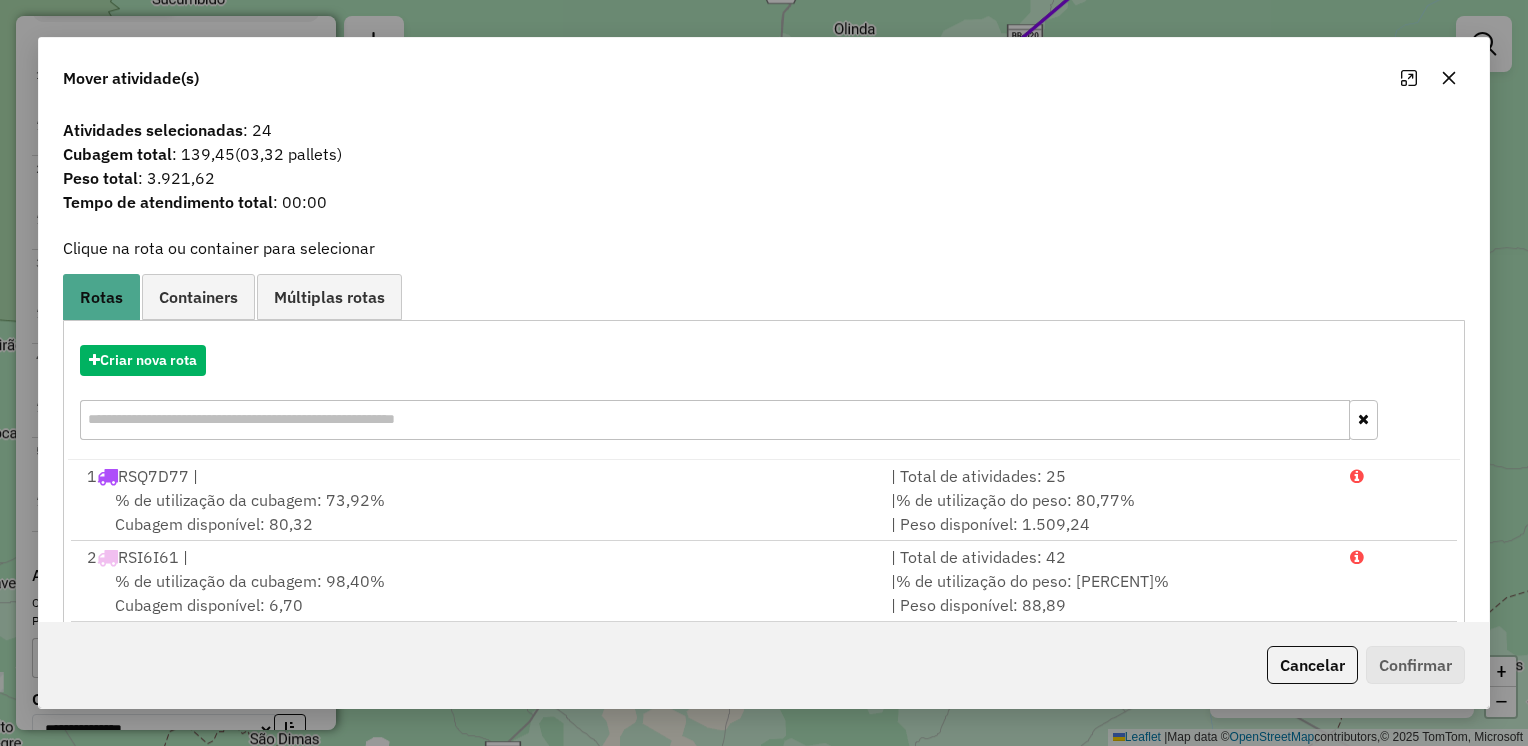click 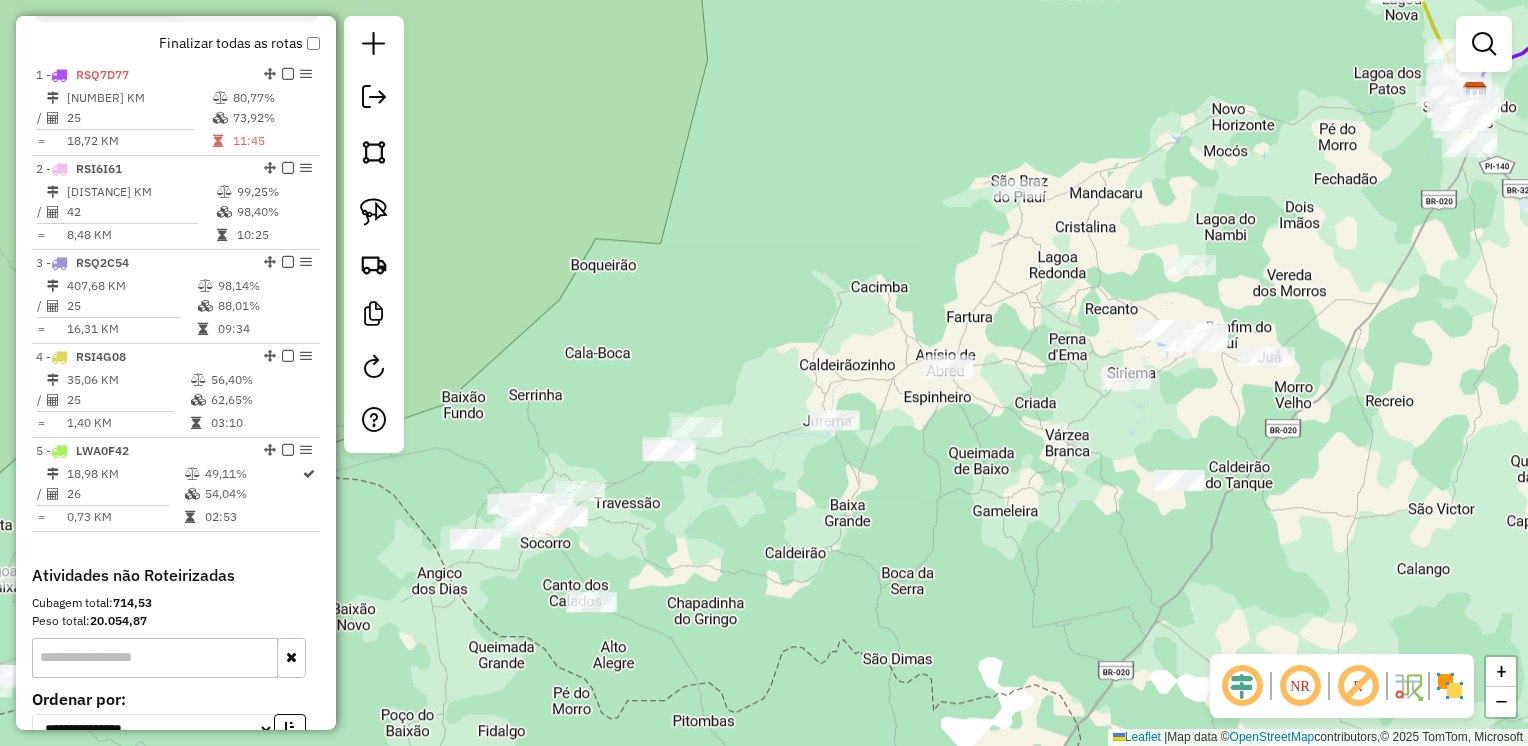 drag, startPoint x: 760, startPoint y: 430, endPoint x: 1354, endPoint y: 352, distance: 599.0993 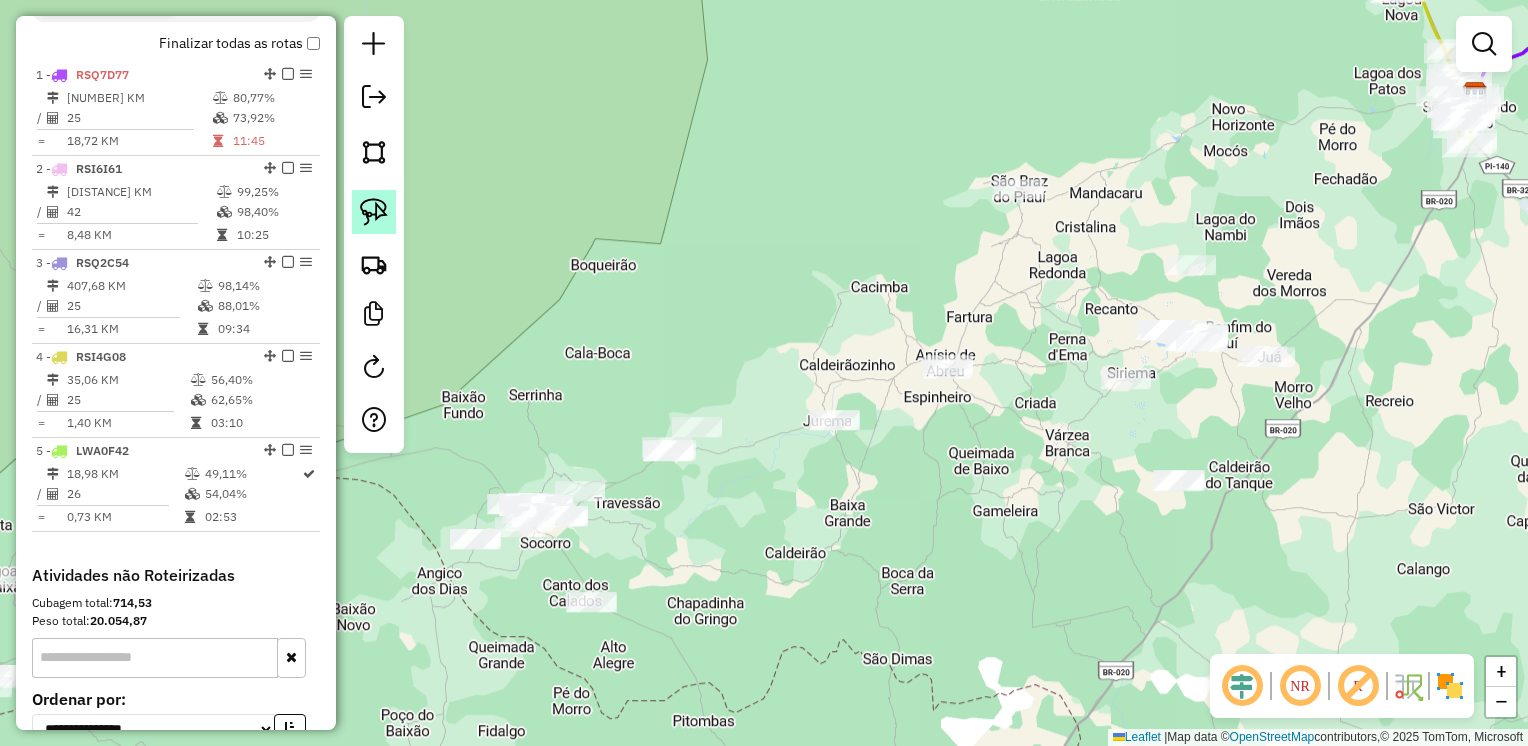click 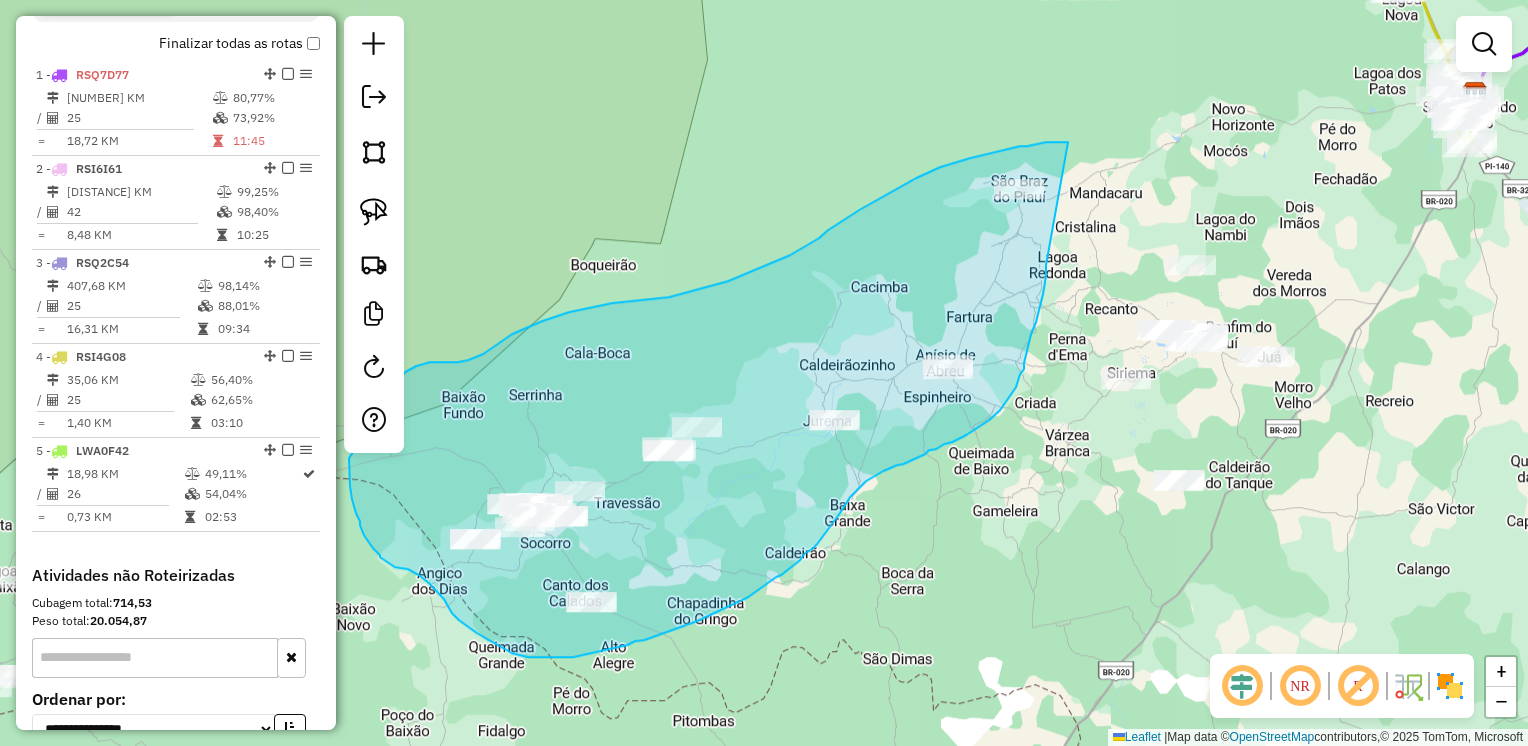 drag, startPoint x: 1068, startPoint y: 142, endPoint x: 1046, endPoint y: 265, distance: 124.95199 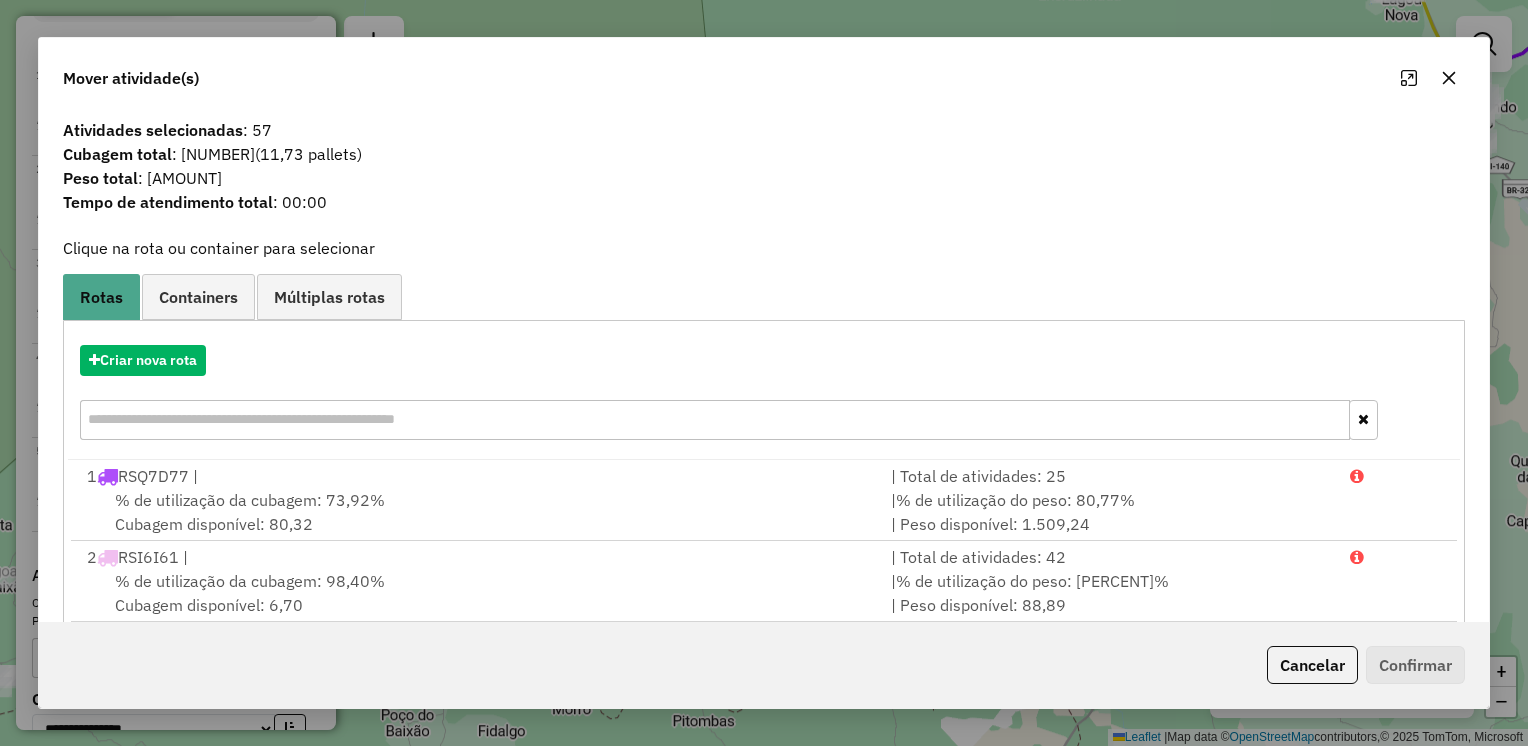 click 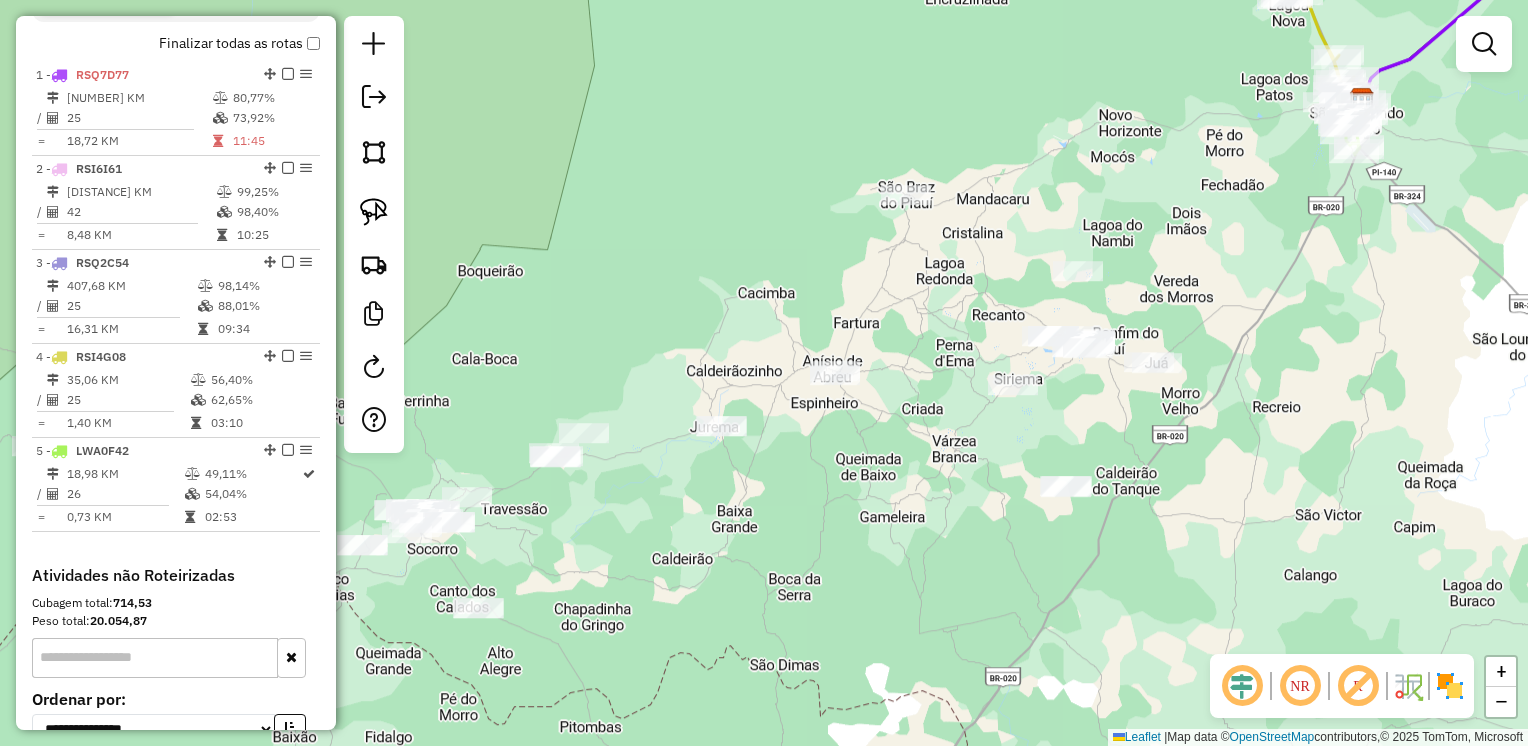drag, startPoint x: 1088, startPoint y: 283, endPoint x: 977, endPoint y: 291, distance: 111.28792 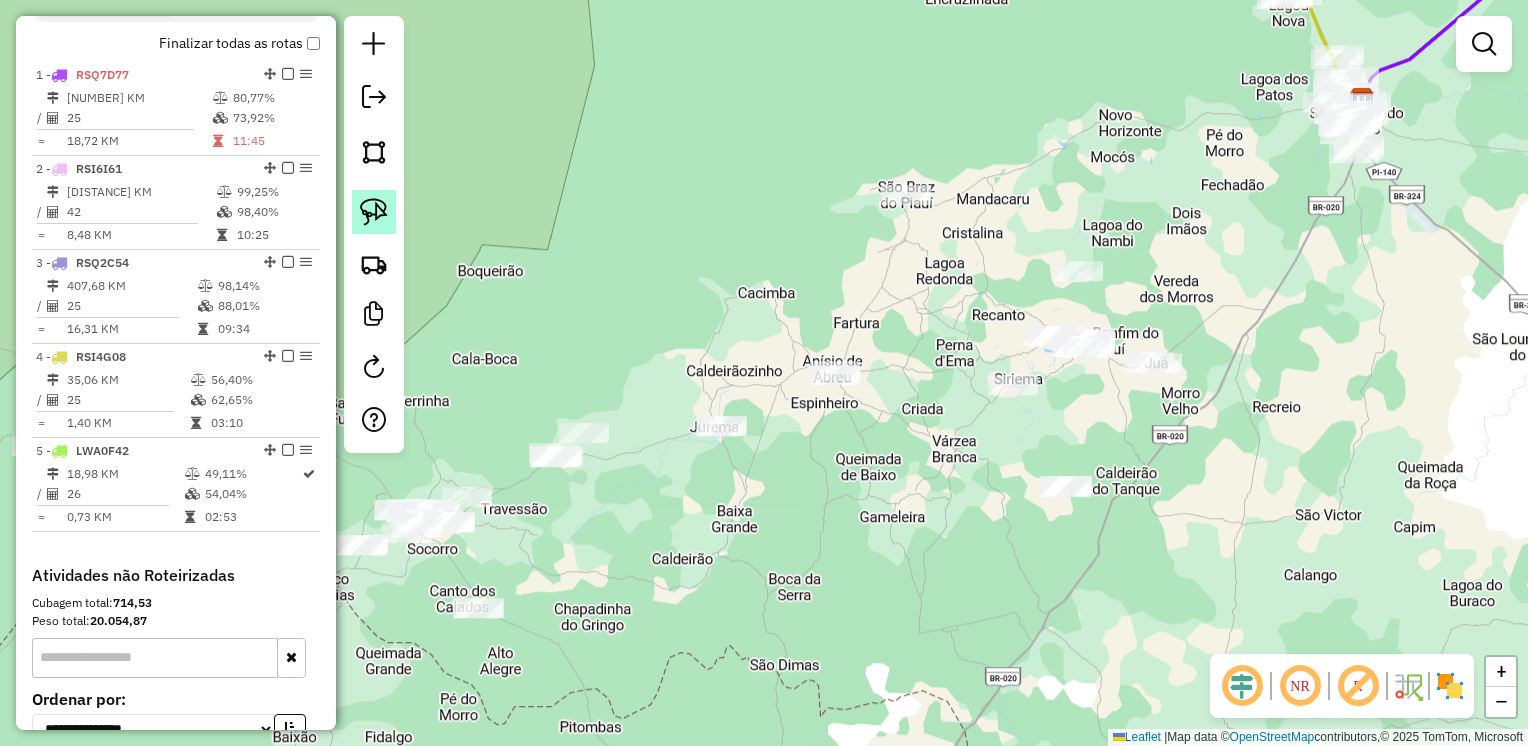 click 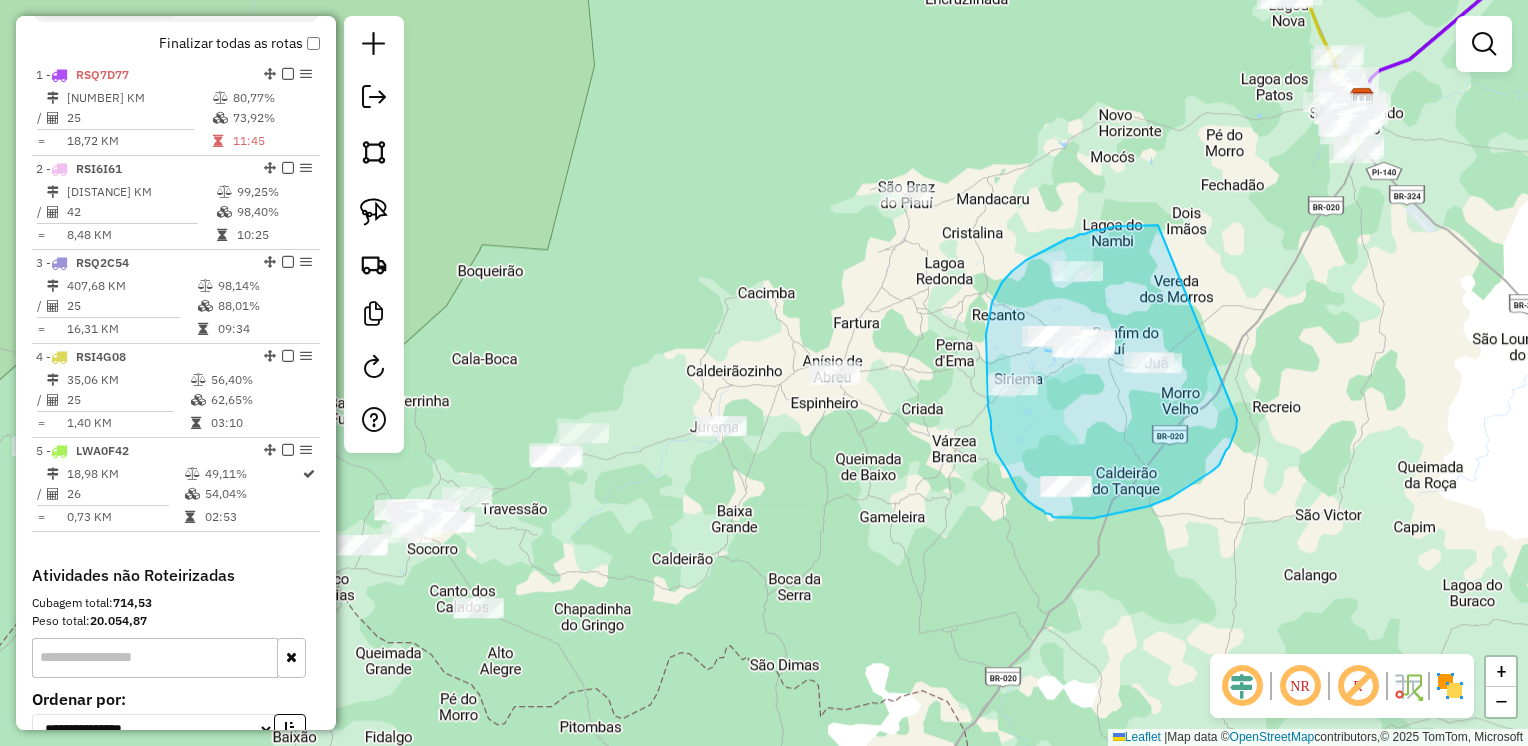 drag, startPoint x: 1153, startPoint y: 225, endPoint x: 1236, endPoint y: 410, distance: 202.76587 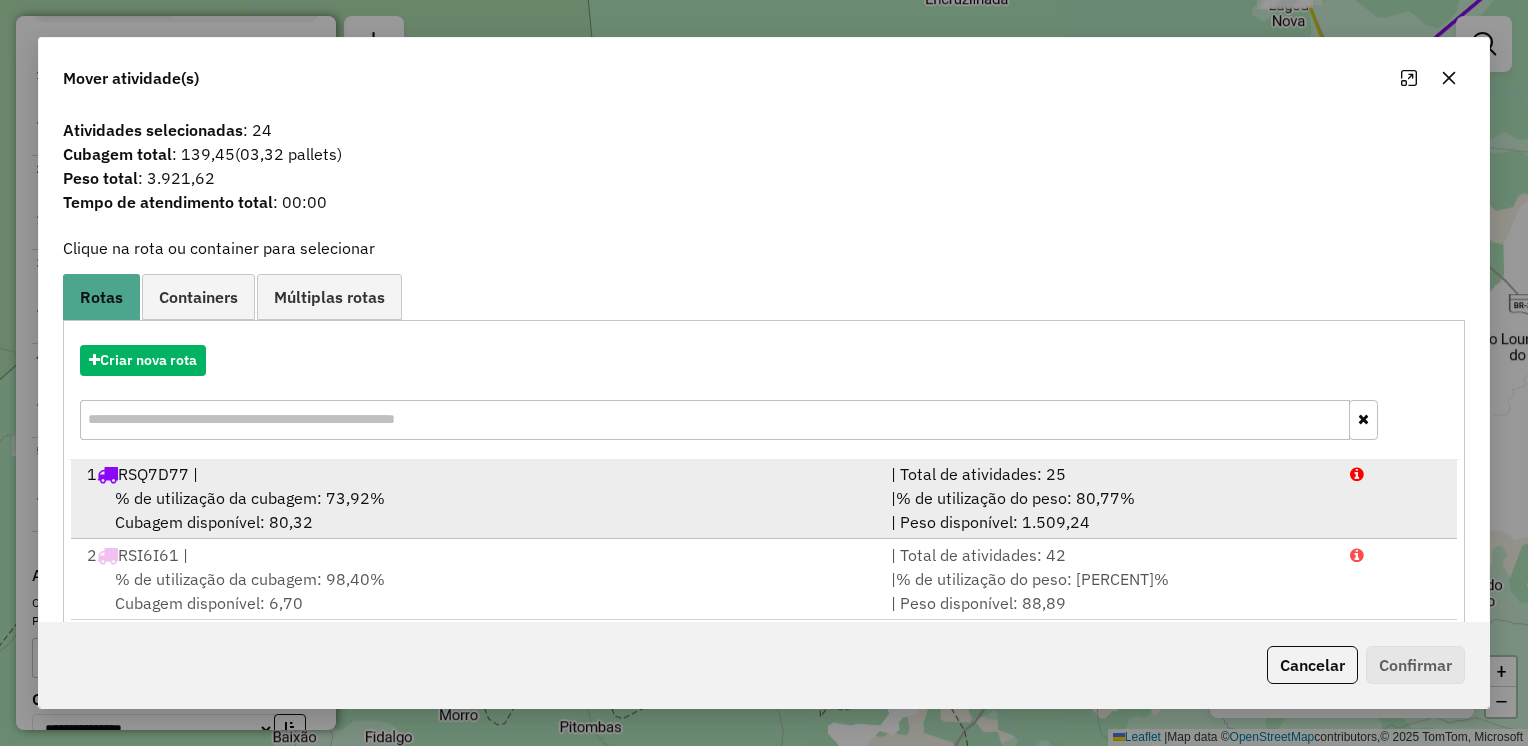 scroll, scrollTop: 4, scrollLeft: 0, axis: vertical 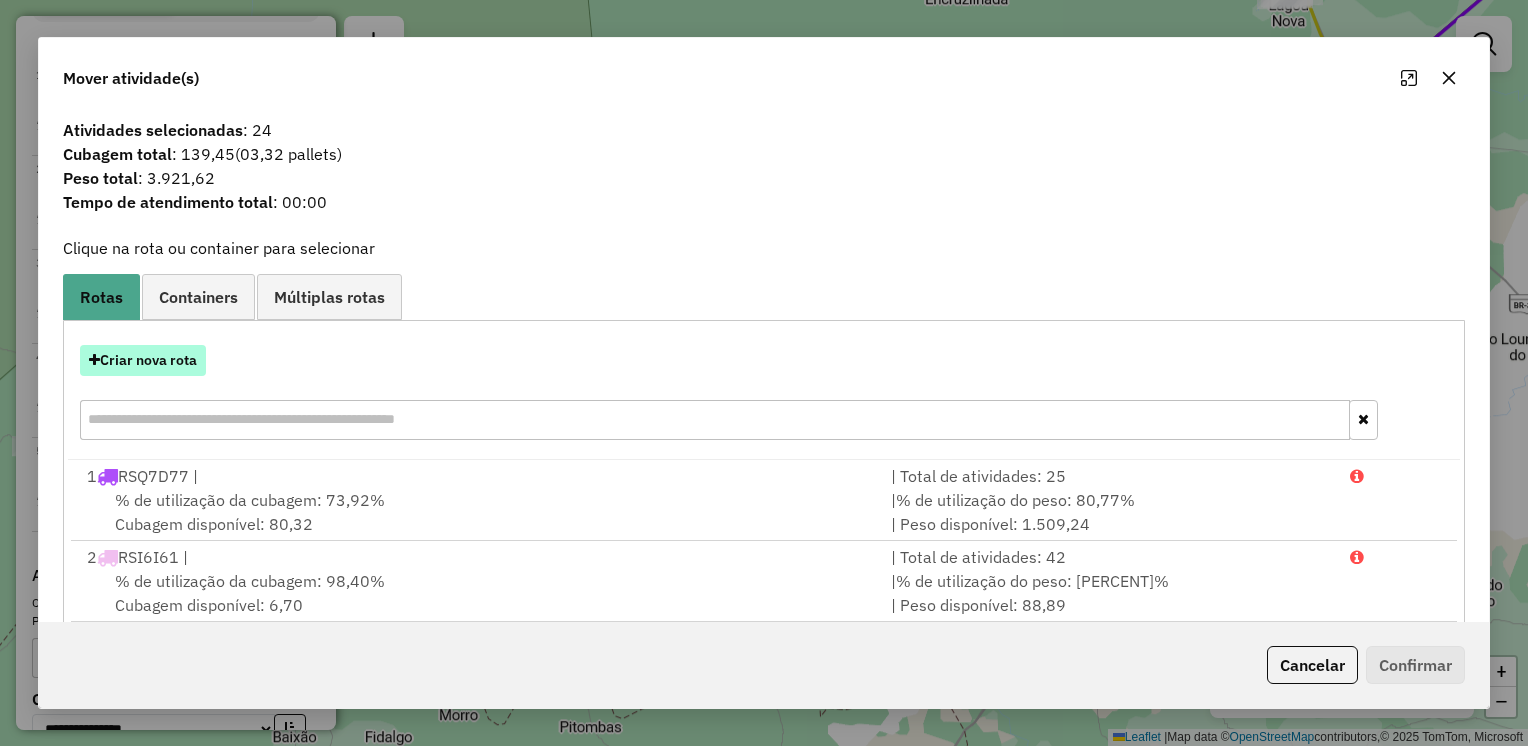 click on "Criar nova rota" at bounding box center (143, 360) 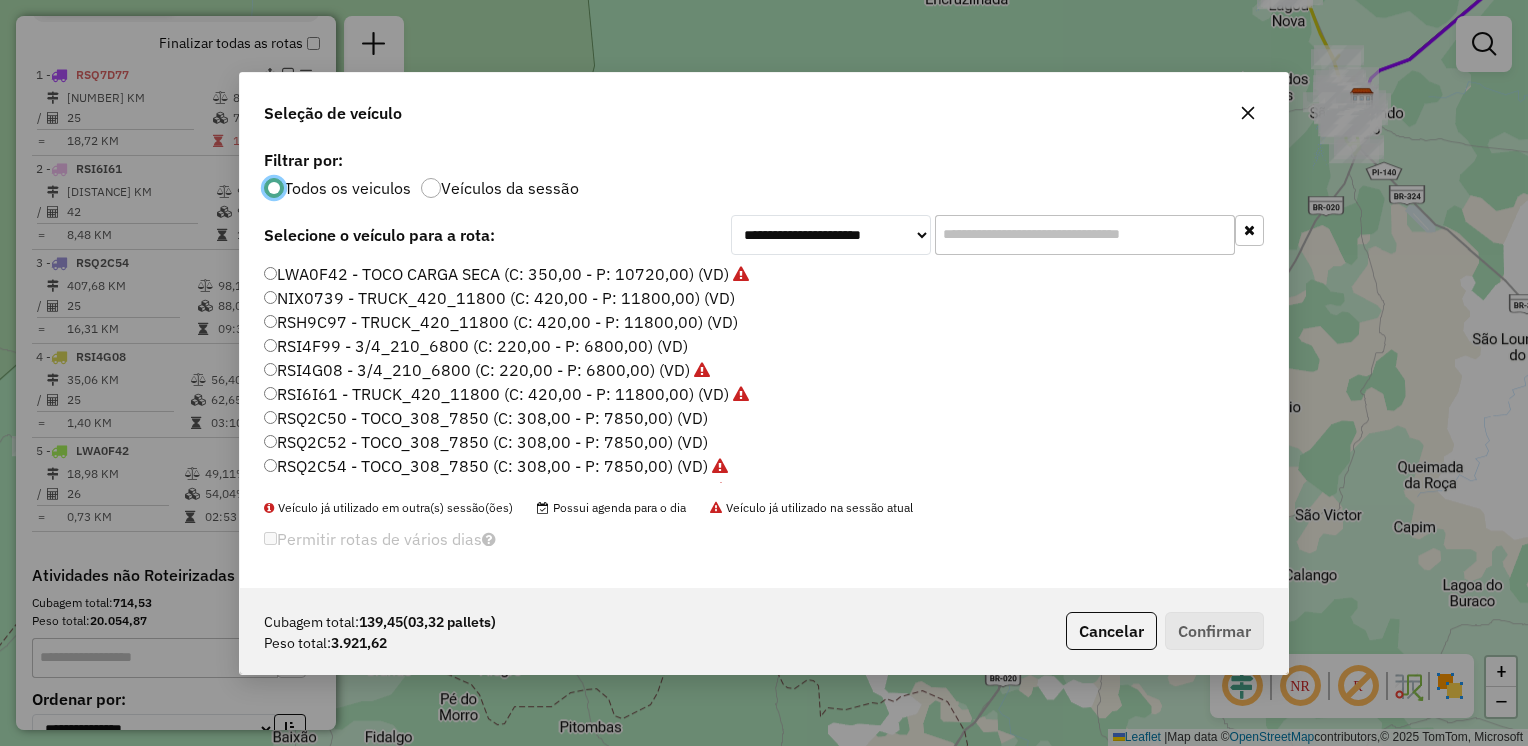 scroll, scrollTop: 10, scrollLeft: 6, axis: both 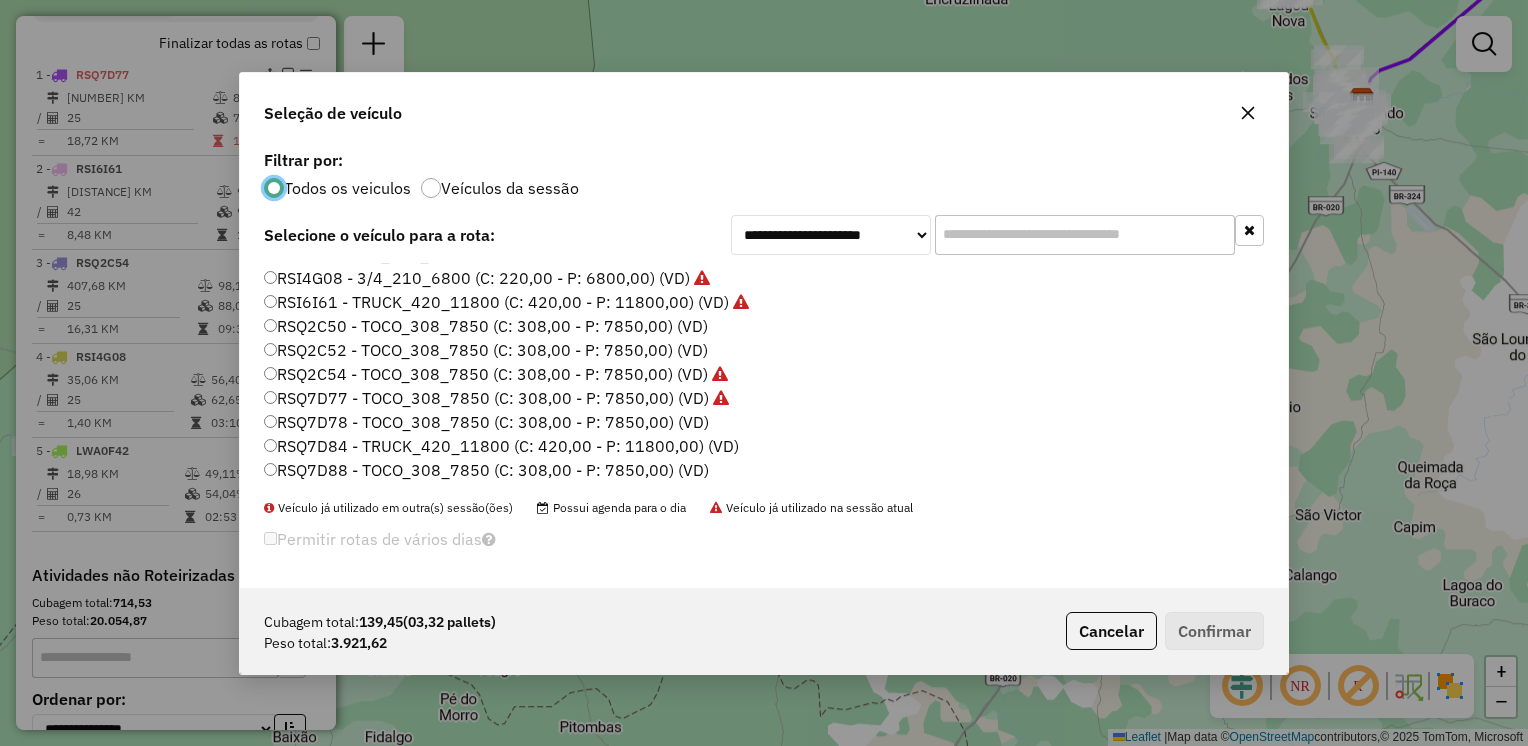 click on "RSQ2C52 - TOCO_308_7850 (C: 308,00 - P: 7850,00) (VD)" 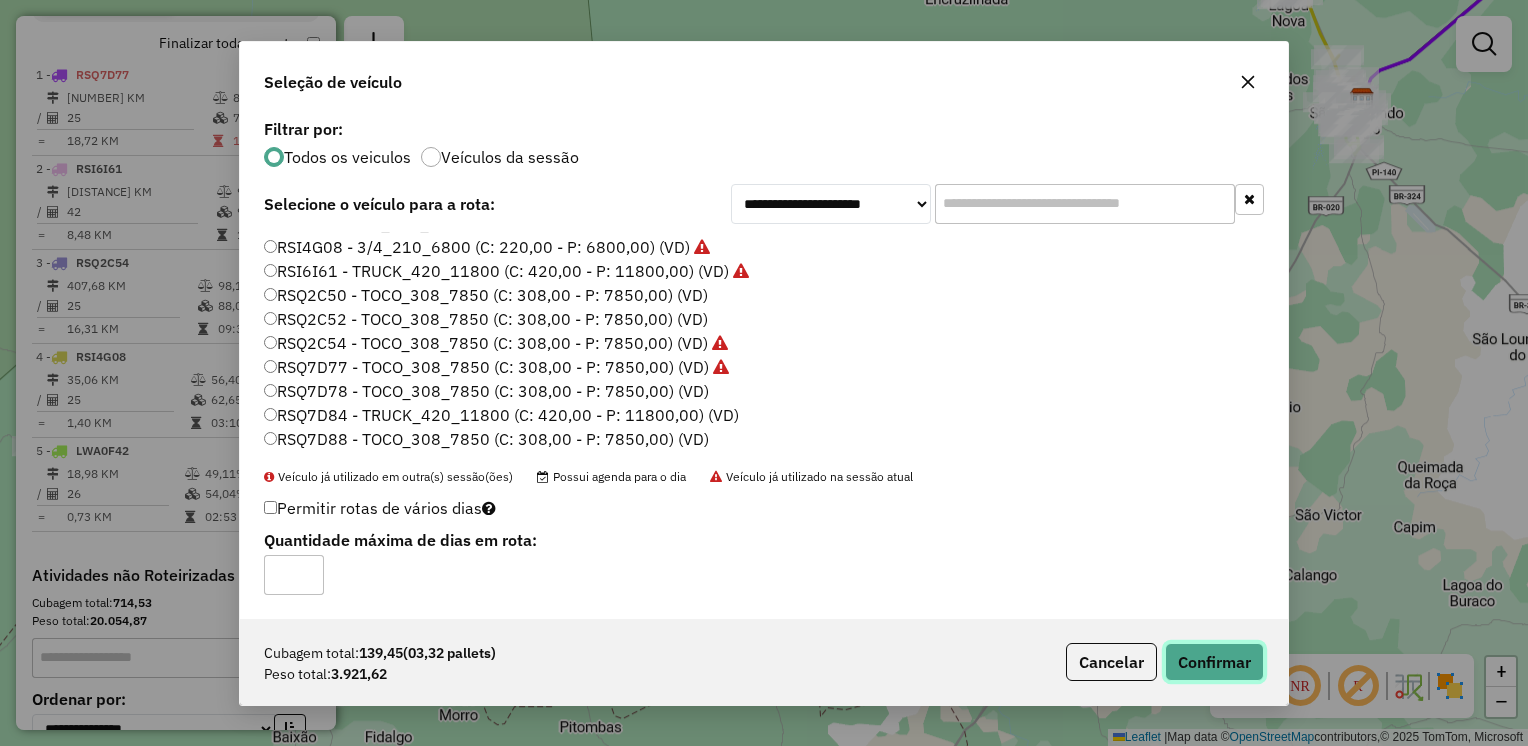 click on "Confirmar" 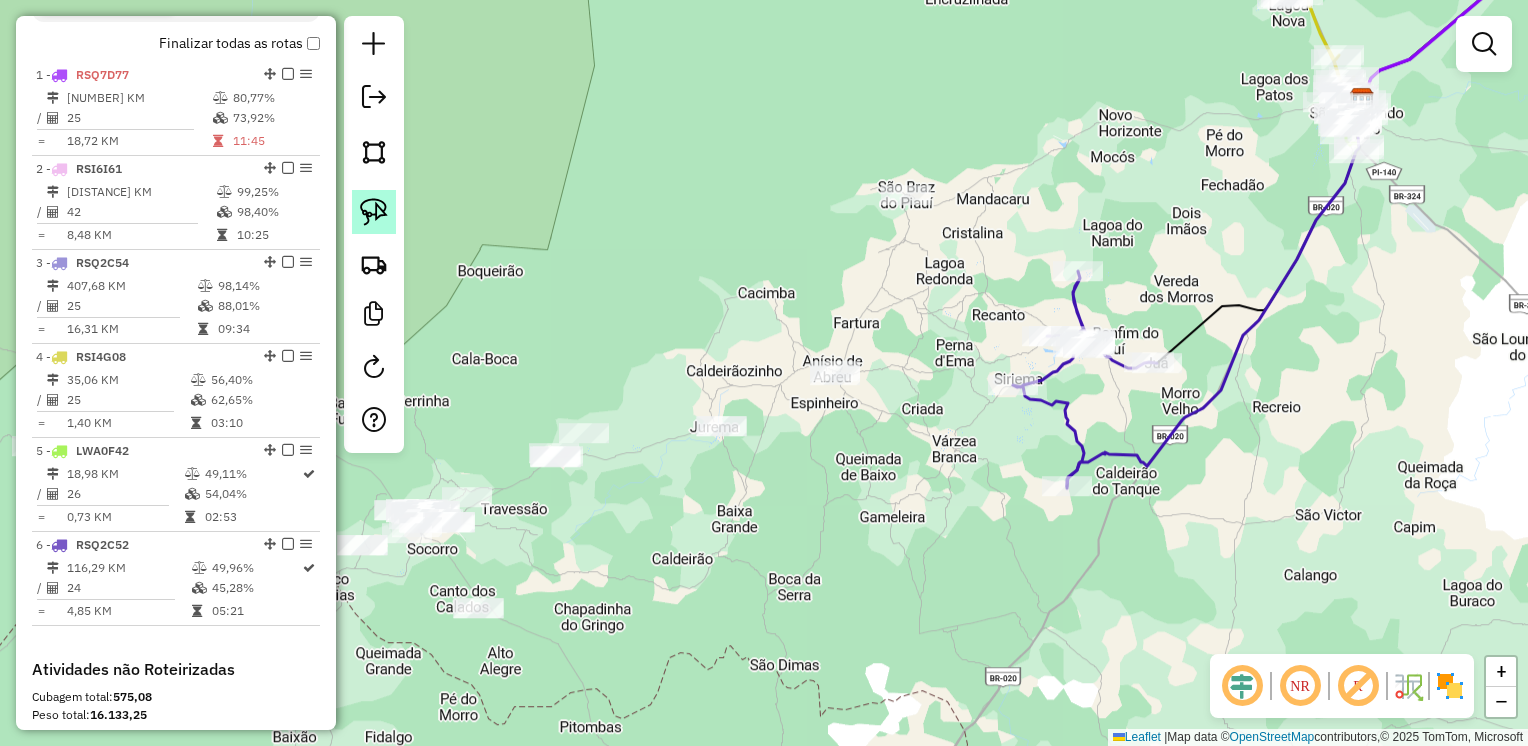 click 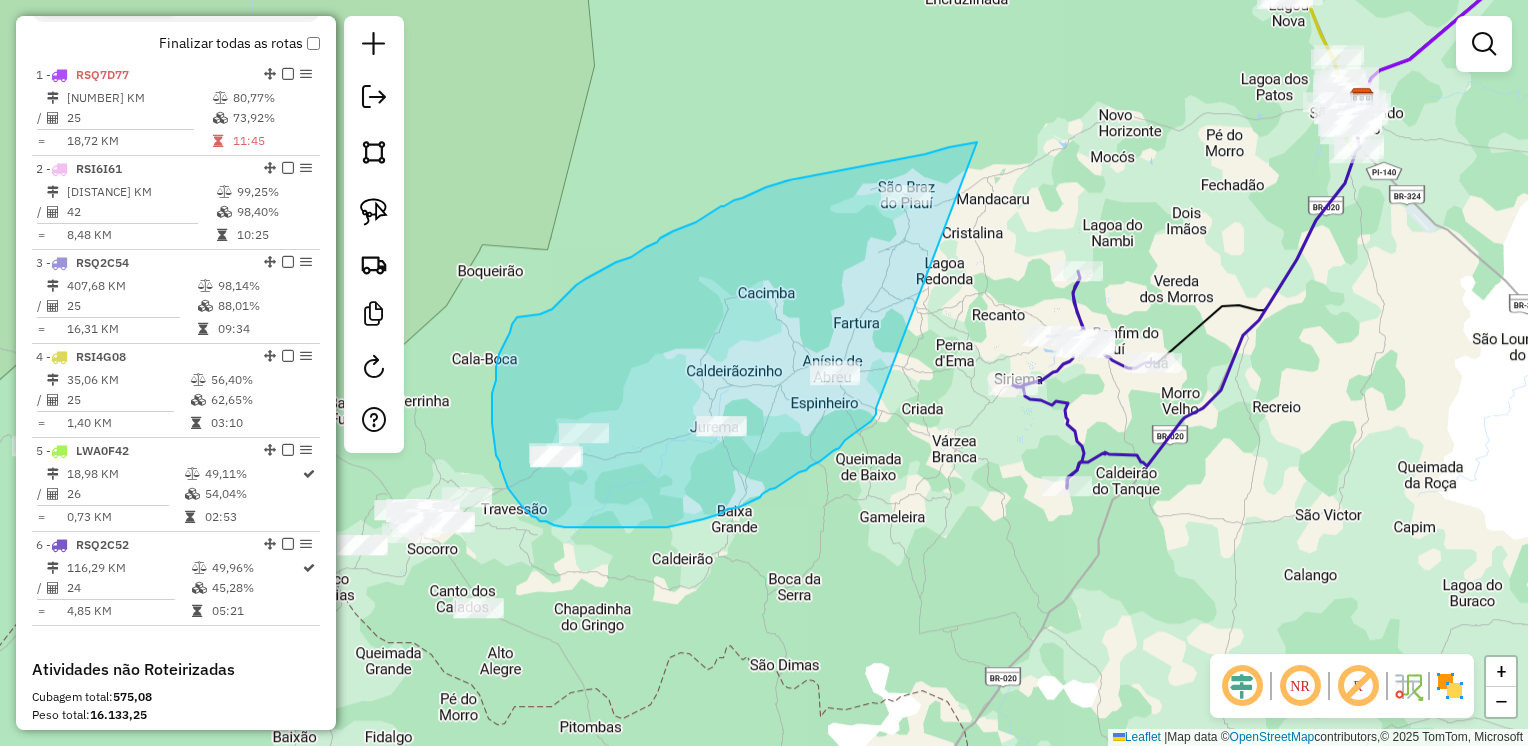 drag, startPoint x: 942, startPoint y: 149, endPoint x: 876, endPoint y: 408, distance: 267.277 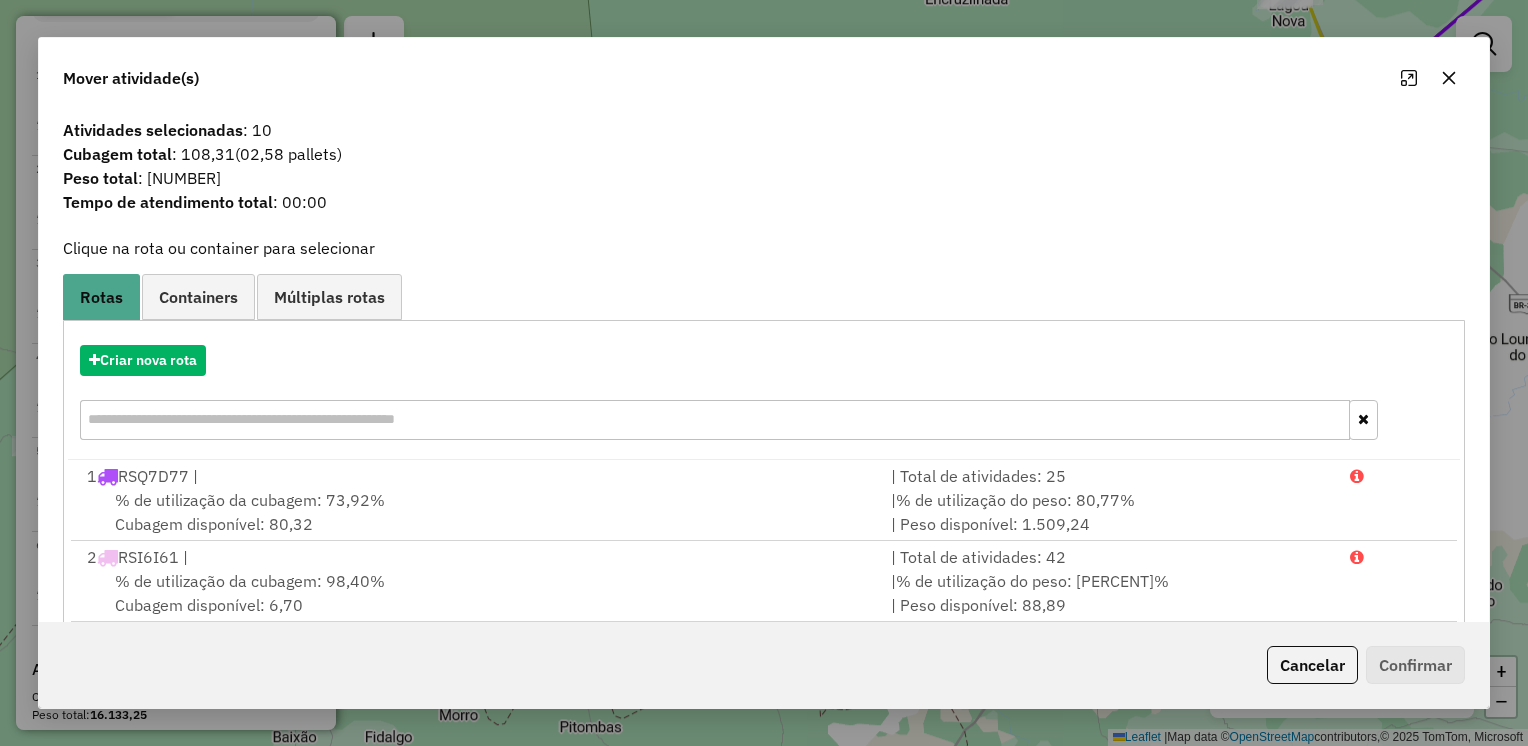 click 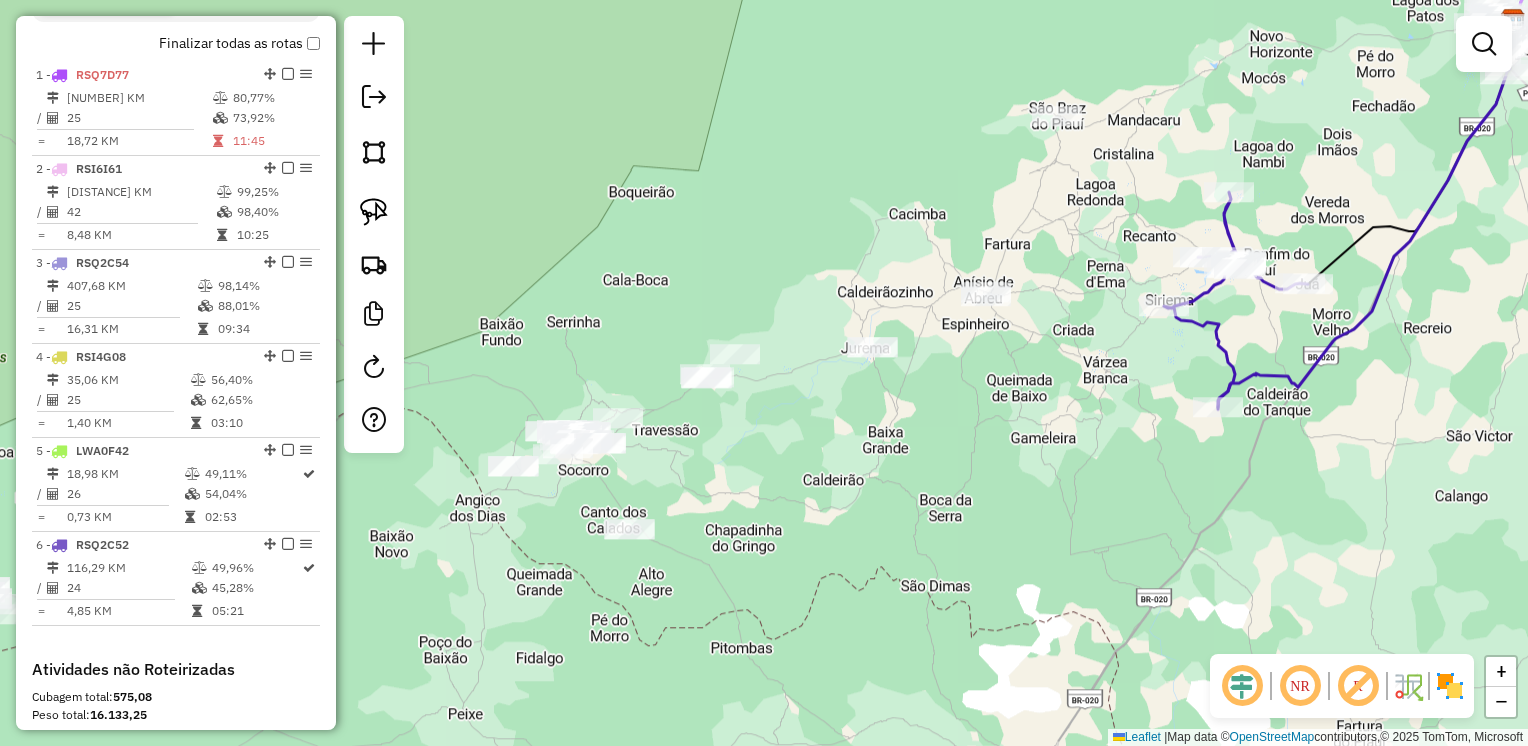drag, startPoint x: 664, startPoint y: 526, endPoint x: 711, endPoint y: 459, distance: 81.84131 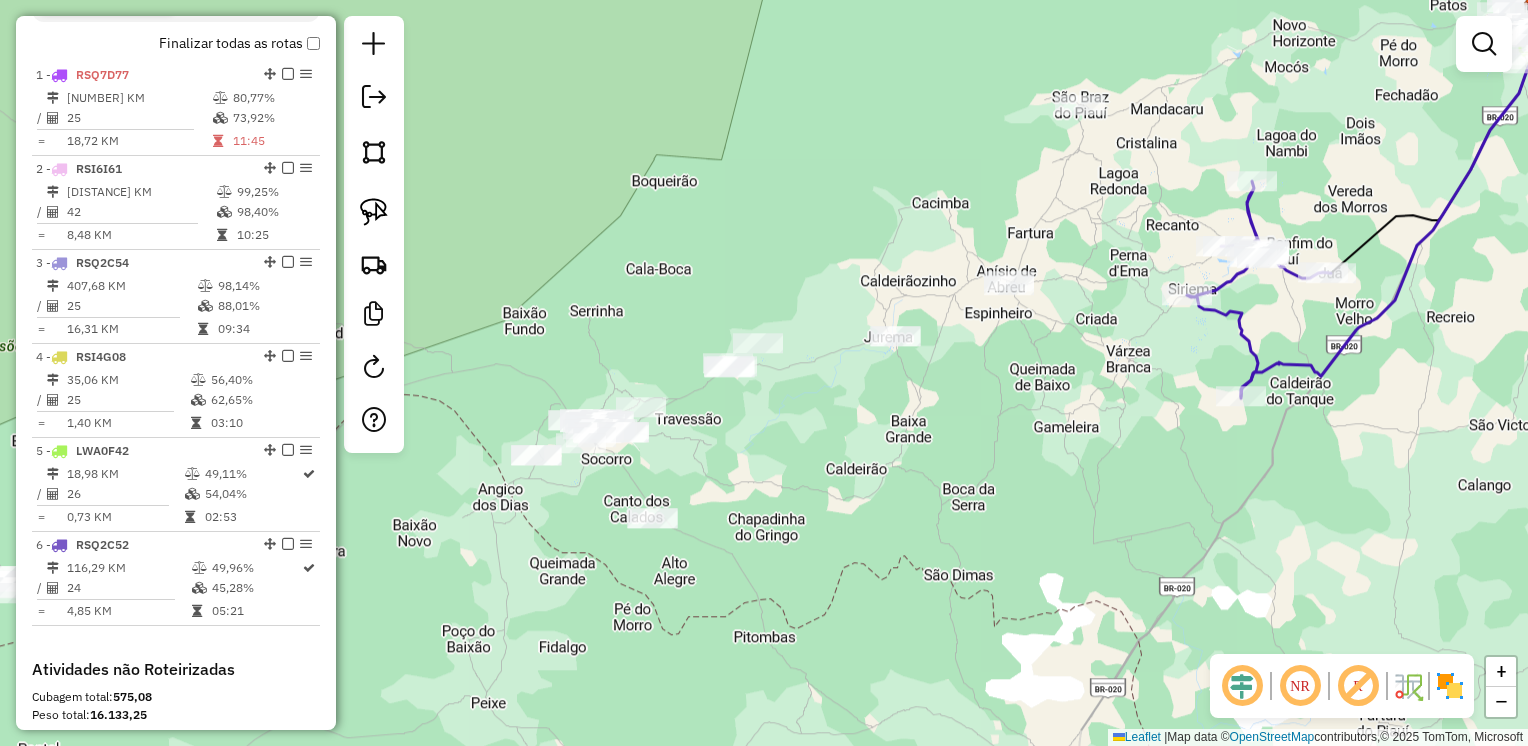 drag, startPoint x: 699, startPoint y: 480, endPoint x: 722, endPoint y: 468, distance: 25.942244 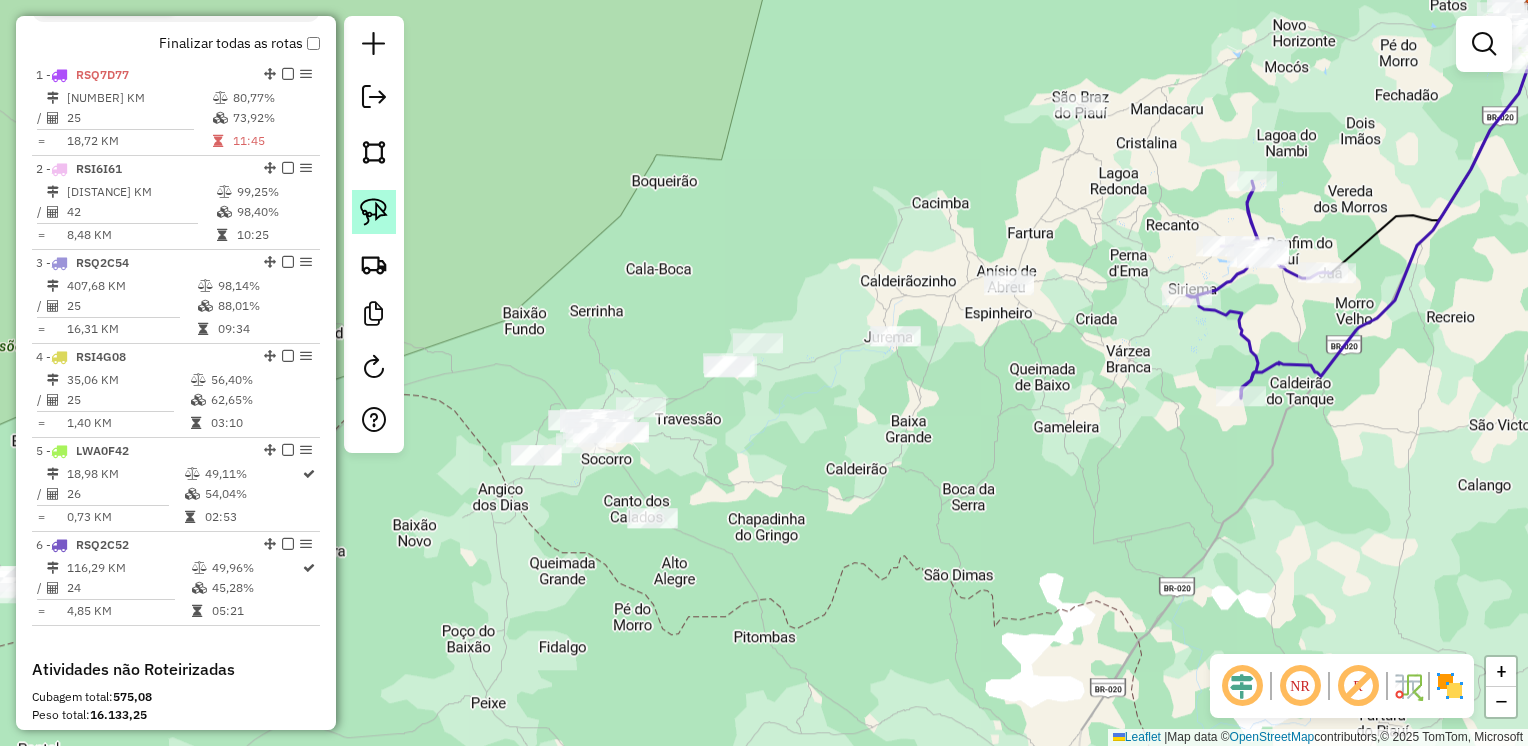 click 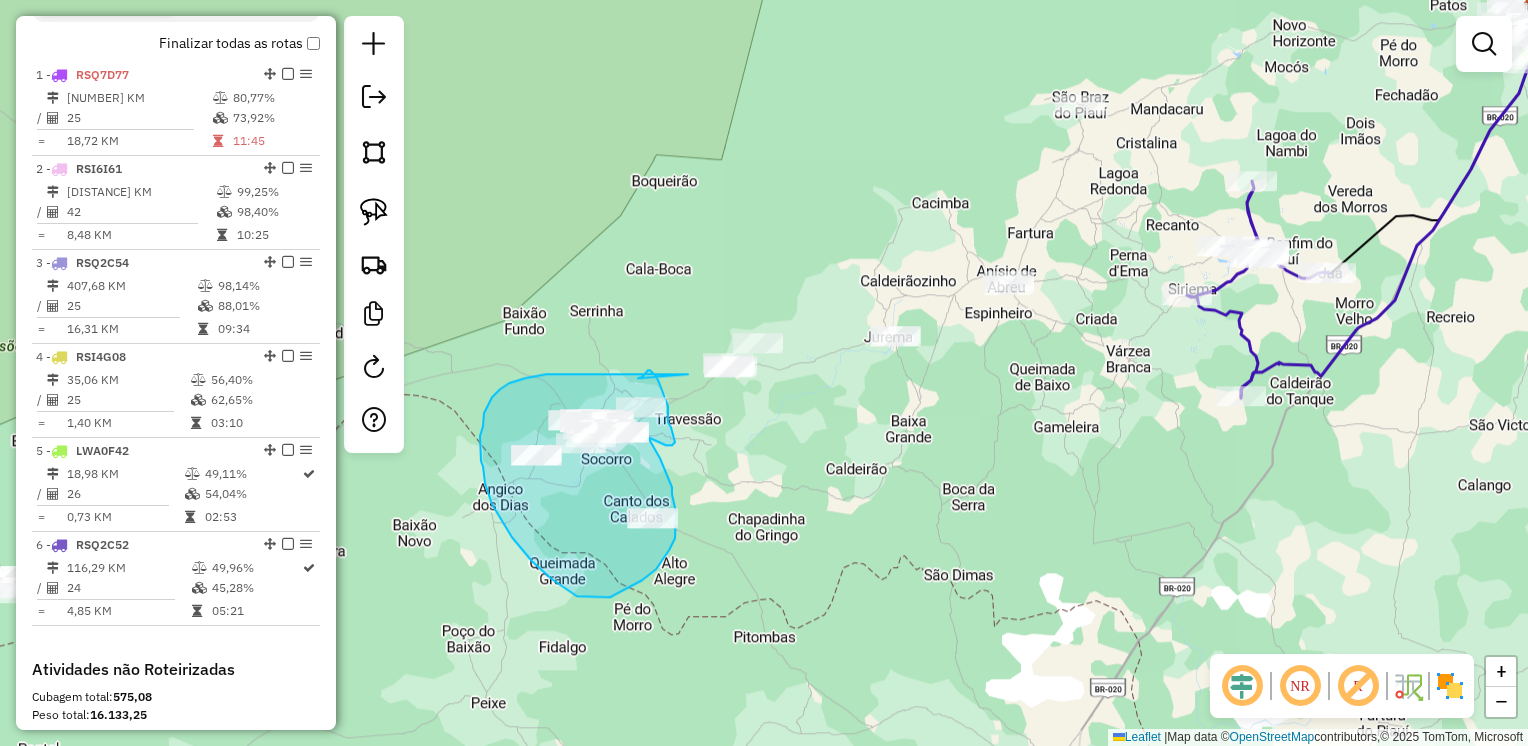 drag, startPoint x: 688, startPoint y: 374, endPoint x: 638, endPoint y: 378, distance: 50.159744 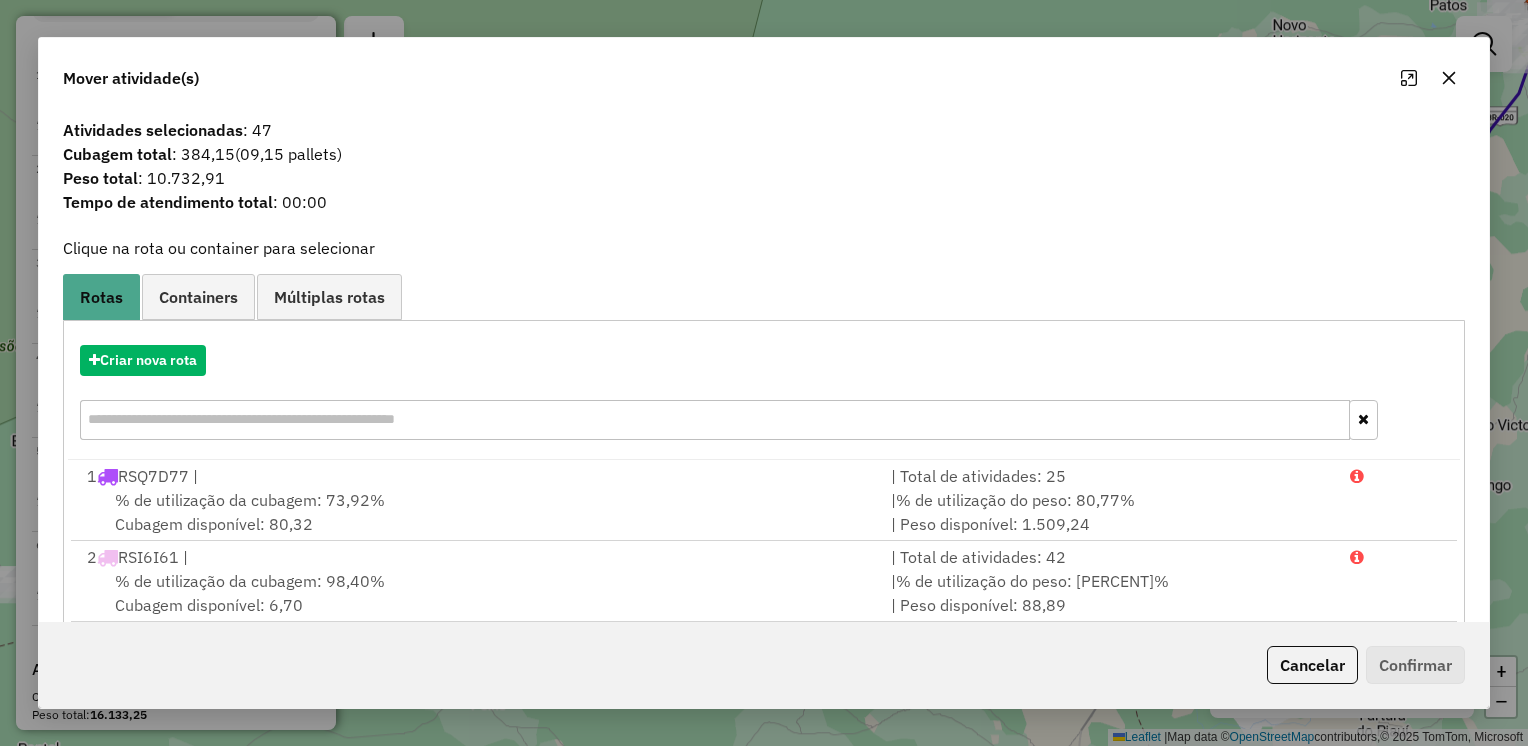 click 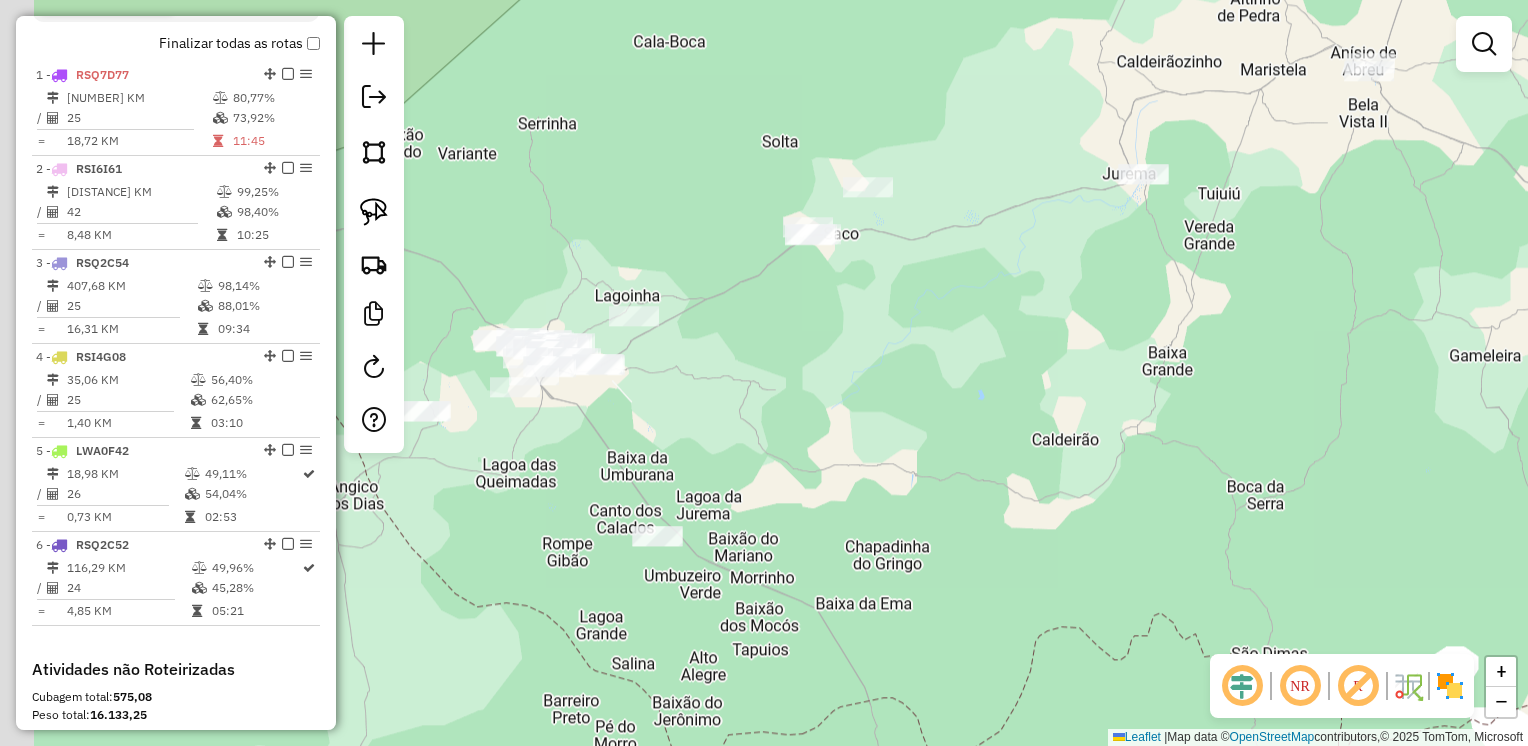 drag, startPoint x: 783, startPoint y: 450, endPoint x: 786, endPoint y: 402, distance: 48.09366 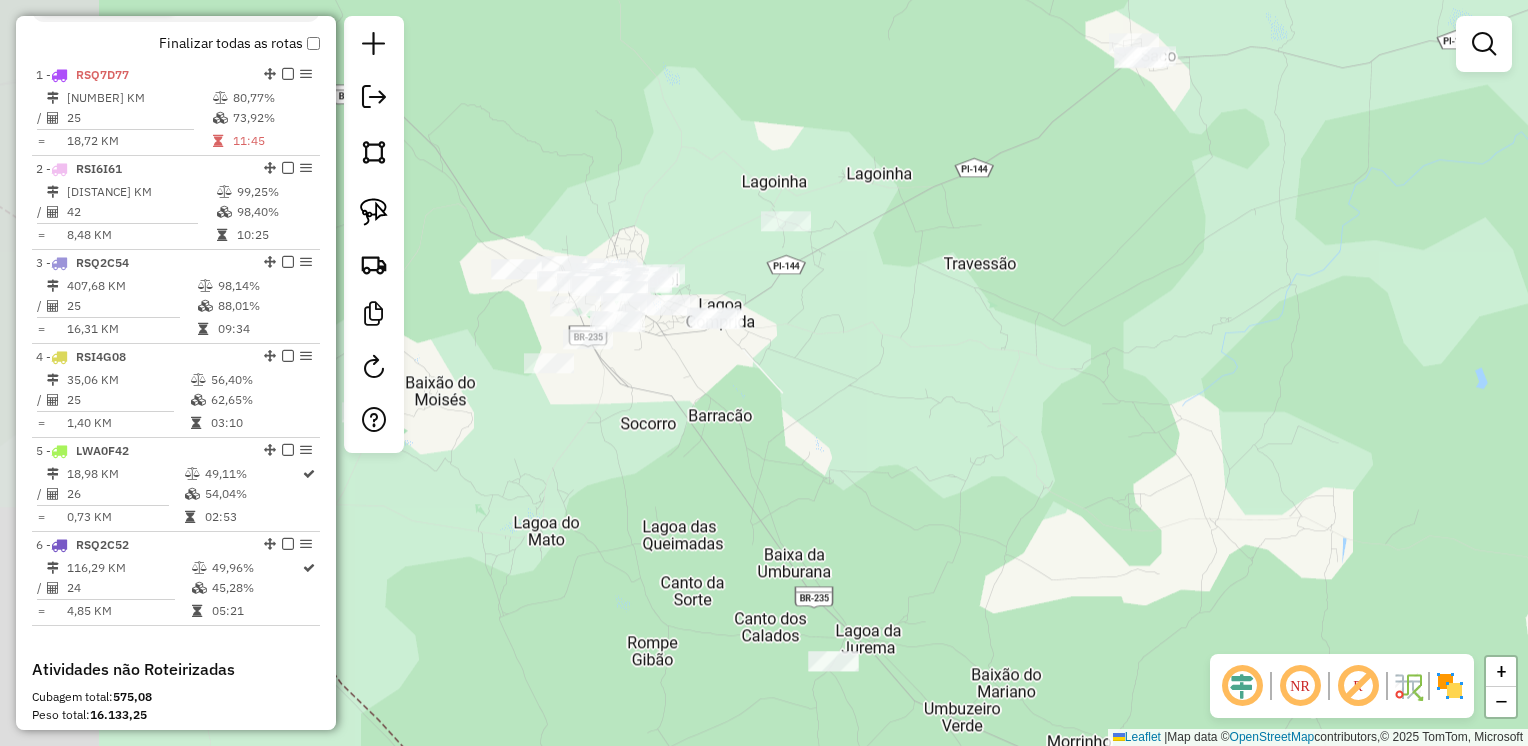 drag, startPoint x: 656, startPoint y: 414, endPoint x: 868, endPoint y: 385, distance: 213.9743 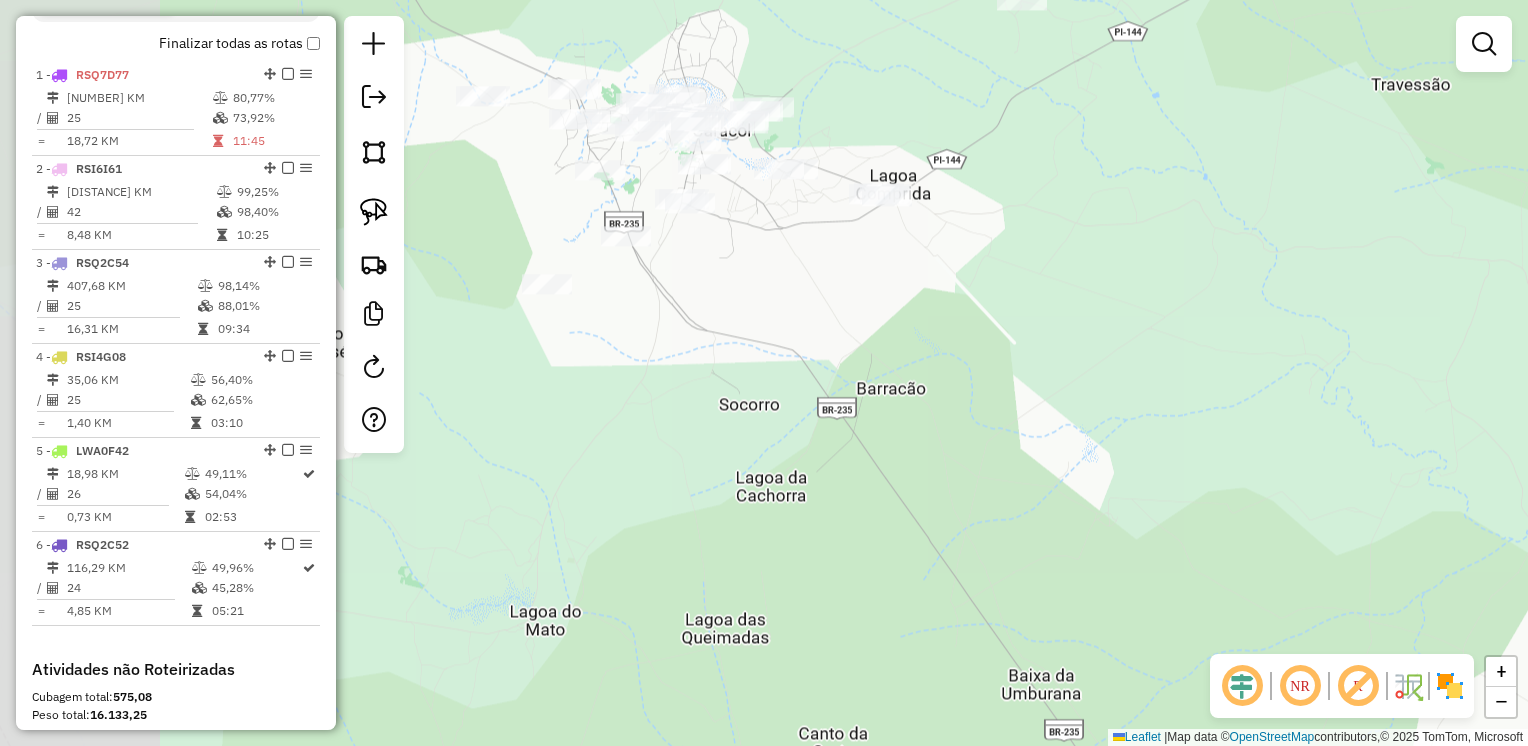 drag, startPoint x: 790, startPoint y: 381, endPoint x: 994, endPoint y: 344, distance: 207.32825 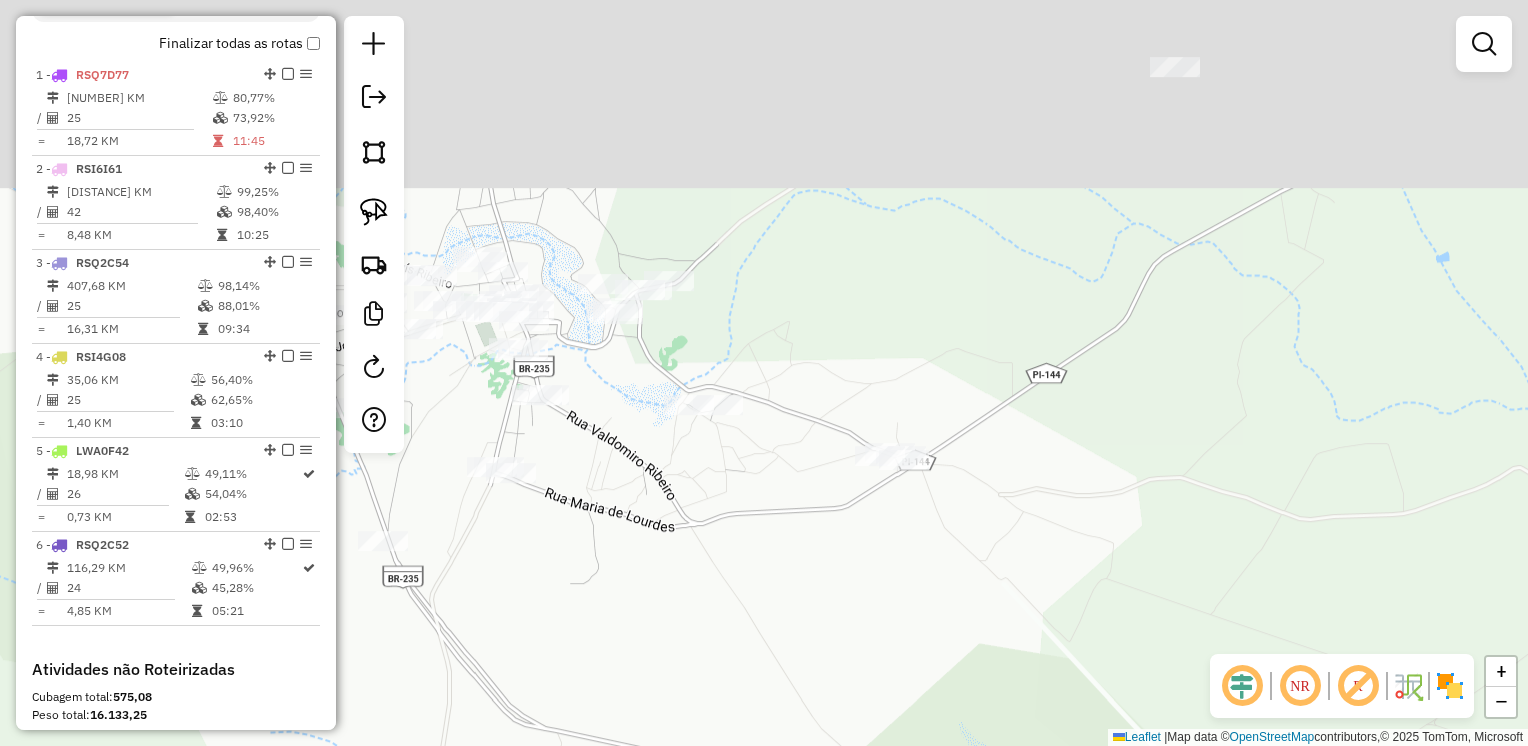 drag, startPoint x: 862, startPoint y: 500, endPoint x: 855, endPoint y: 683, distance: 183.13383 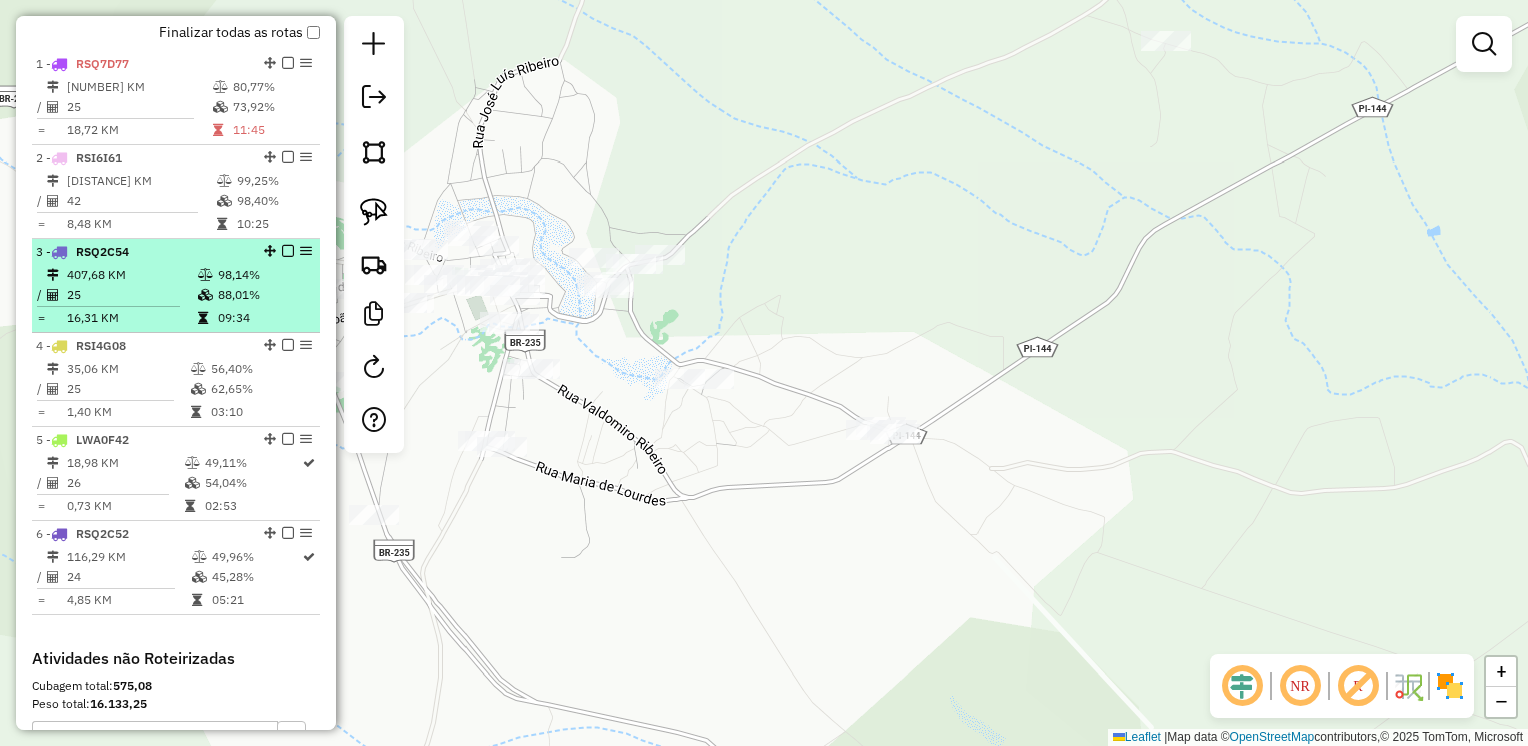 scroll, scrollTop: 828, scrollLeft: 0, axis: vertical 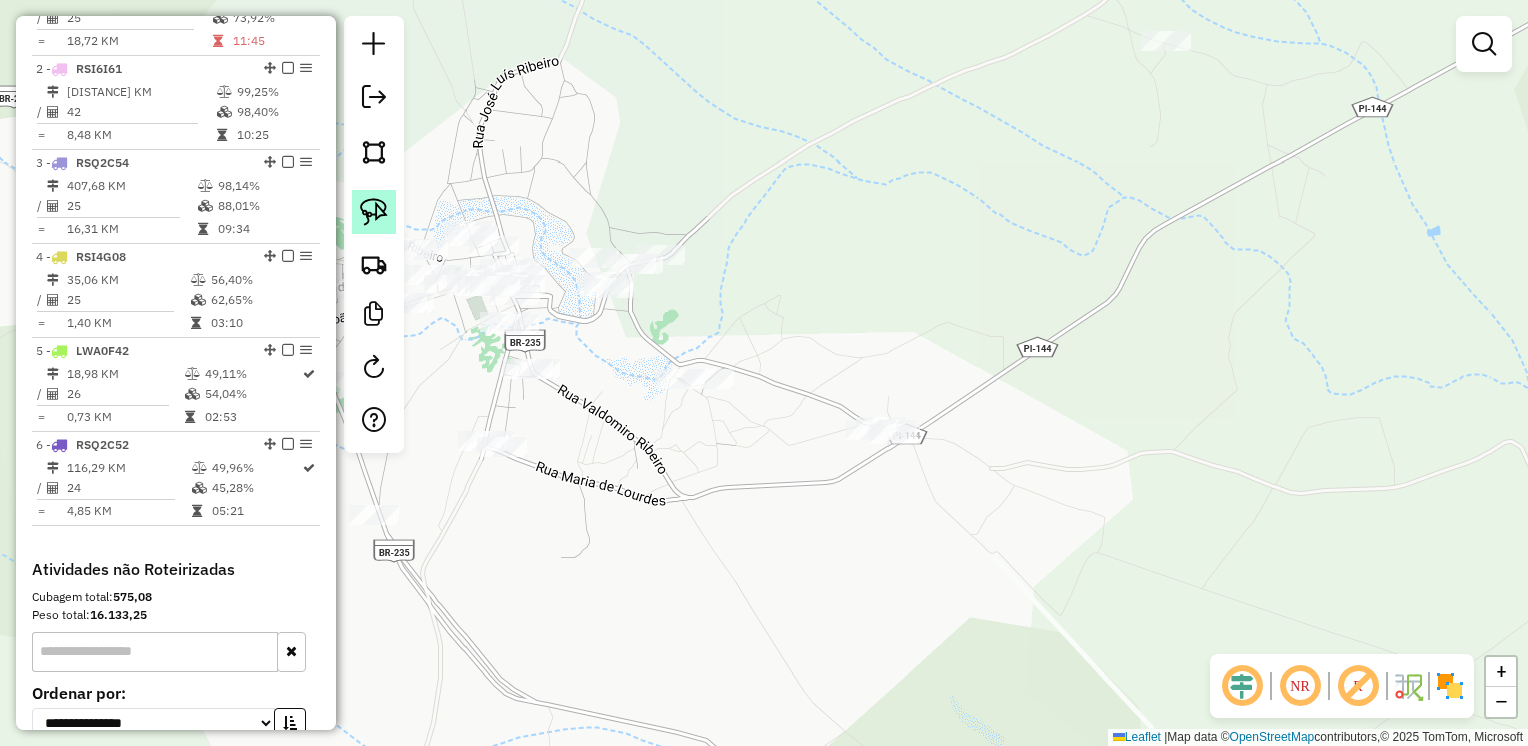 click 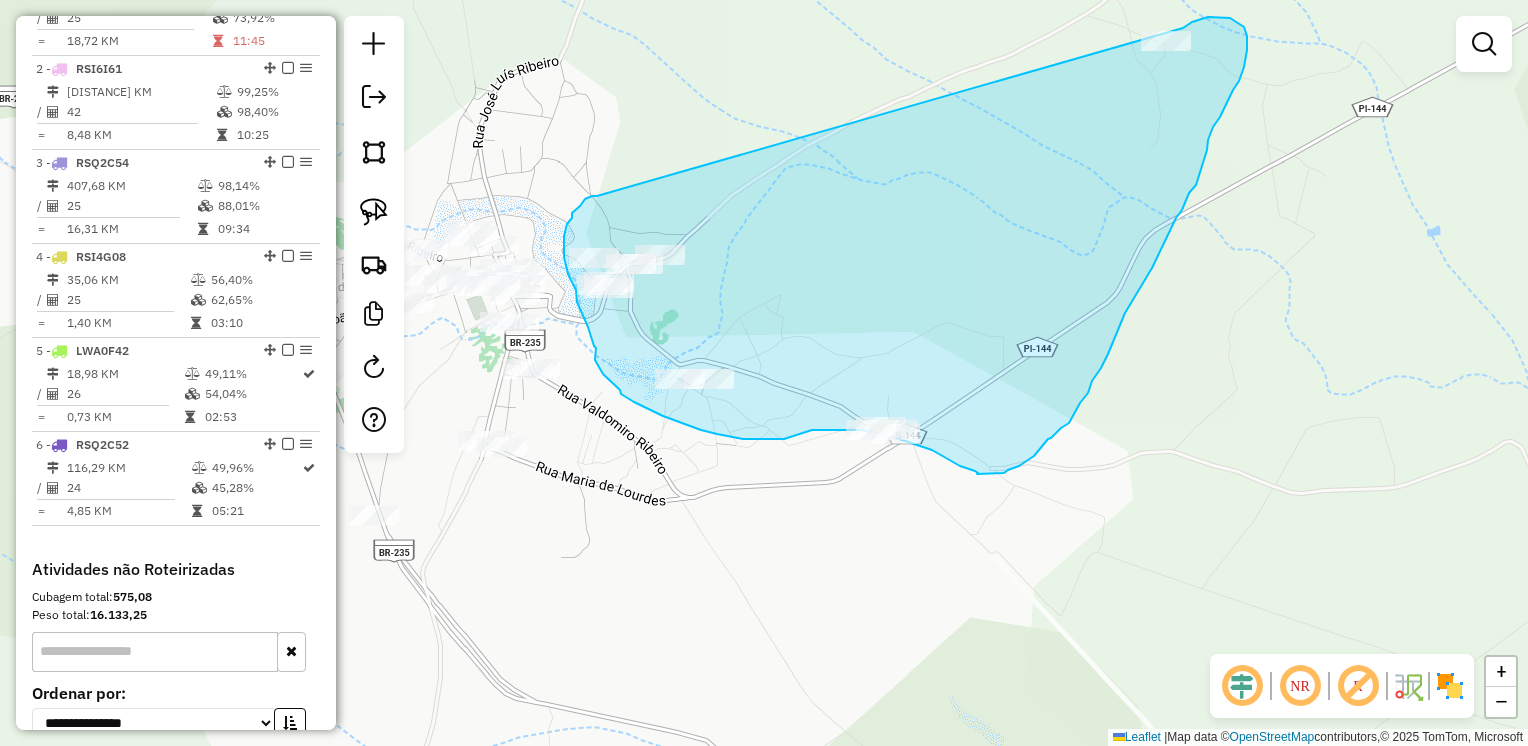 drag, startPoint x: 584, startPoint y: 200, endPoint x: 1183, endPoint y: 28, distance: 623.20544 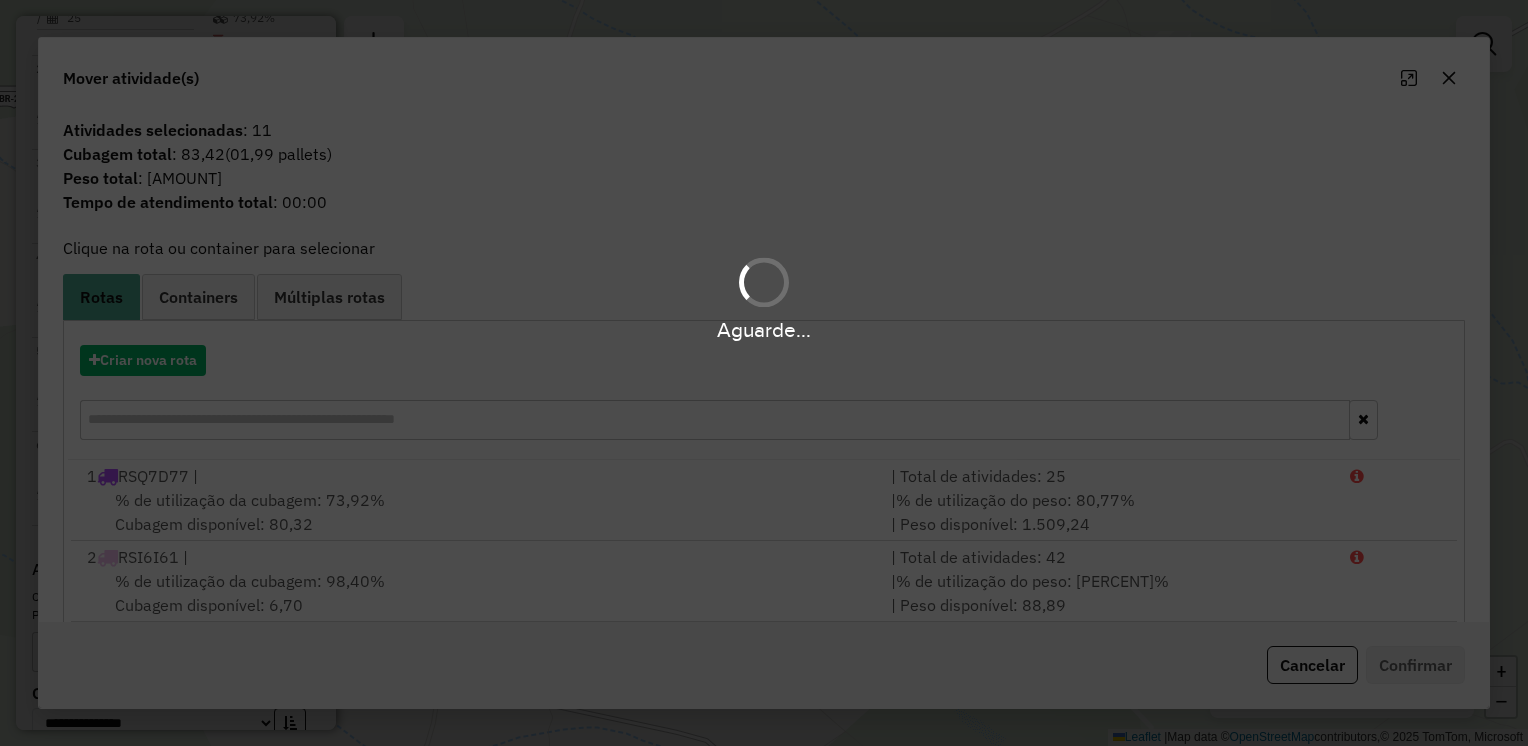 click on "Aguarde..." at bounding box center (764, 373) 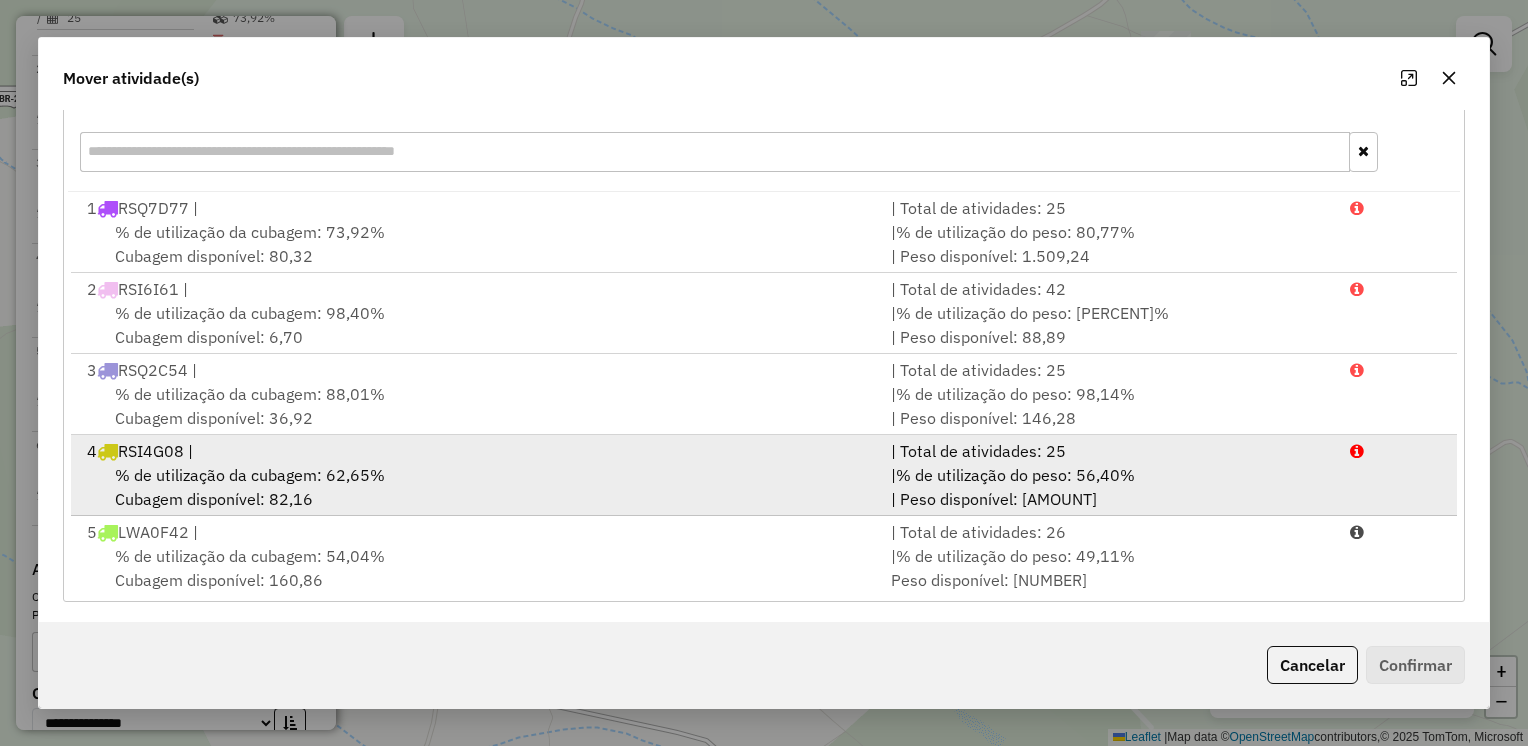 scroll, scrollTop: 271, scrollLeft: 0, axis: vertical 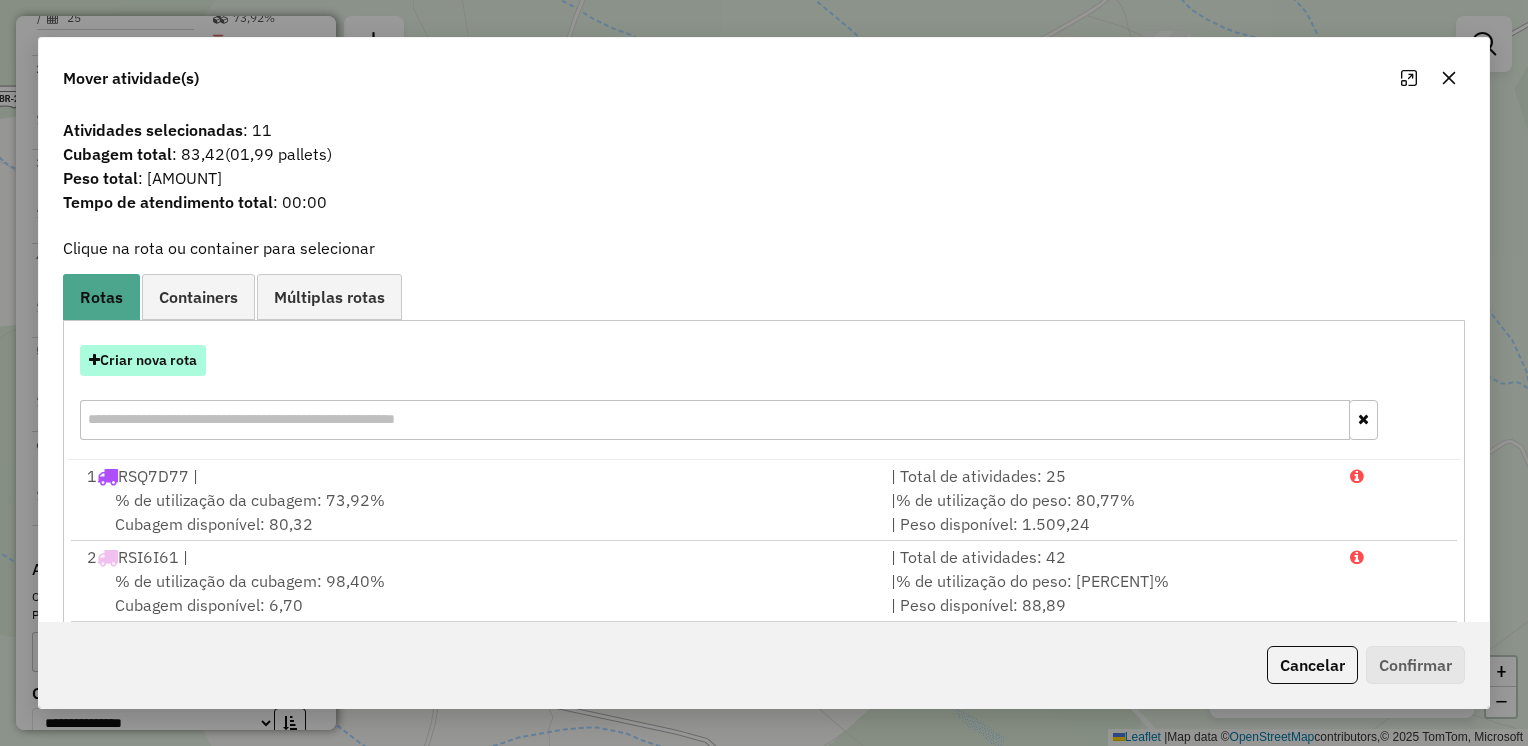 click on "Criar nova rota" at bounding box center (143, 360) 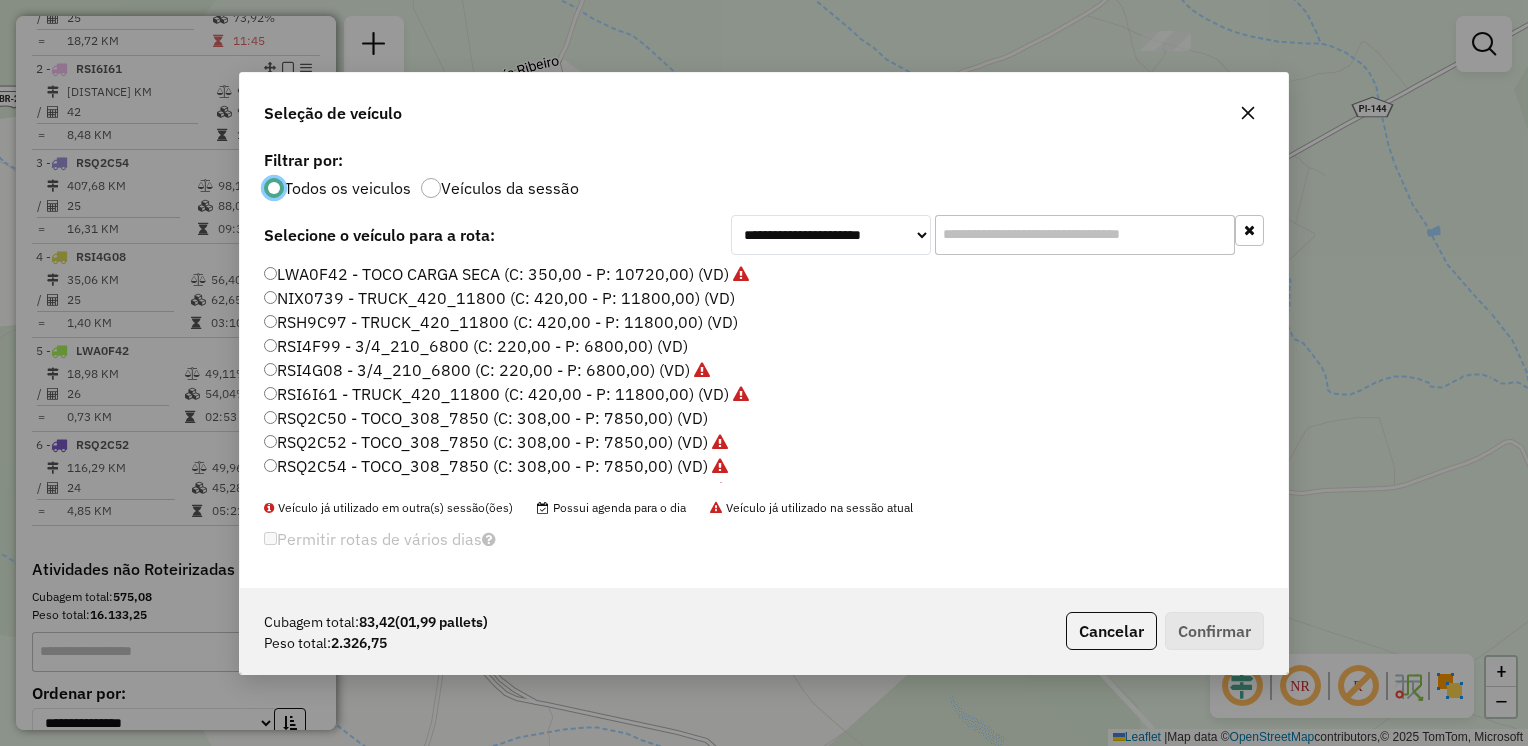 scroll, scrollTop: 10, scrollLeft: 6, axis: both 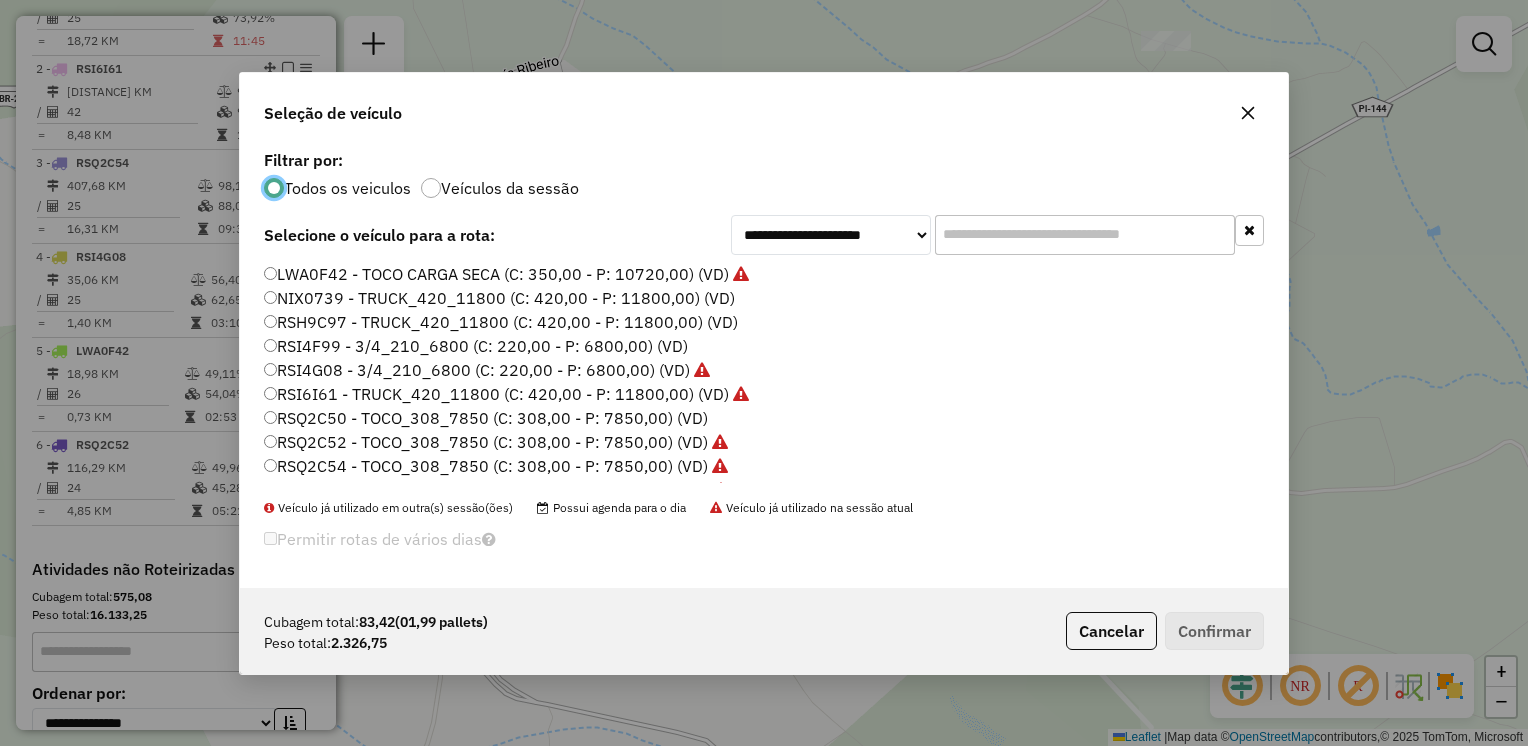 click on "NIX0739 - TRUCK_420_11800 (C: 420,00 - P: 11800,00) (VD)" 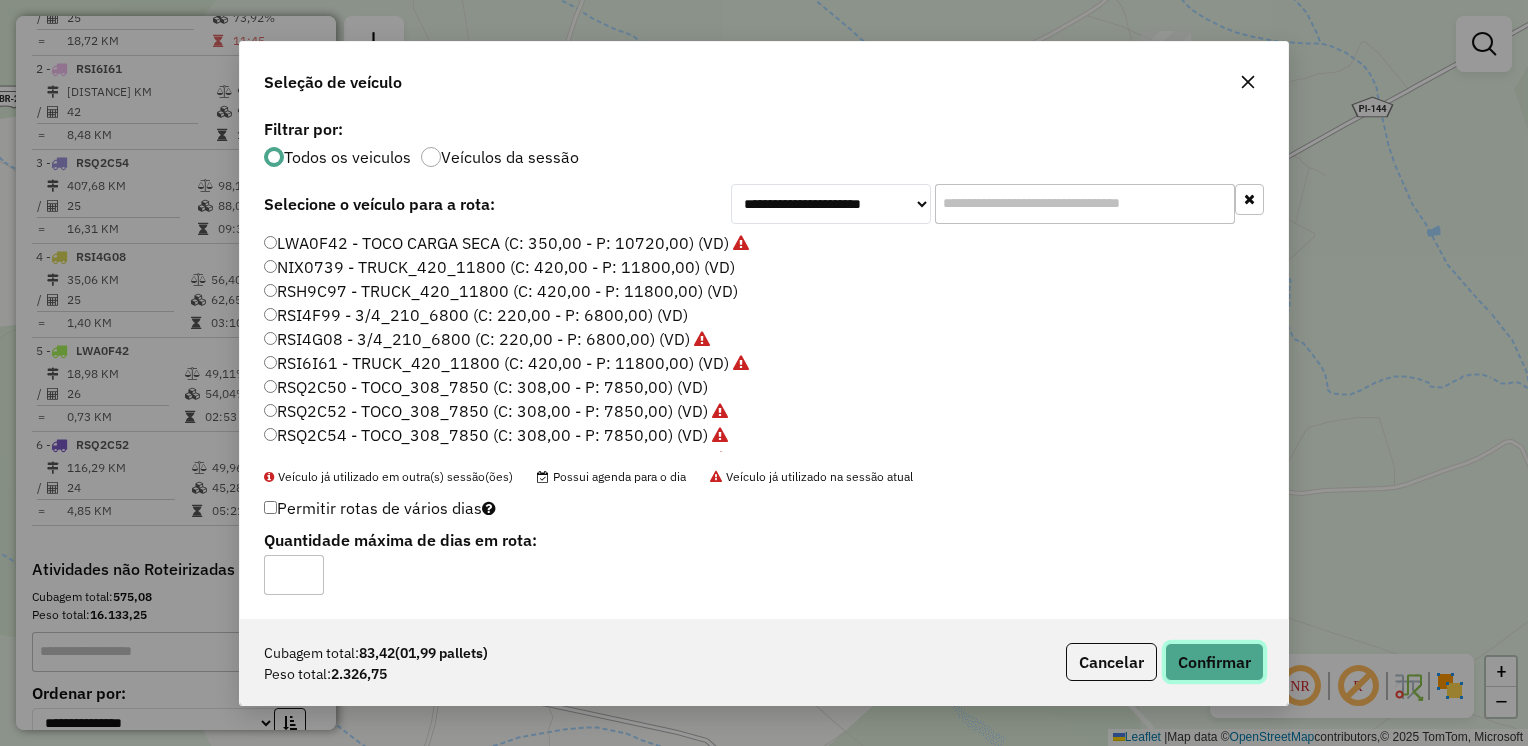 click on "Confirmar" 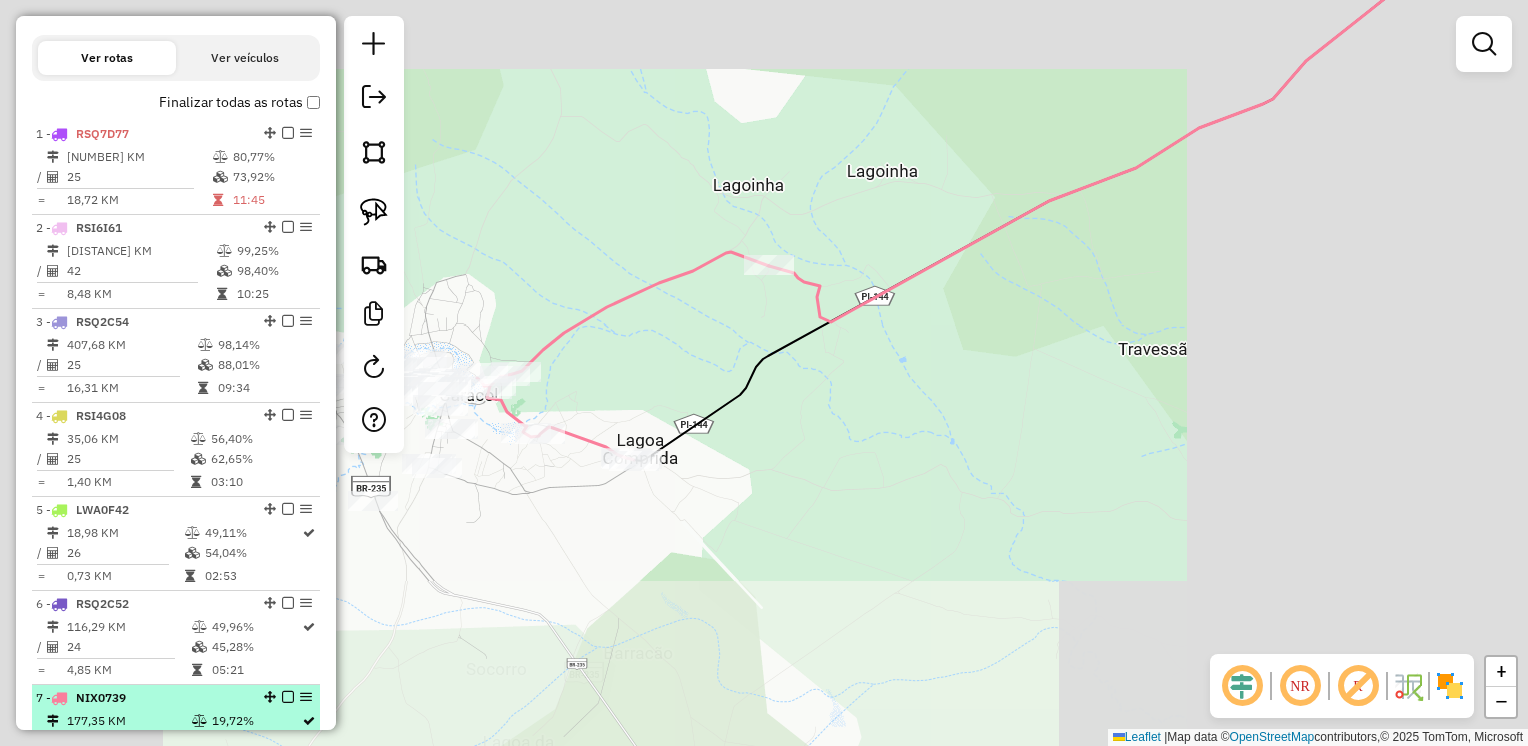 scroll, scrollTop: 928, scrollLeft: 0, axis: vertical 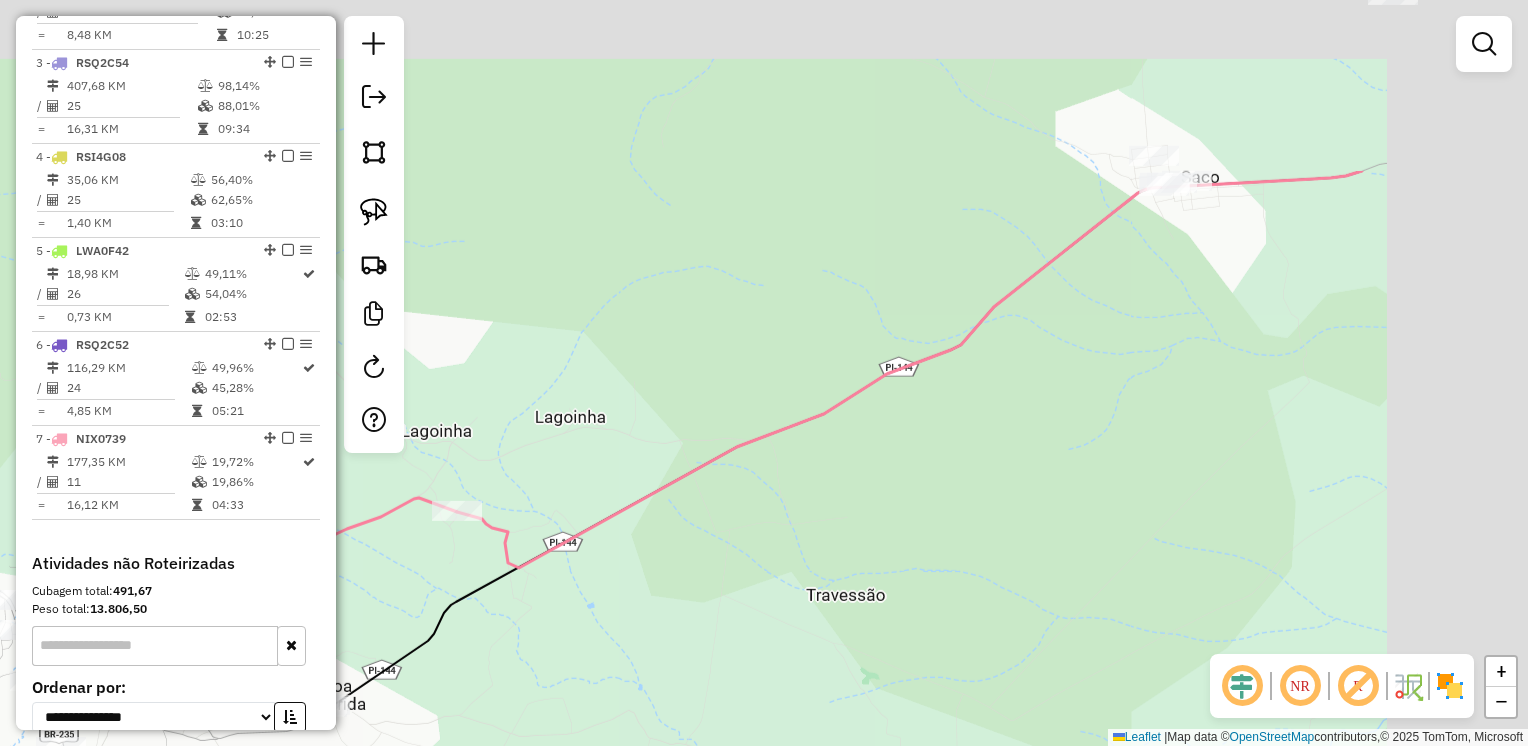 drag, startPoint x: 1017, startPoint y: 423, endPoint x: 753, endPoint y: 631, distance: 336.0952 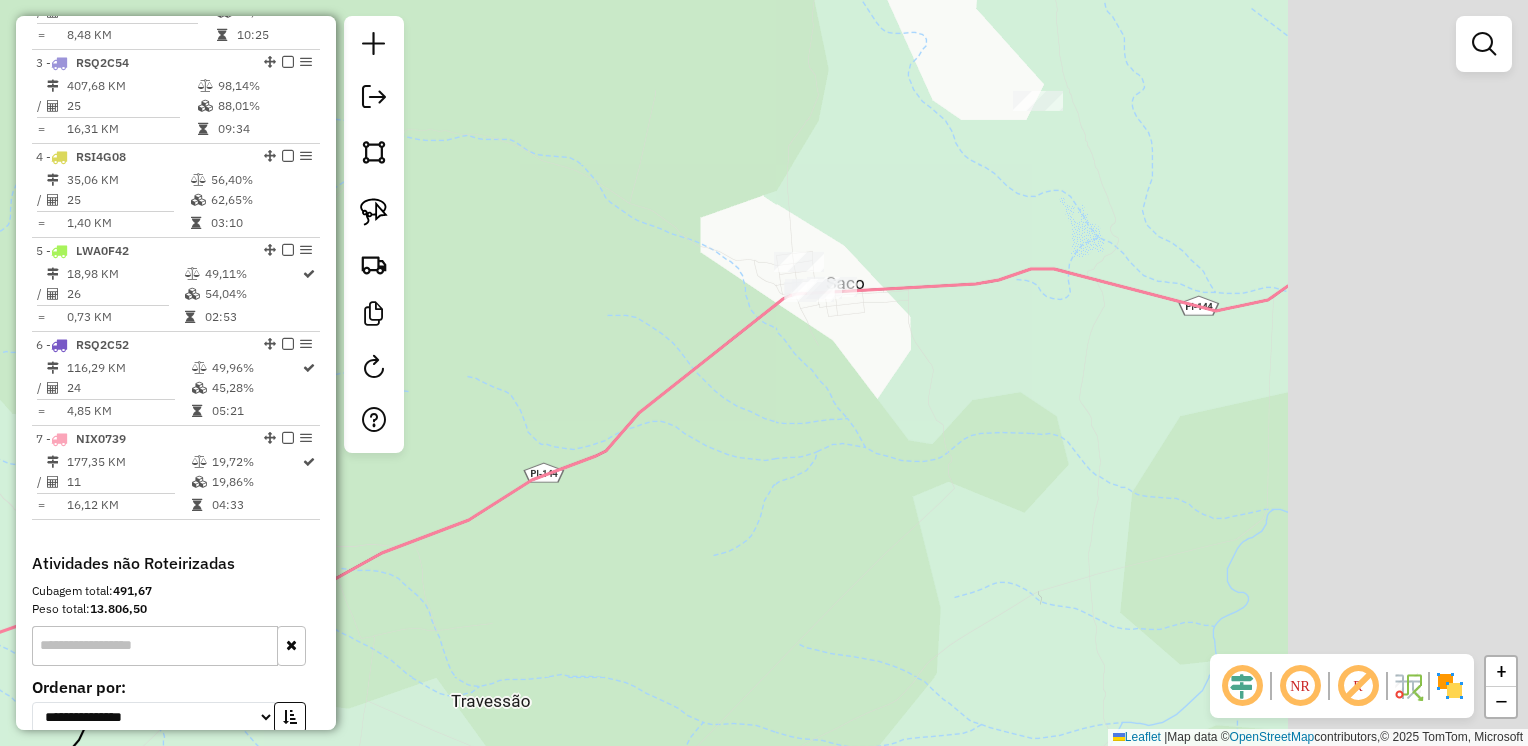 drag, startPoint x: 1203, startPoint y: 474, endPoint x: 788, endPoint y: 593, distance: 431.72446 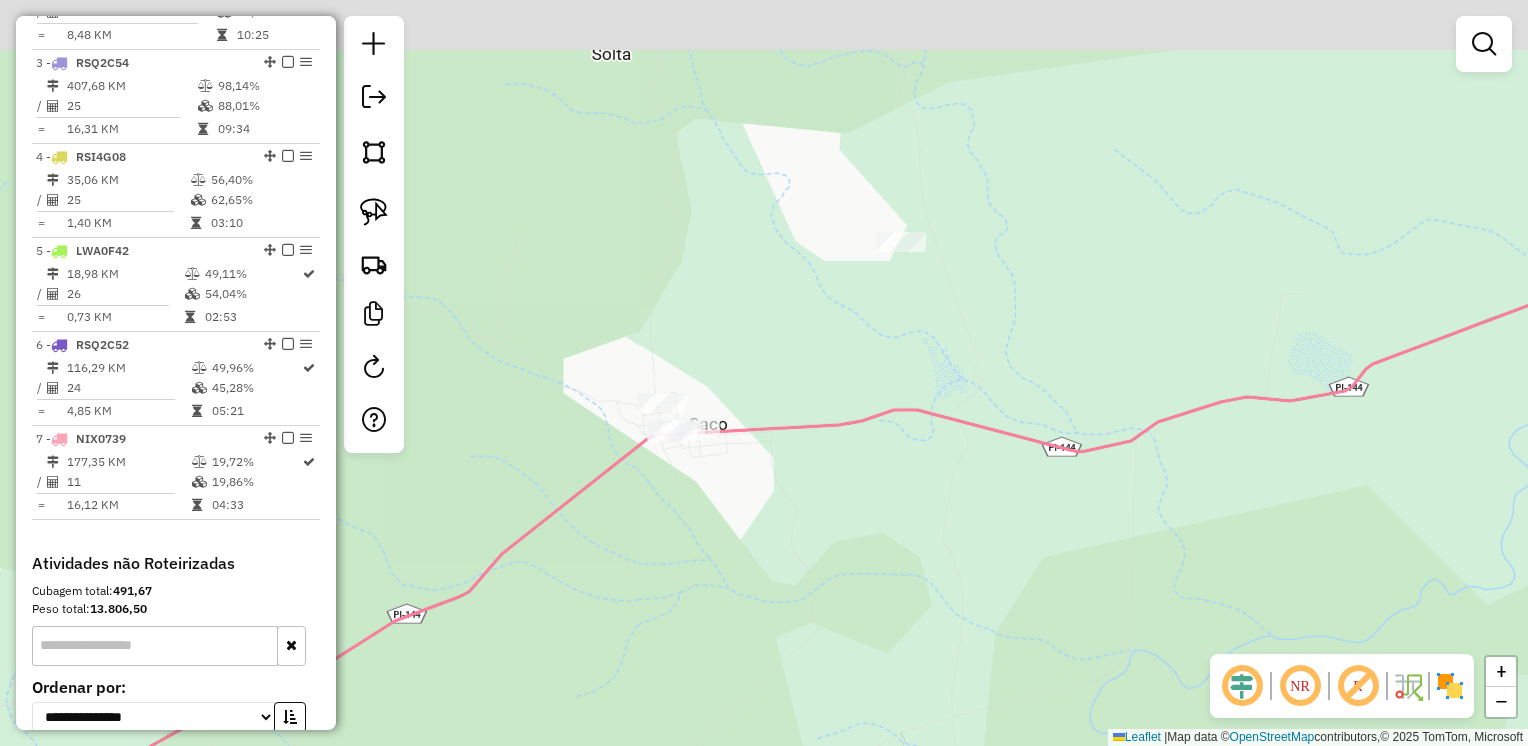 drag, startPoint x: 1041, startPoint y: 398, endPoint x: 894, endPoint y: 551, distance: 212.17445 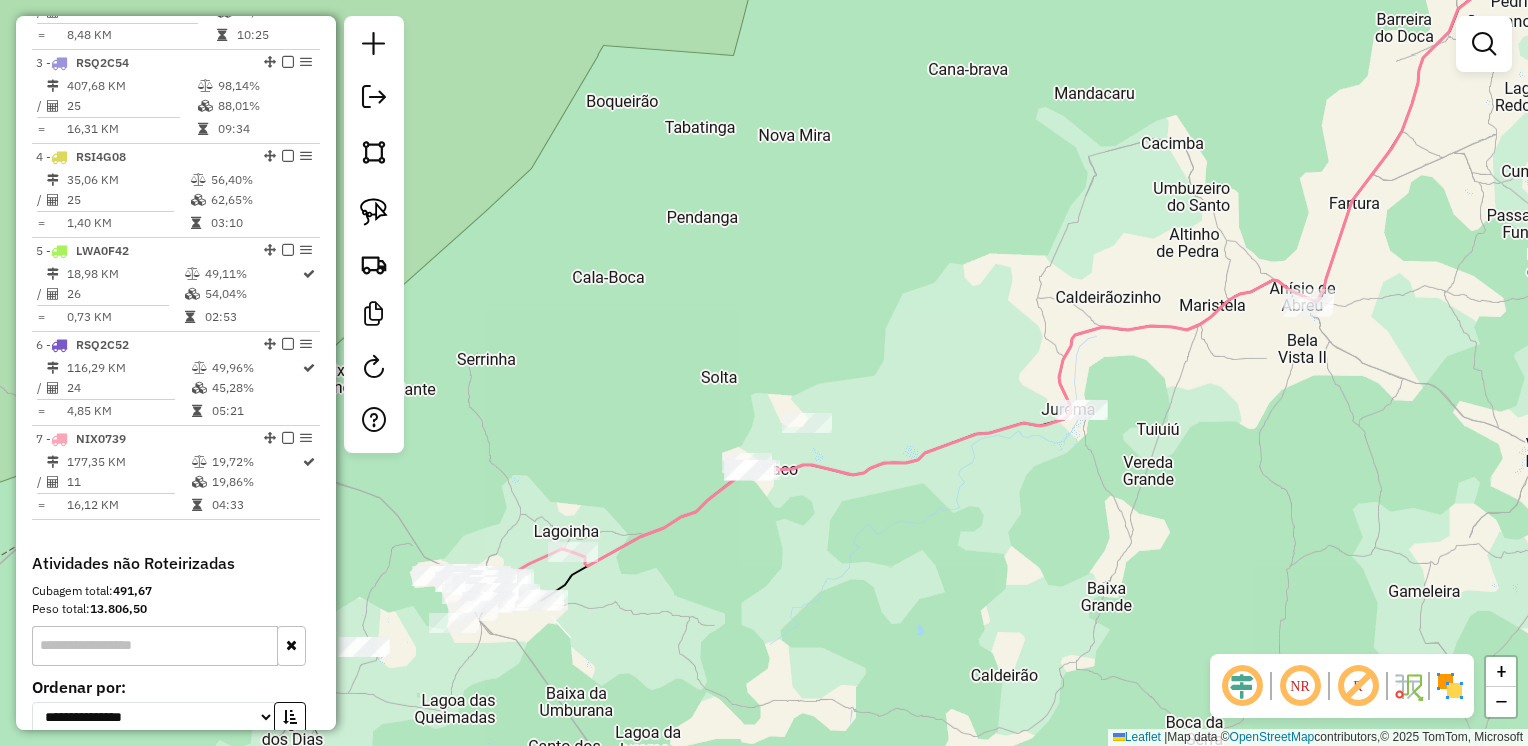 drag, startPoint x: 1068, startPoint y: 470, endPoint x: 843, endPoint y: 381, distance: 241.96281 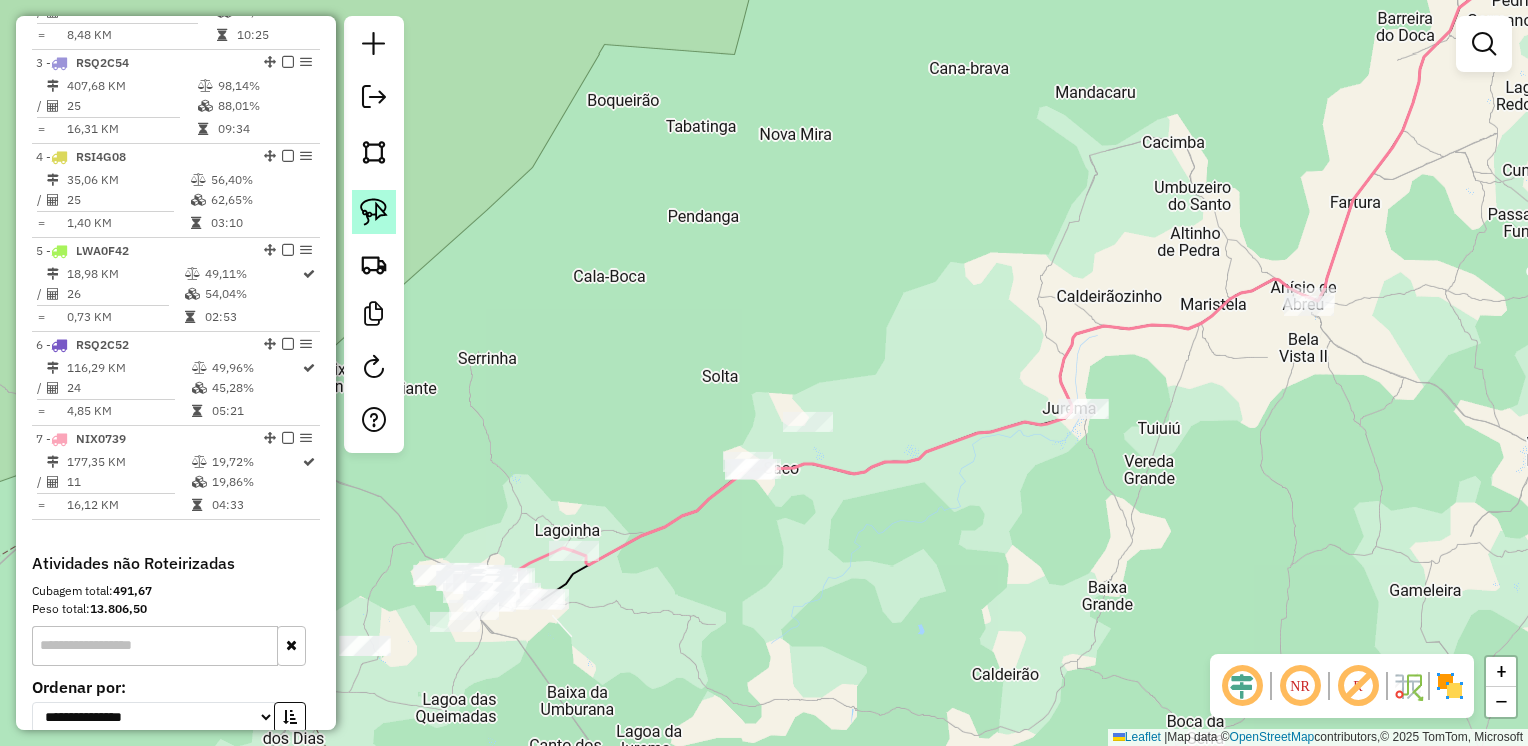 click 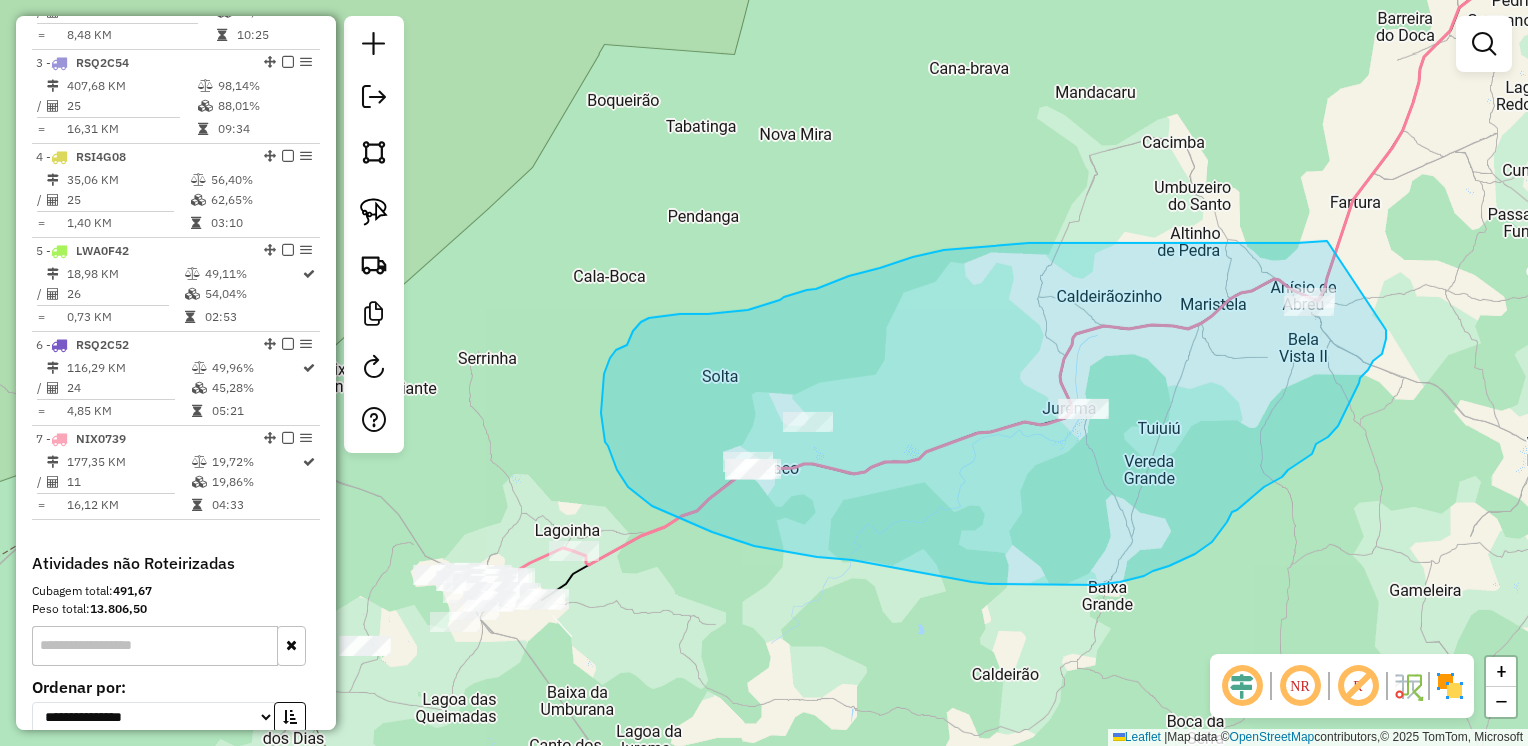 drag, startPoint x: 1318, startPoint y: 241, endPoint x: 1386, endPoint y: 328, distance: 110.42192 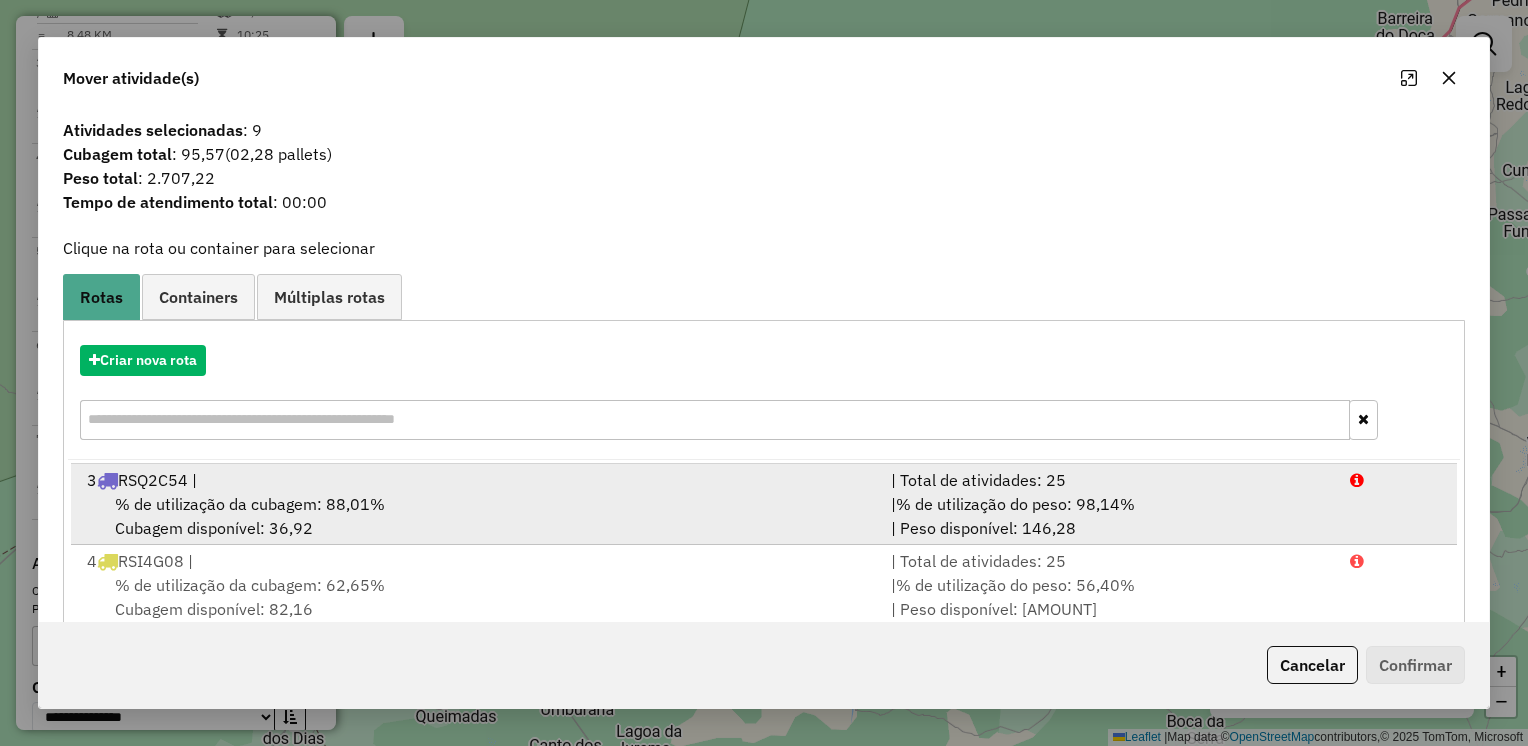 scroll, scrollTop: 165, scrollLeft: 0, axis: vertical 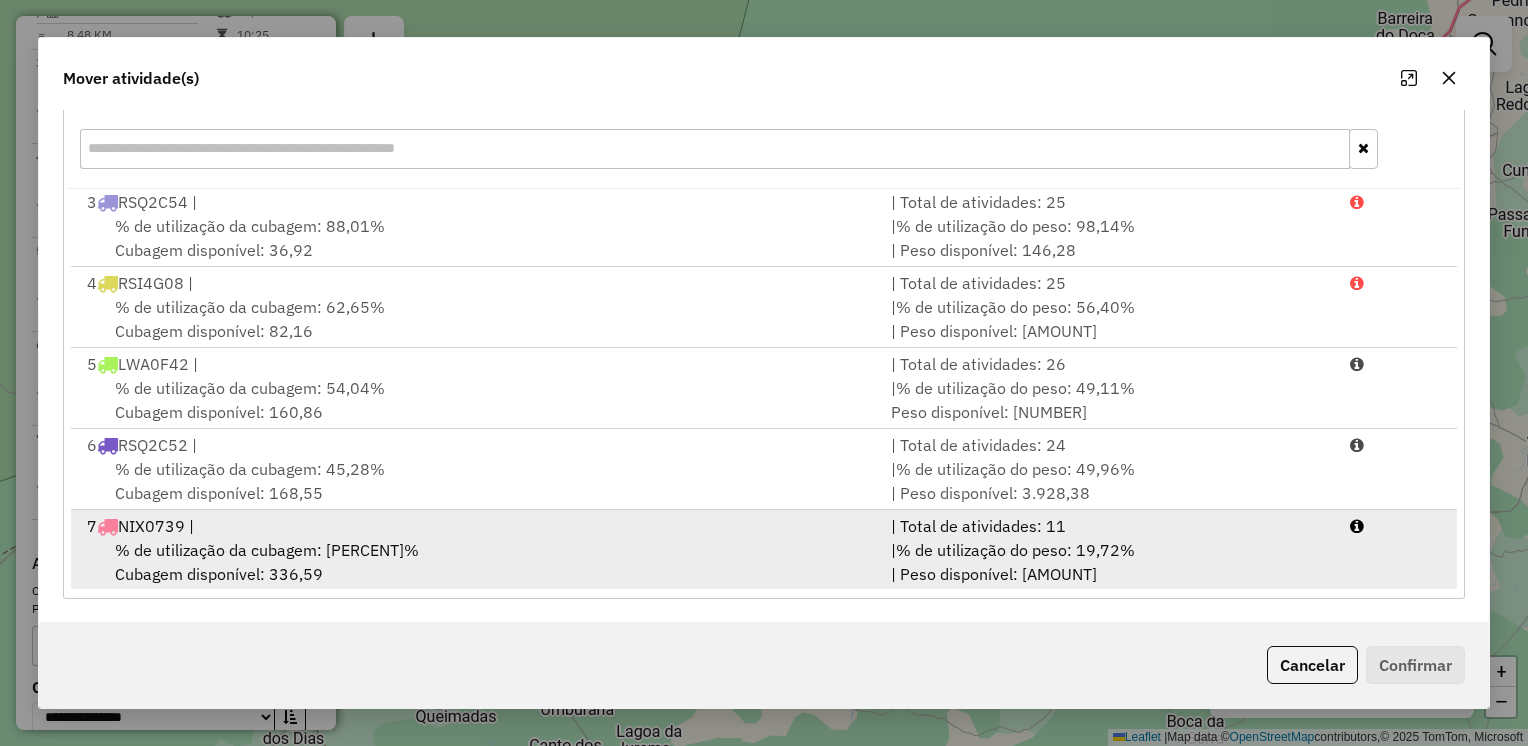 click on "% de utilização da cubagem: [PERCENT]%" at bounding box center [267, 550] 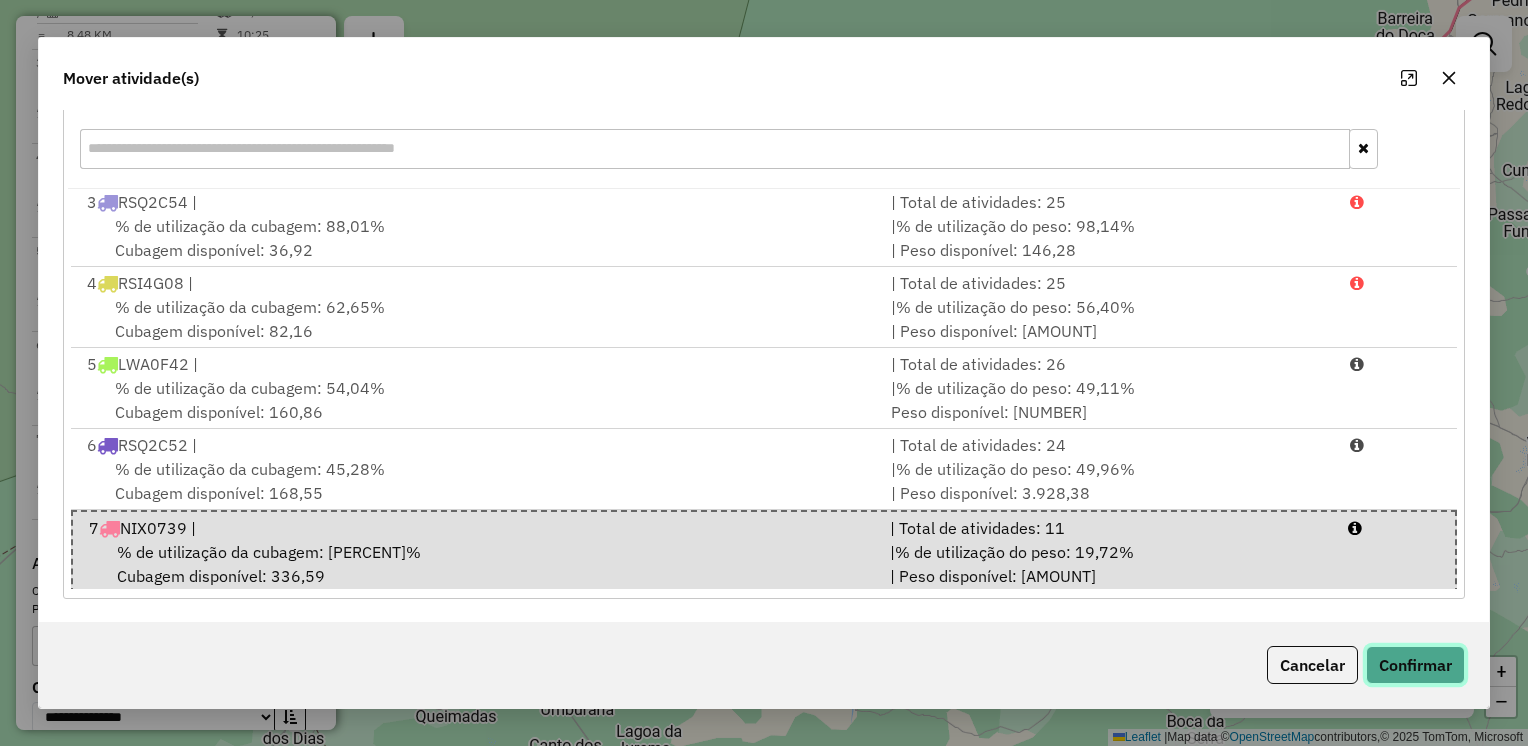 click on "Confirmar" 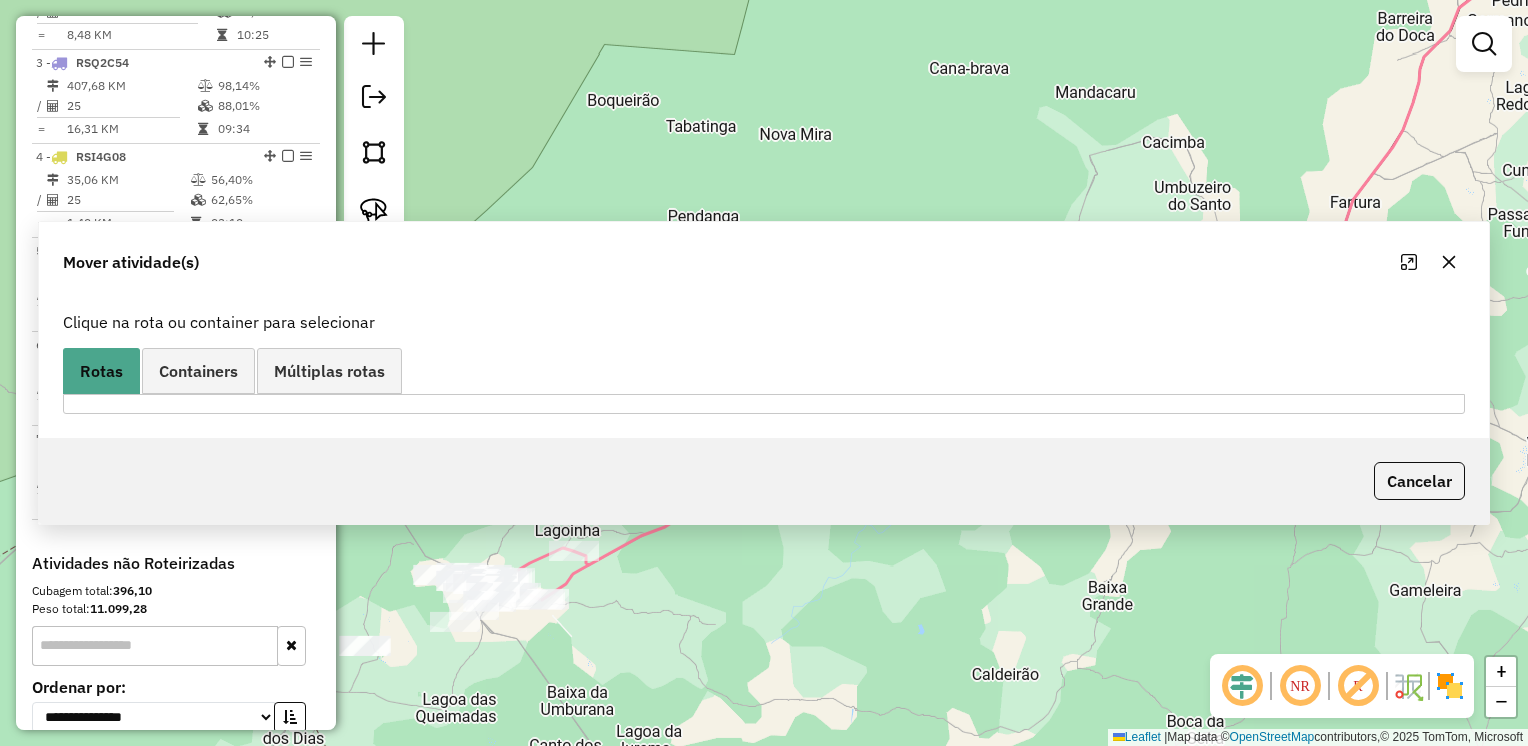 scroll, scrollTop: 0, scrollLeft: 0, axis: both 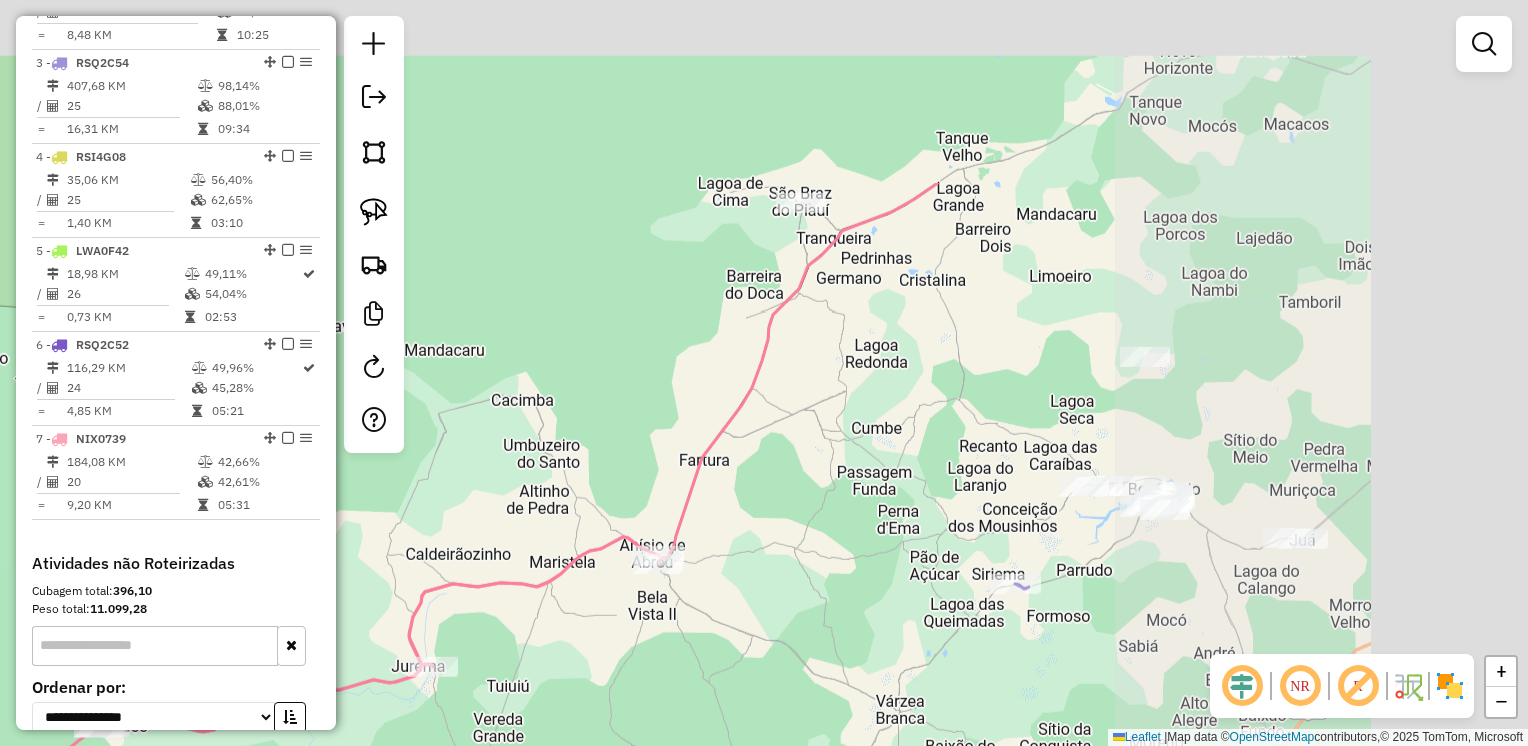 drag, startPoint x: 1254, startPoint y: 405, endPoint x: 773, endPoint y: 481, distance: 486.96713 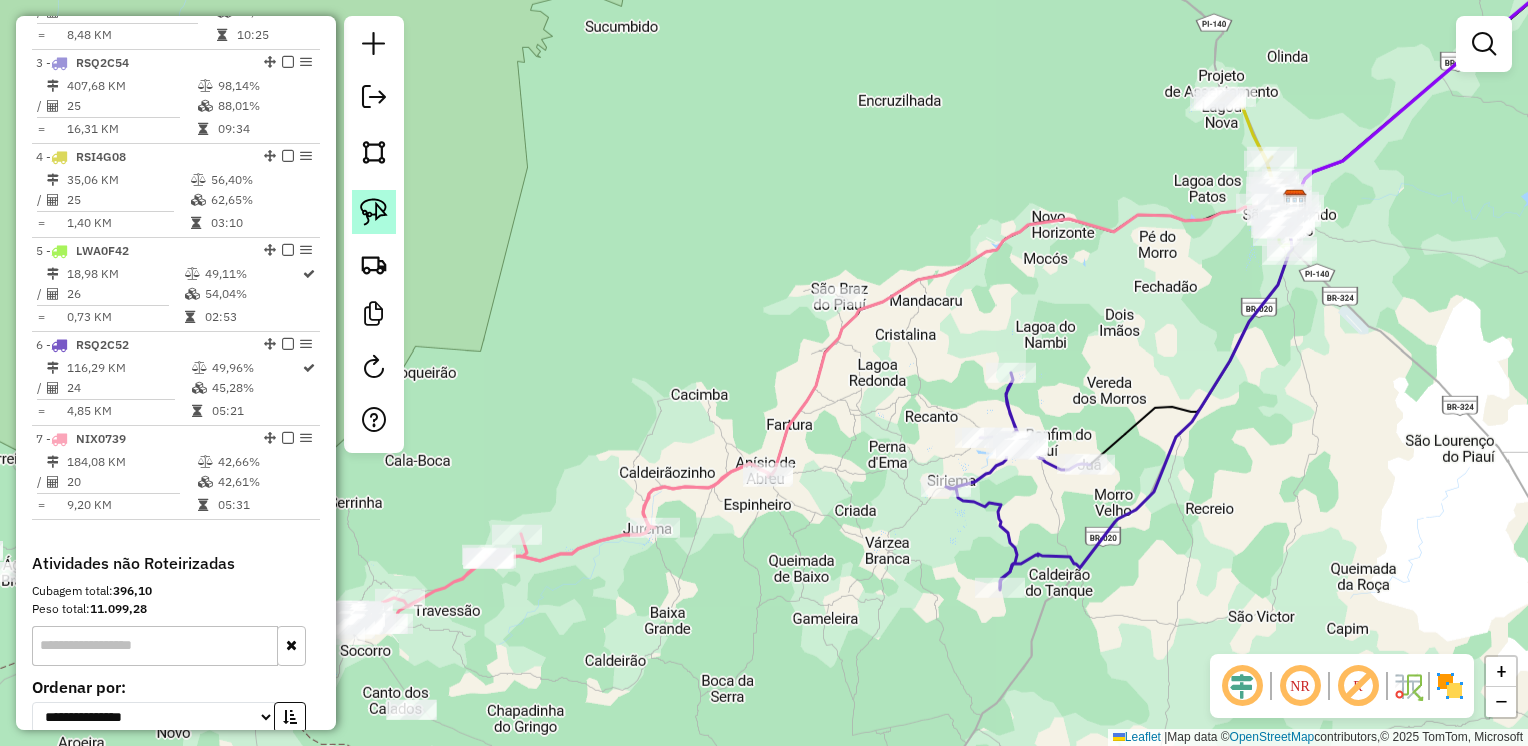 click 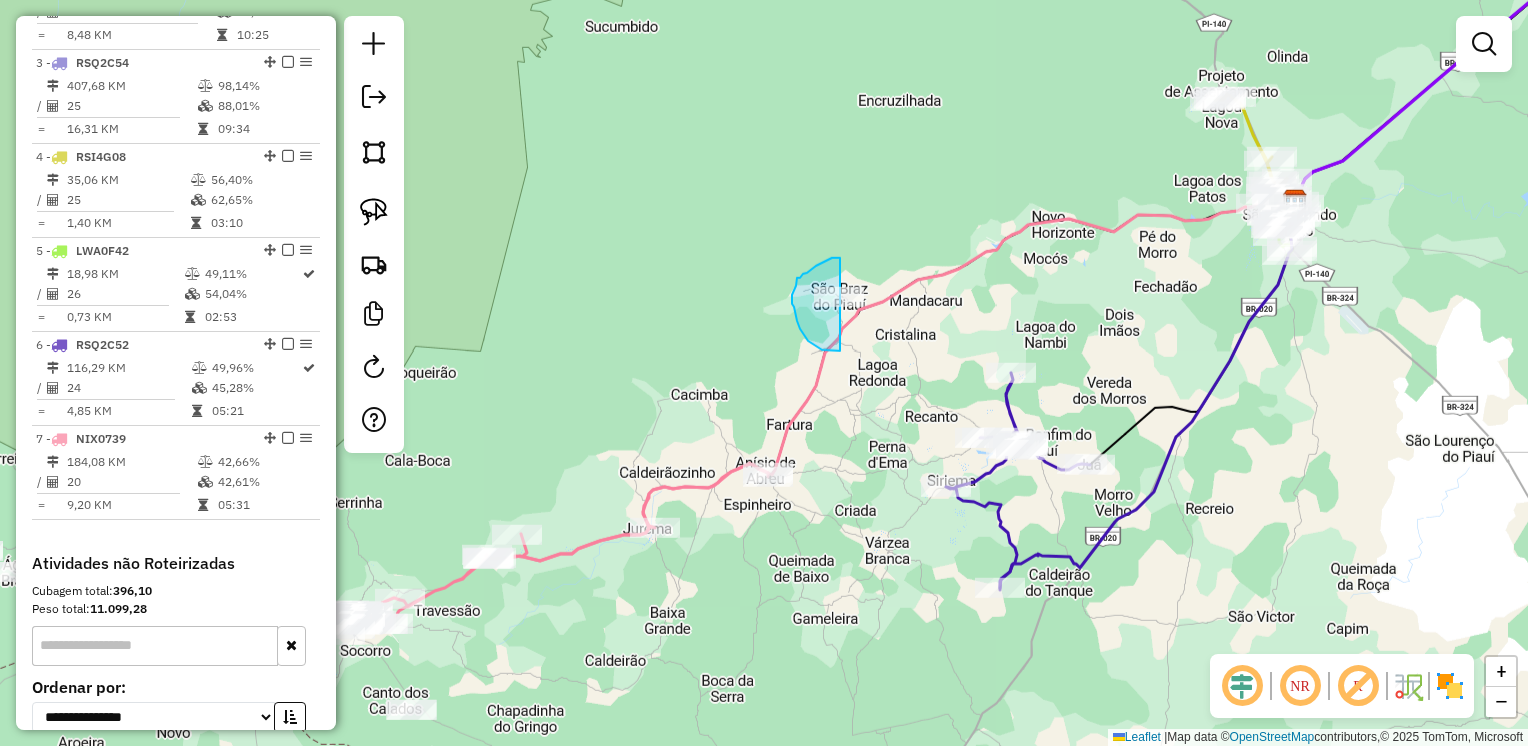drag, startPoint x: 840, startPoint y: 258, endPoint x: 889, endPoint y: 326, distance: 83.81527 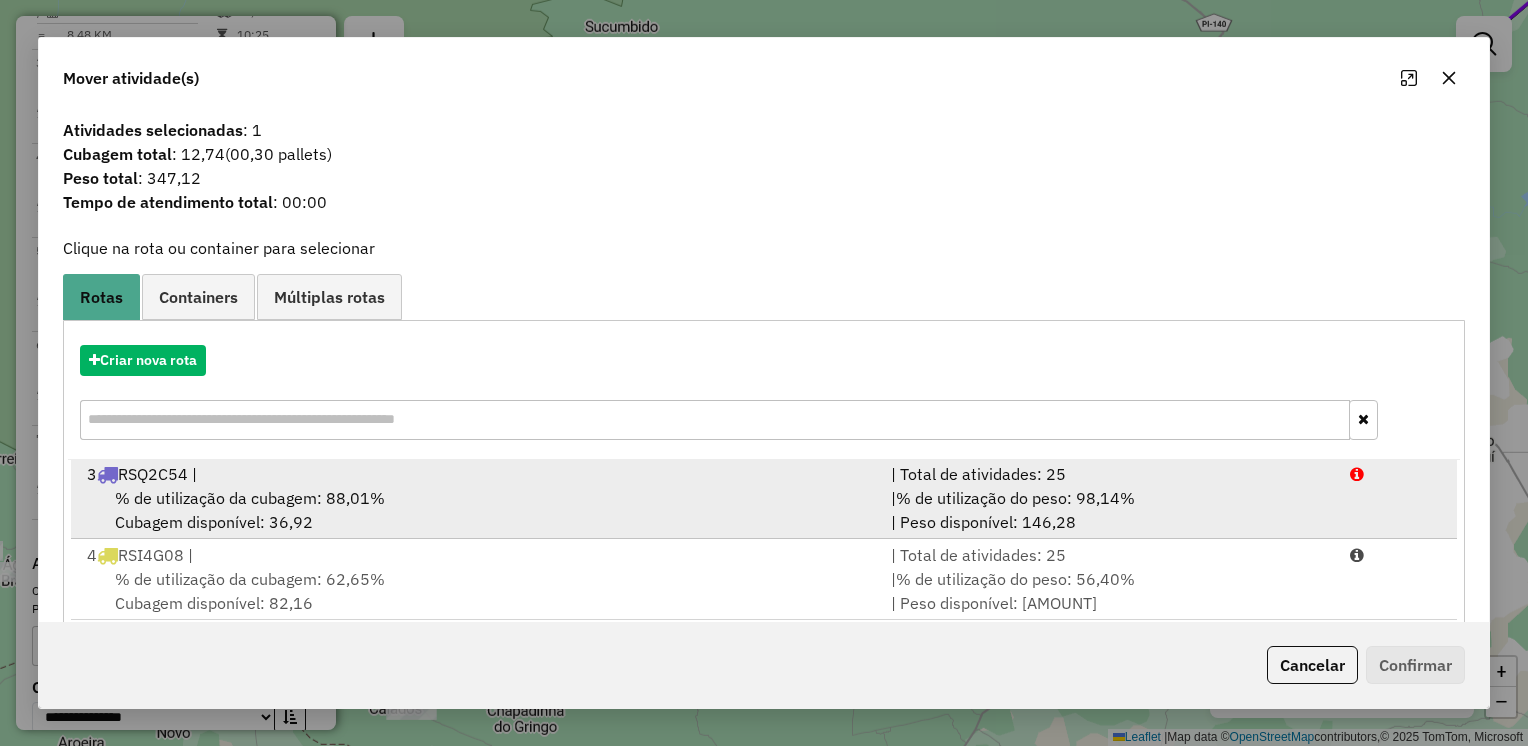 scroll, scrollTop: 165, scrollLeft: 0, axis: vertical 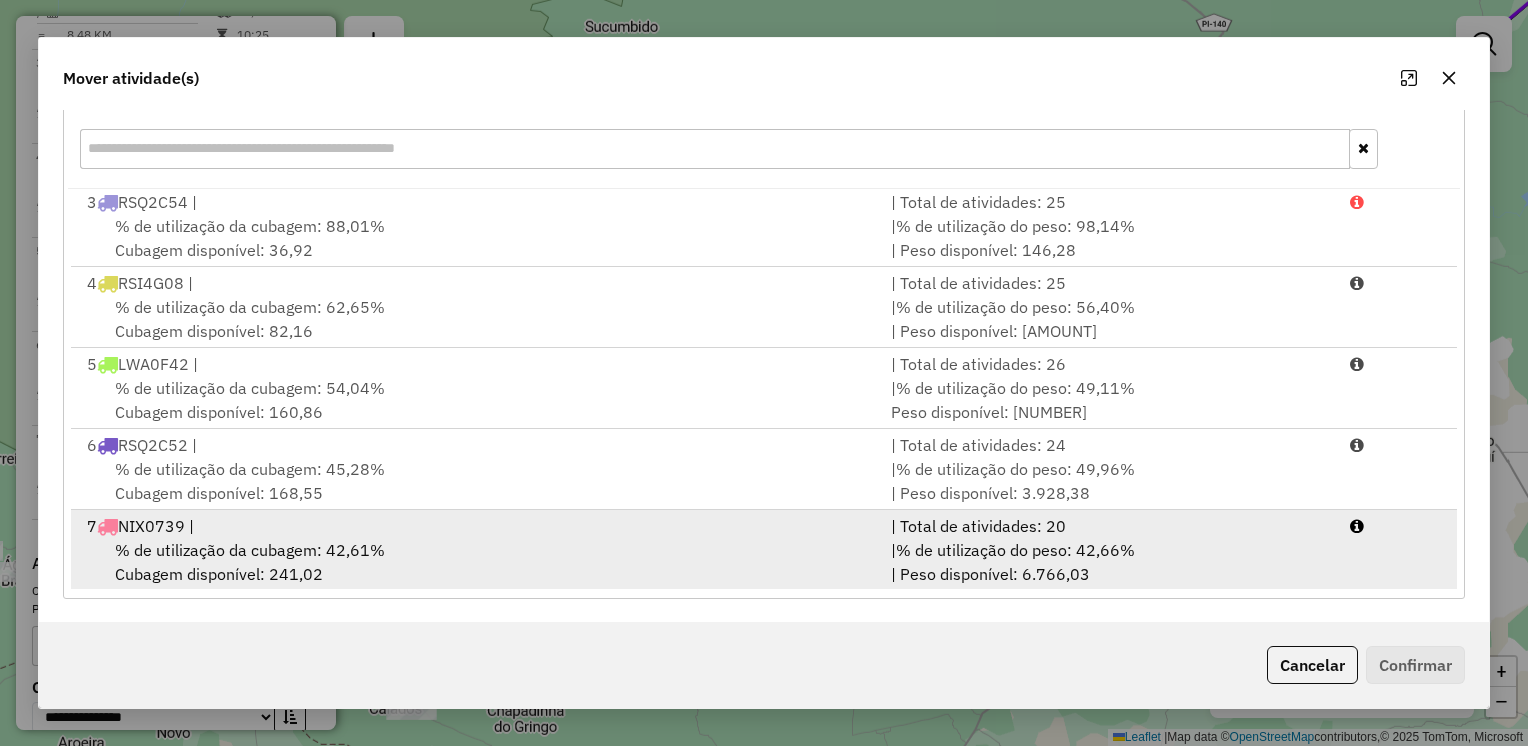 click on "7  NIX0739 |" at bounding box center (477, 526) 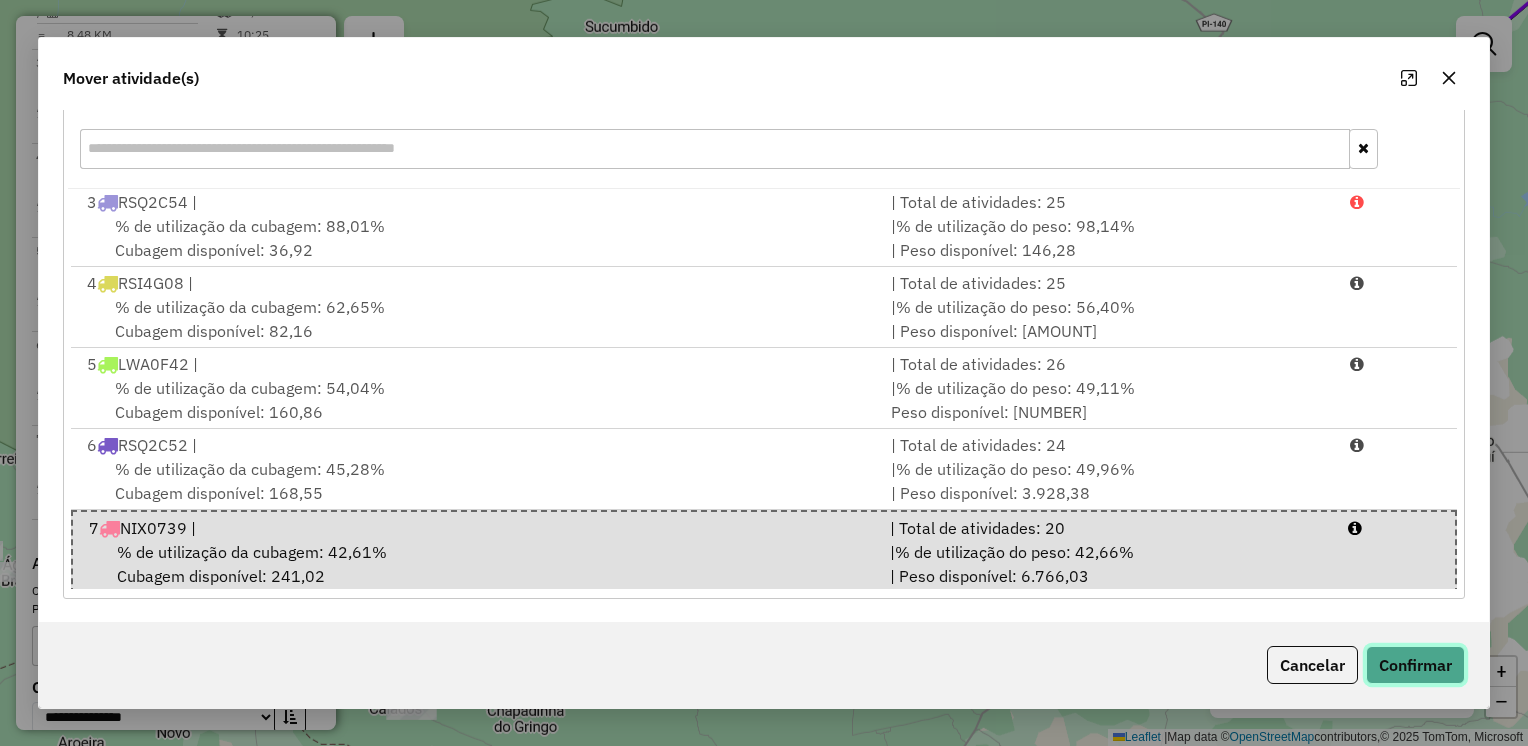 click on "Confirmar" 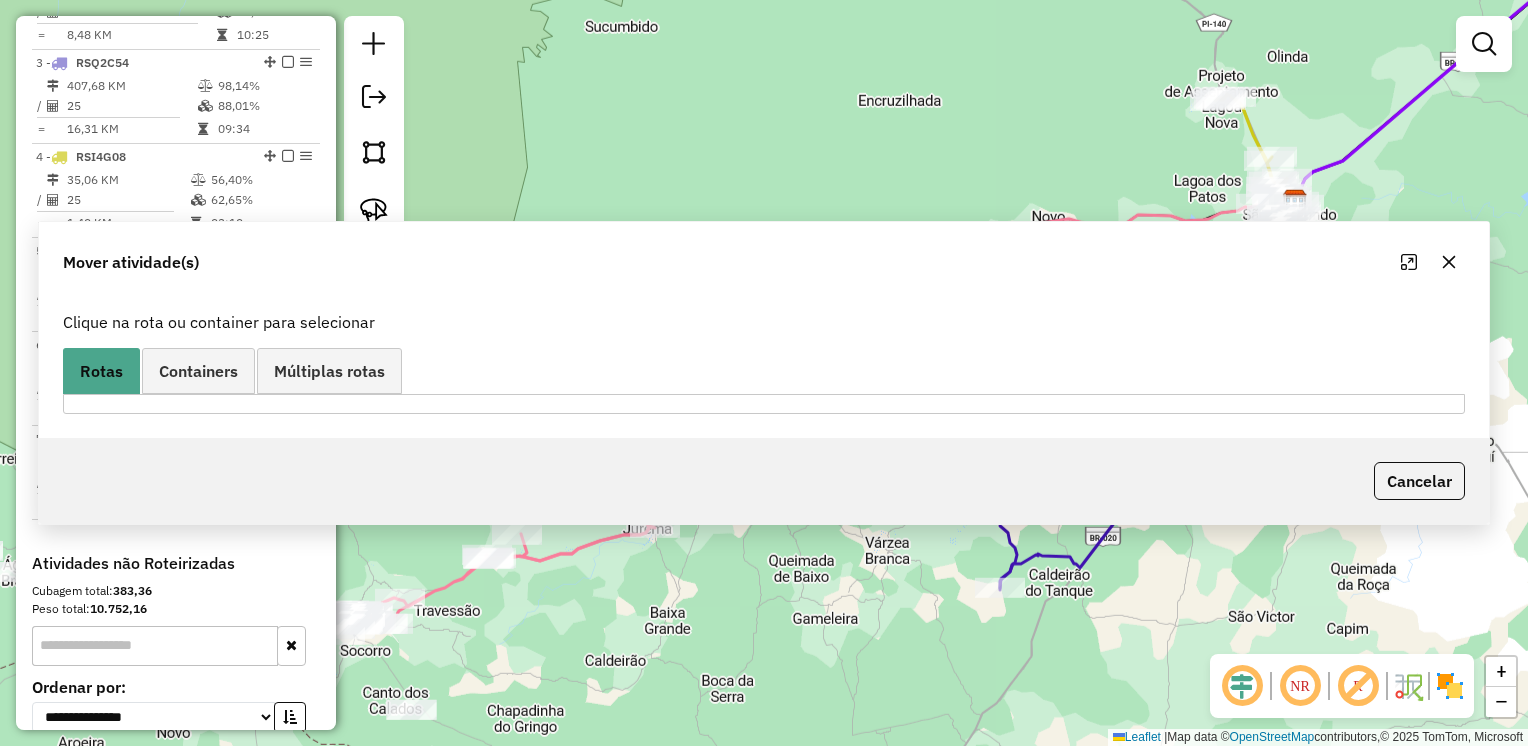 scroll, scrollTop: 0, scrollLeft: 0, axis: both 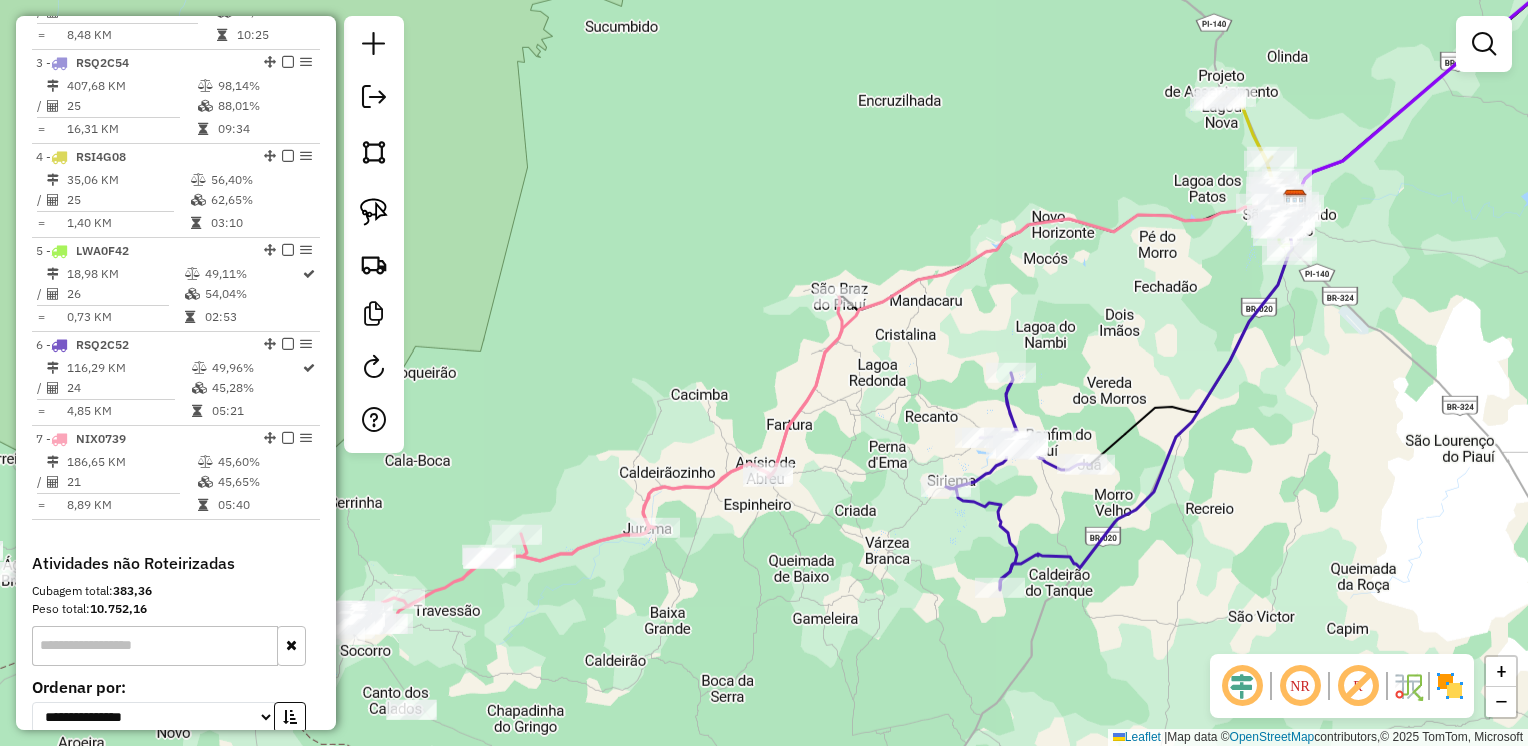 click on "Janela de atendimento Grade de atendimento Capacidade Transportadoras Veículos Cliente Pedidos  Rotas Selecione os dias de semana para filtrar as janelas de atendimento  Seg   Ter   Qua   Qui   Sex   Sáb   Dom  Informe o período da janela de atendimento: De: Até:  Filtrar exatamente a janela do cliente  Considerar janela de atendimento padrão  Selecione os dias de semana para filtrar as grades de atendimento  Seg   Ter   Qua   Qui   Sex   Sáb   Dom   Considerar clientes sem dia de atendimento cadastrado  Clientes fora do dia de atendimento selecionado Filtrar as atividades entre os valores definidos abaixo:  Peso mínimo:   Peso máximo:   Cubagem mínima:   Cubagem máxima:   De:   Até:  Filtrar as atividades entre o tempo de atendimento definido abaixo:  De:   Até:   Considerar capacidade total dos clientes não roteirizados Transportadora: Selecione um ou mais itens Tipo de veículo: Selecione um ou mais itens Veículo: Selecione um ou mais itens Motorista: Selecione um ou mais itens Nome: Rótulo:" 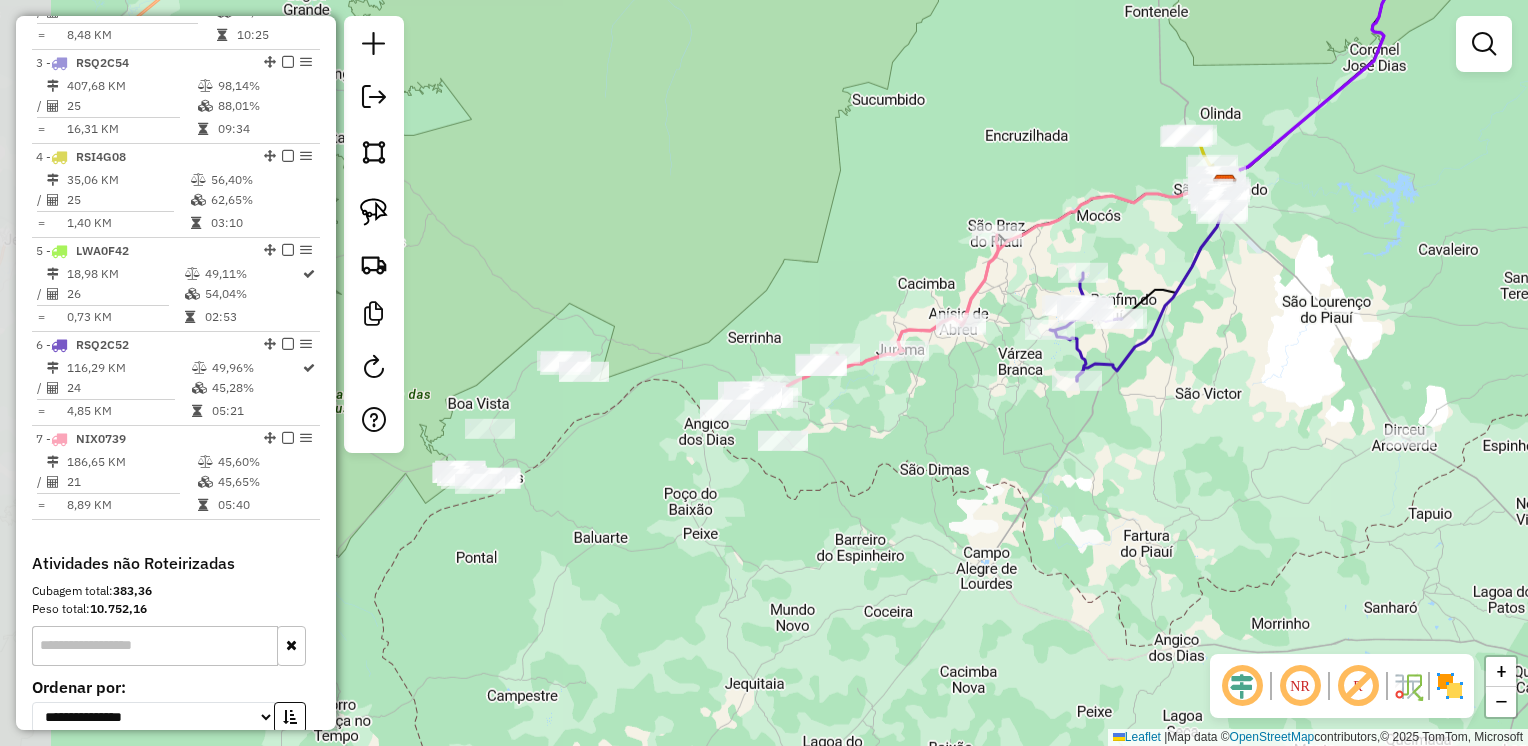 drag, startPoint x: 893, startPoint y: 453, endPoint x: 1072, endPoint y: 419, distance: 182.20044 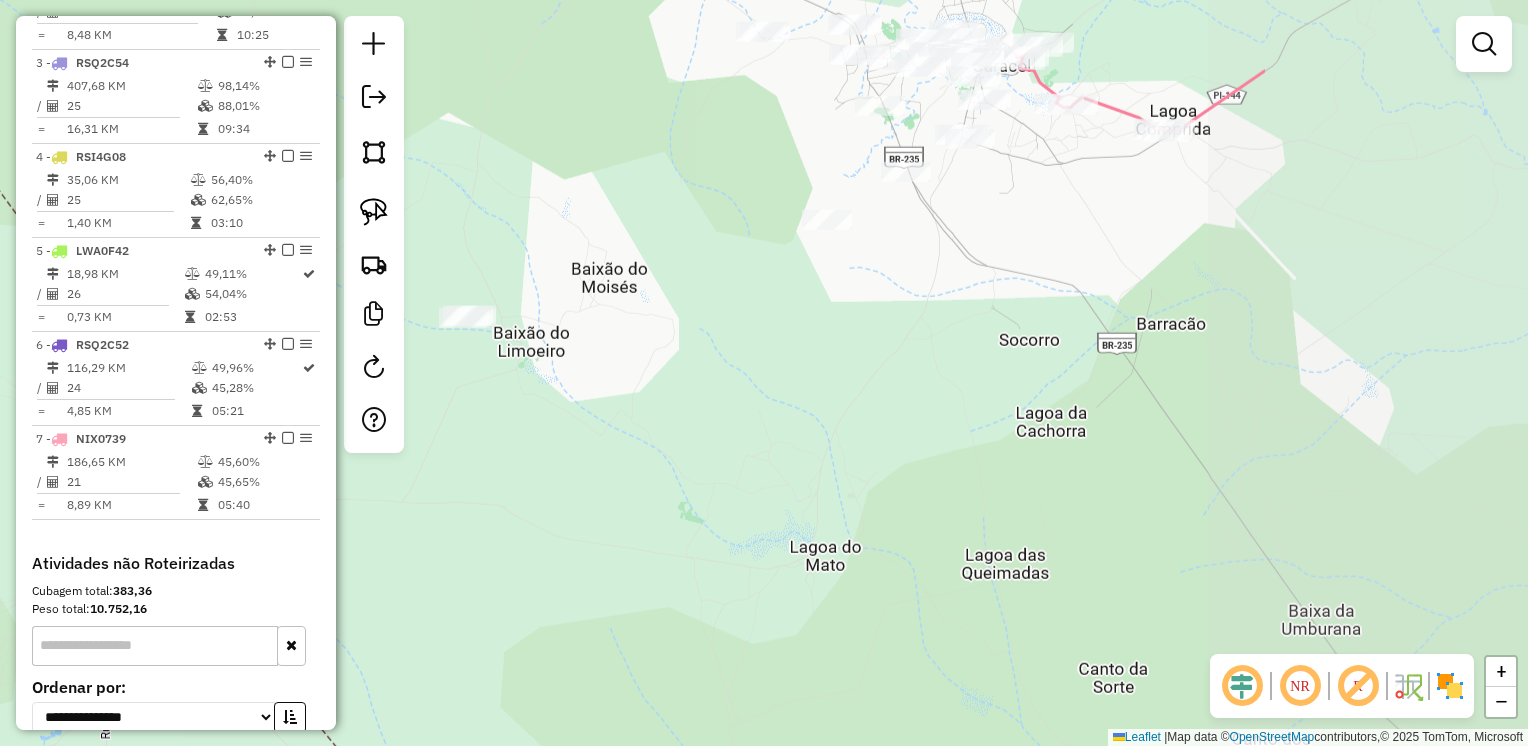drag, startPoint x: 1204, startPoint y: 300, endPoint x: 793, endPoint y: 422, distance: 428.72485 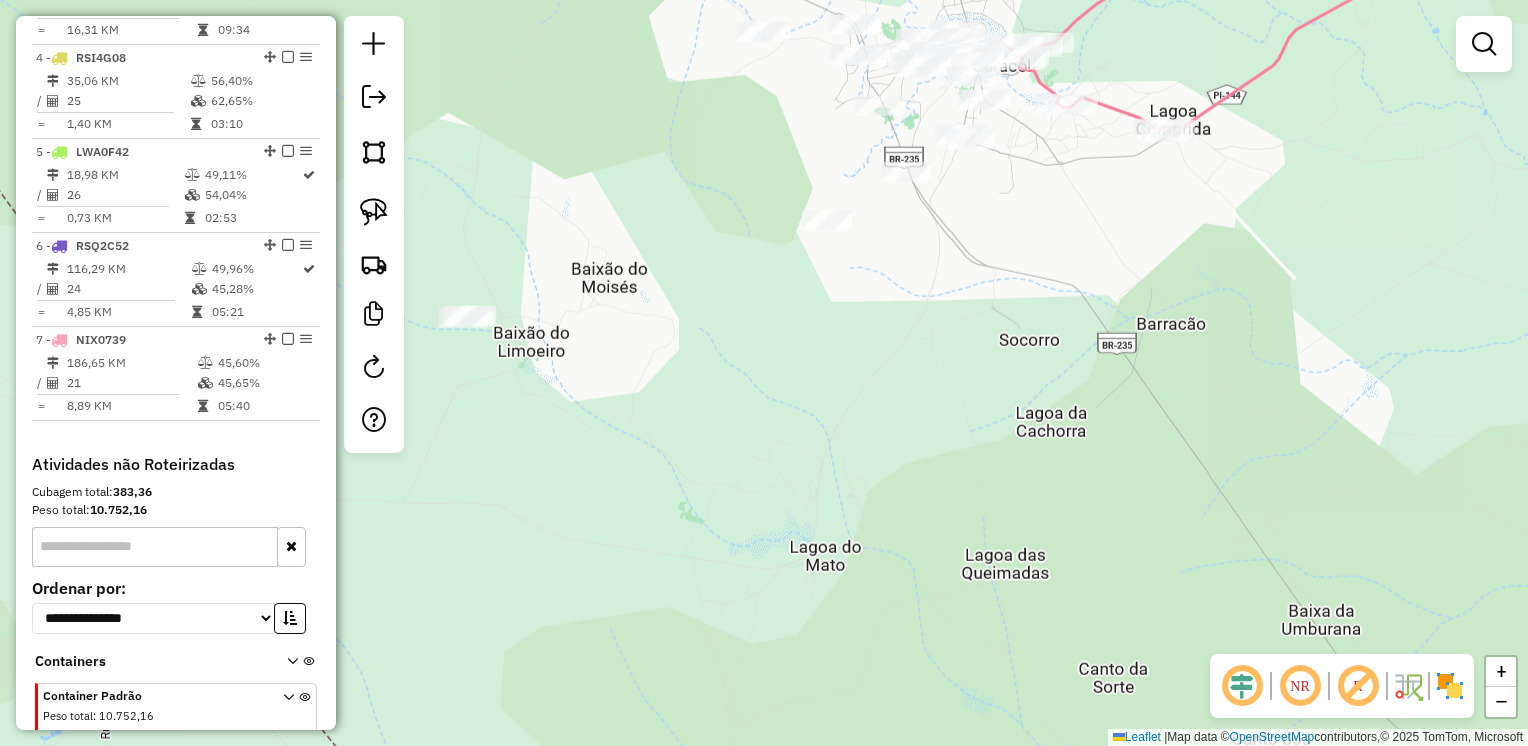 scroll, scrollTop: 1028, scrollLeft: 0, axis: vertical 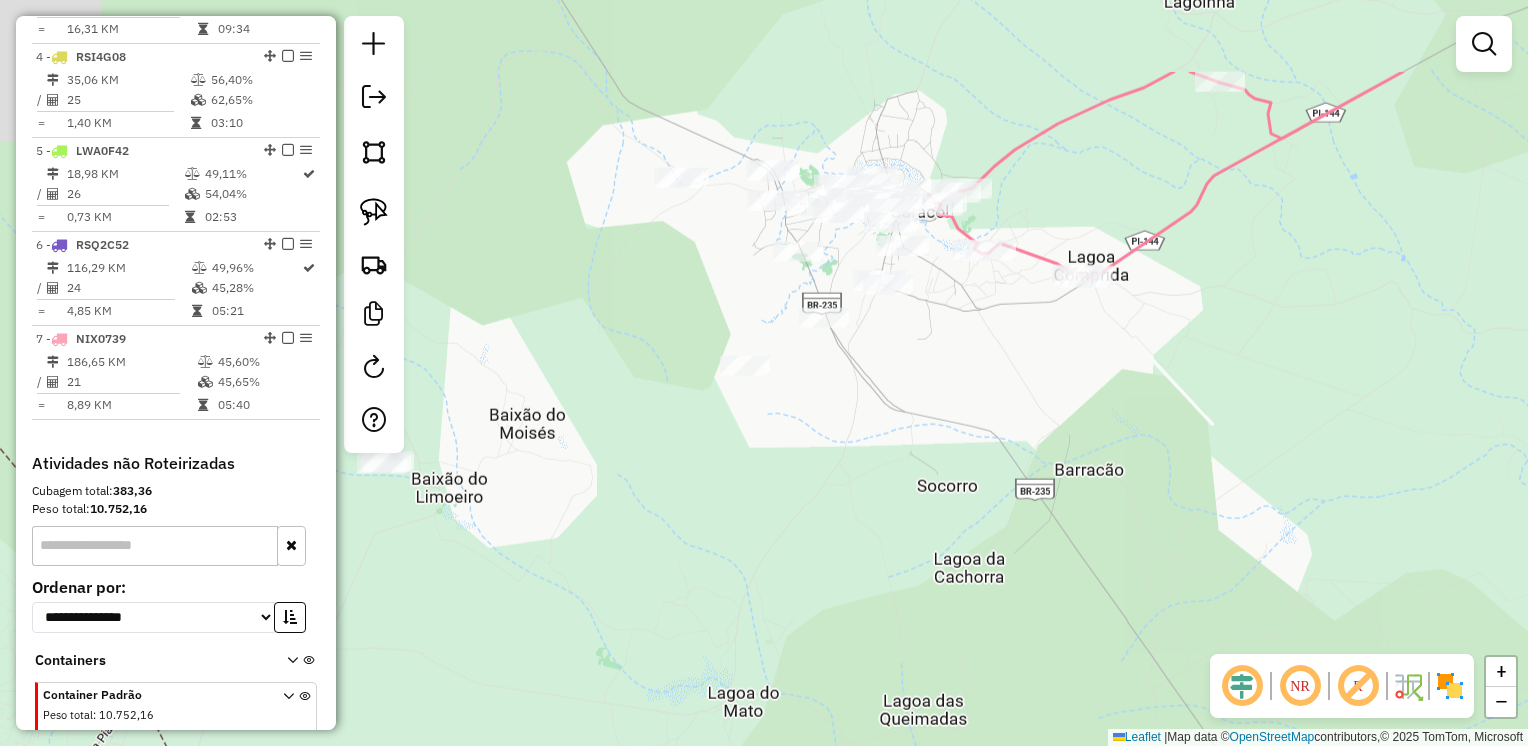 drag, startPoint x: 1032, startPoint y: 258, endPoint x: 950, endPoint y: 403, distance: 166.5803 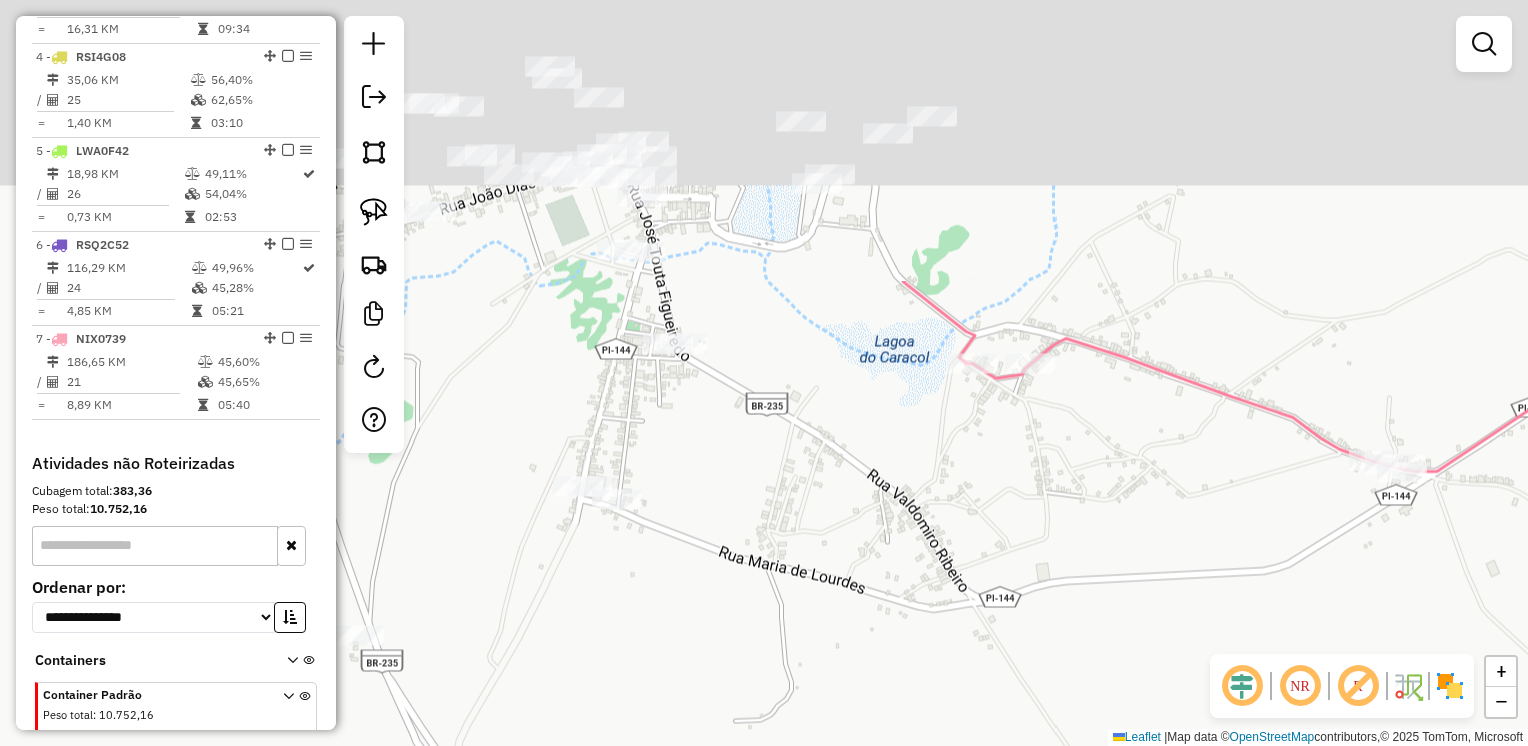drag, startPoint x: 923, startPoint y: 530, endPoint x: 928, endPoint y: 603, distance: 73.171036 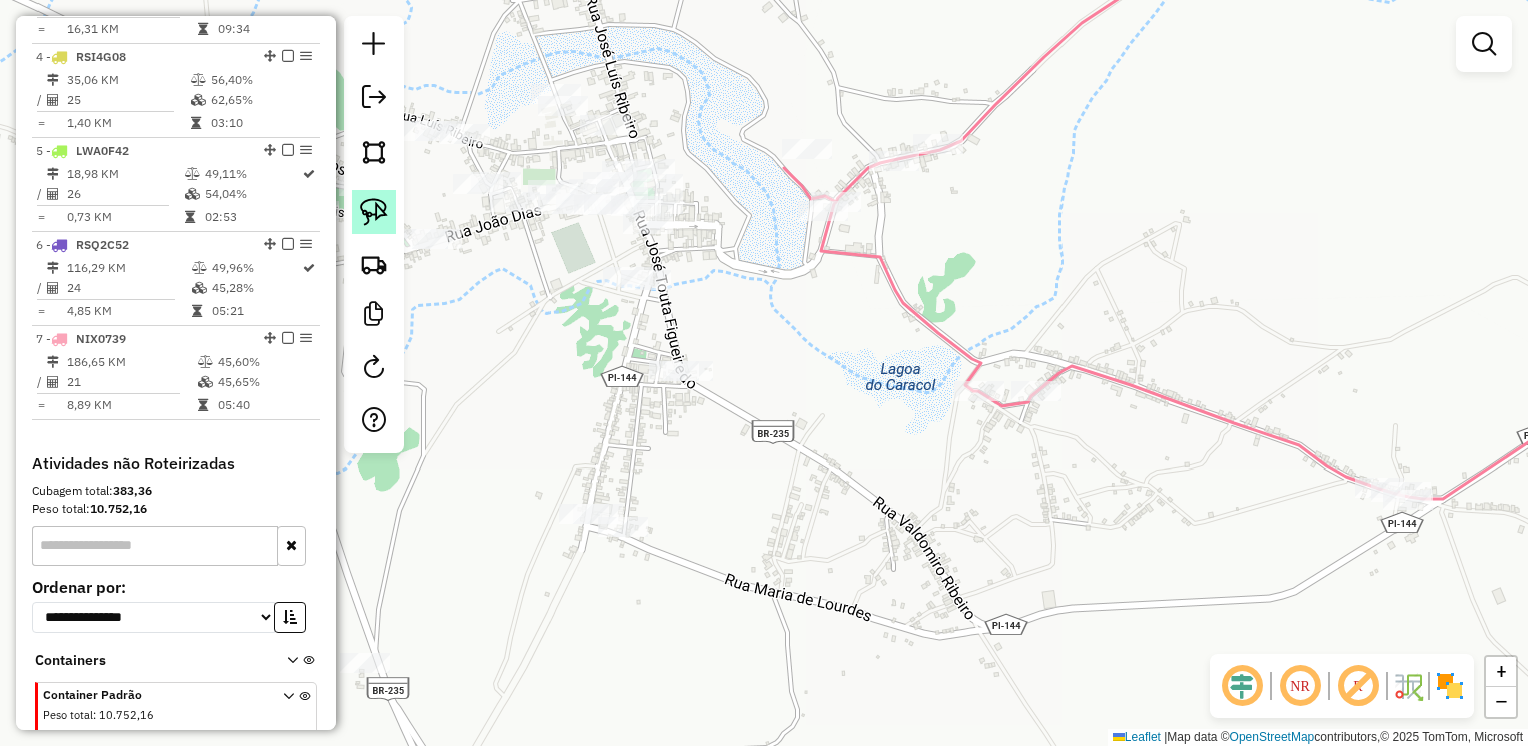 click 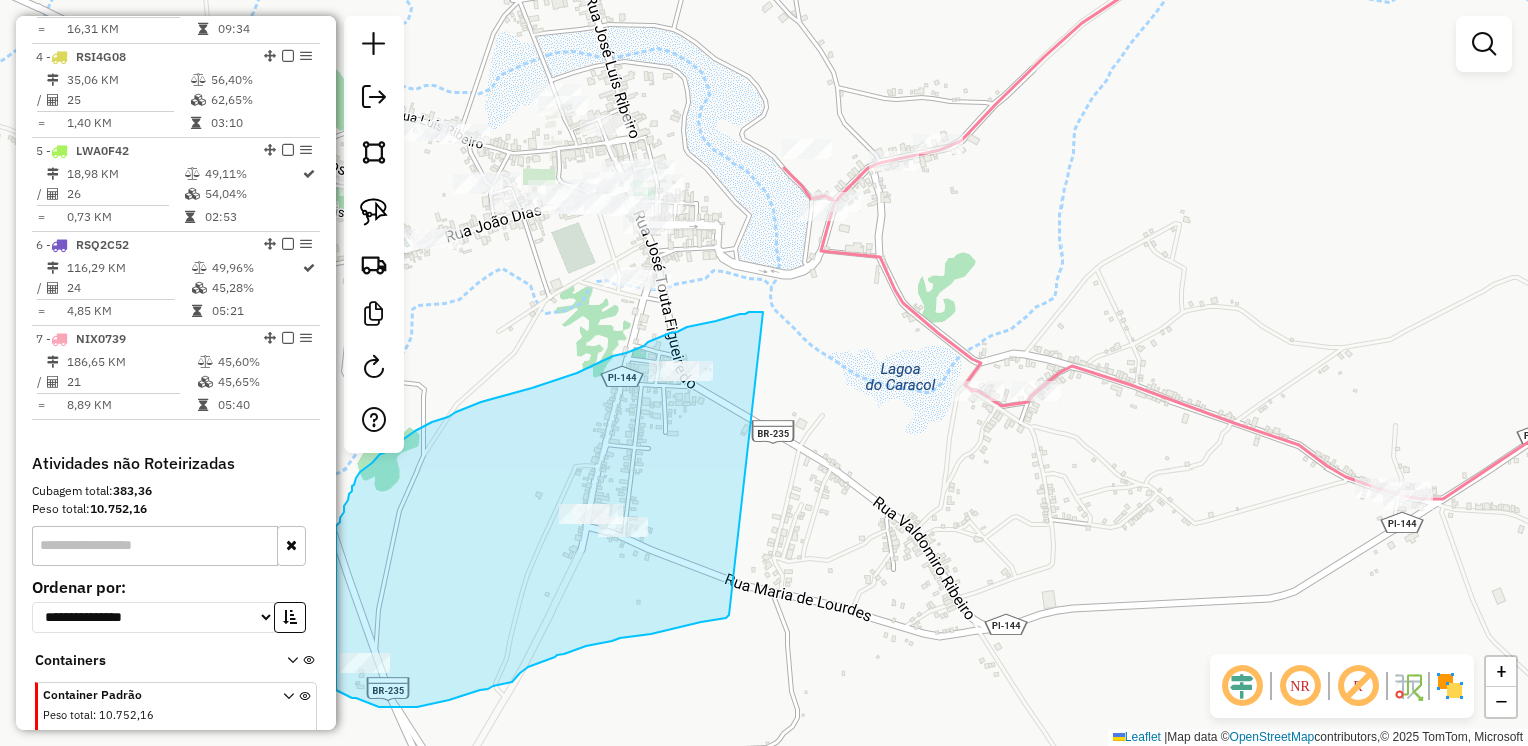 drag, startPoint x: 763, startPoint y: 312, endPoint x: 729, endPoint y: 618, distance: 307.8831 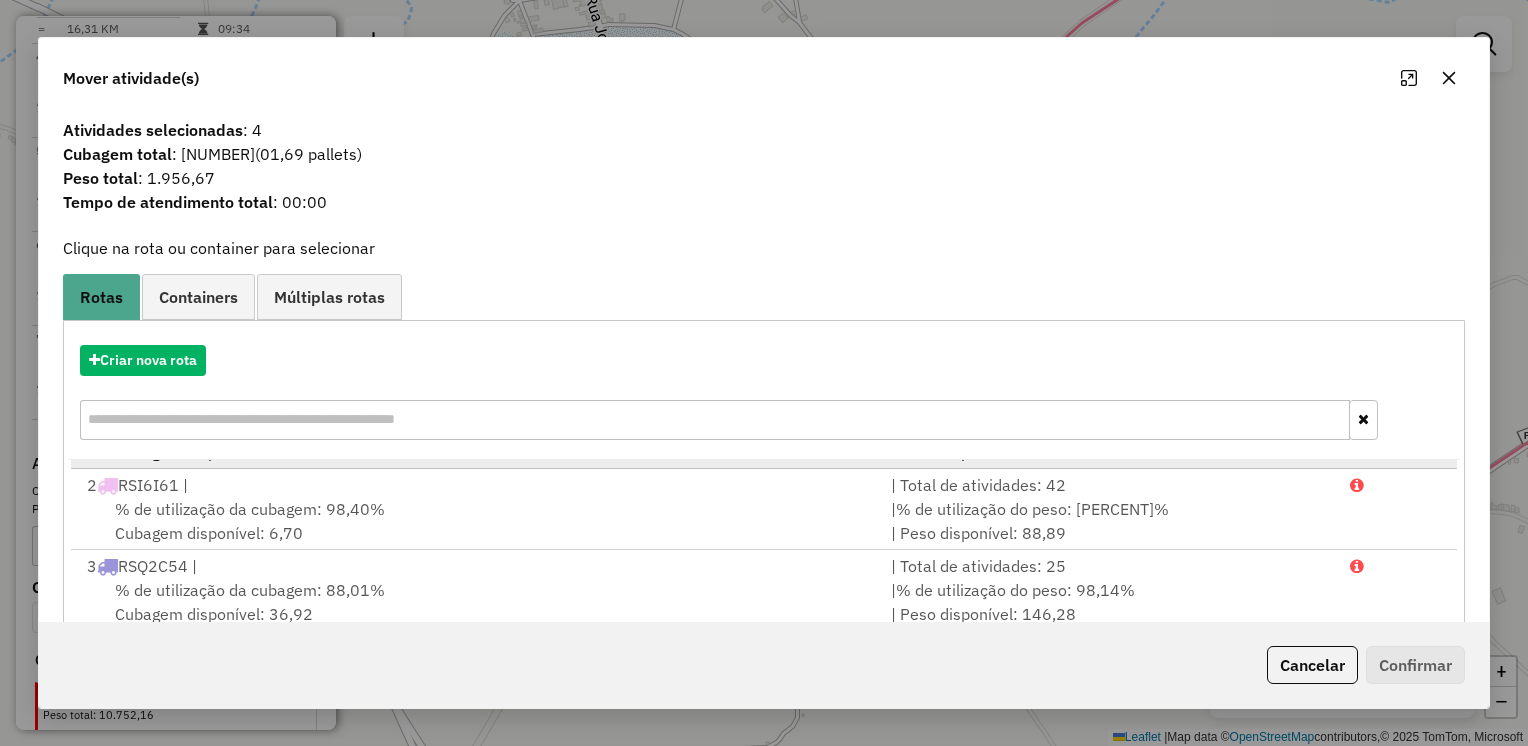 scroll, scrollTop: 165, scrollLeft: 0, axis: vertical 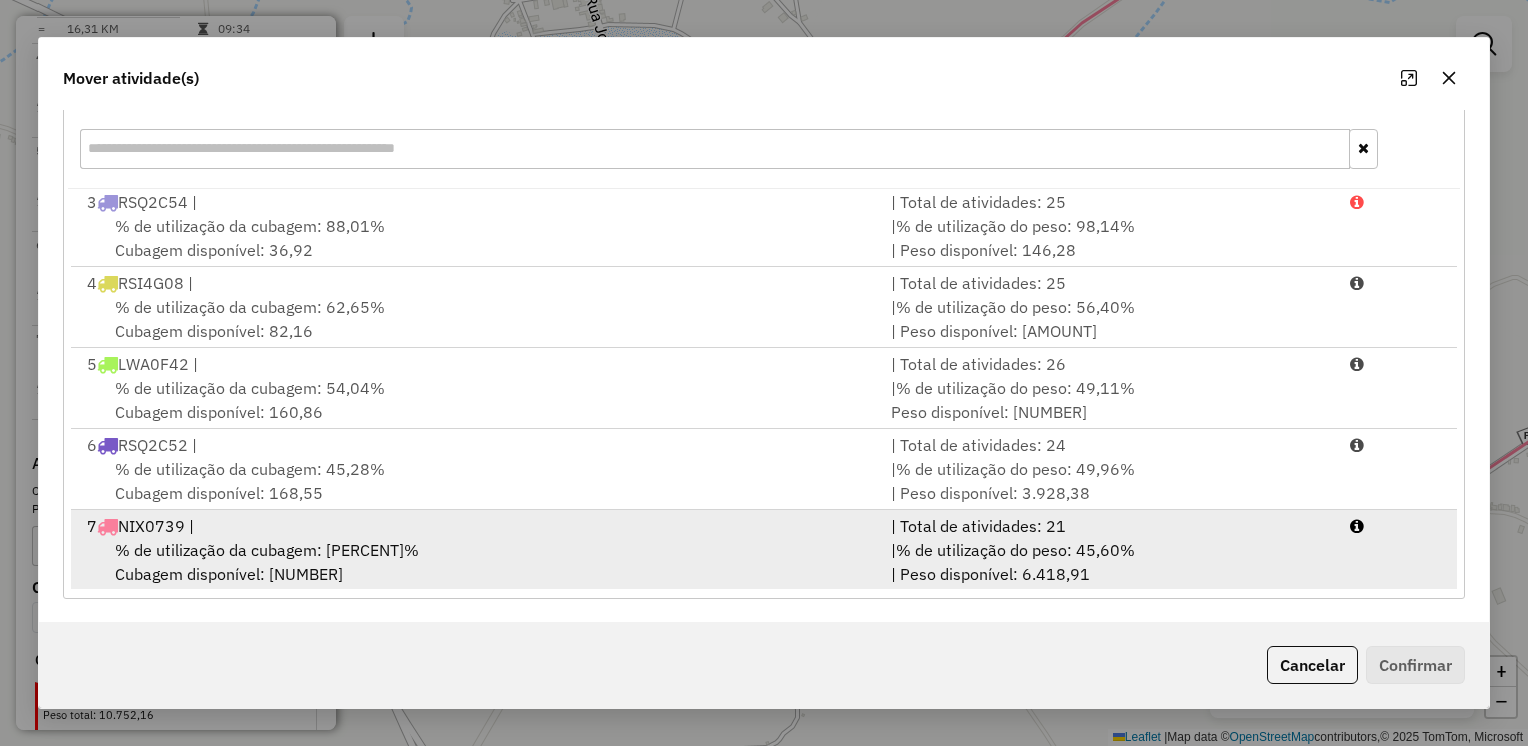 click on "% de utilização da cubagem: [PERCENT]%  Cubagem disponível: [NUMBER]" at bounding box center (477, 562) 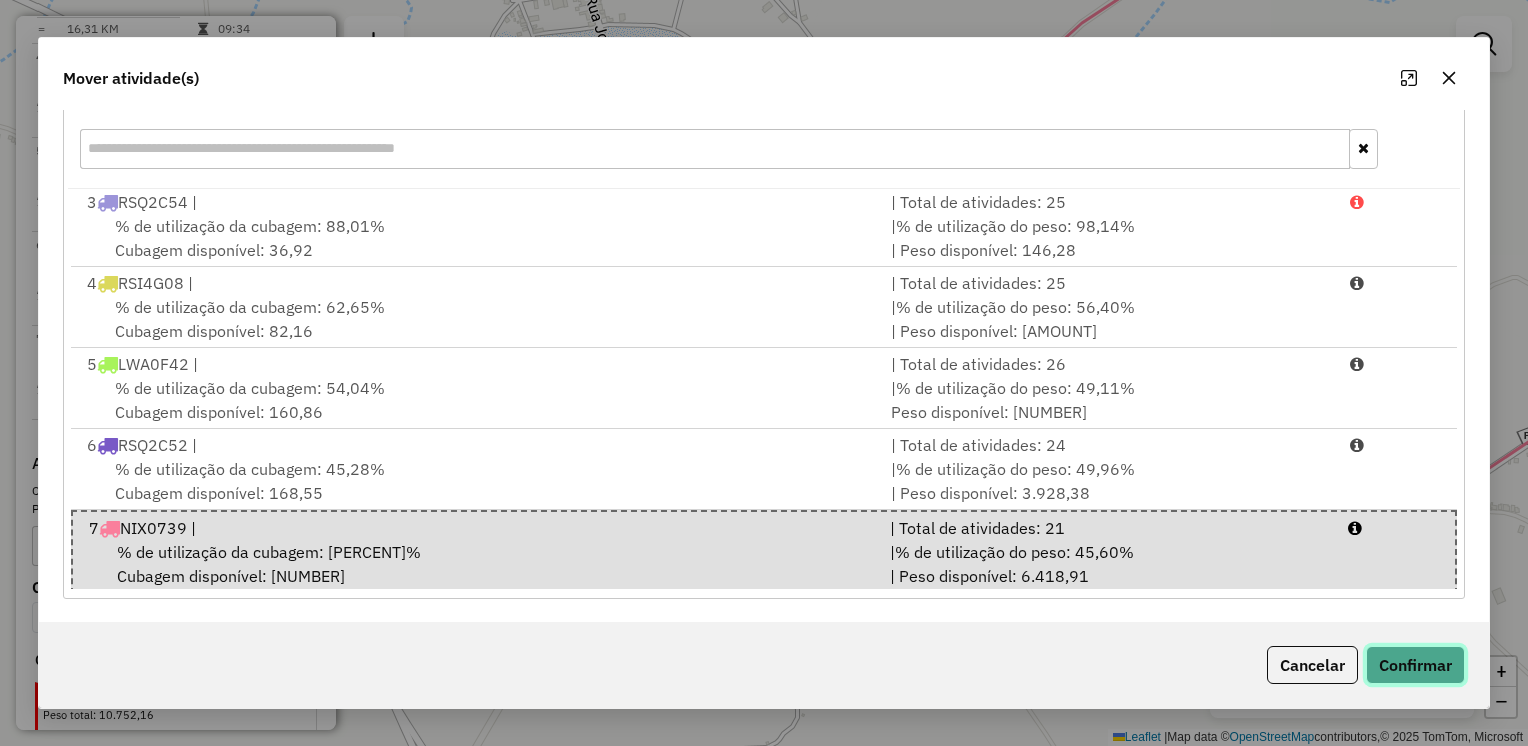 click on "Confirmar" 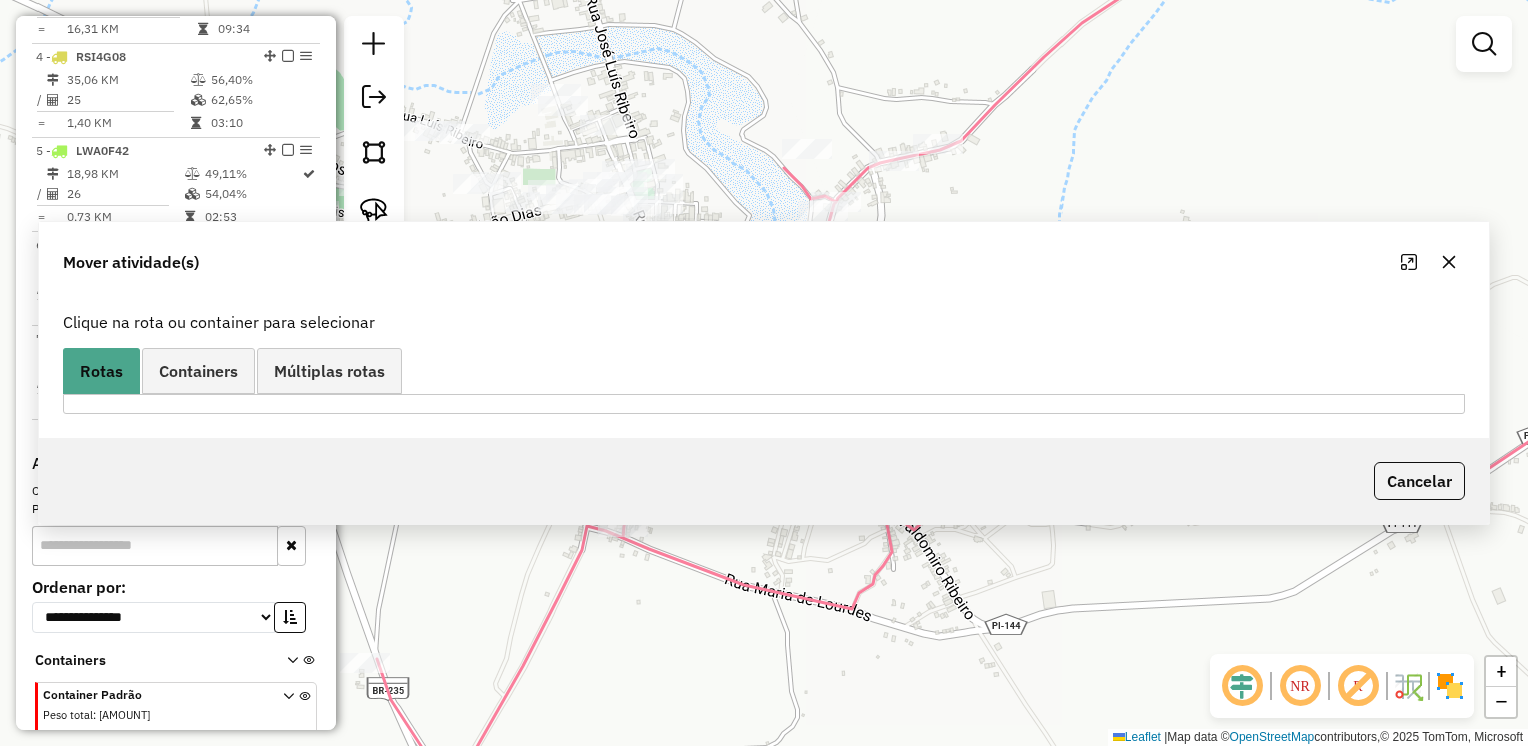 scroll, scrollTop: 0, scrollLeft: 0, axis: both 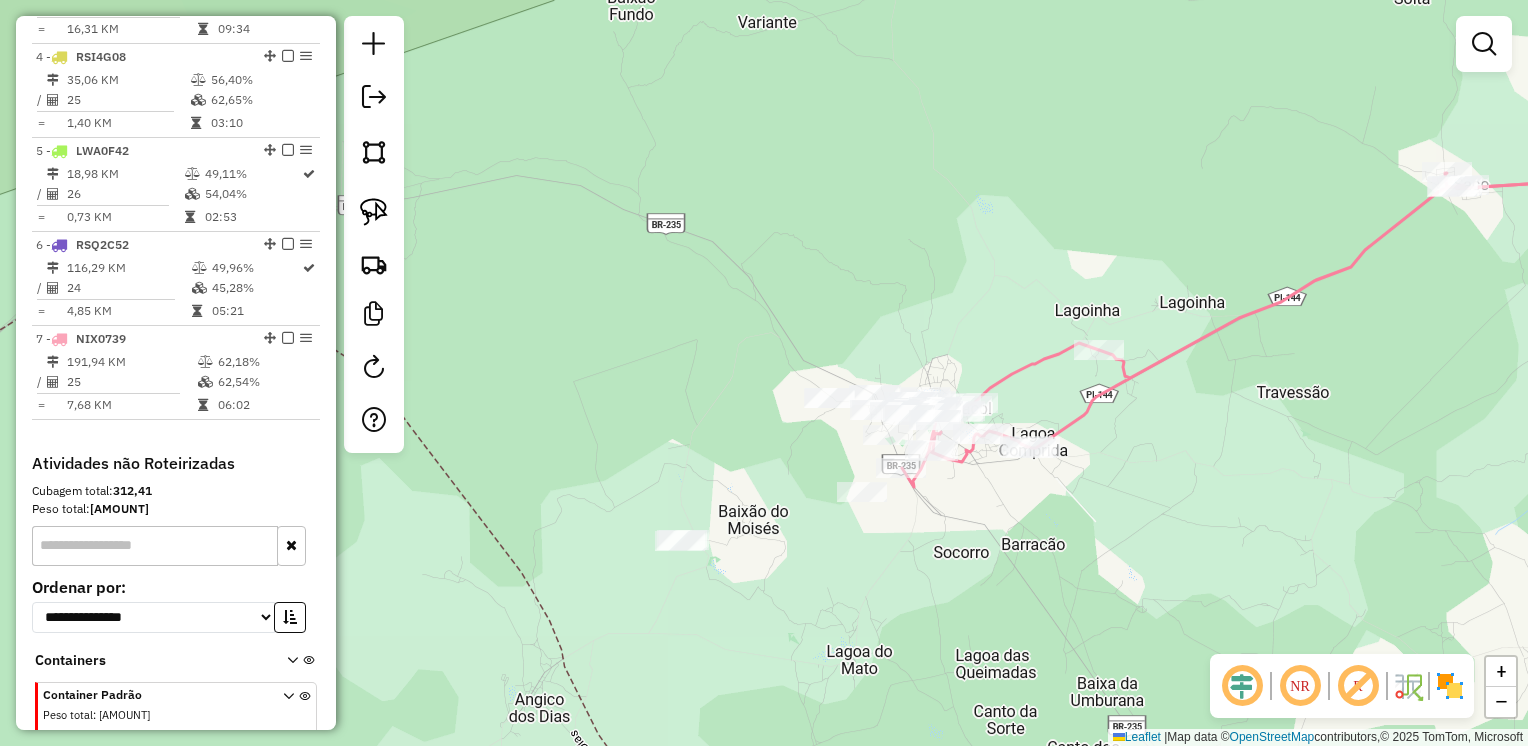 drag, startPoint x: 1251, startPoint y: 594, endPoint x: 1132, endPoint y: 517, distance: 141.7392 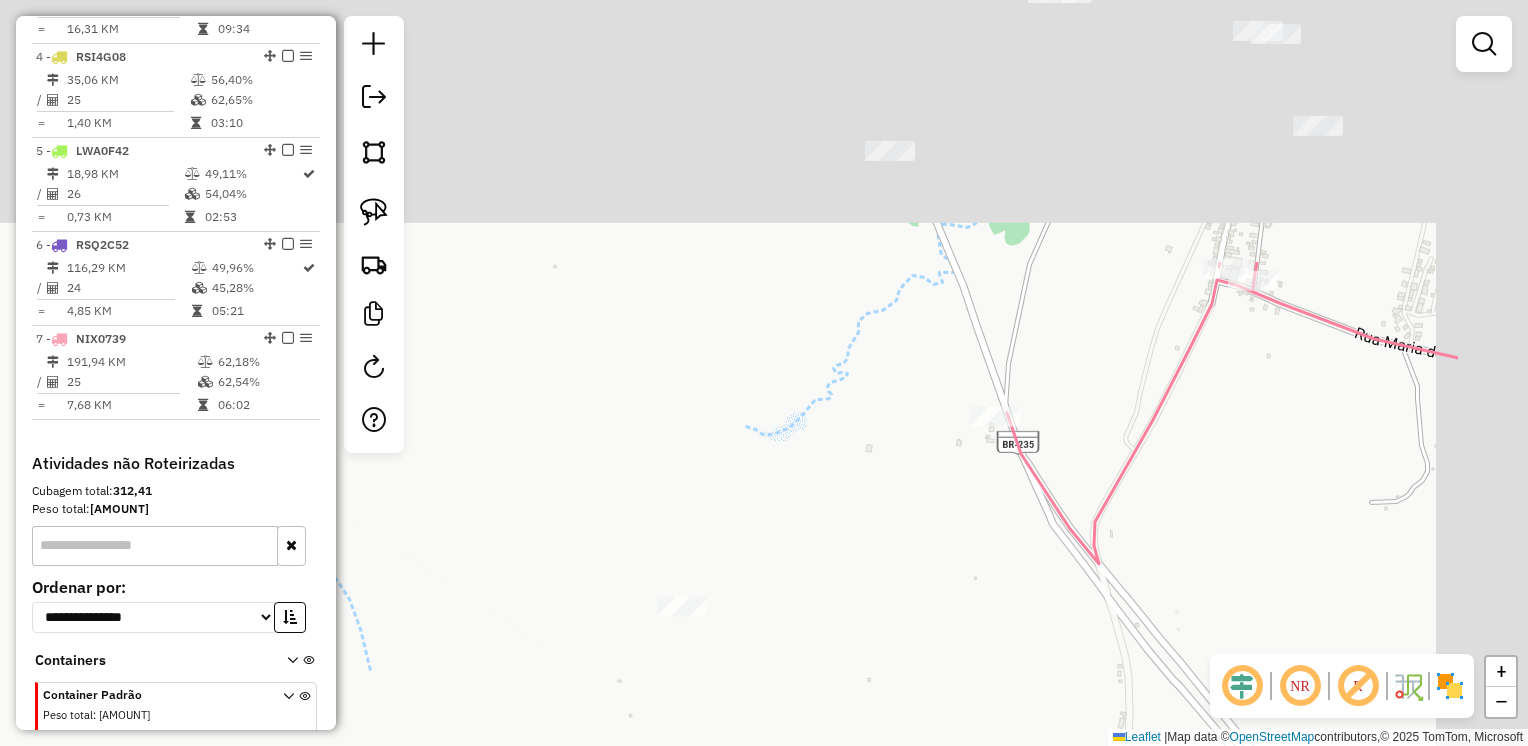 drag, startPoint x: 955, startPoint y: 266, endPoint x: 713, endPoint y: 664, distance: 465.79825 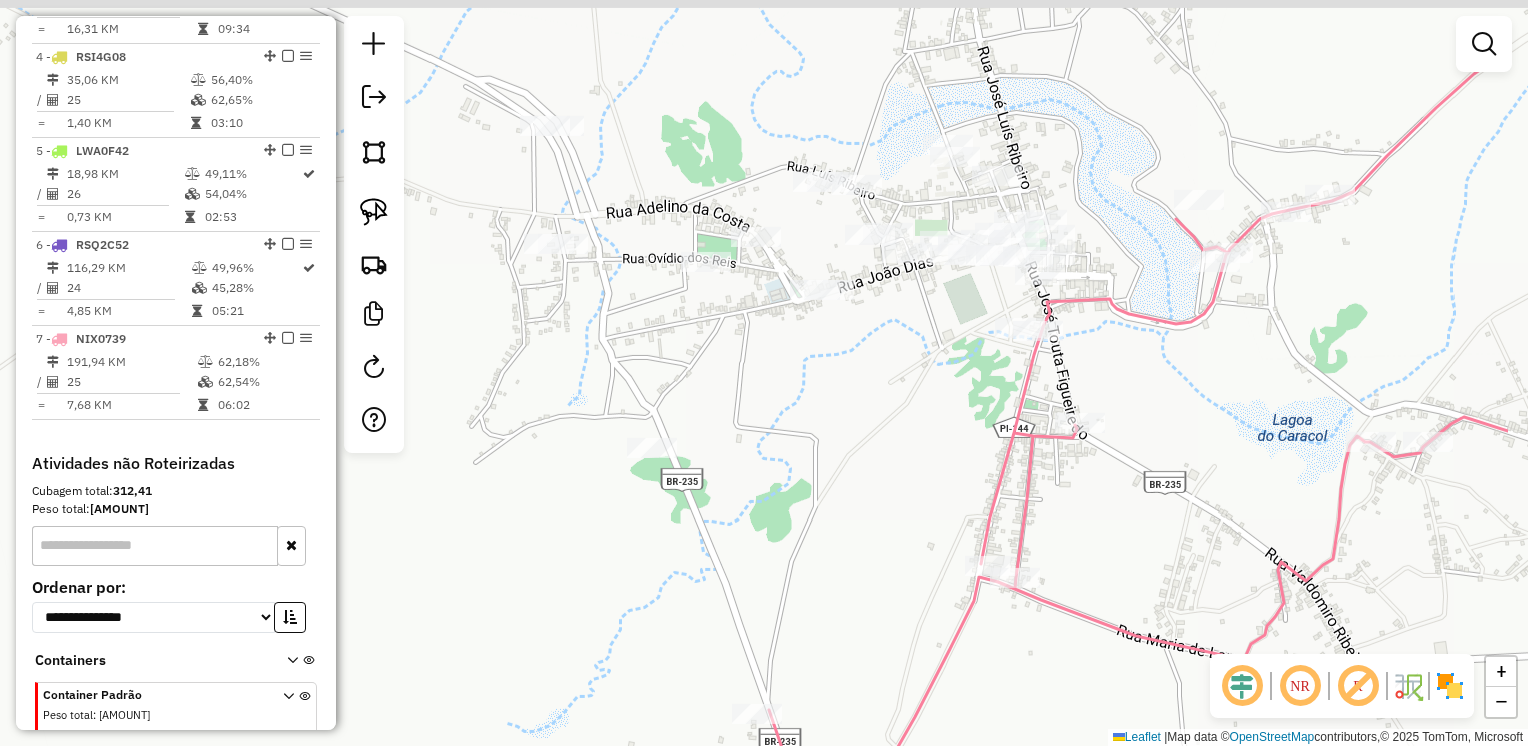 drag, startPoint x: 860, startPoint y: 453, endPoint x: 742, endPoint y: 544, distance: 149.01343 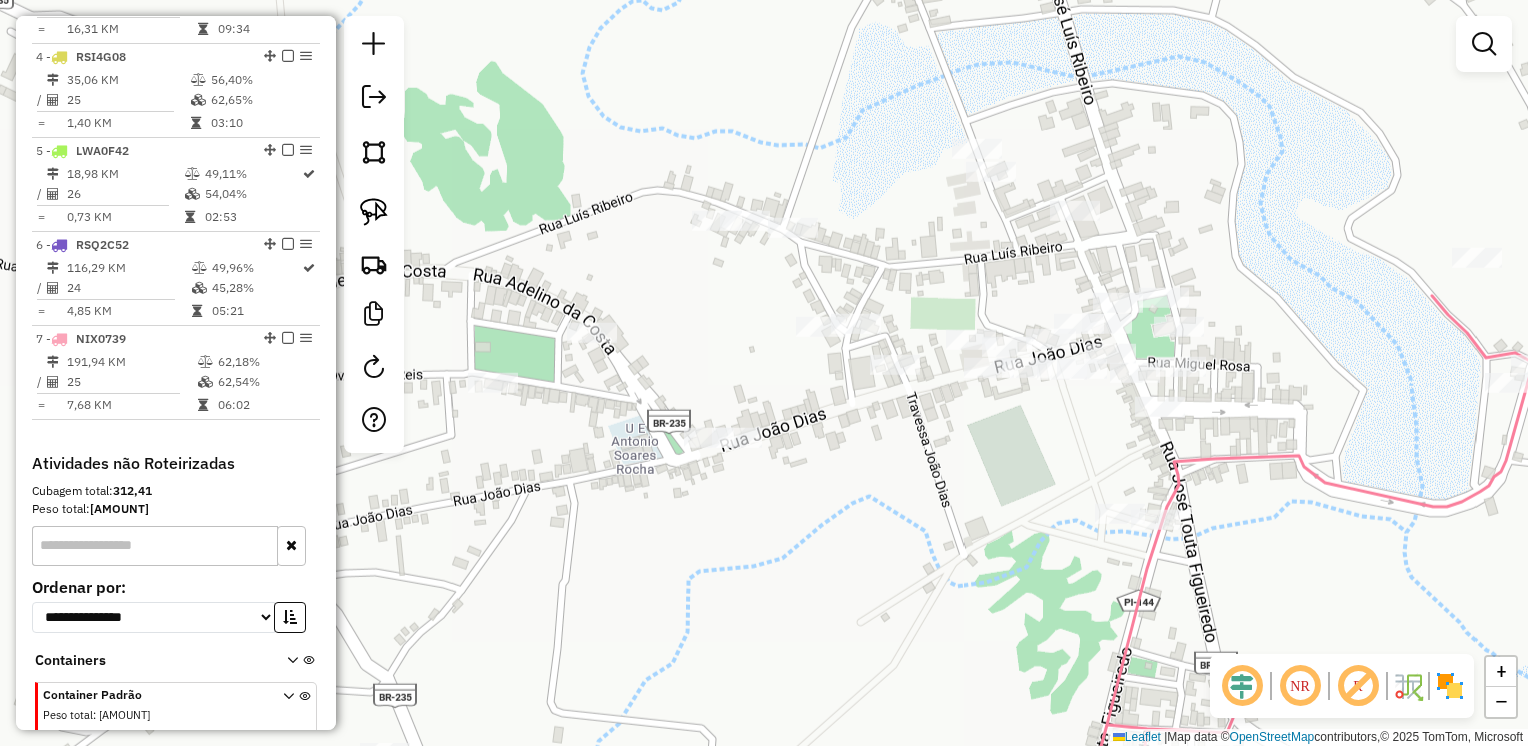 drag, startPoint x: 928, startPoint y: 469, endPoint x: 900, endPoint y: 780, distance: 312.2579 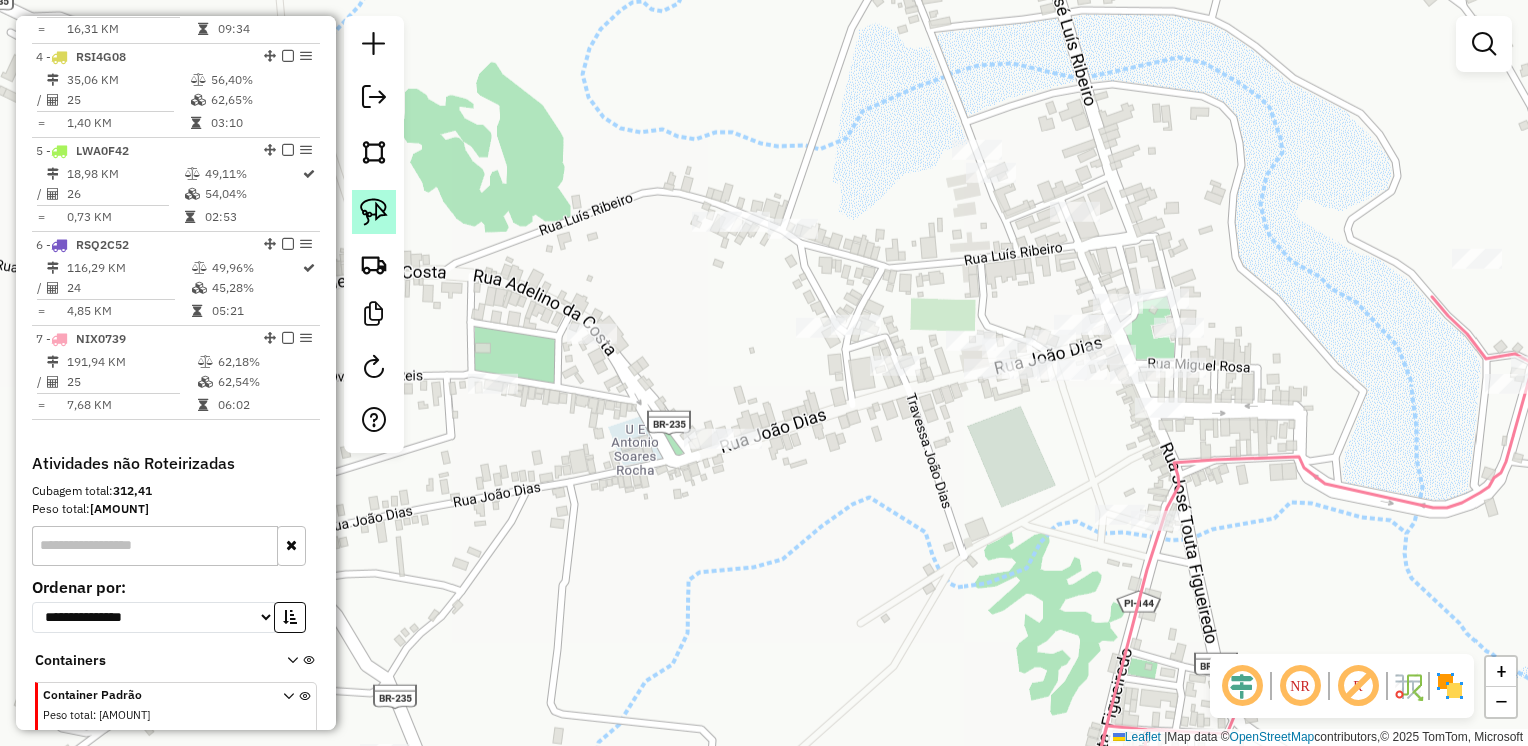 click 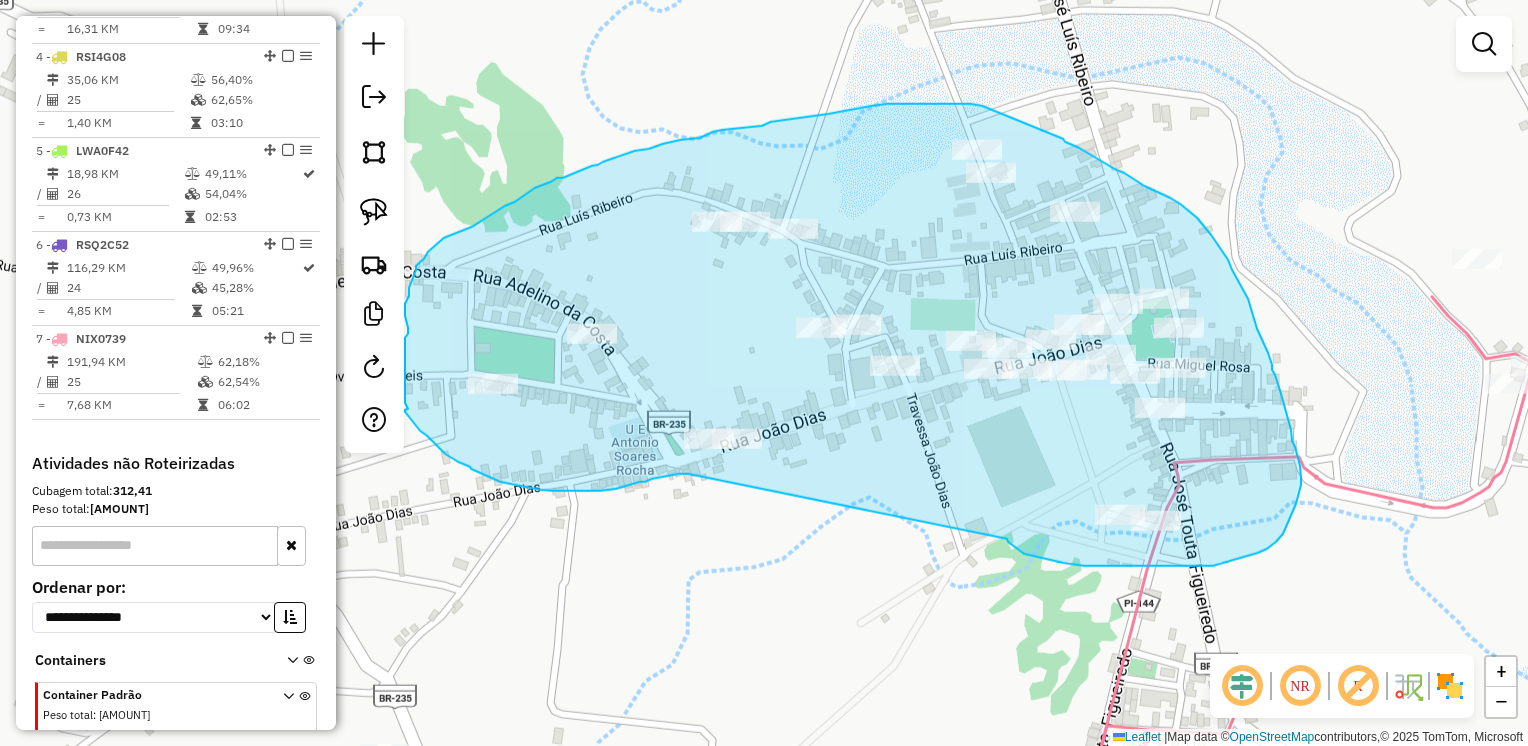 drag, startPoint x: 1007, startPoint y: 539, endPoint x: 688, endPoint y: 474, distance: 325.5549 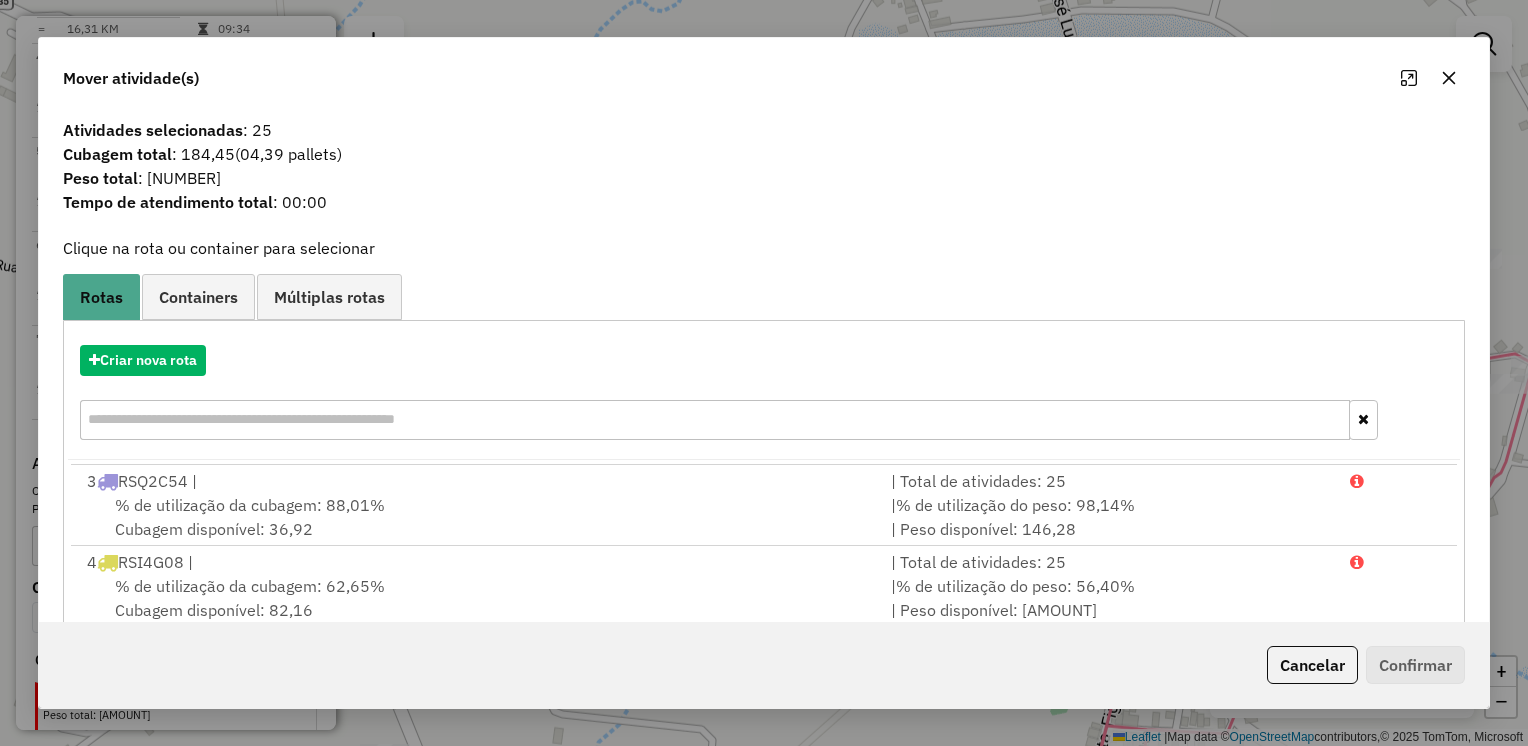 scroll, scrollTop: 165, scrollLeft: 0, axis: vertical 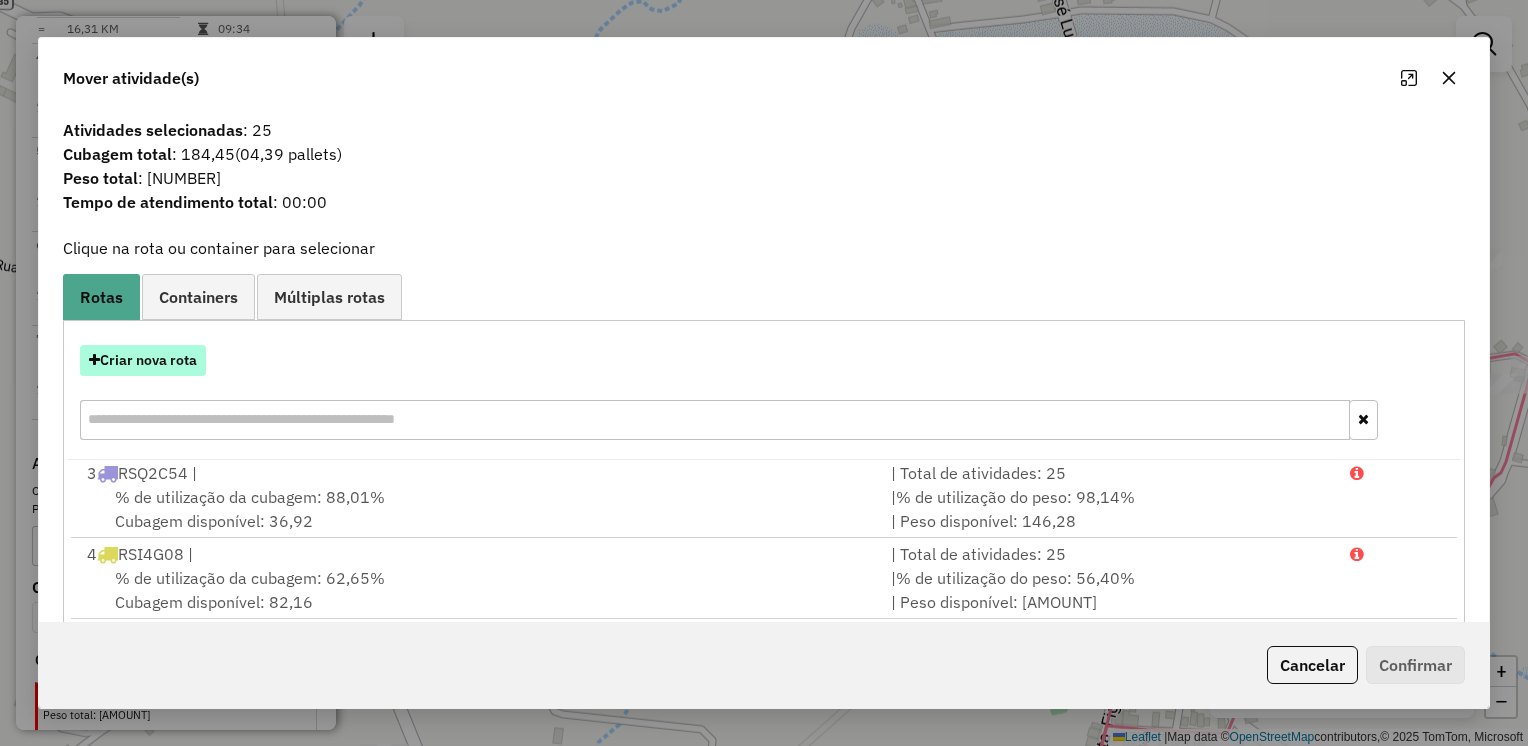 click on "Criar nova rota" at bounding box center [143, 360] 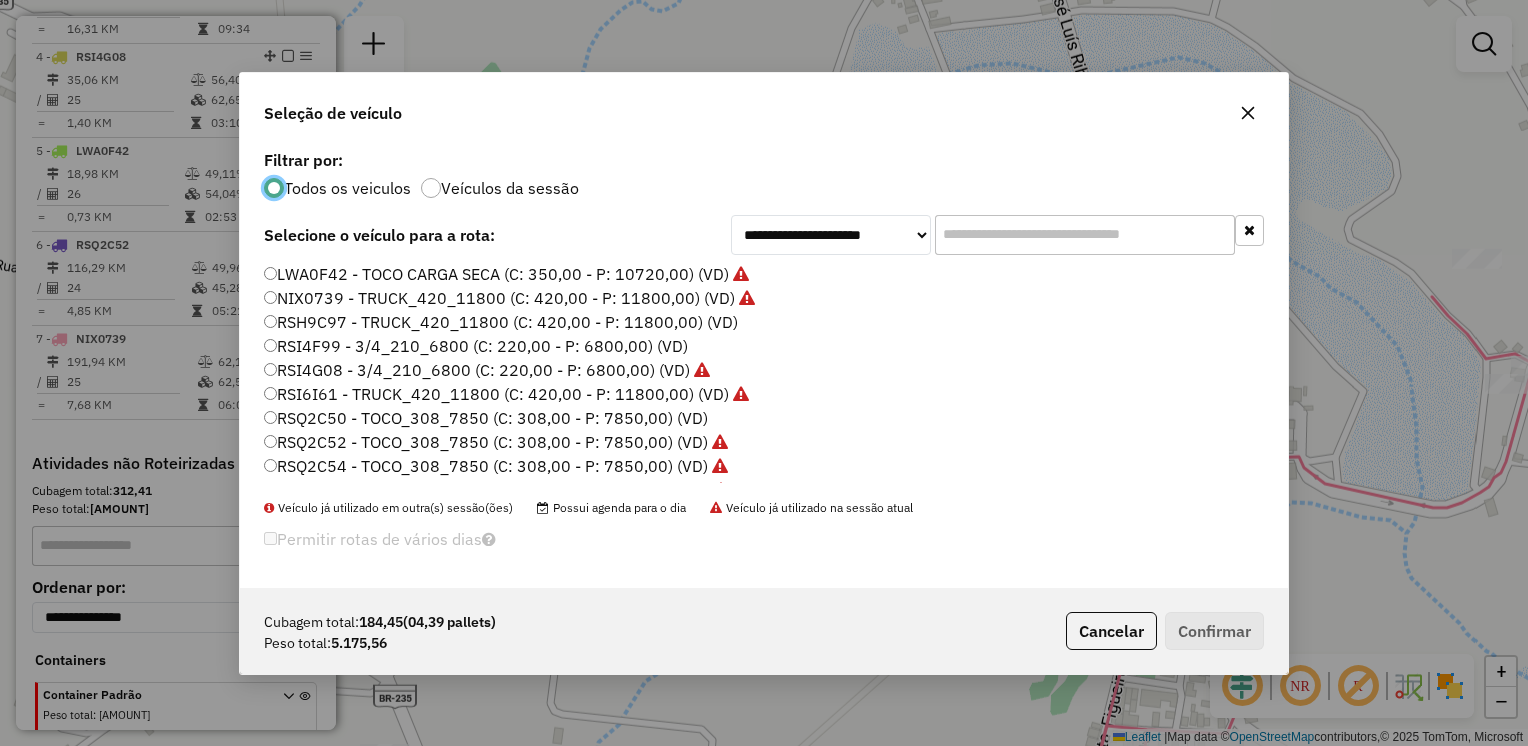 scroll, scrollTop: 10, scrollLeft: 6, axis: both 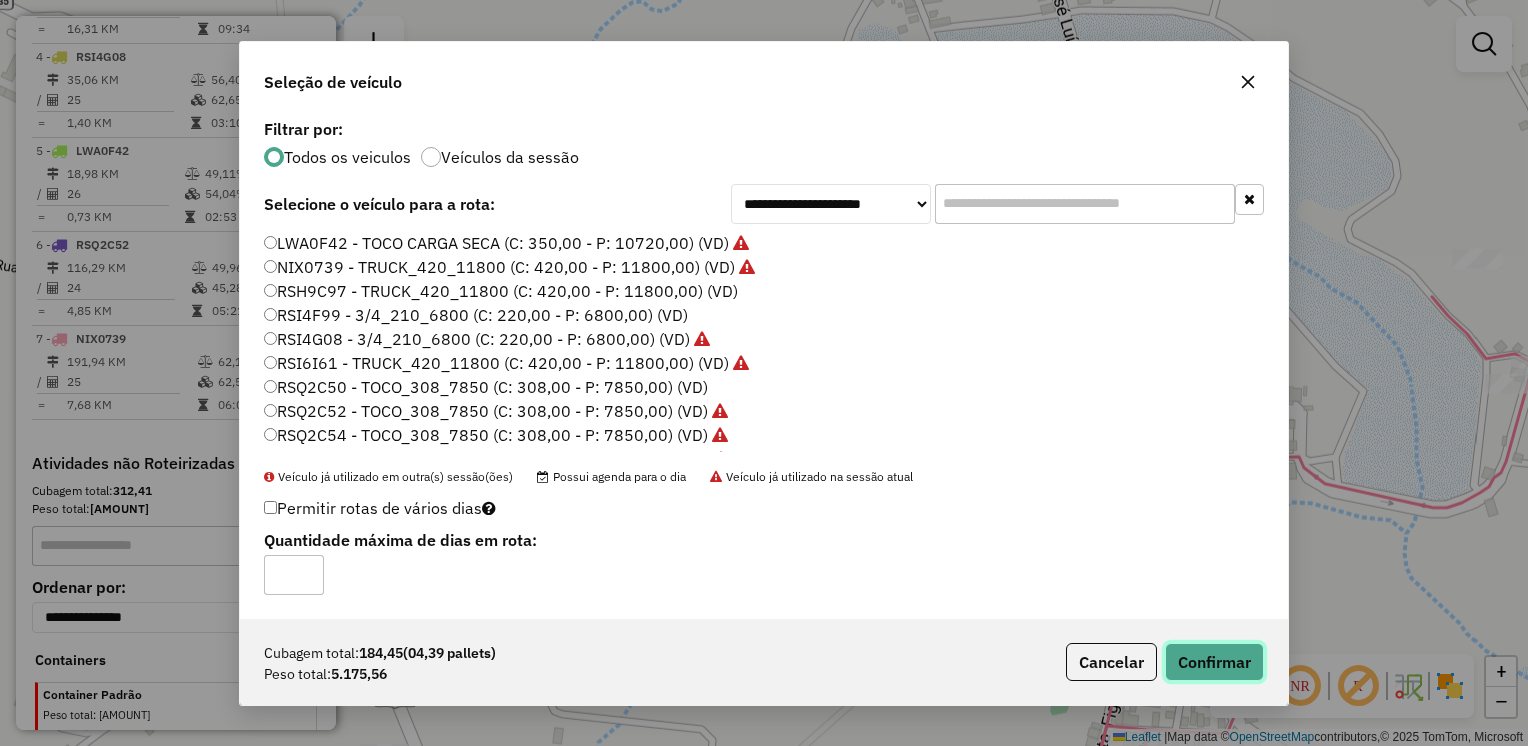 click on "Confirmar" 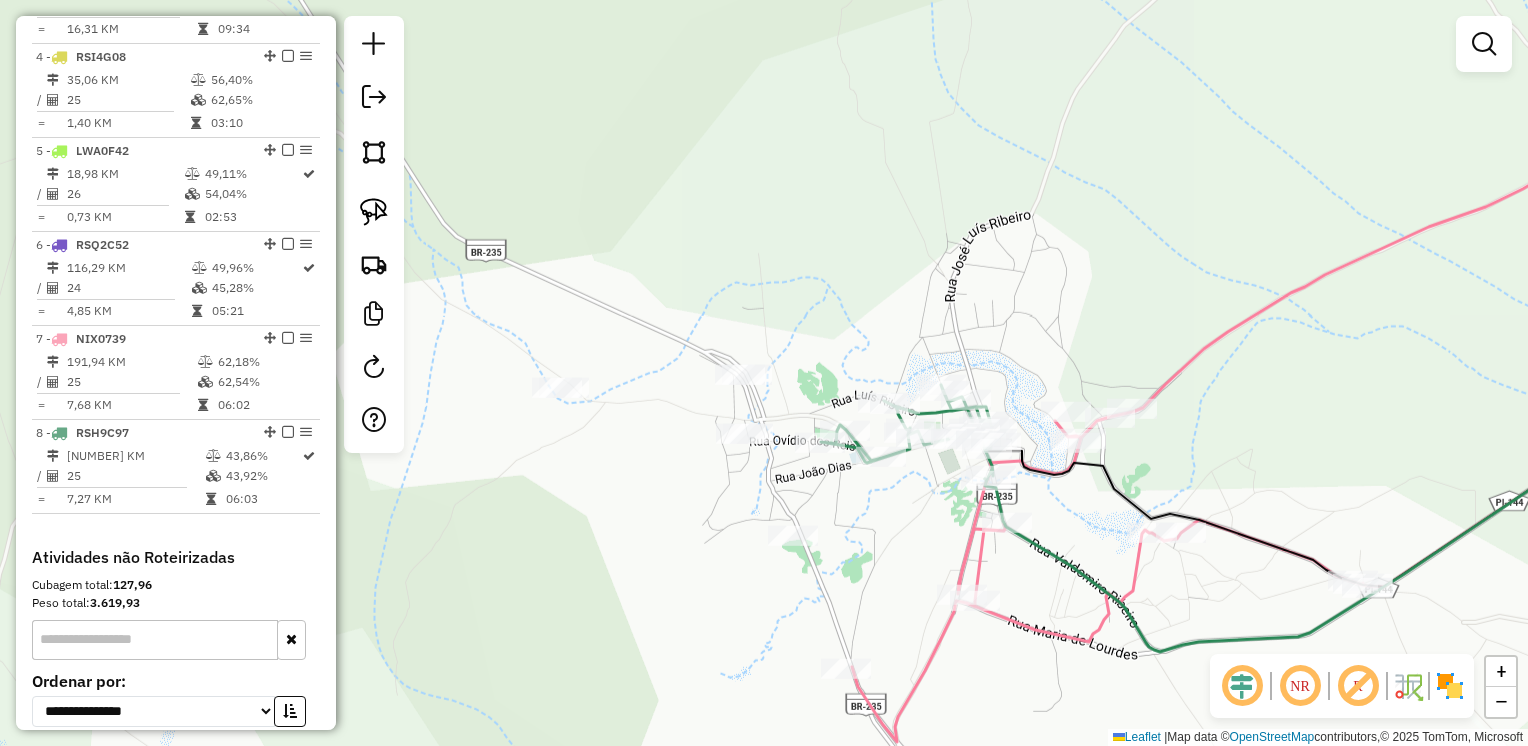 drag, startPoint x: 806, startPoint y: 522, endPoint x: 883, endPoint y: 509, distance: 78.08969 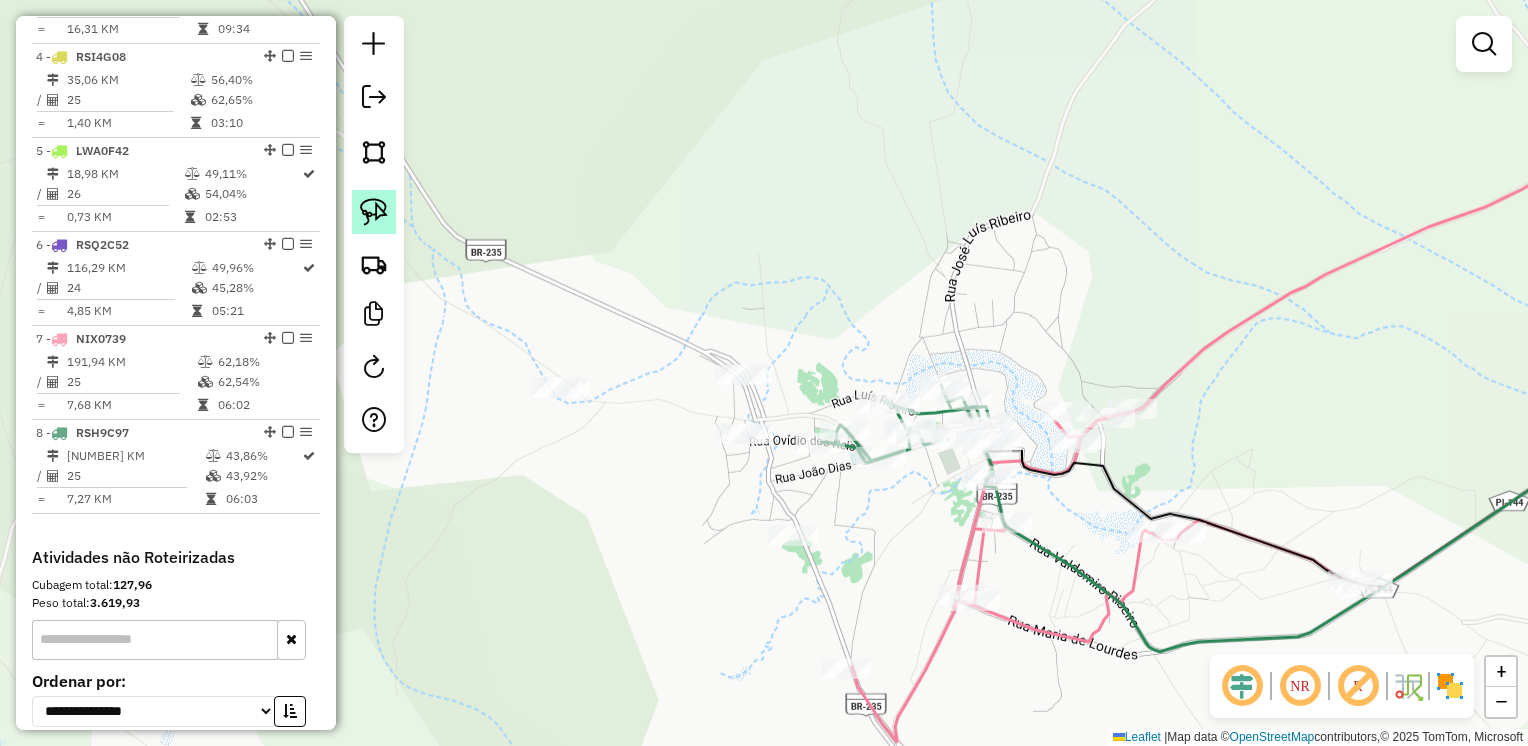 click 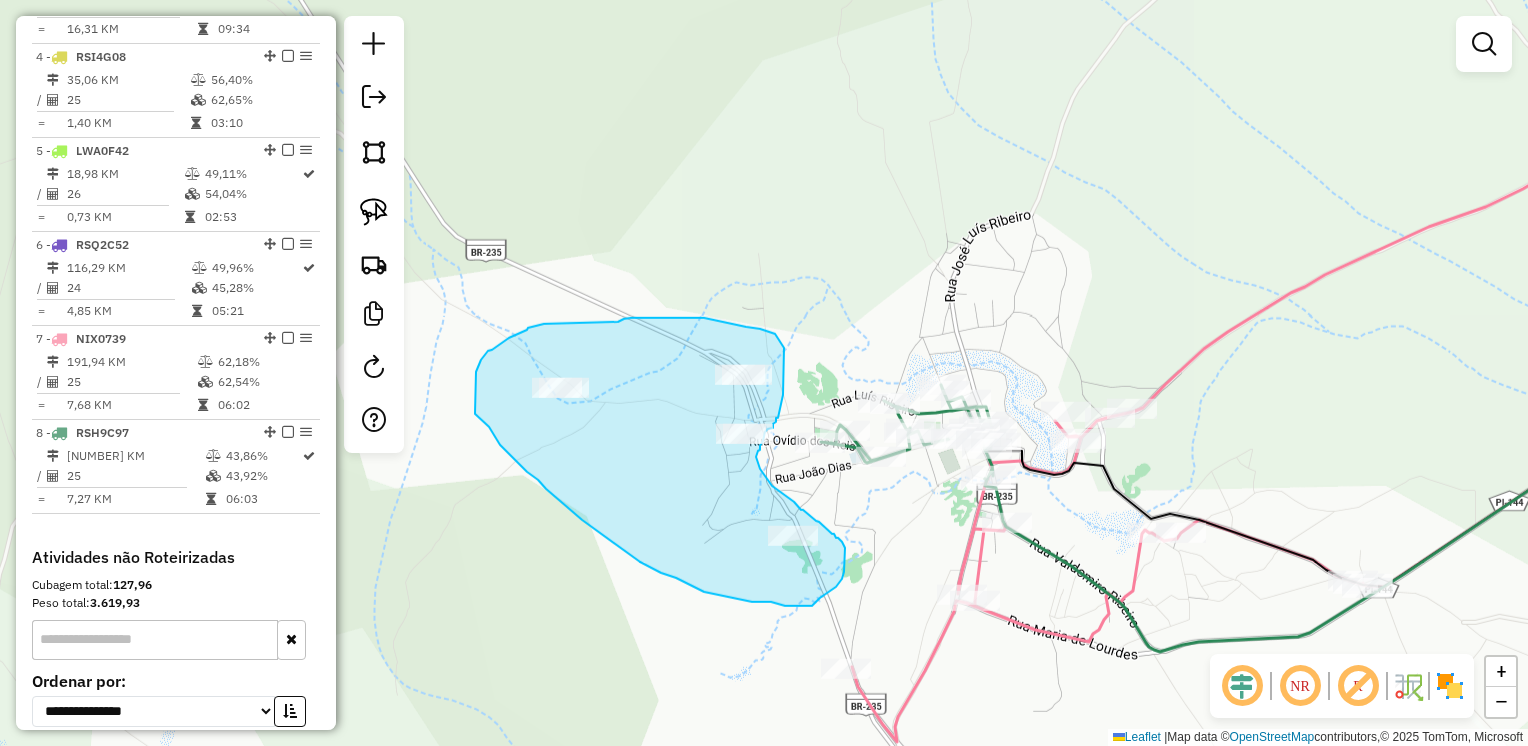 drag, startPoint x: 697, startPoint y: 318, endPoint x: 746, endPoint y: 327, distance: 49.819675 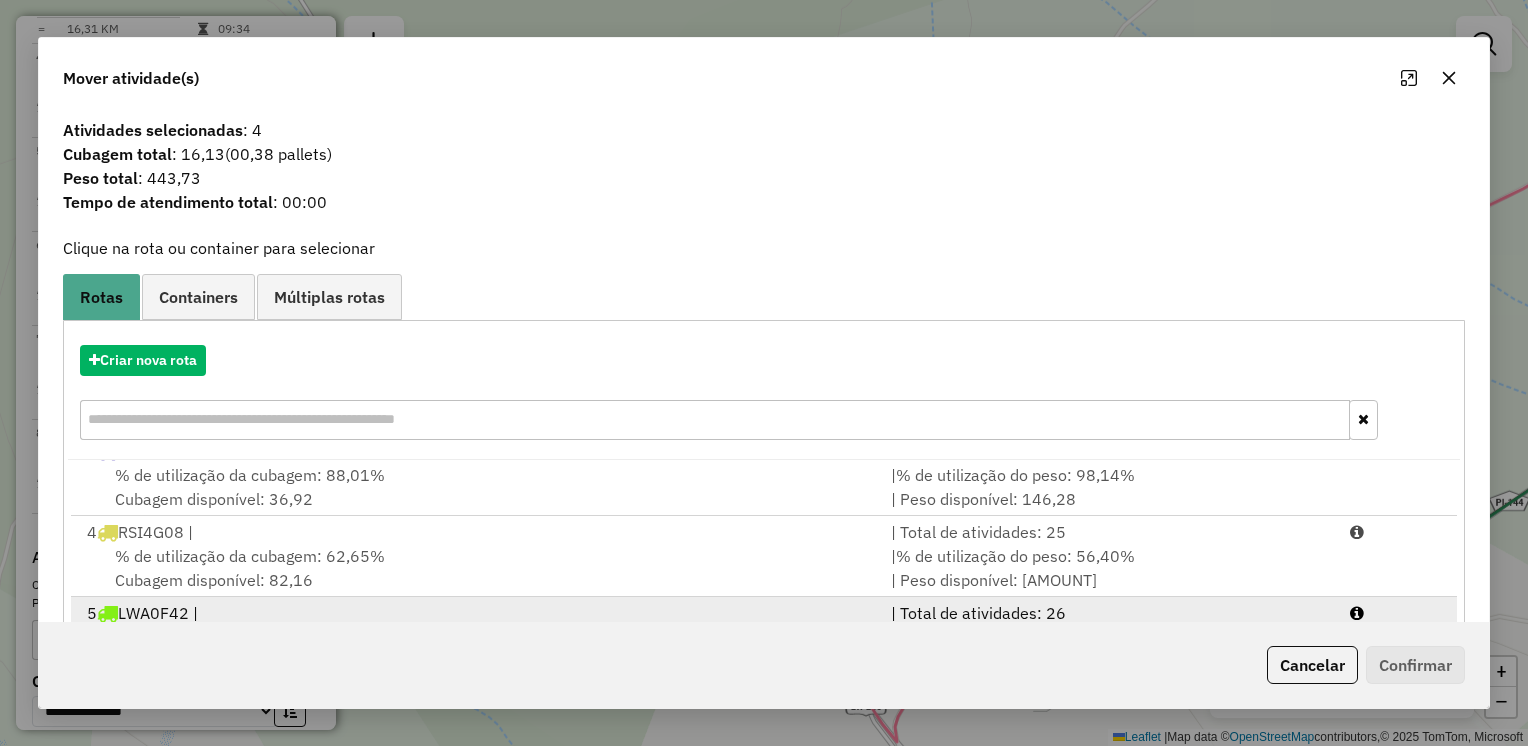 scroll, scrollTop: 246, scrollLeft: 0, axis: vertical 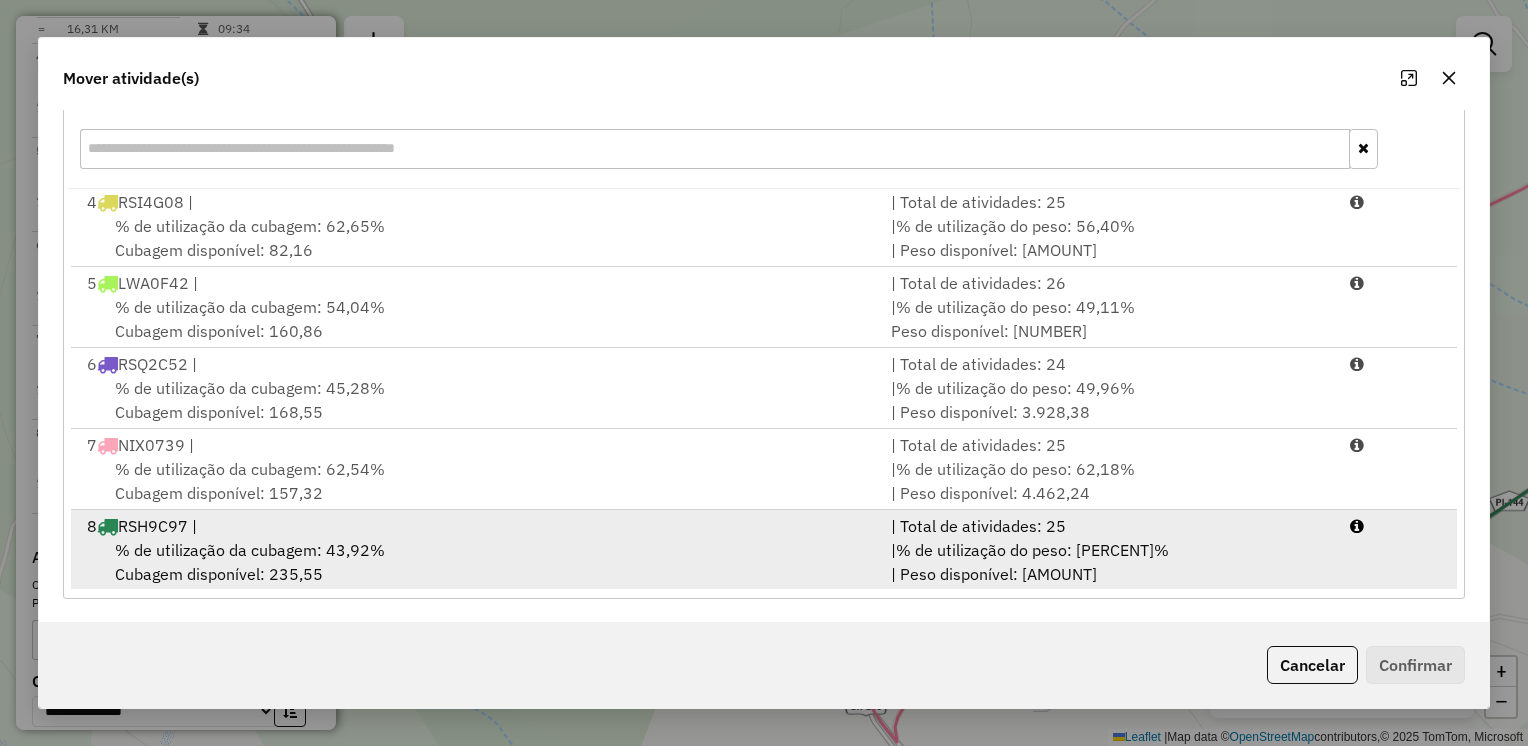 click on "% de utilização da cubagem: 43,92%" at bounding box center (250, 550) 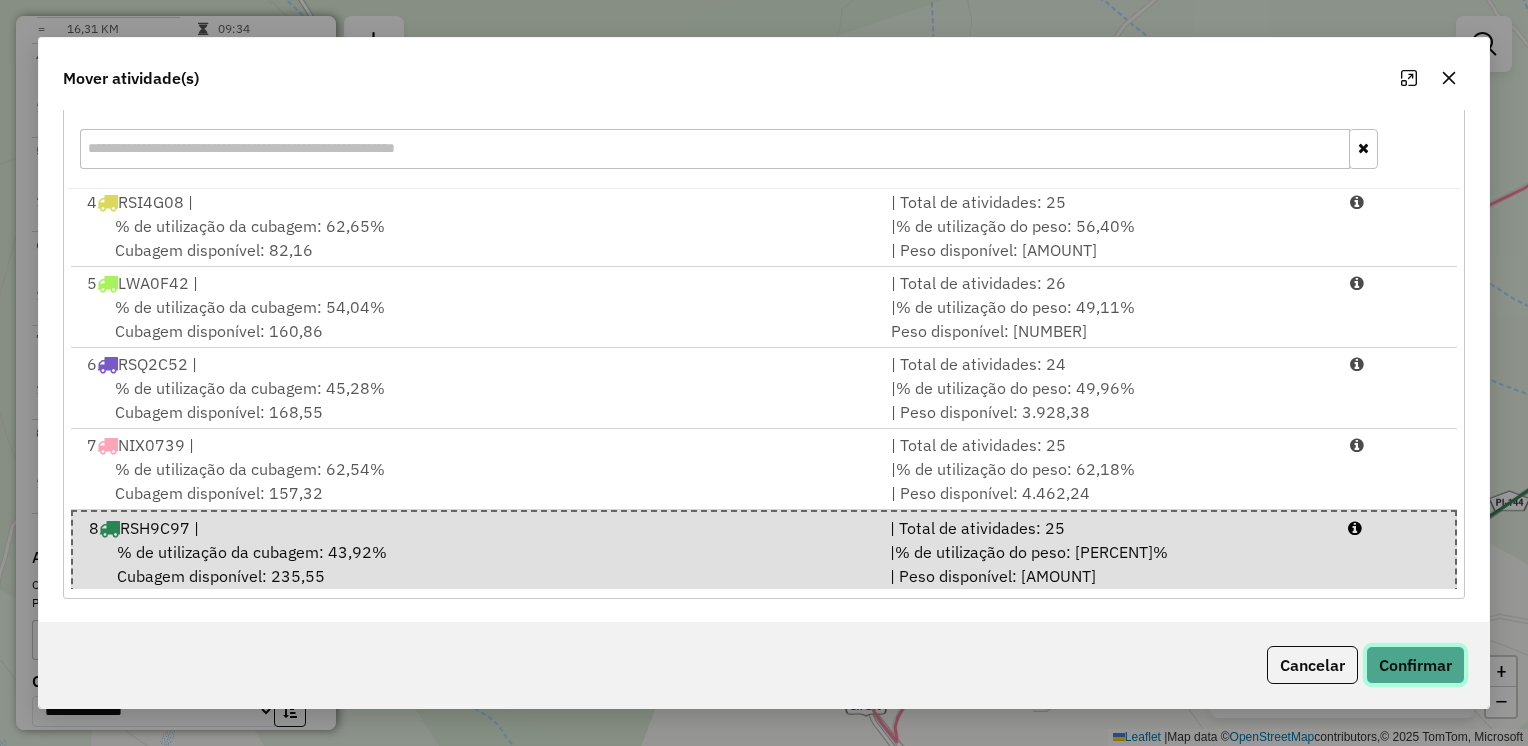 click on "Confirmar" 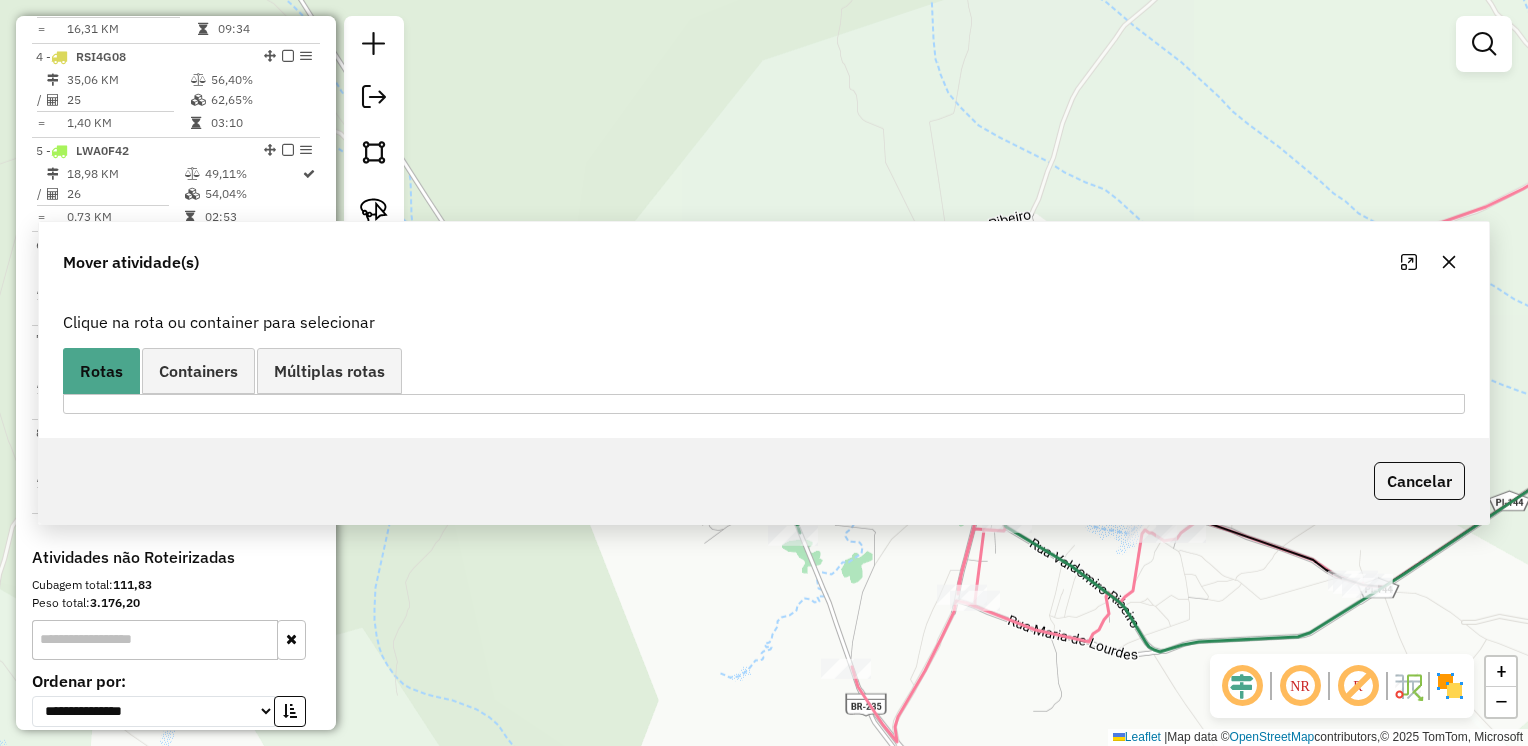 scroll, scrollTop: 0, scrollLeft: 0, axis: both 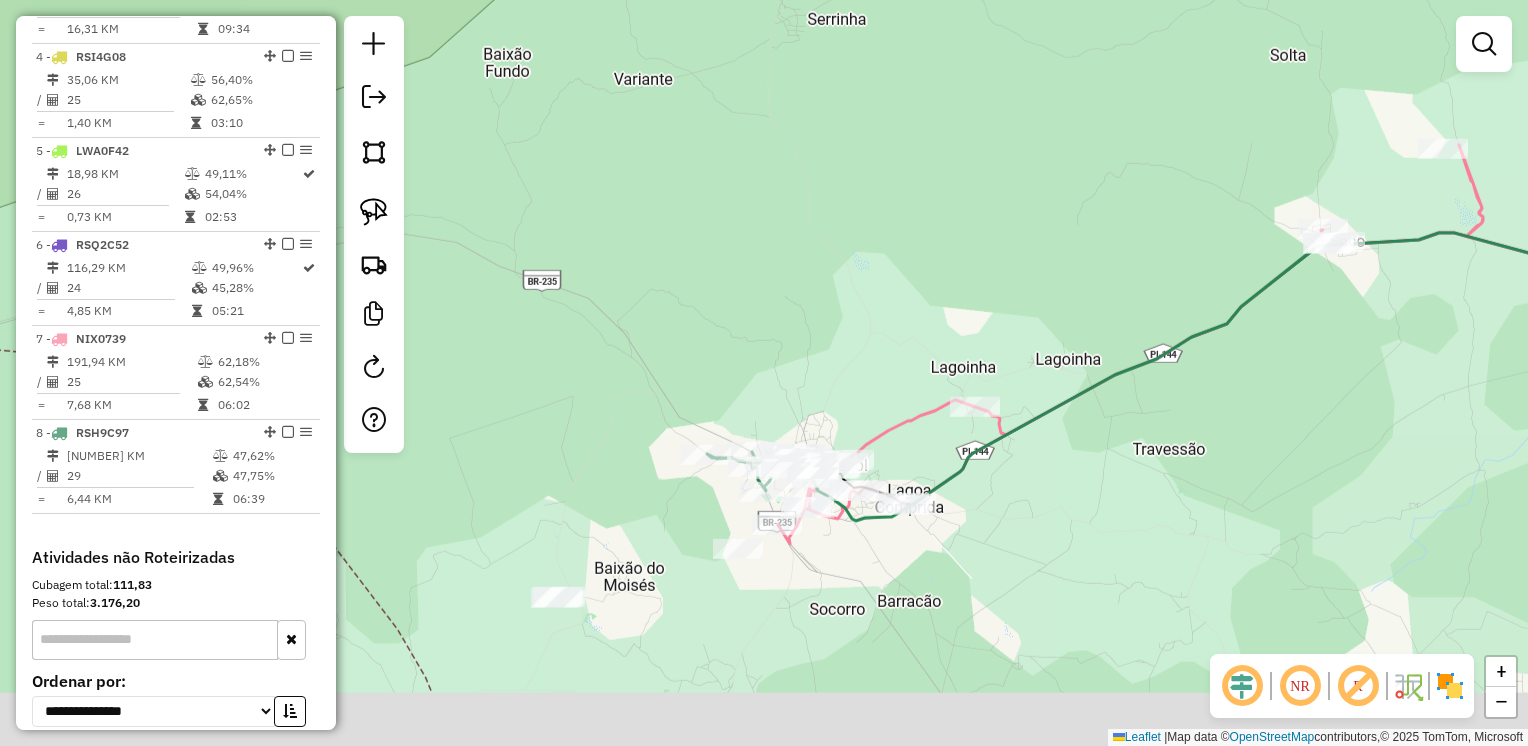 drag, startPoint x: 699, startPoint y: 566, endPoint x: 639, endPoint y: 458, distance: 123.54756 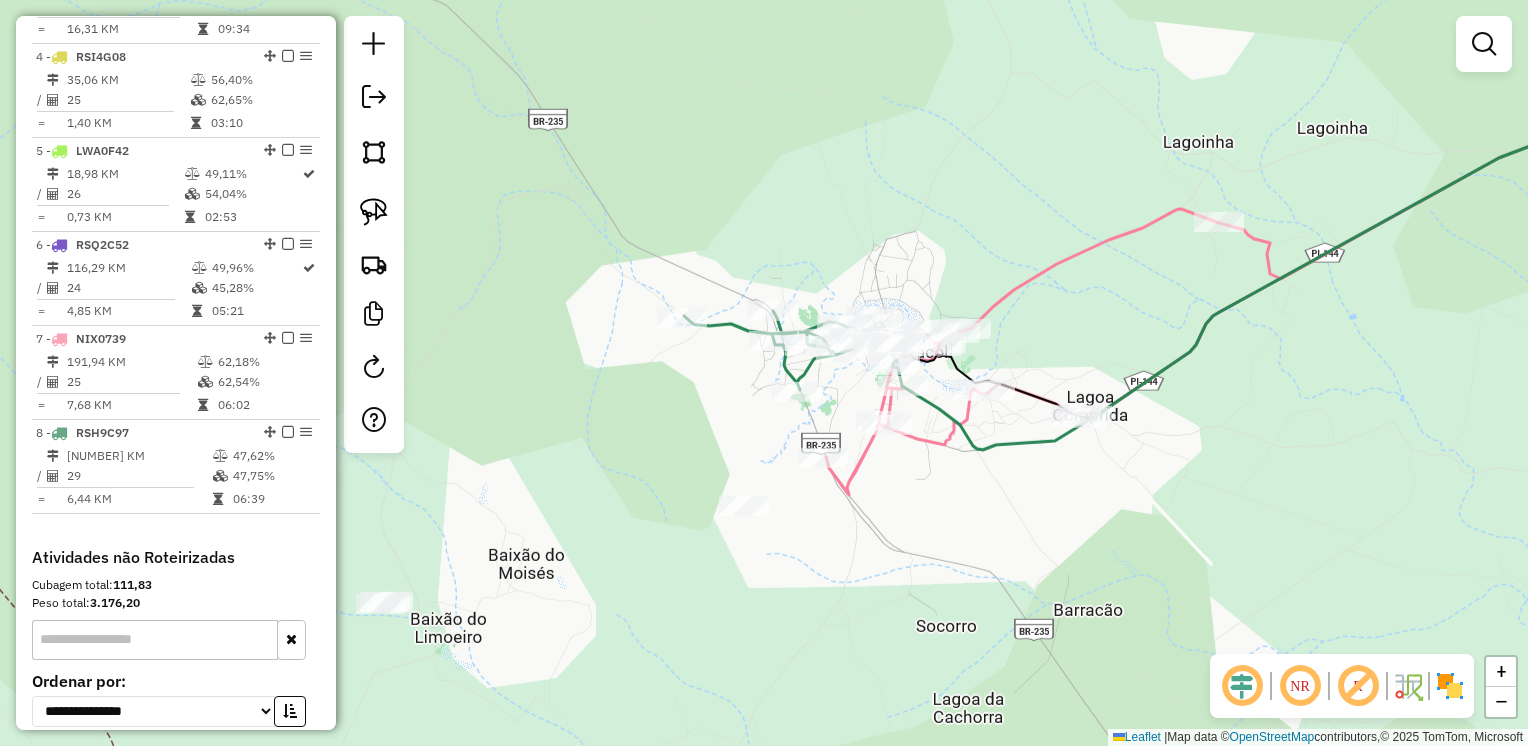 drag, startPoint x: 883, startPoint y: 636, endPoint x: 943, endPoint y: 526, distance: 125.299644 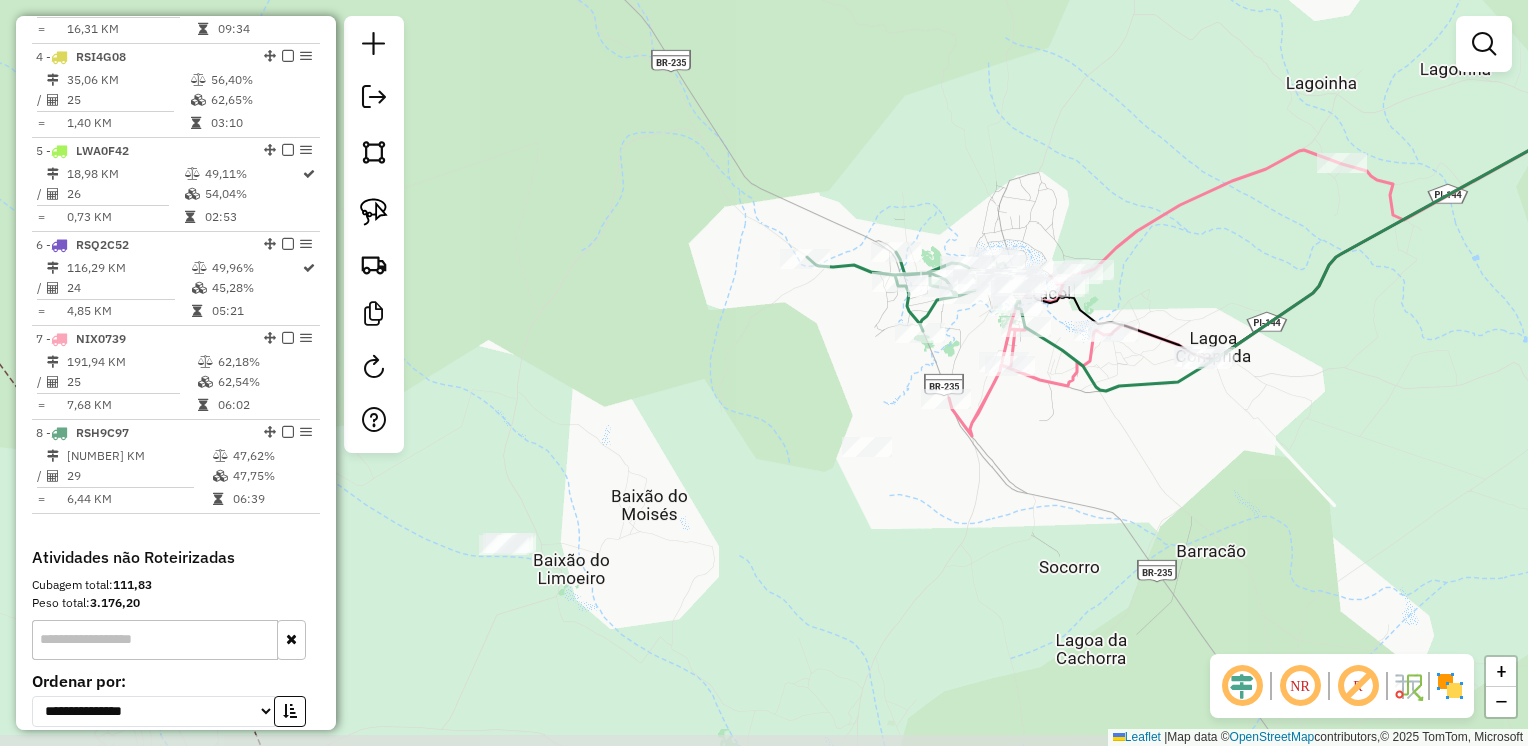drag, startPoint x: 856, startPoint y: 576, endPoint x: 952, endPoint y: 539, distance: 102.88343 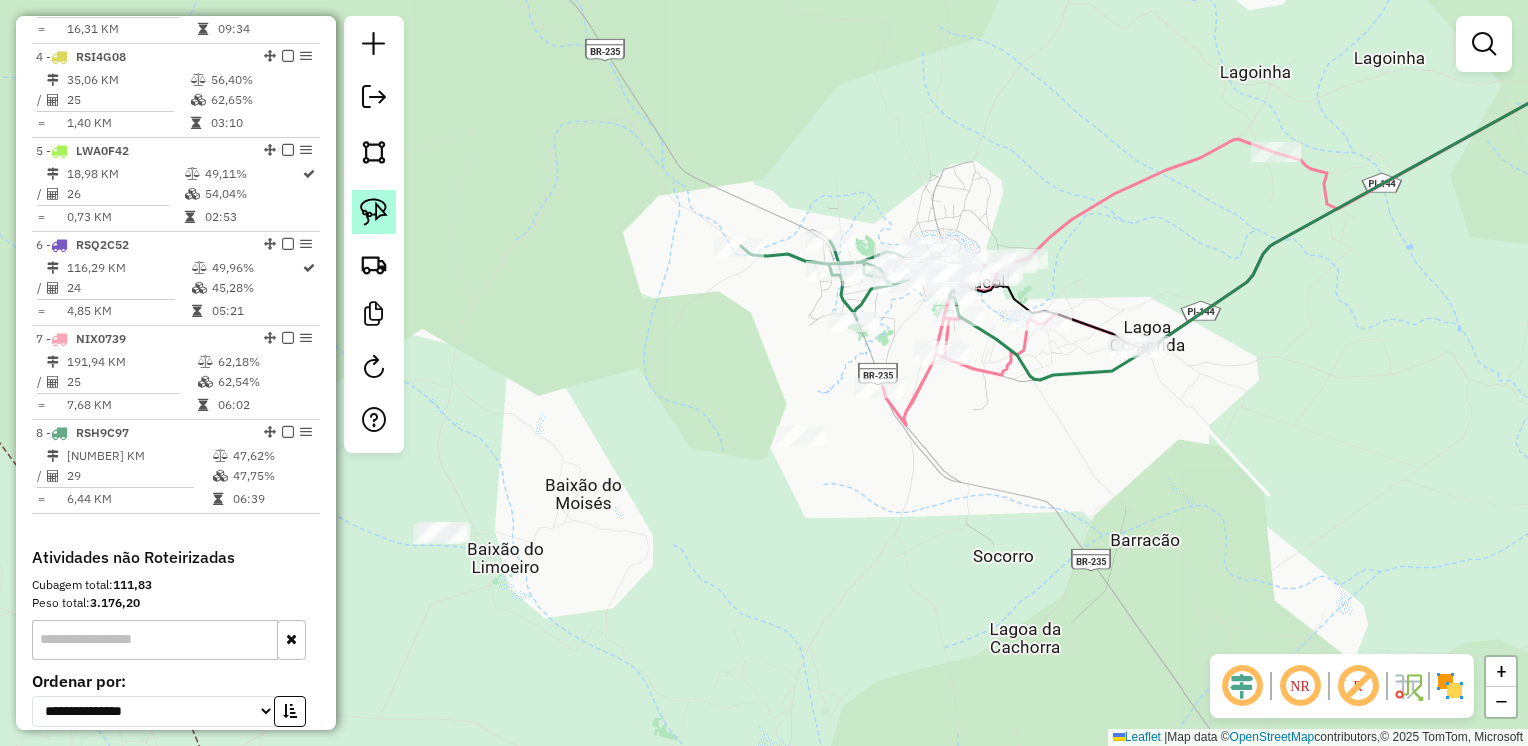 click 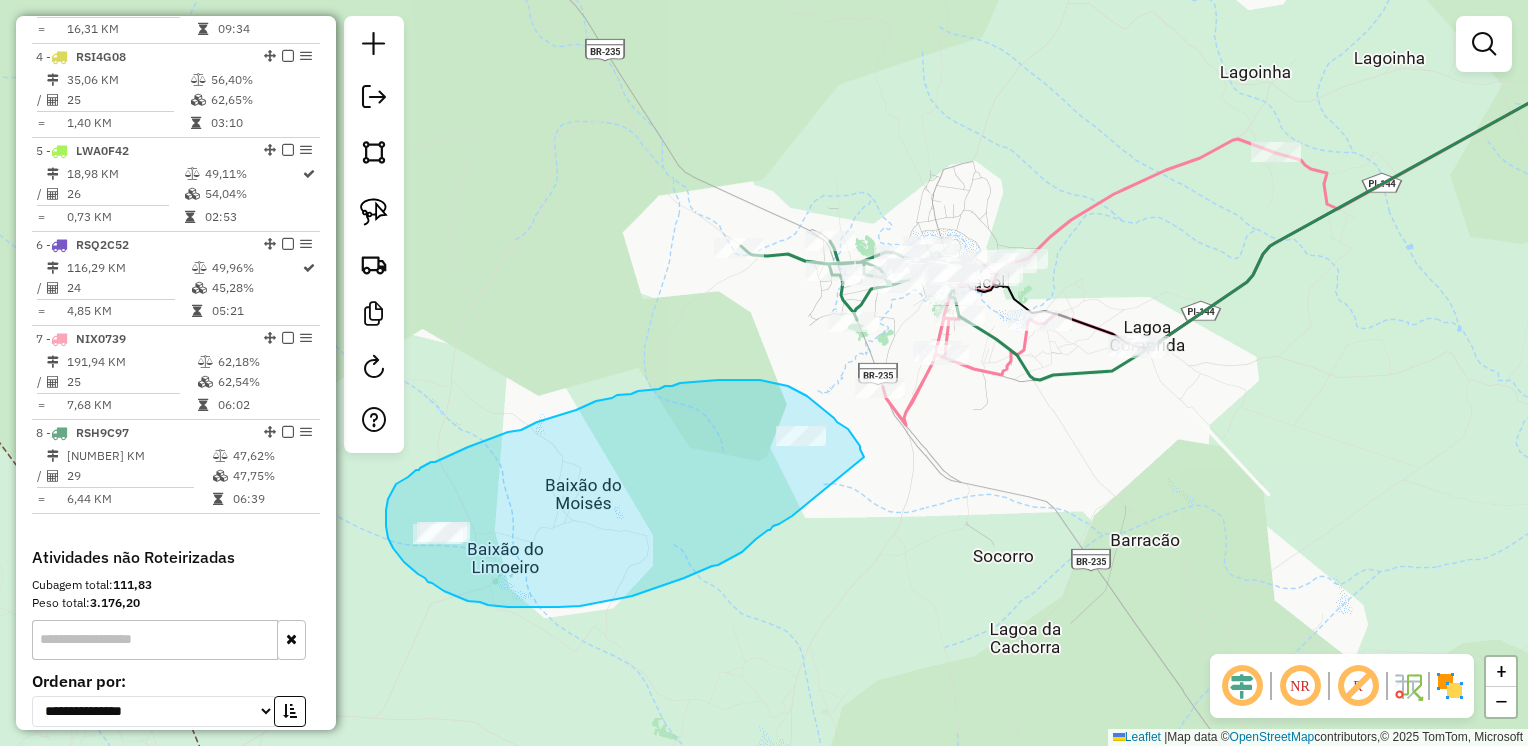 drag, startPoint x: 864, startPoint y: 457, endPoint x: 792, endPoint y: 516, distance: 93.08598 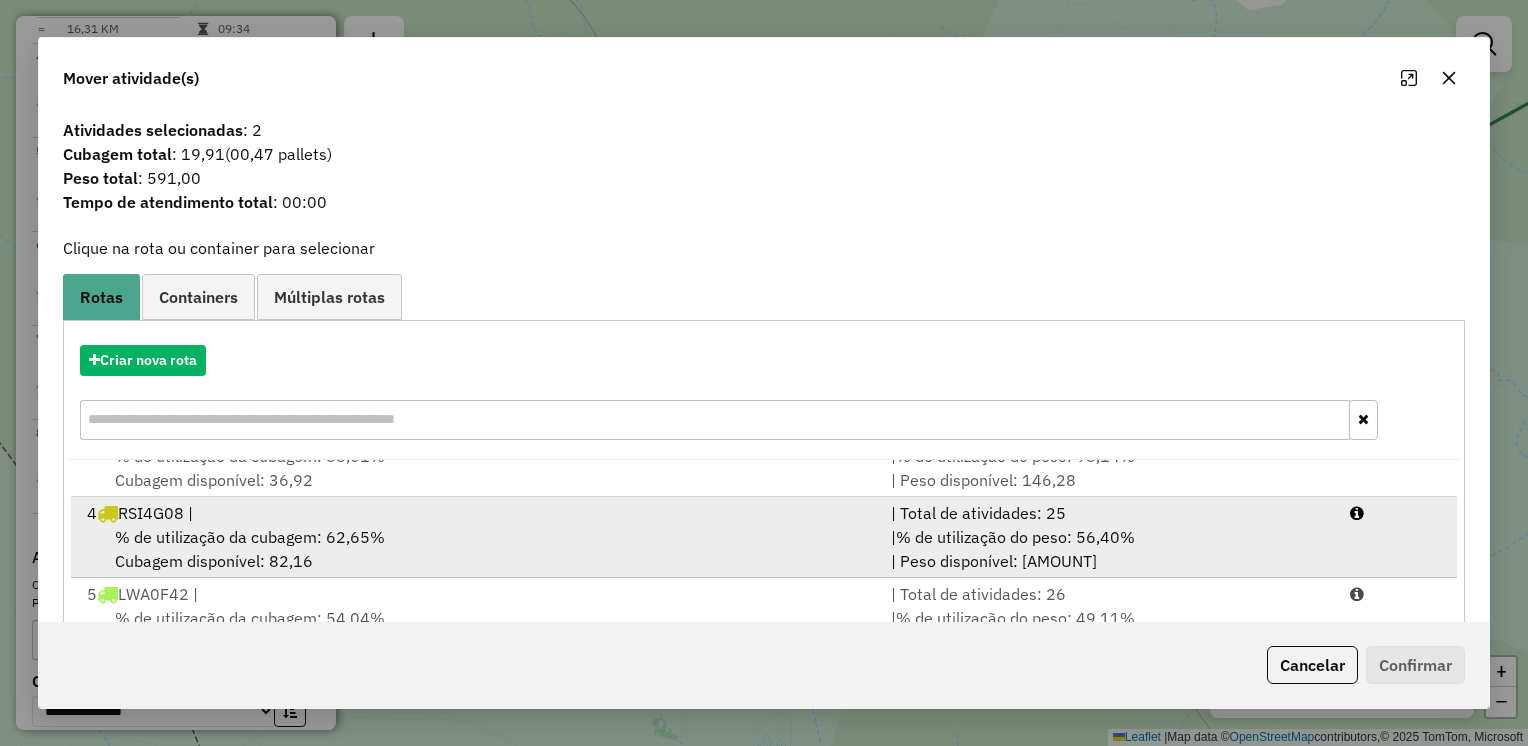 scroll, scrollTop: 246, scrollLeft: 0, axis: vertical 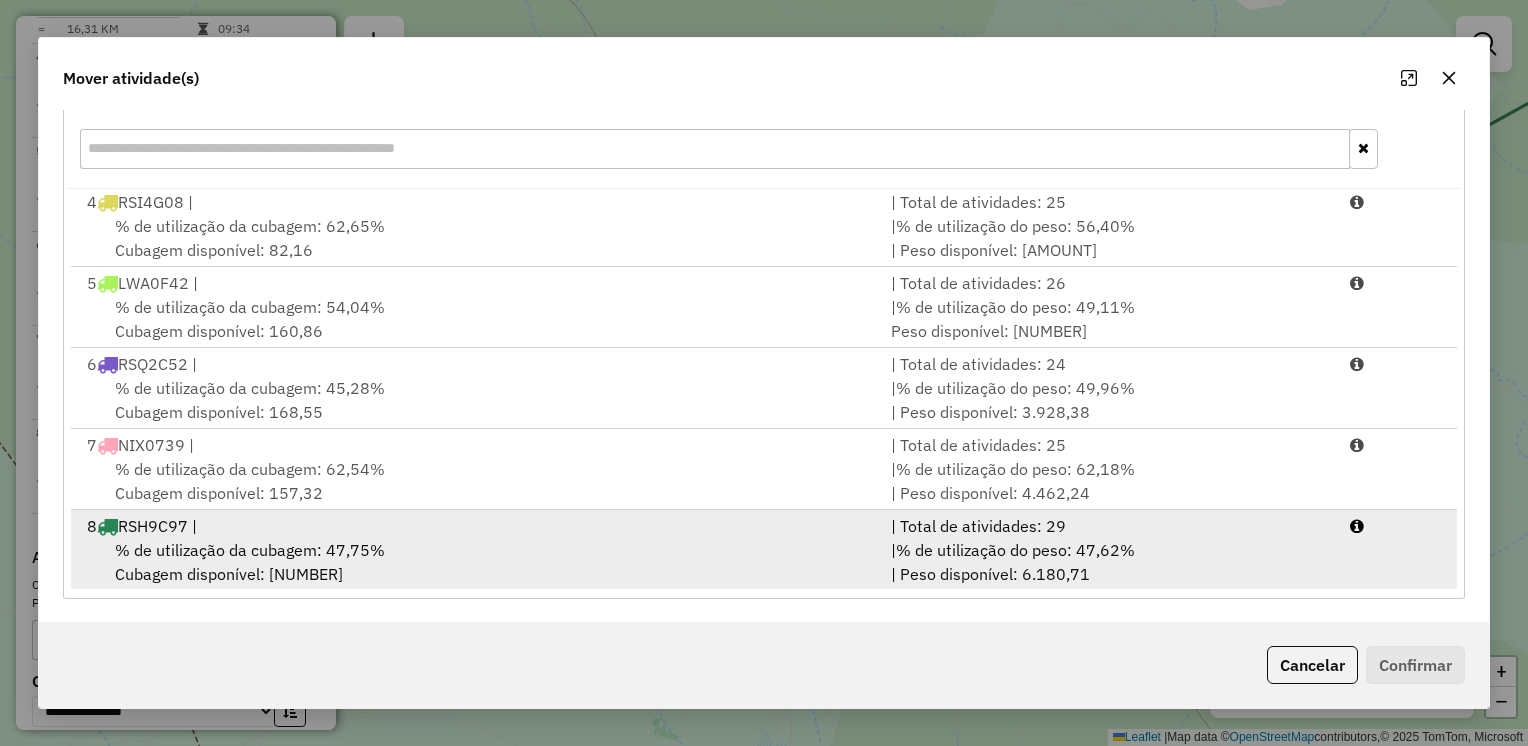 click on "[NUMBER] [PLATE]" at bounding box center (477, 526) 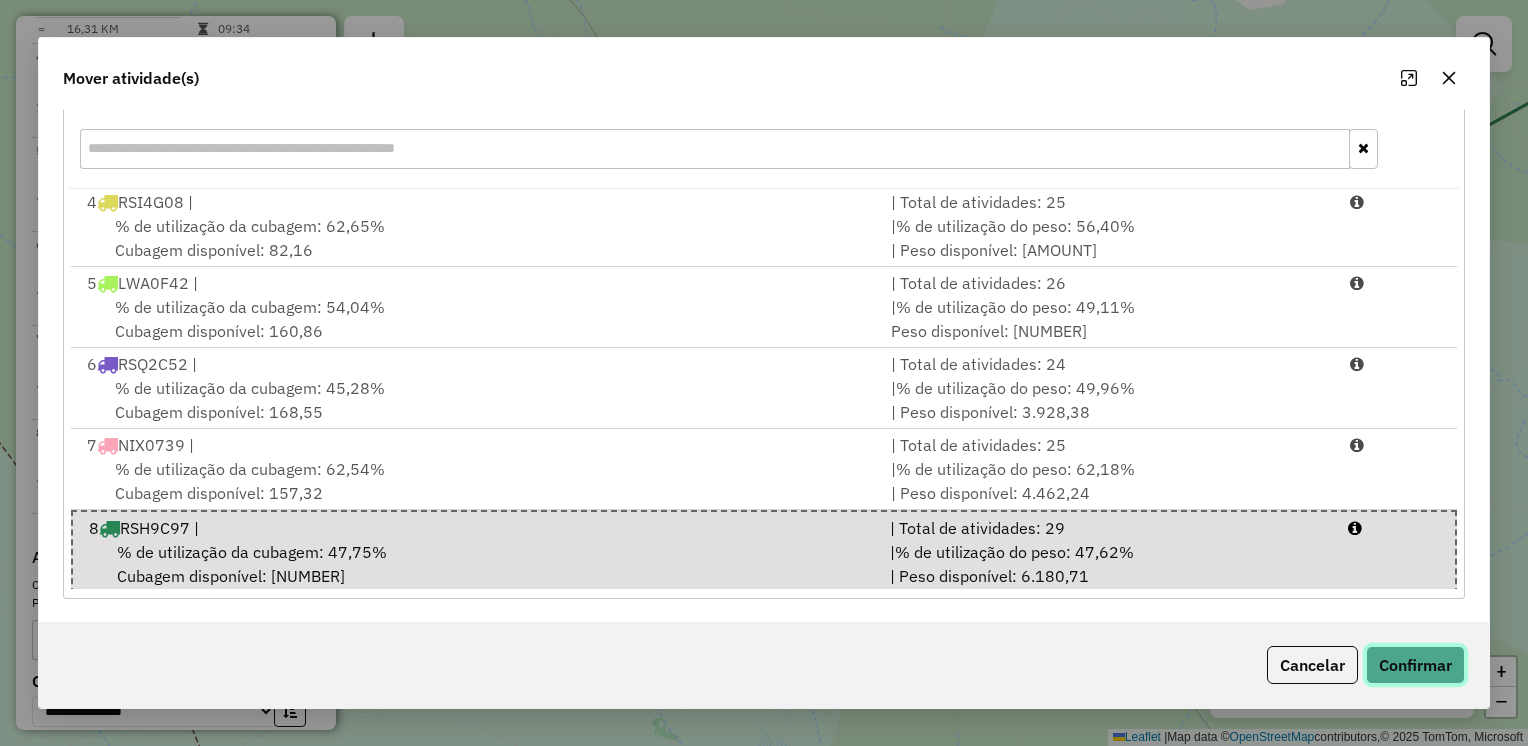 click on "Confirmar" 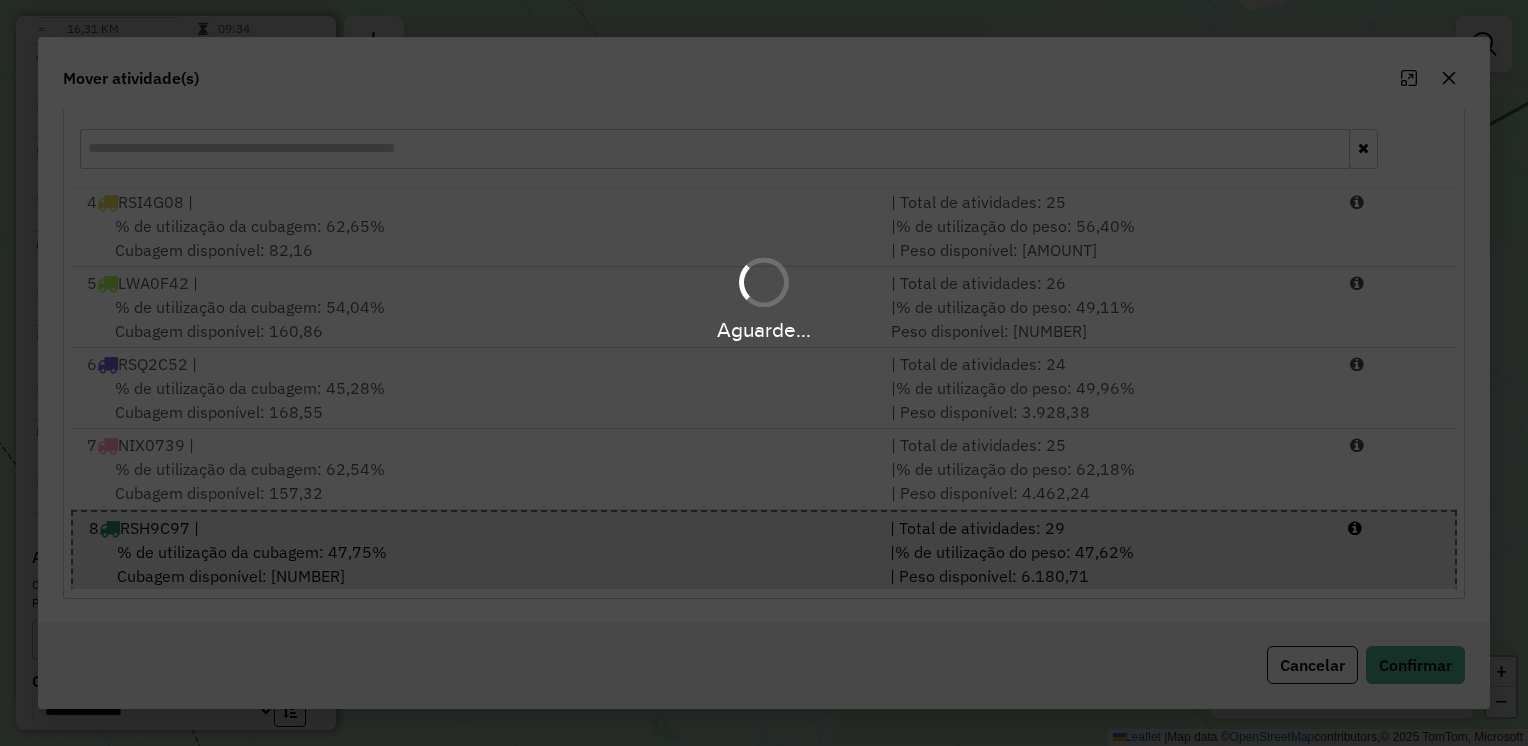 scroll, scrollTop: 0, scrollLeft: 0, axis: both 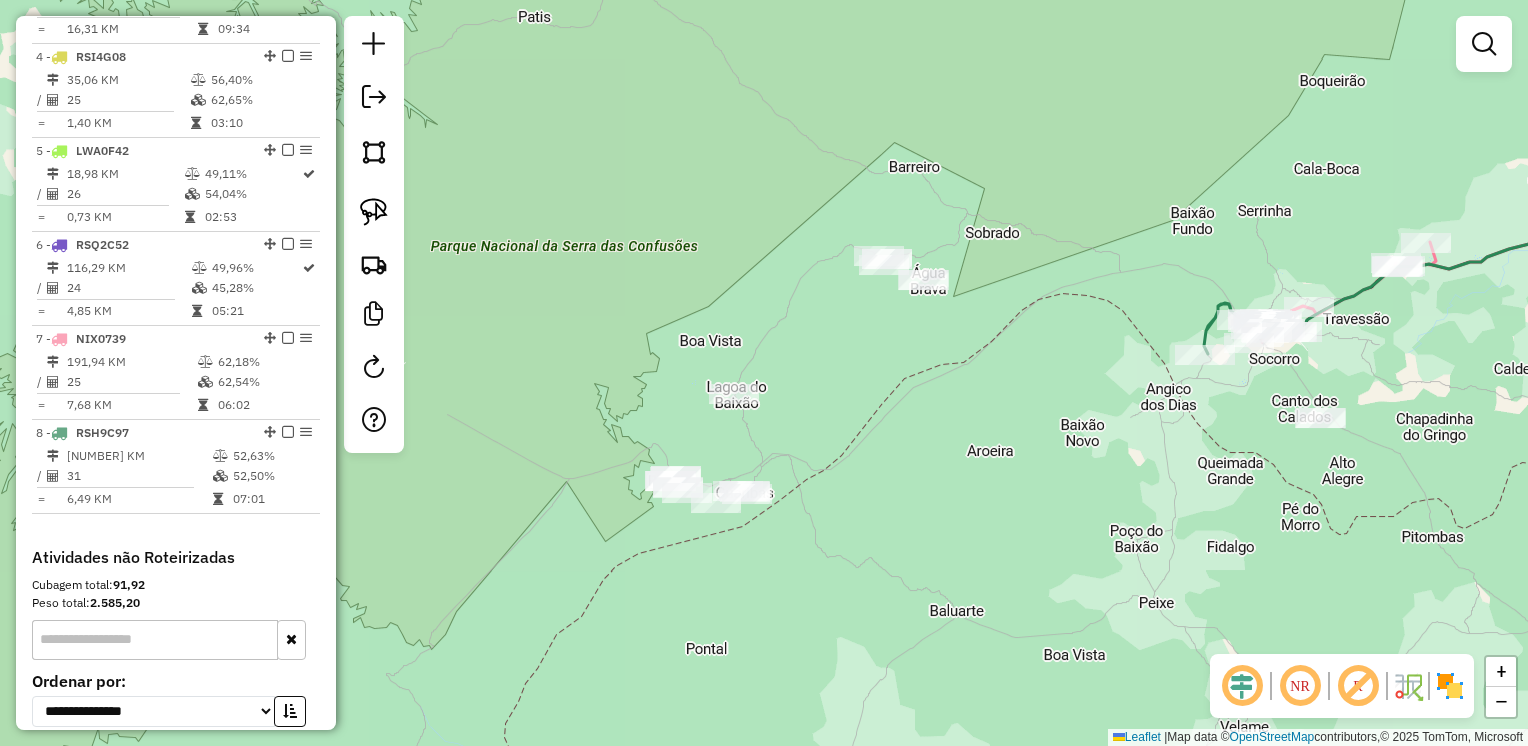 drag, startPoint x: 860, startPoint y: 461, endPoint x: 915, endPoint y: 453, distance: 55.578773 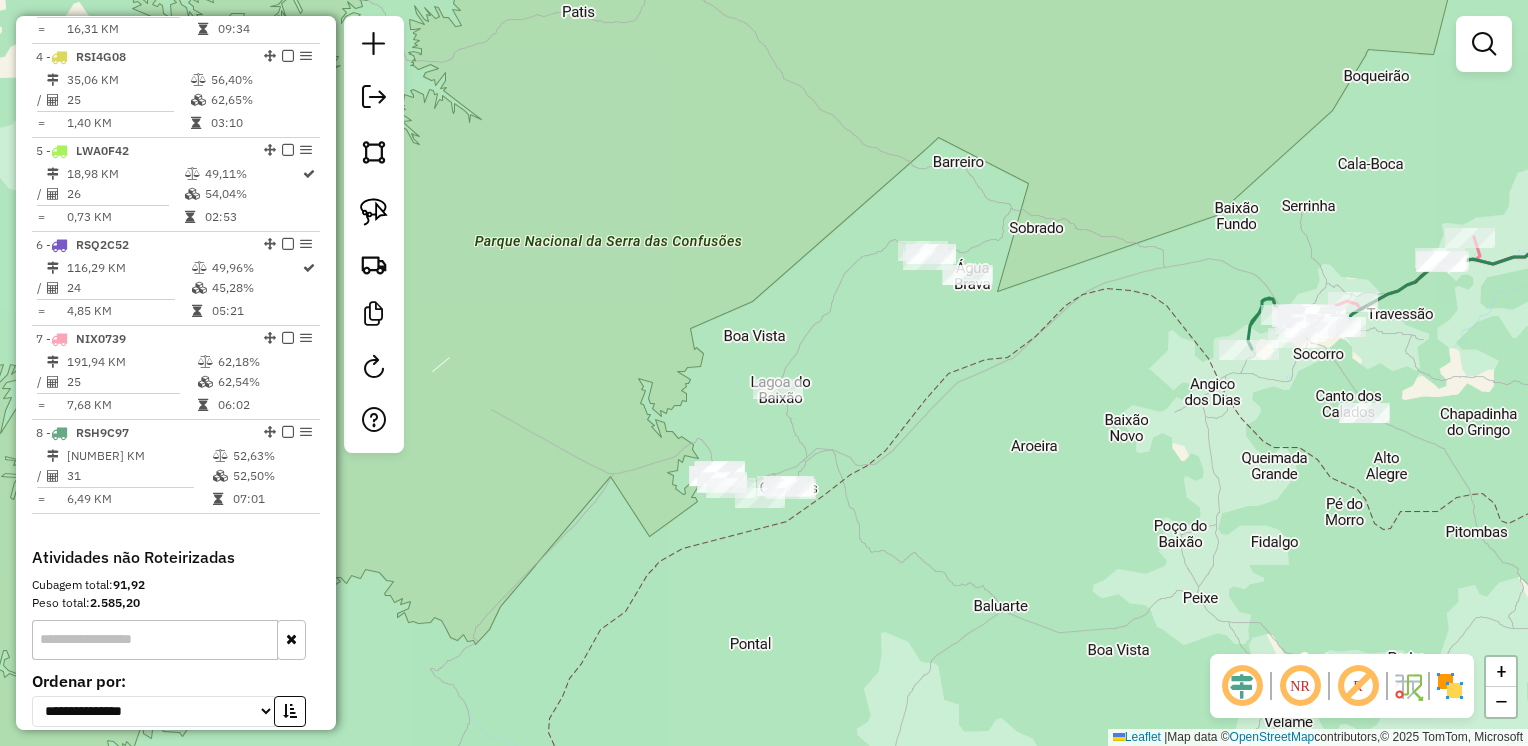 drag, startPoint x: 844, startPoint y: 419, endPoint x: 874, endPoint y: 417, distance: 30.066593 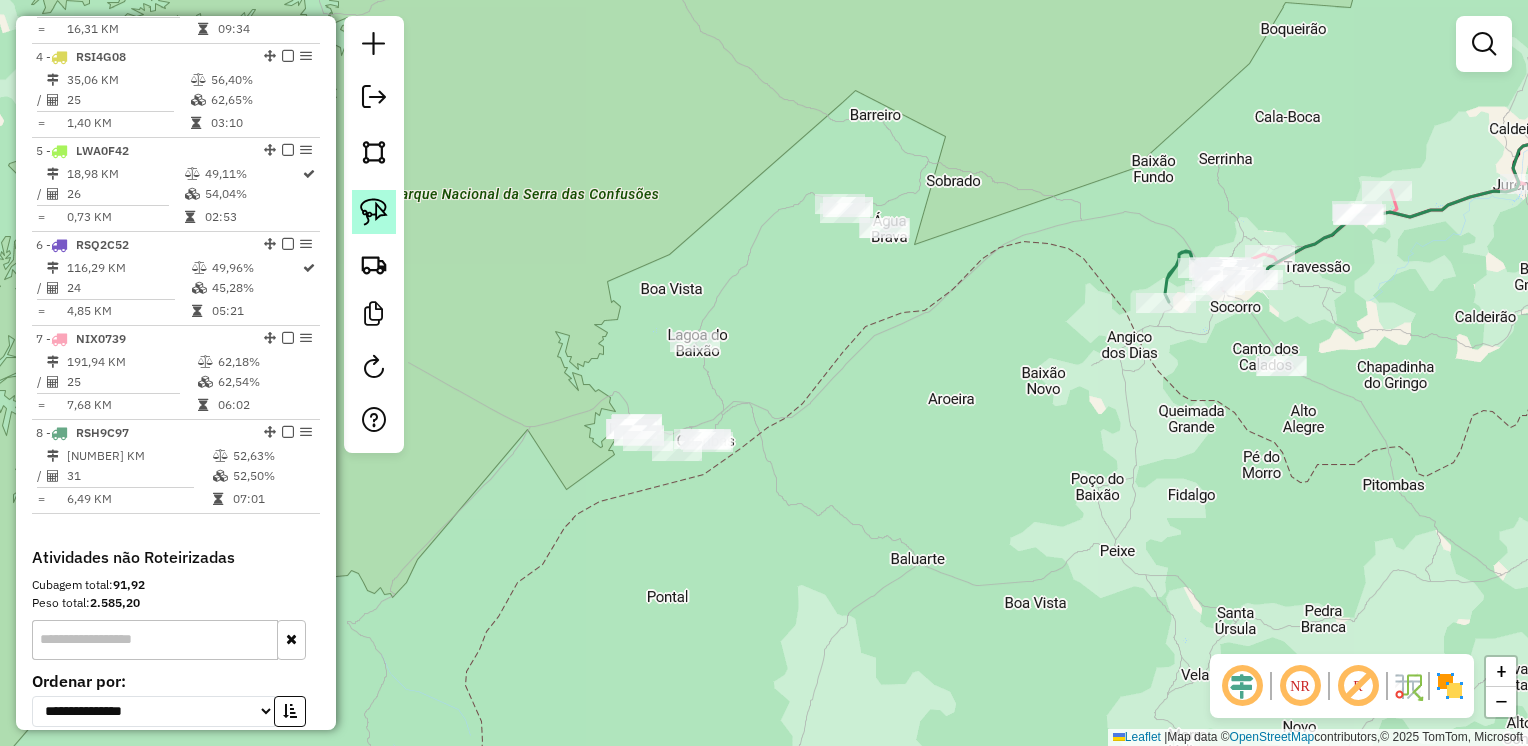 click 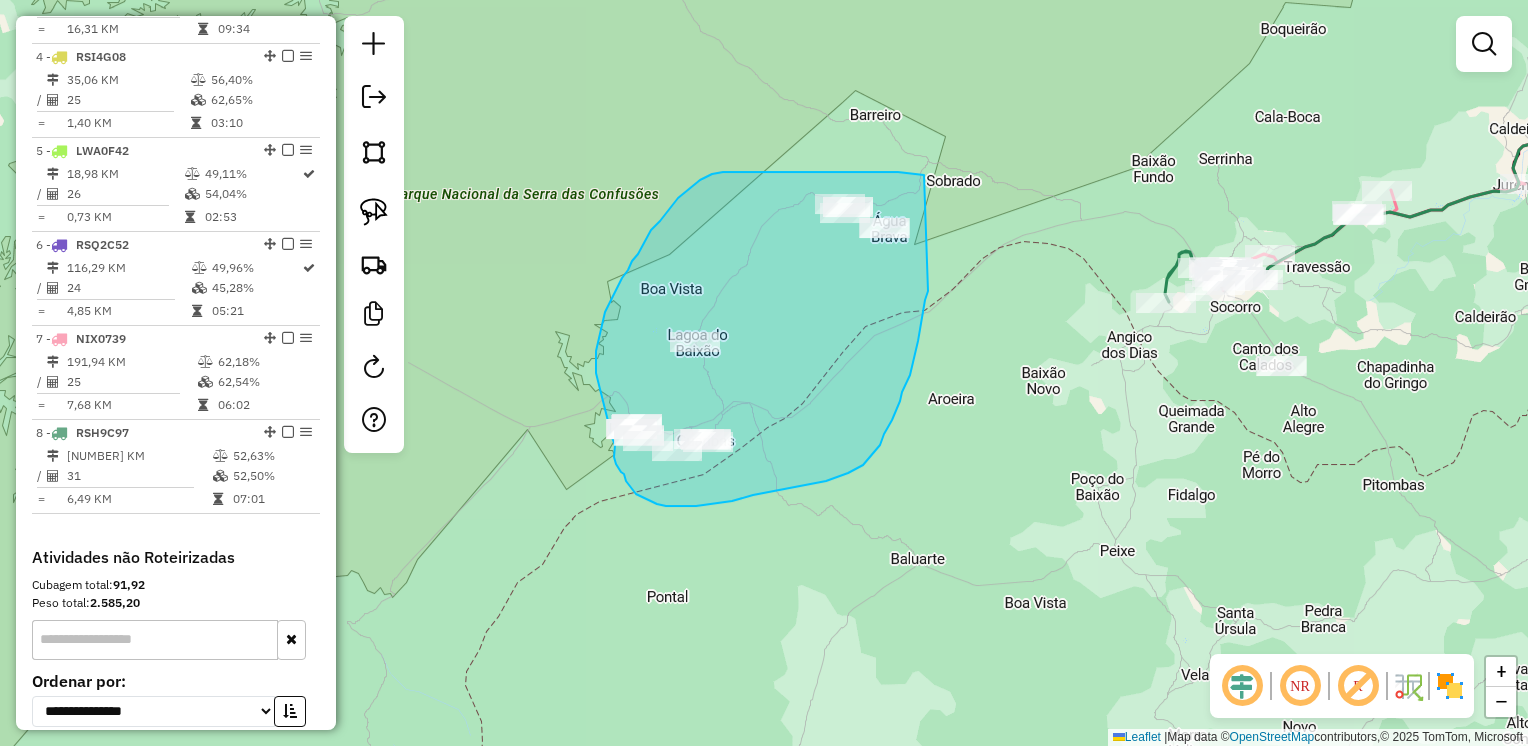 drag, startPoint x: 924, startPoint y: 175, endPoint x: 952, endPoint y: 212, distance: 46.400433 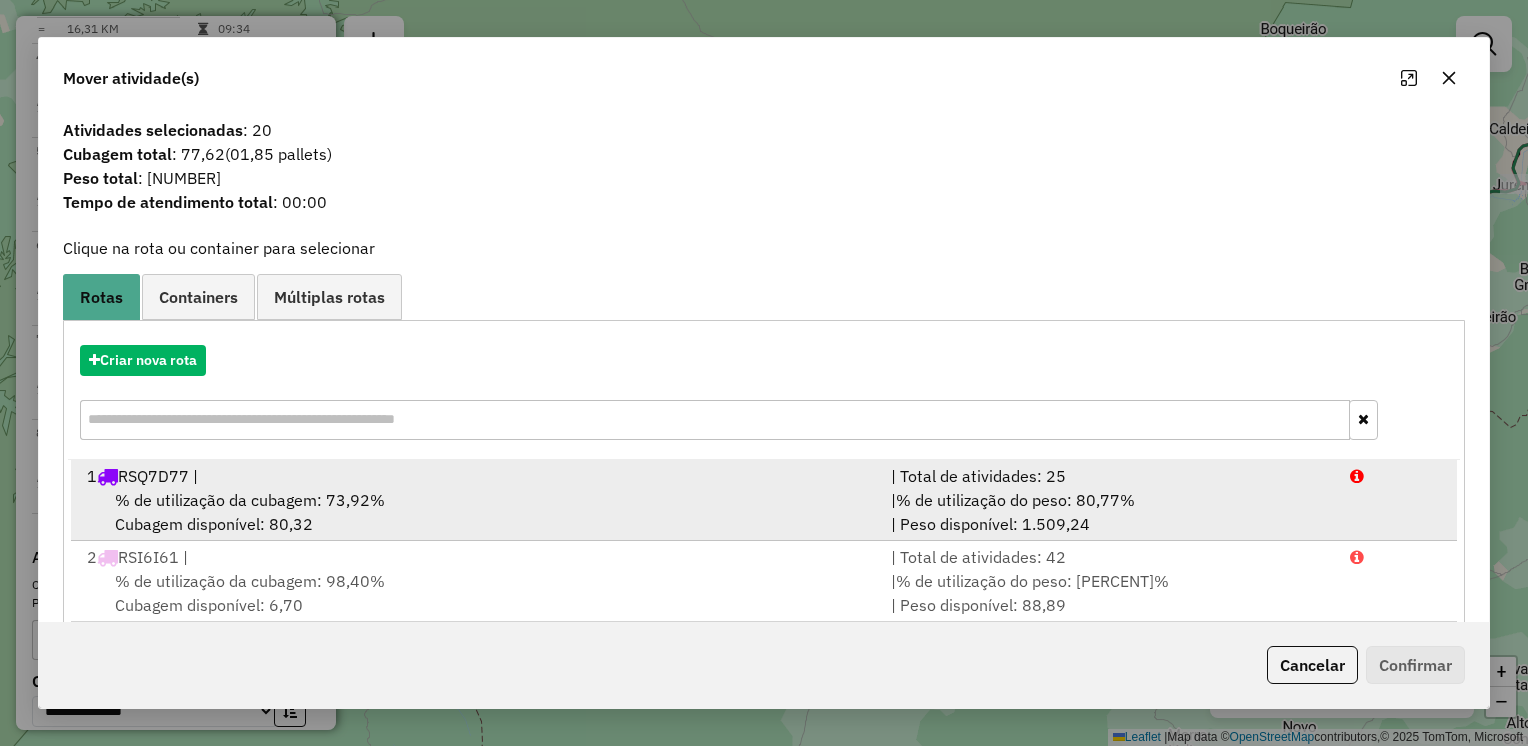 scroll, scrollTop: 246, scrollLeft: 0, axis: vertical 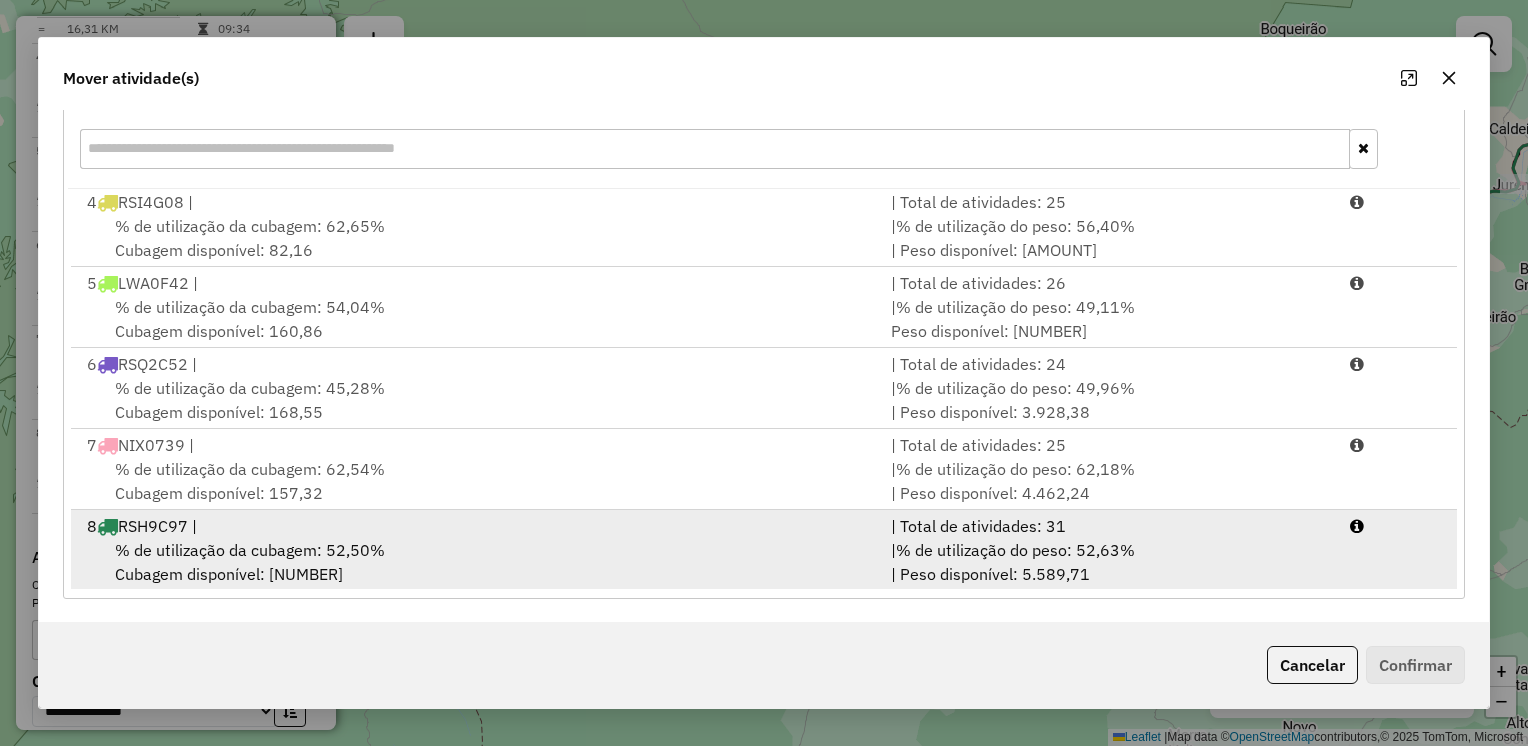 click on "[NUMBER] [PLATE]" at bounding box center (477, 526) 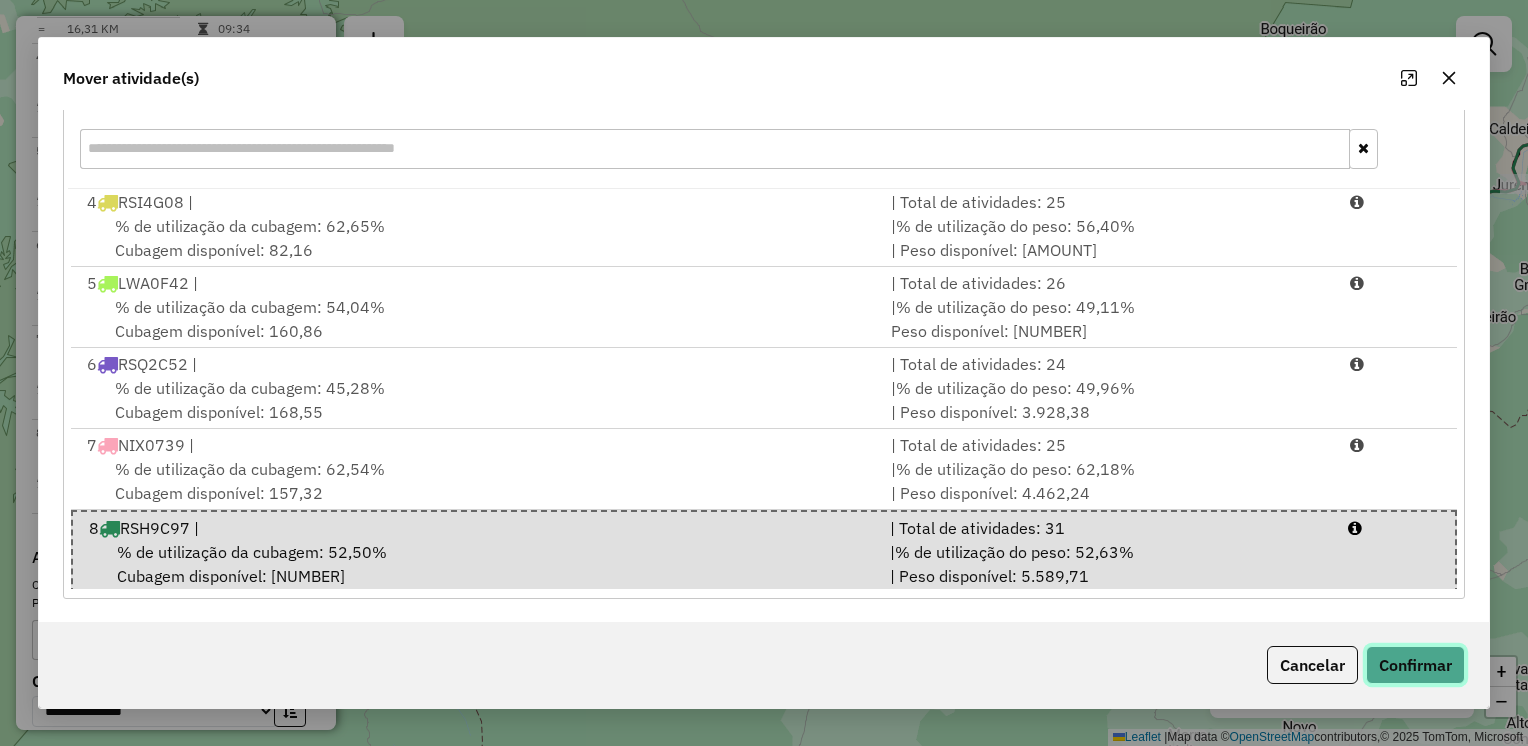 click on "Confirmar" 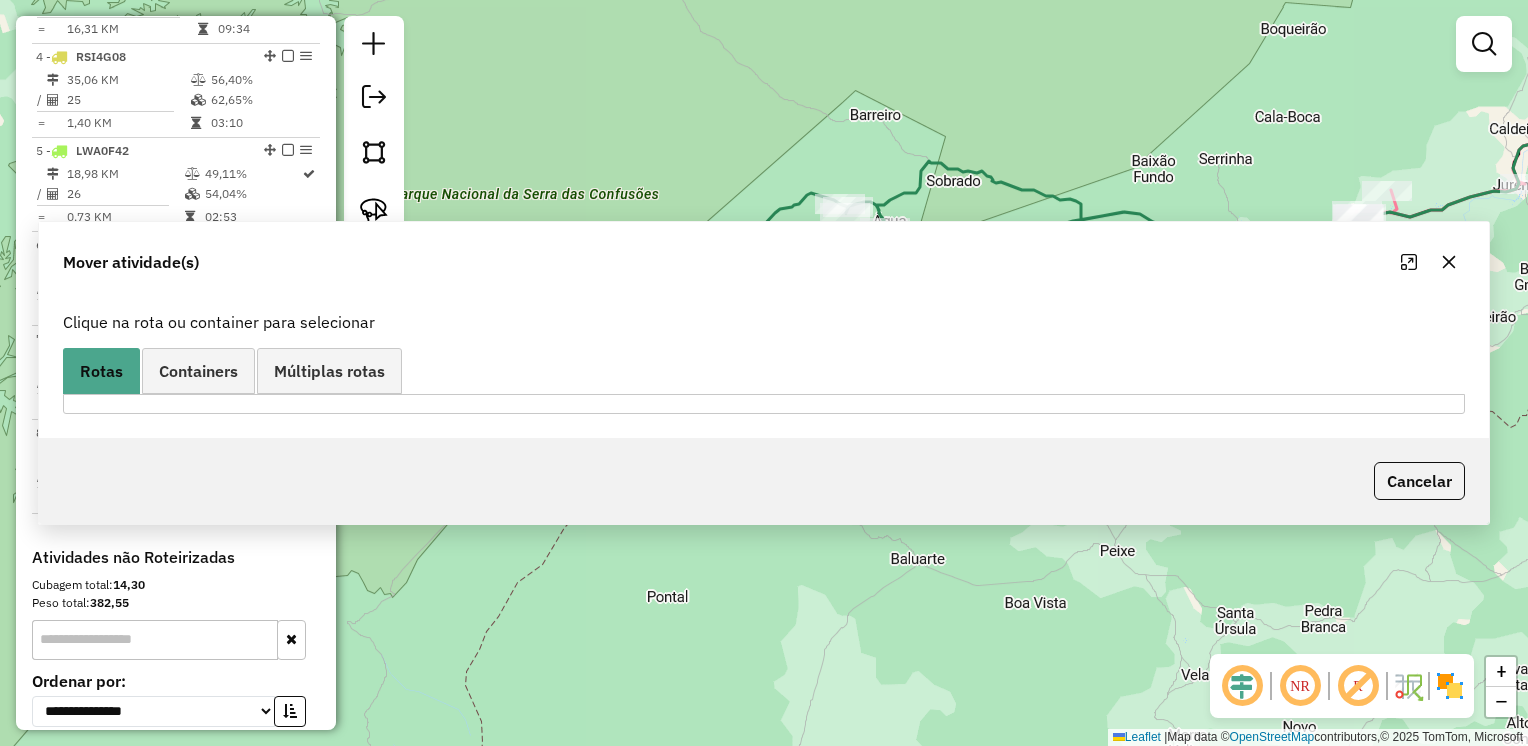 scroll, scrollTop: 0, scrollLeft: 0, axis: both 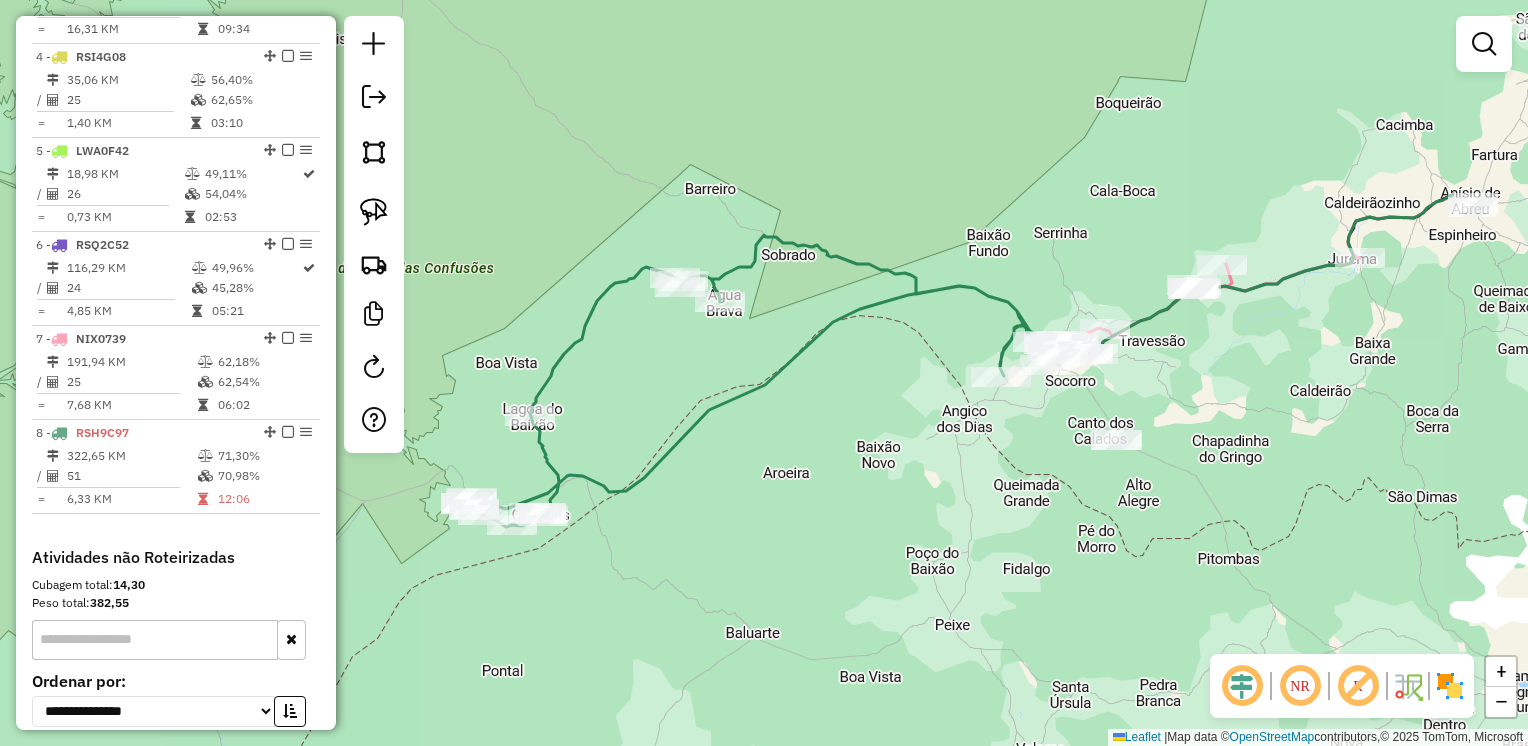 drag, startPoint x: 1483, startPoint y: 339, endPoint x: 1255, endPoint y: 368, distance: 229.8369 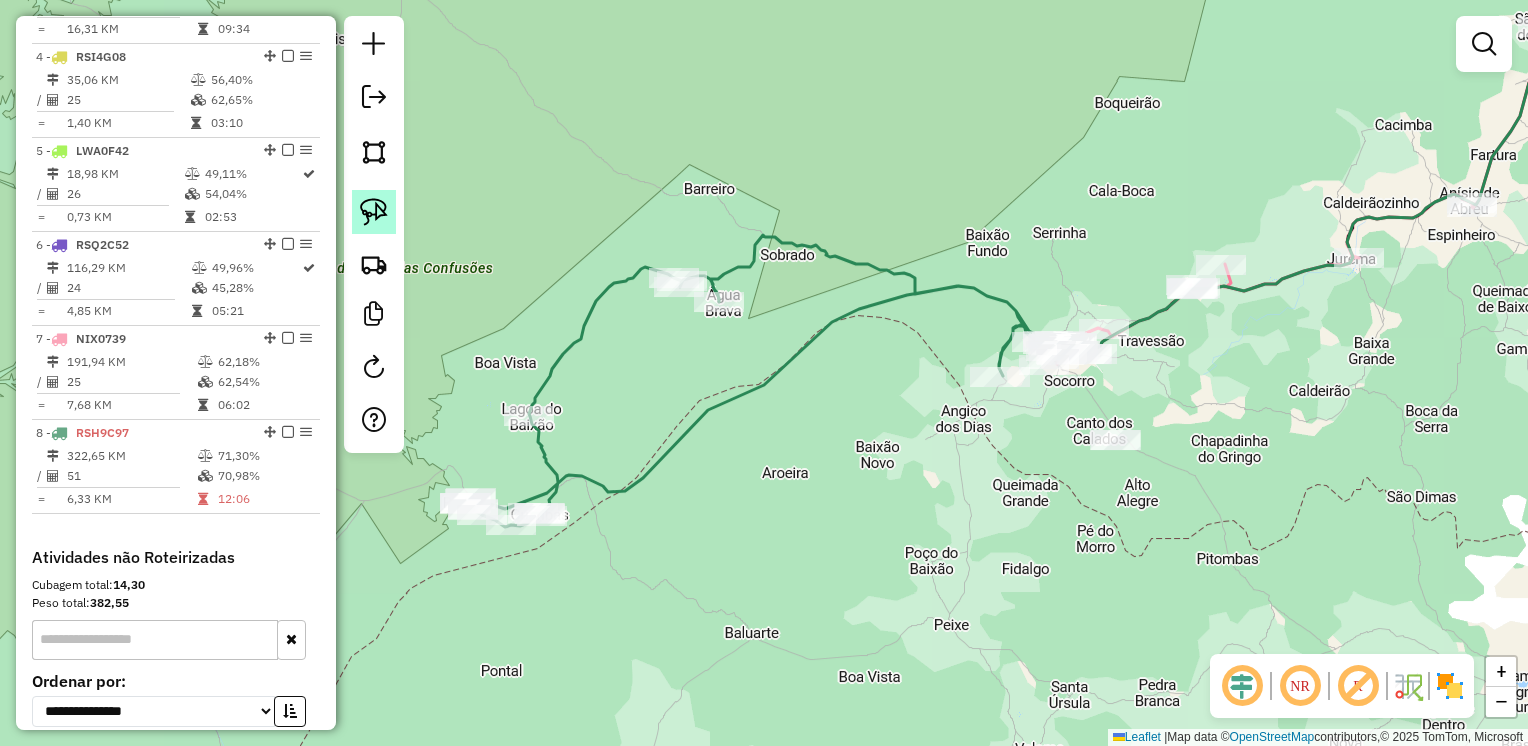 click 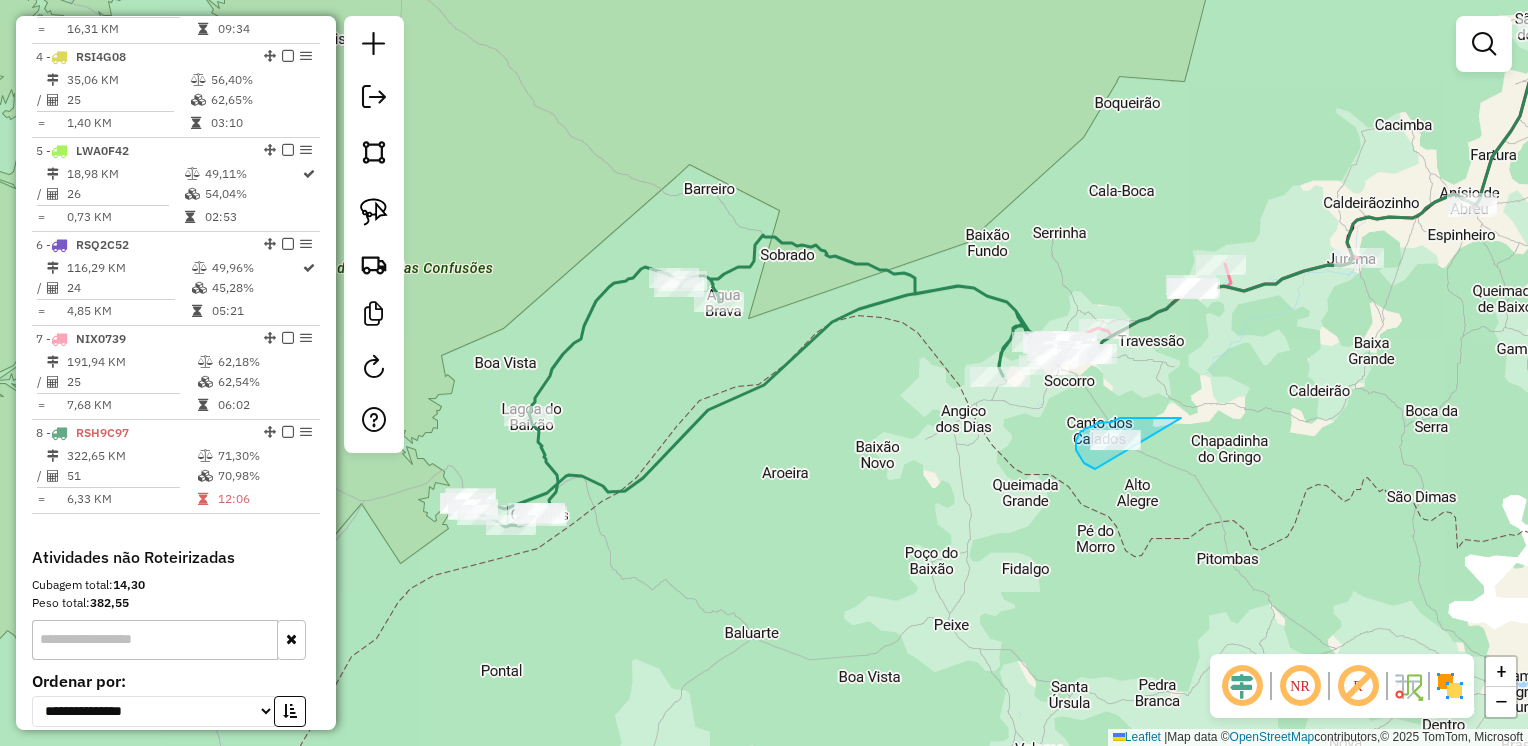 drag, startPoint x: 1169, startPoint y: 418, endPoint x: 1107, endPoint y: 470, distance: 80.919716 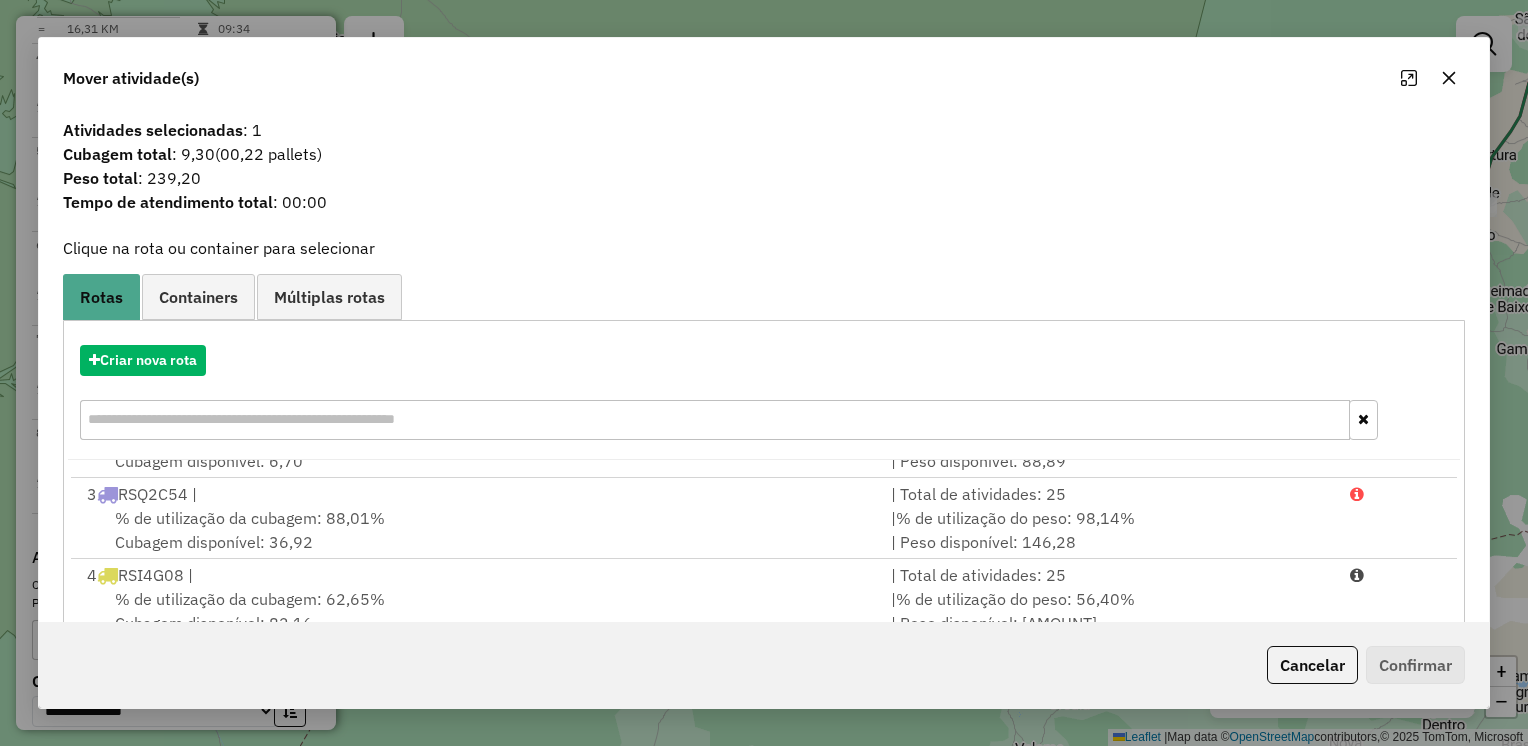 scroll, scrollTop: 246, scrollLeft: 0, axis: vertical 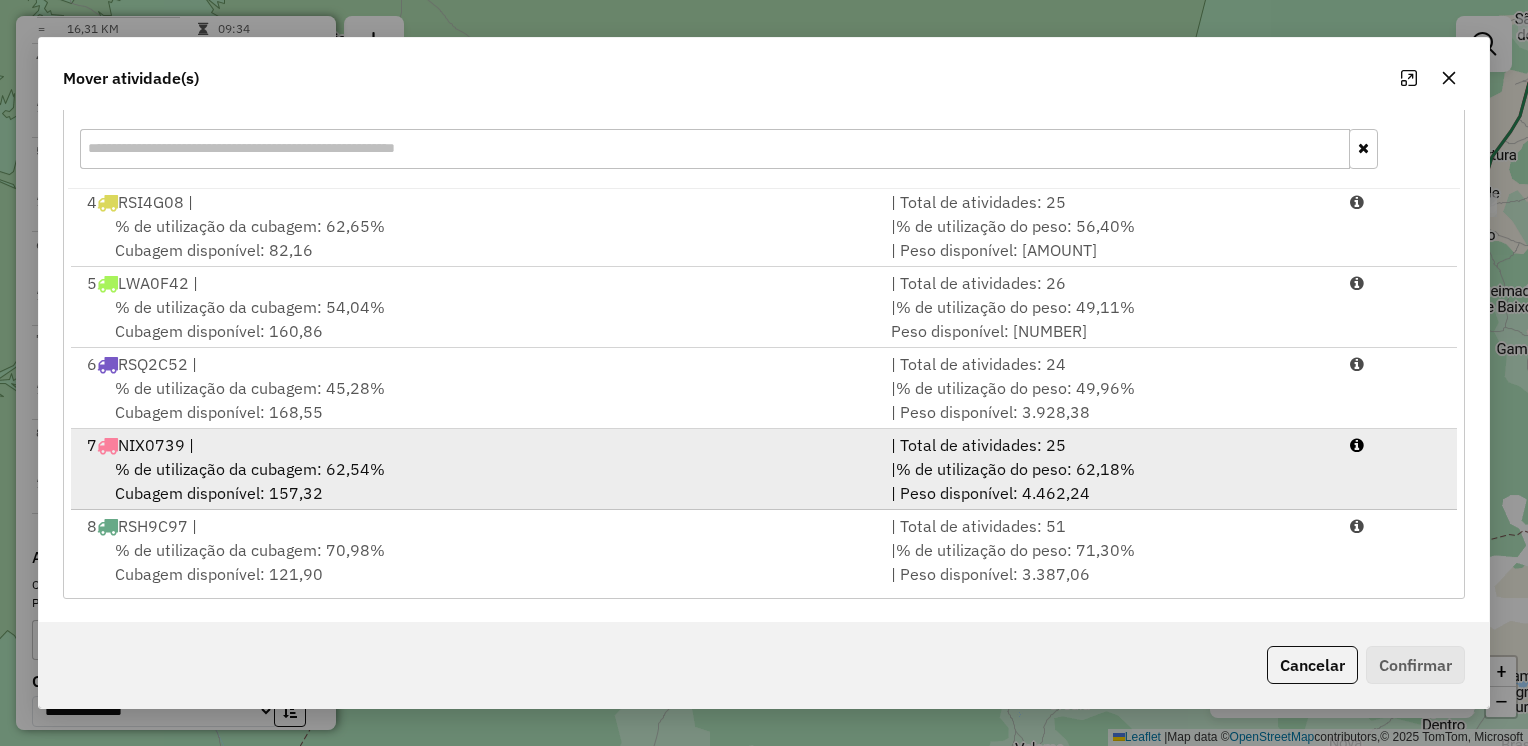 click on "% de utilização da cubagem: 62,54%  Cubagem disponível: 157,32" at bounding box center [477, 481] 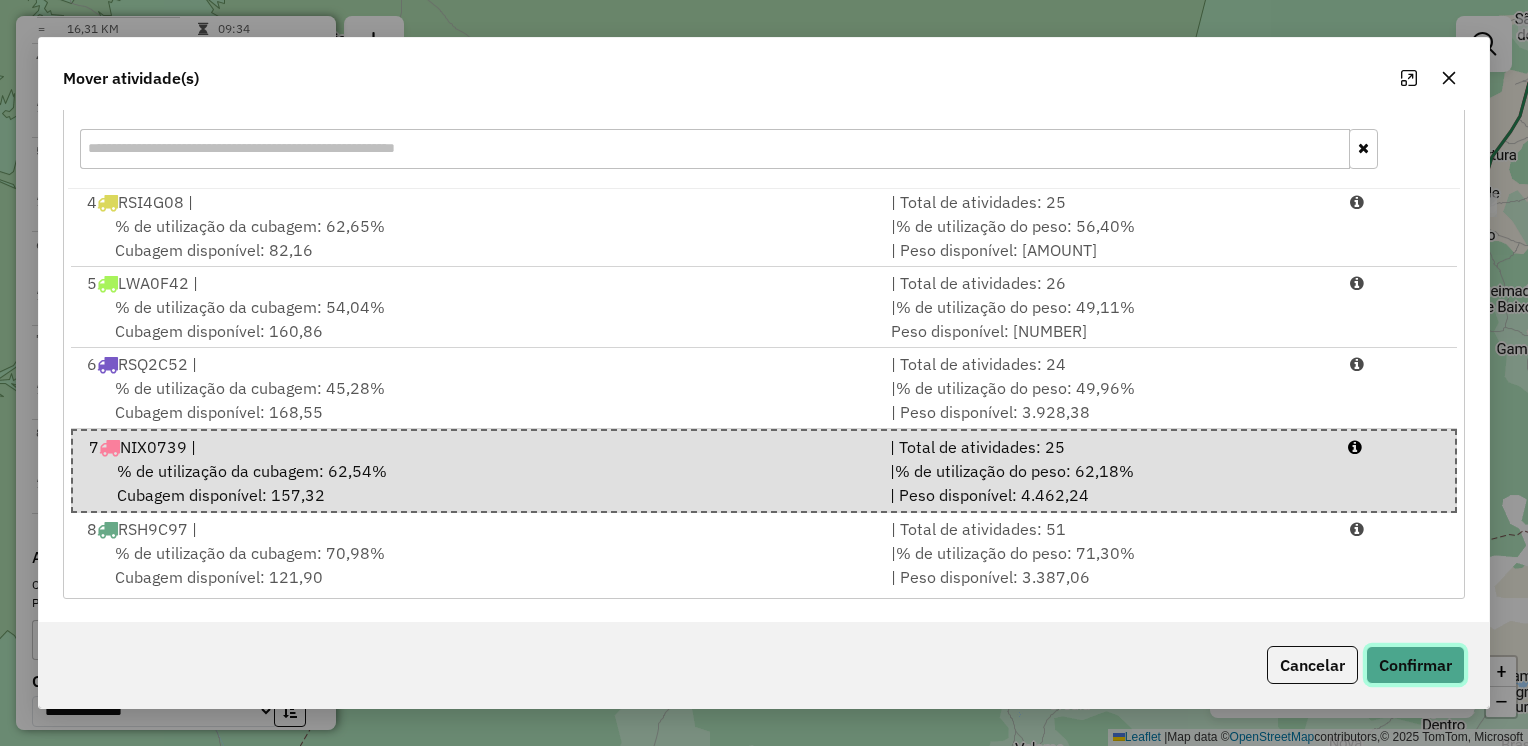 click on "Confirmar" 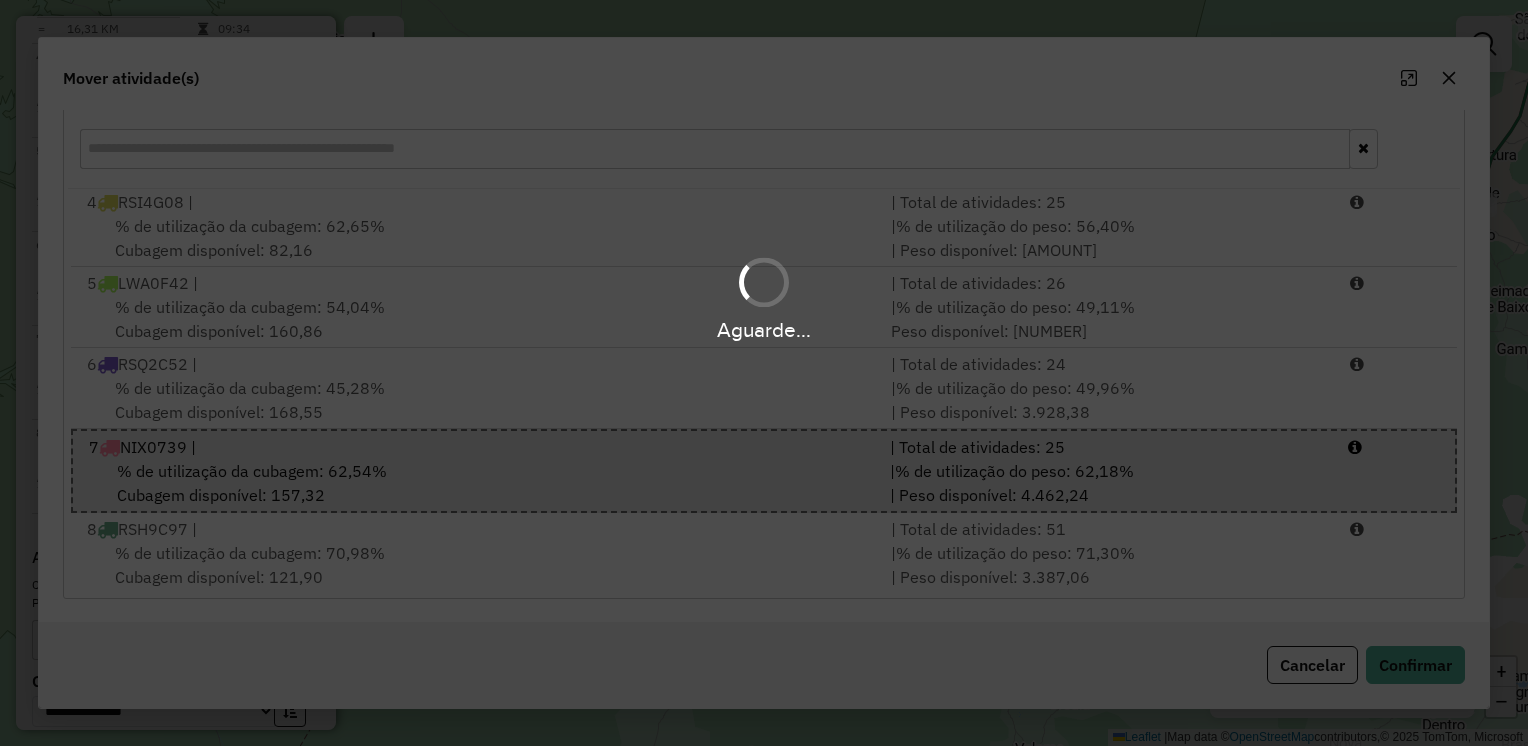 scroll, scrollTop: 0, scrollLeft: 0, axis: both 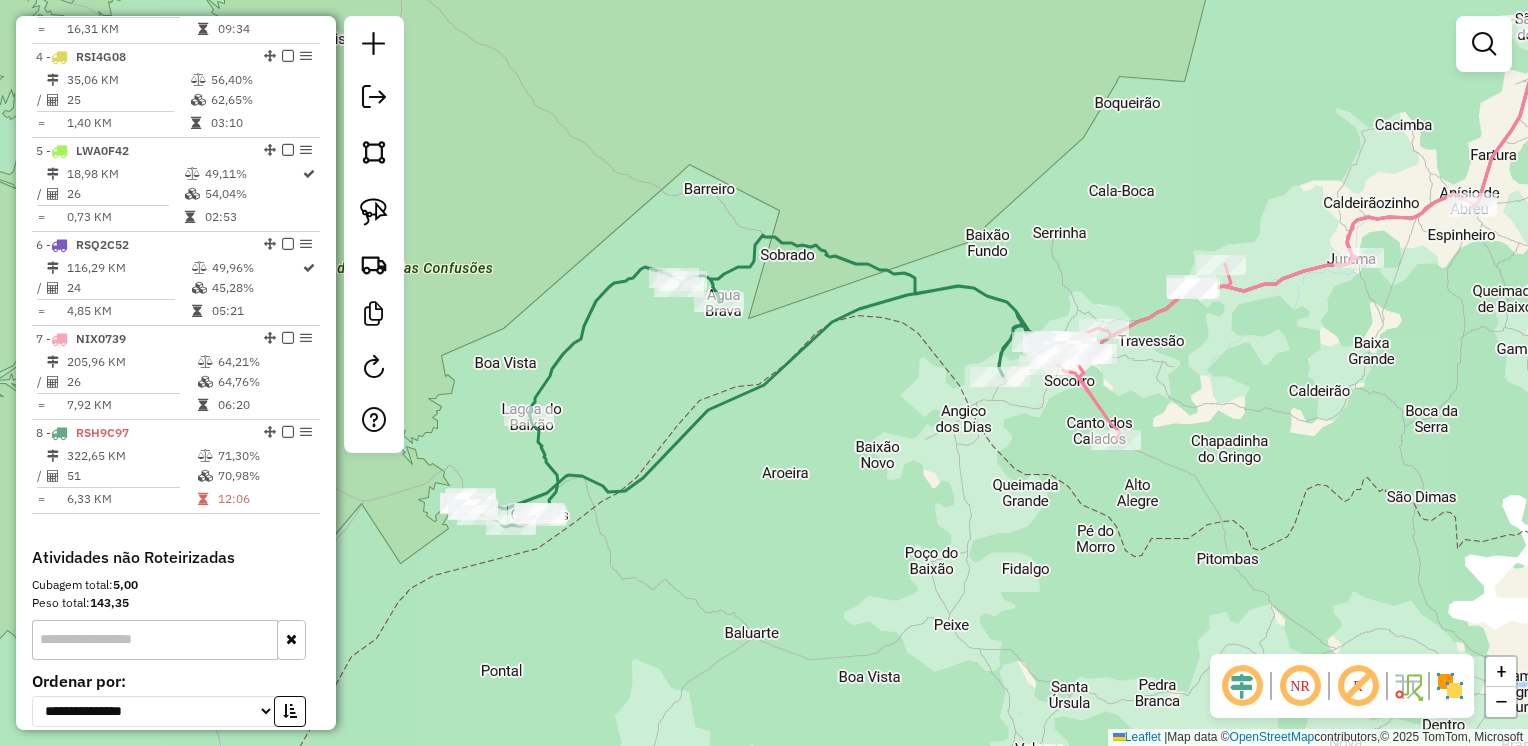 click on "Janela de atendimento Grade de atendimento Capacidade Transportadoras Veículos Cliente Pedidos  Rotas Selecione os dias de semana para filtrar as janelas de atendimento  Seg   Ter   Qua   Qui   Sex   Sáb   Dom  Informe o período da janela de atendimento: De: Até:  Filtrar exatamente a janela do cliente  Considerar janela de atendimento padrão  Selecione os dias de semana para filtrar as grades de atendimento  Seg   Ter   Qua   Qui   Sex   Sáb   Dom   Considerar clientes sem dia de atendimento cadastrado  Clientes fora do dia de atendimento selecionado Filtrar as atividades entre os valores definidos abaixo:  Peso mínimo:   Peso máximo:   Cubagem mínima:   Cubagem máxima:   De:   Até:  Filtrar as atividades entre o tempo de atendimento definido abaixo:  De:   Até:   Considerar capacidade total dos clientes não roteirizados Transportadora: Selecione um ou mais itens Tipo de veículo: Selecione um ou mais itens Veículo: Selecione um ou mais itens Motorista: Selecione um ou mais itens Nome: Rótulo:" 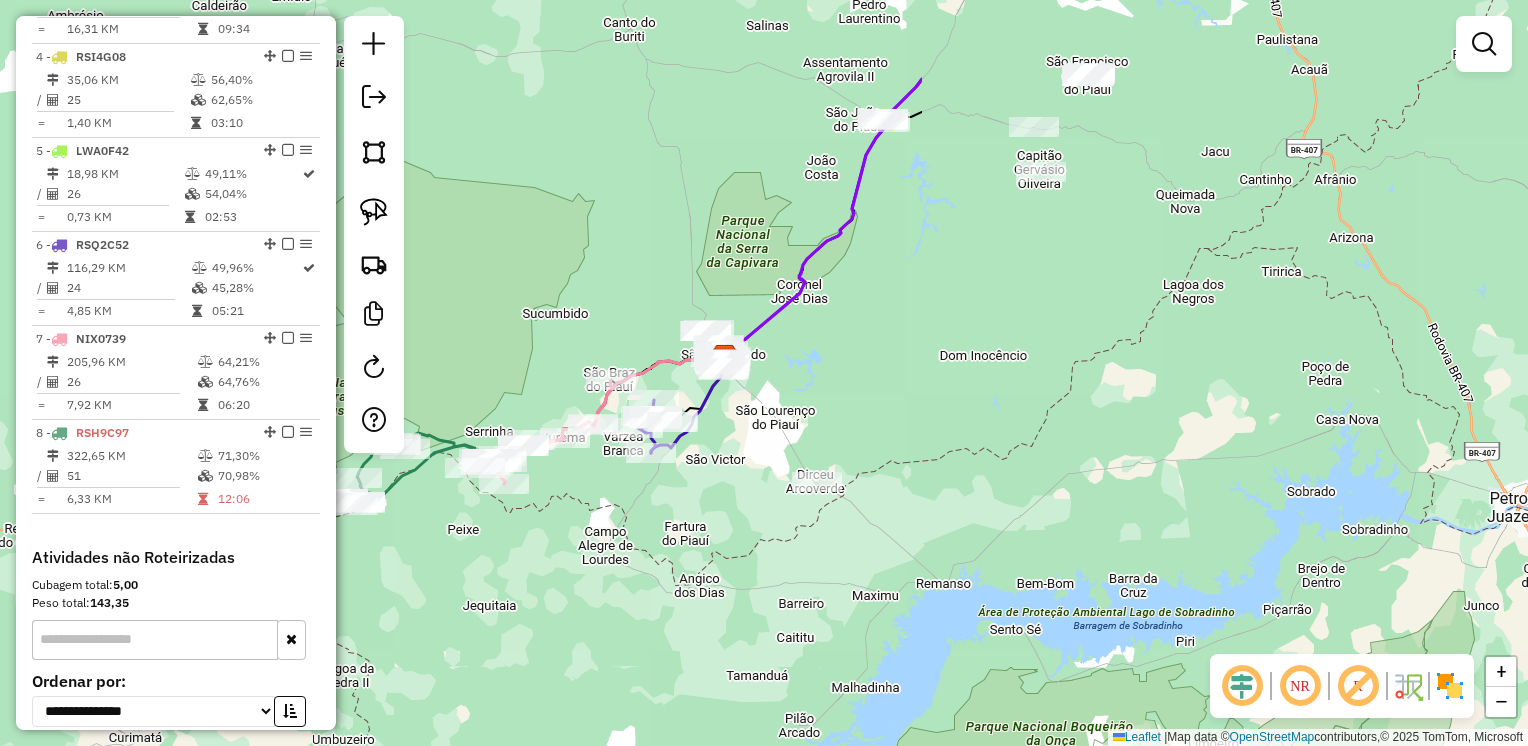 drag, startPoint x: 1253, startPoint y: 426, endPoint x: 584, endPoint y: 456, distance: 669.6723 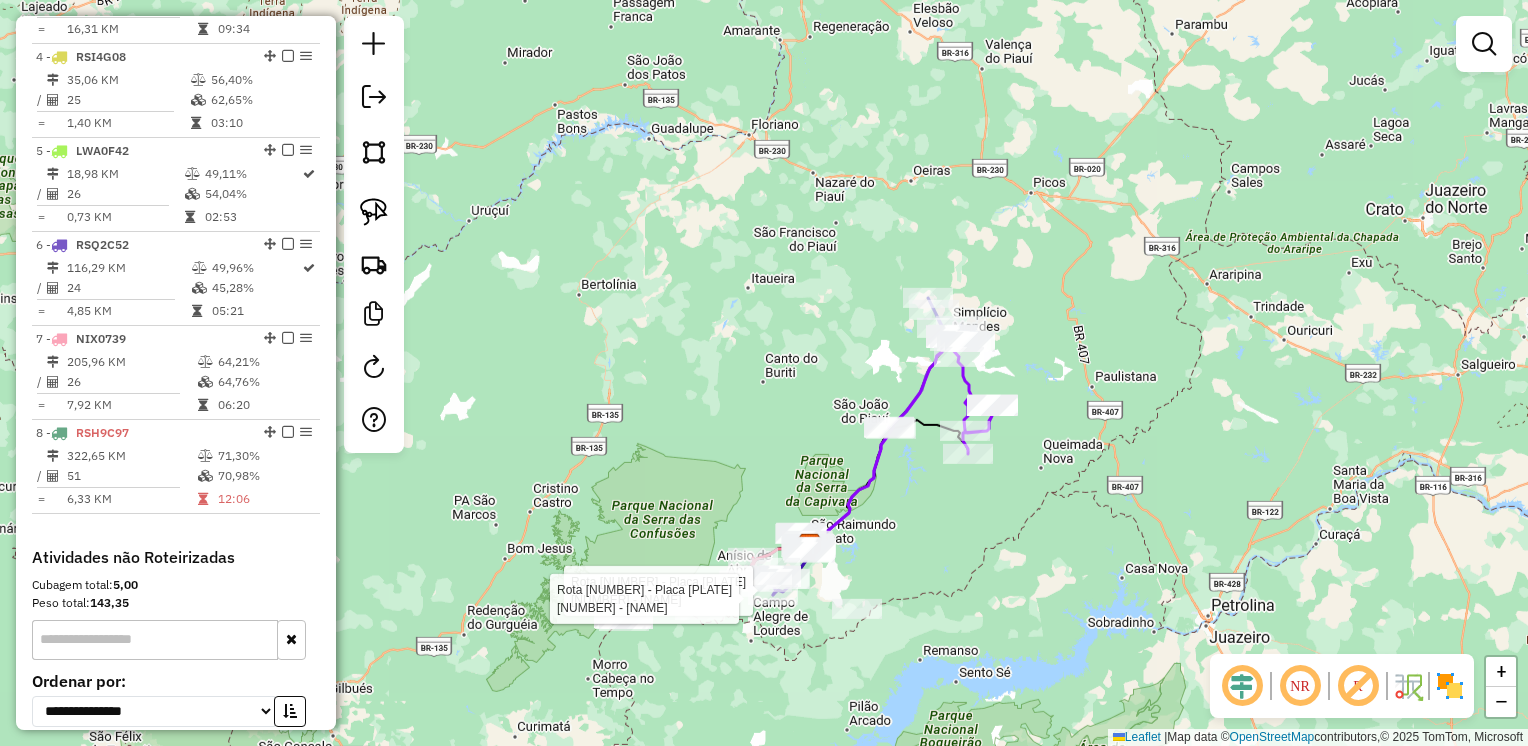 drag, startPoint x: 1189, startPoint y: 306, endPoint x: 1040, endPoint y: 522, distance: 262.4062 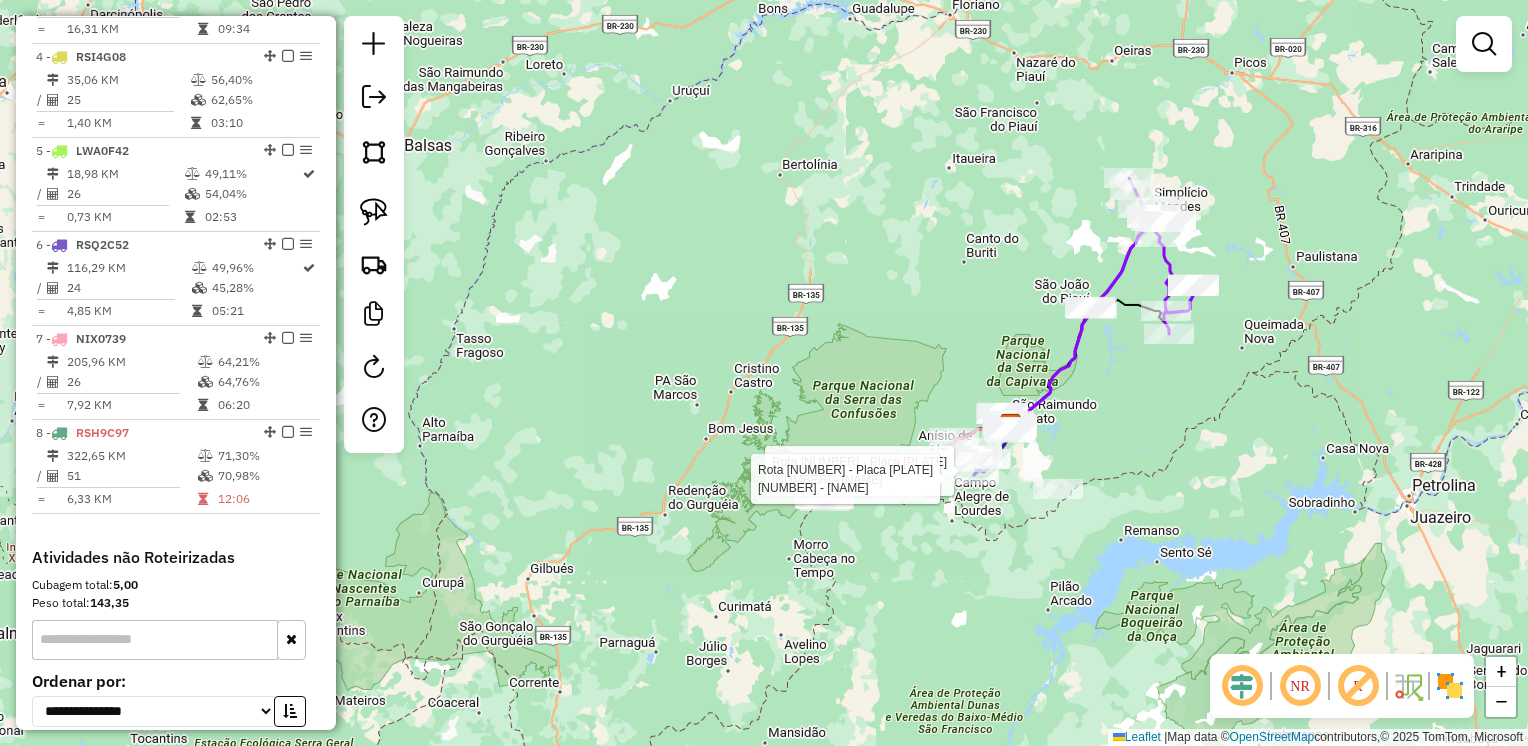 drag, startPoint x: 1005, startPoint y: 488, endPoint x: 1200, endPoint y: 372, distance: 226.89424 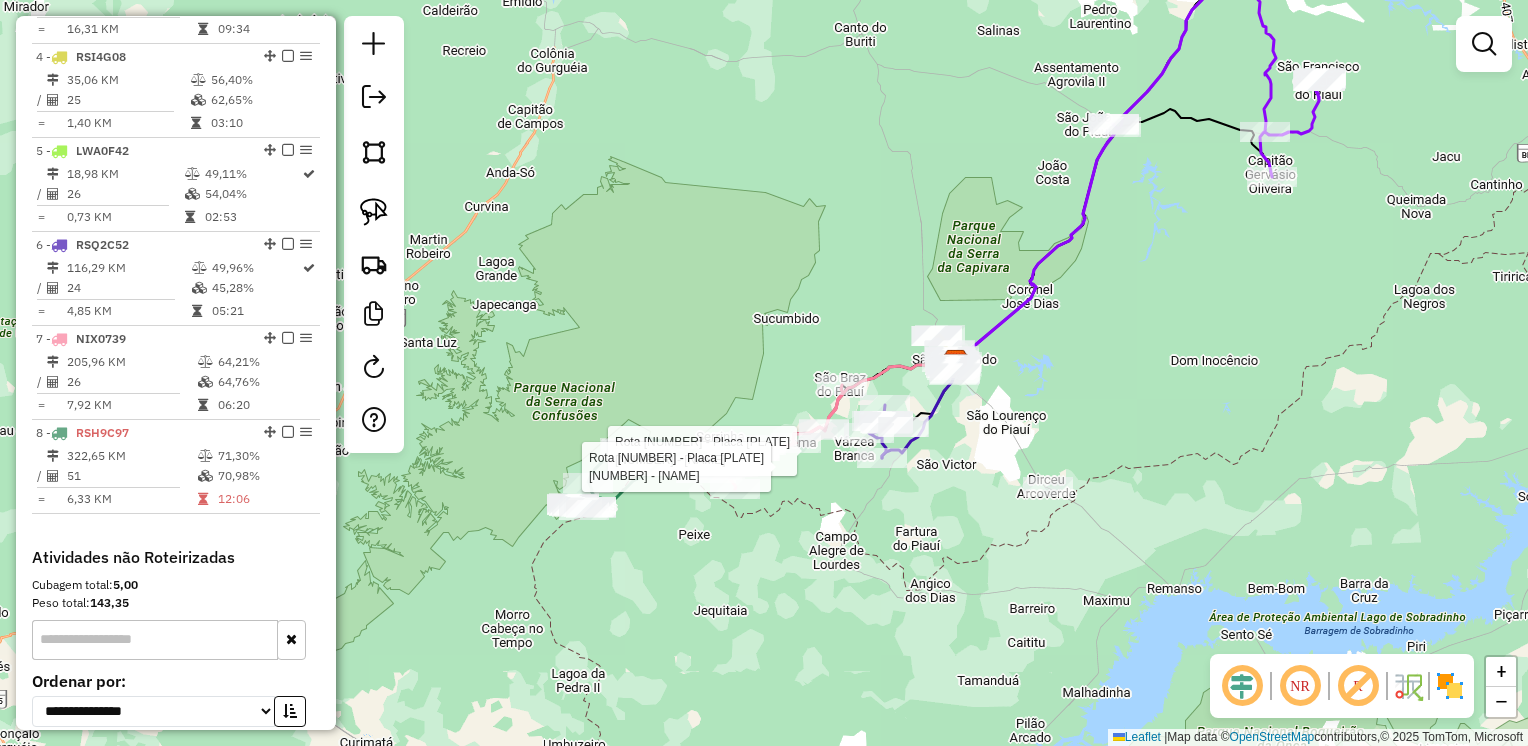 drag, startPoint x: 934, startPoint y: 409, endPoint x: 707, endPoint y: 226, distance: 291.57846 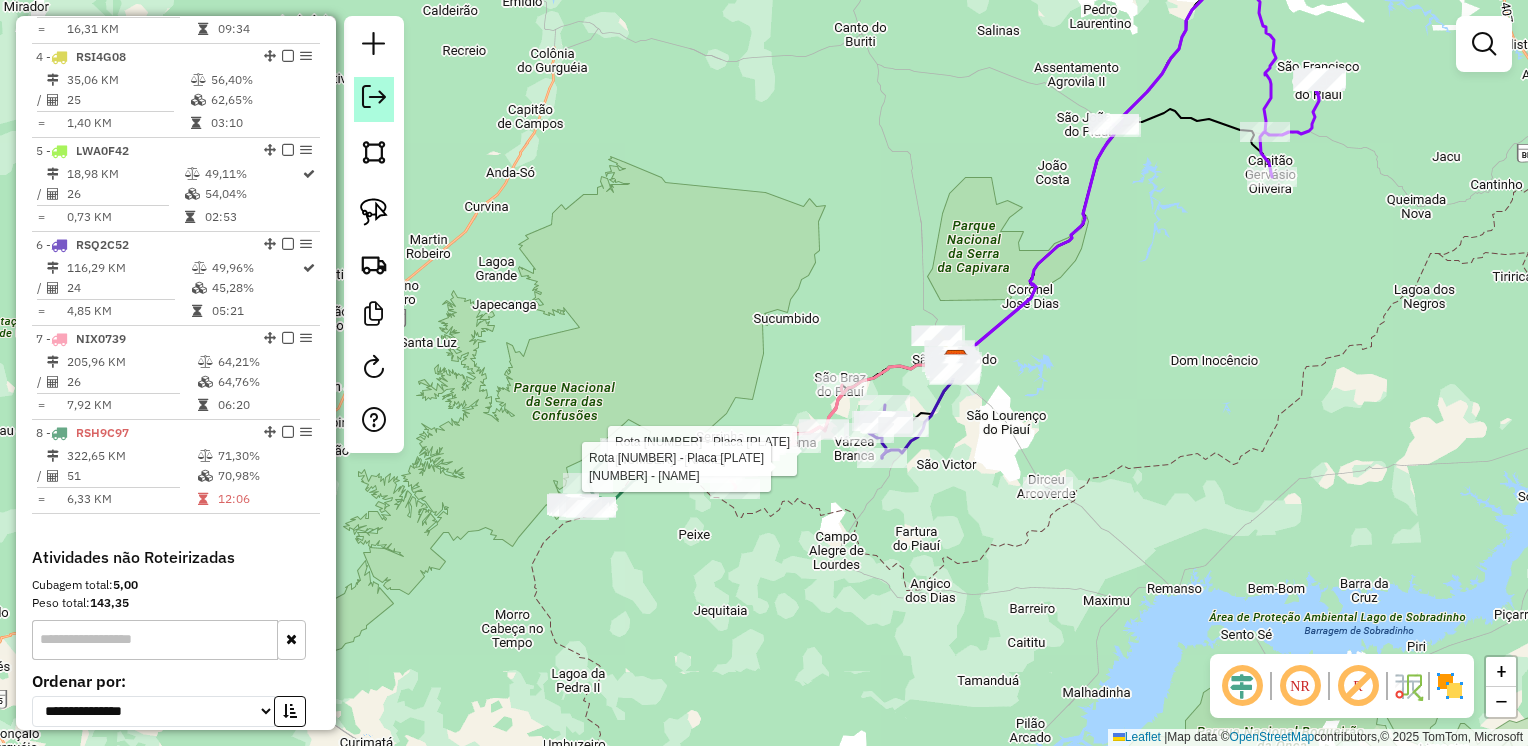 click 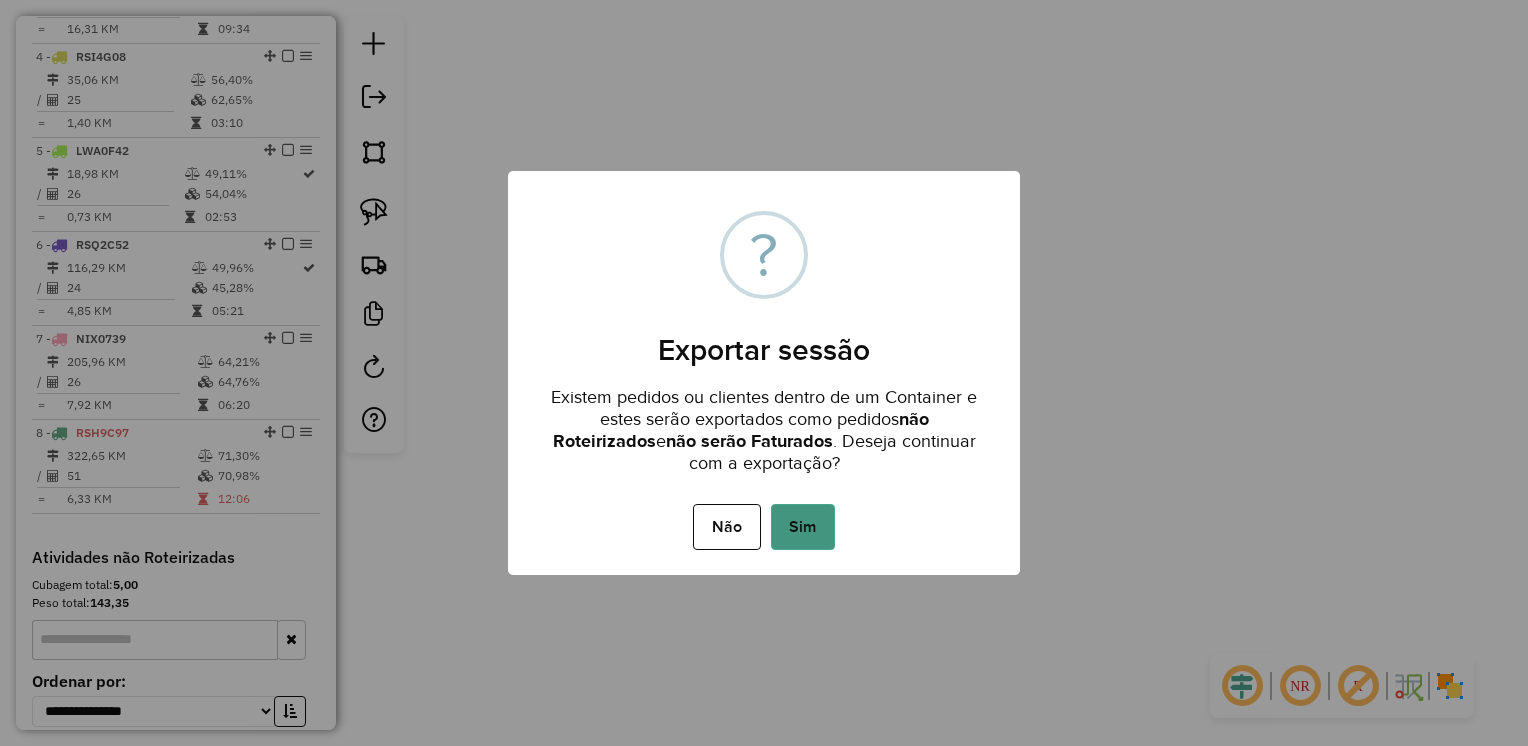 click on "Sim" at bounding box center [803, 527] 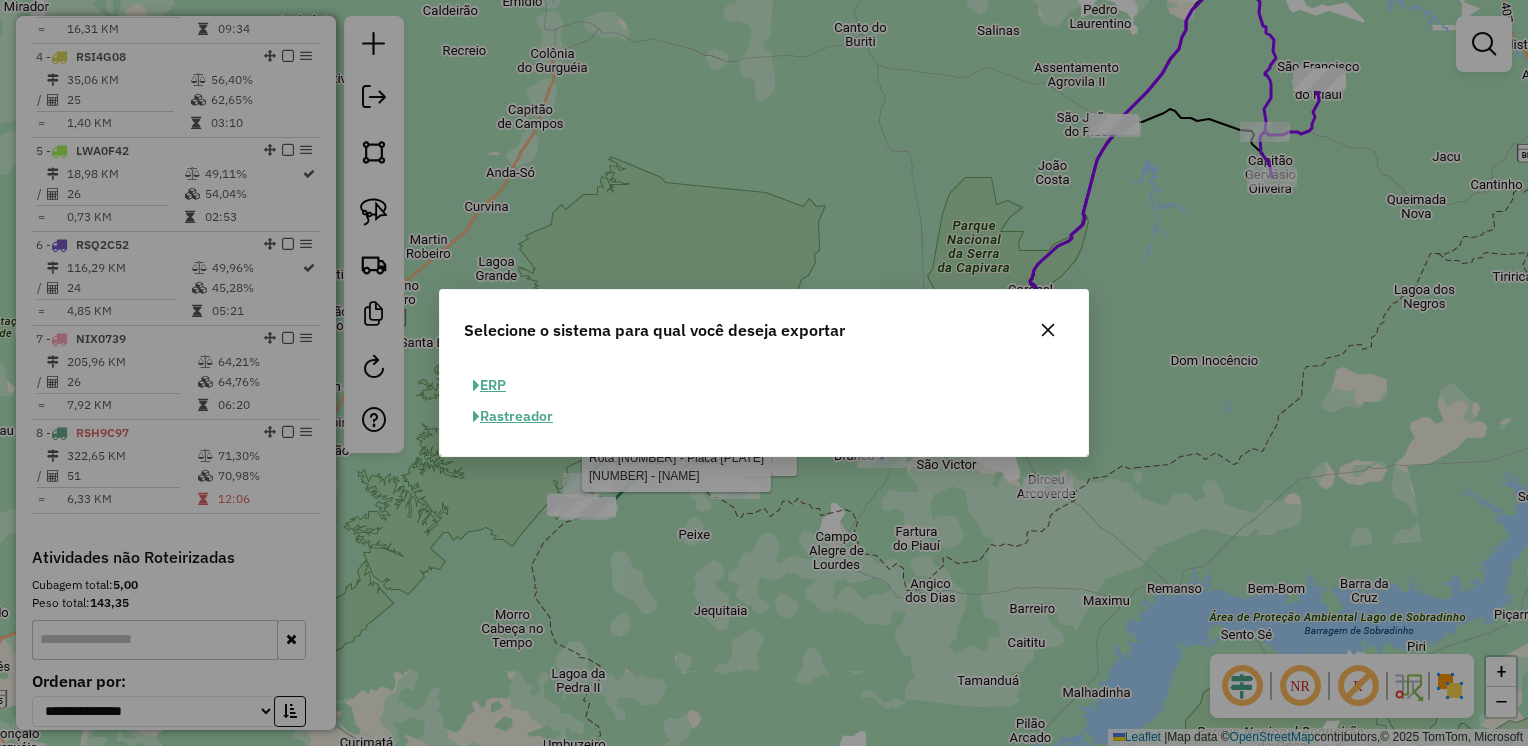 click on "ERP" 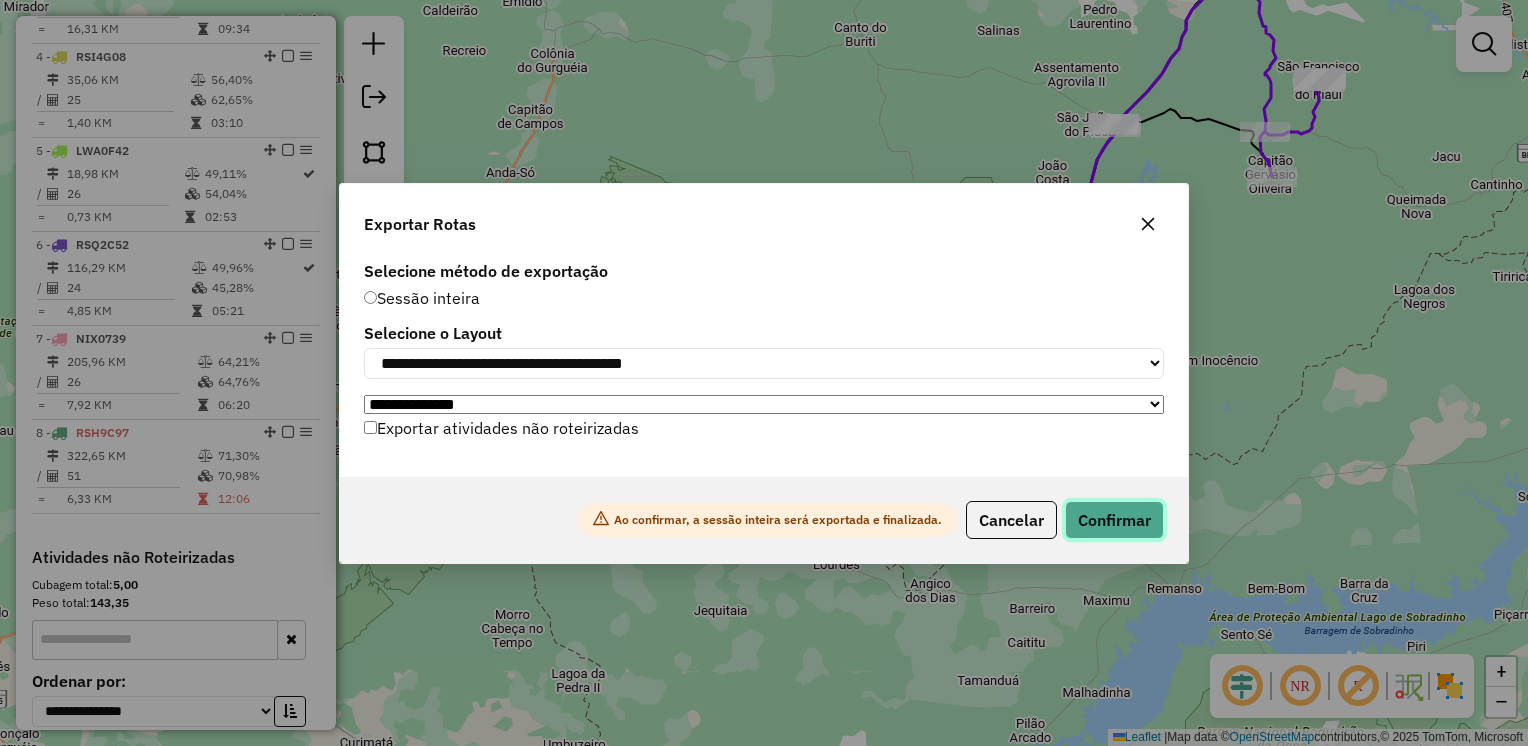 click on "Confirmar" 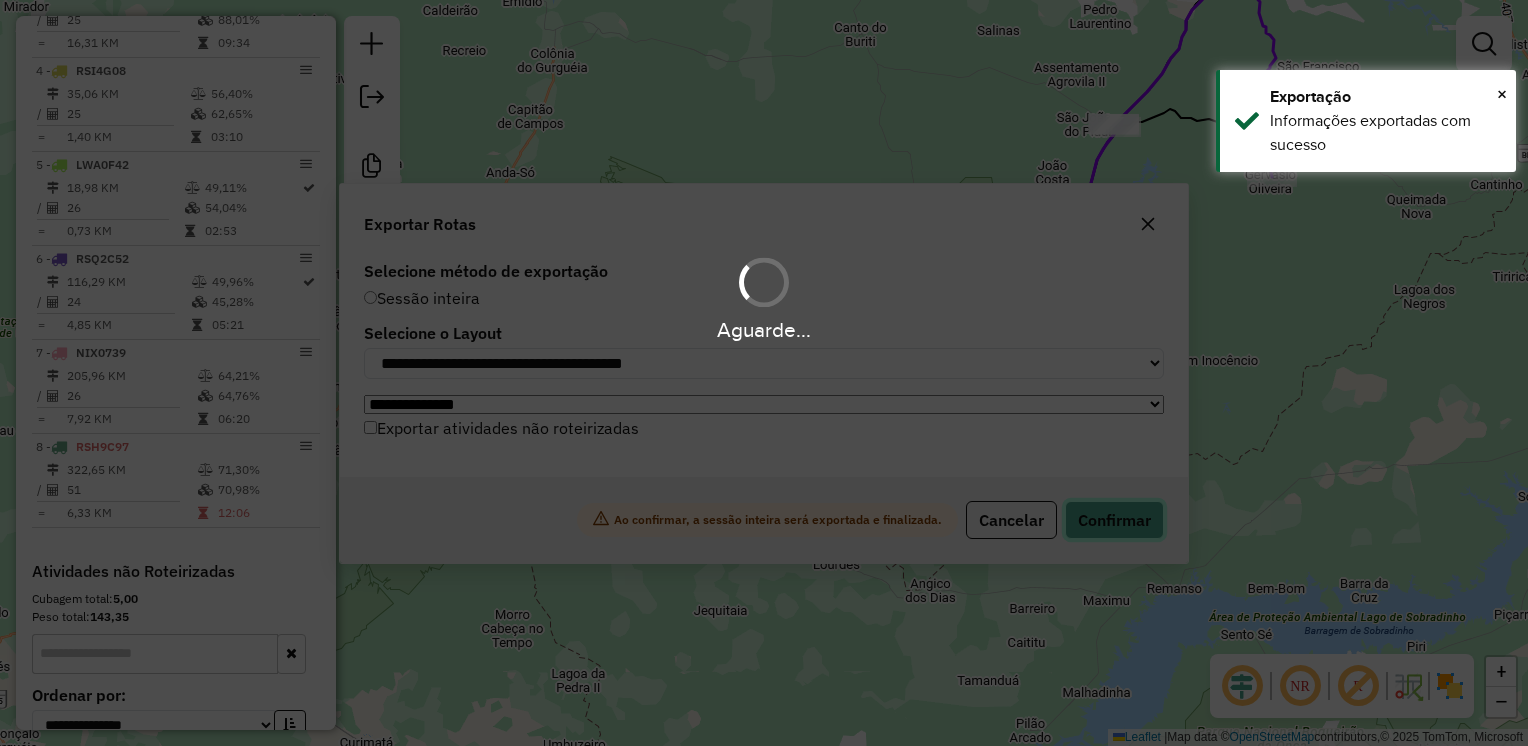 scroll, scrollTop: 1041, scrollLeft: 0, axis: vertical 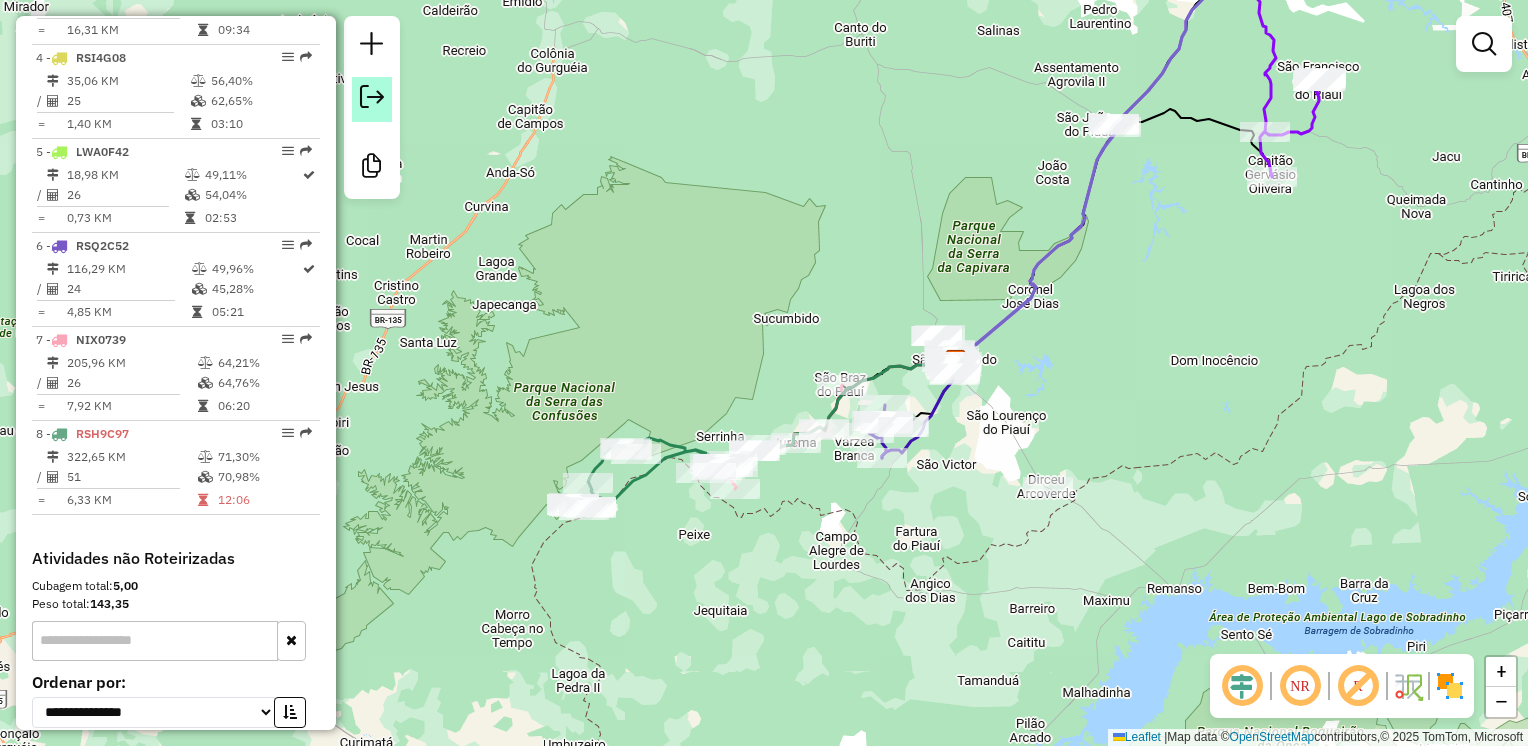 click 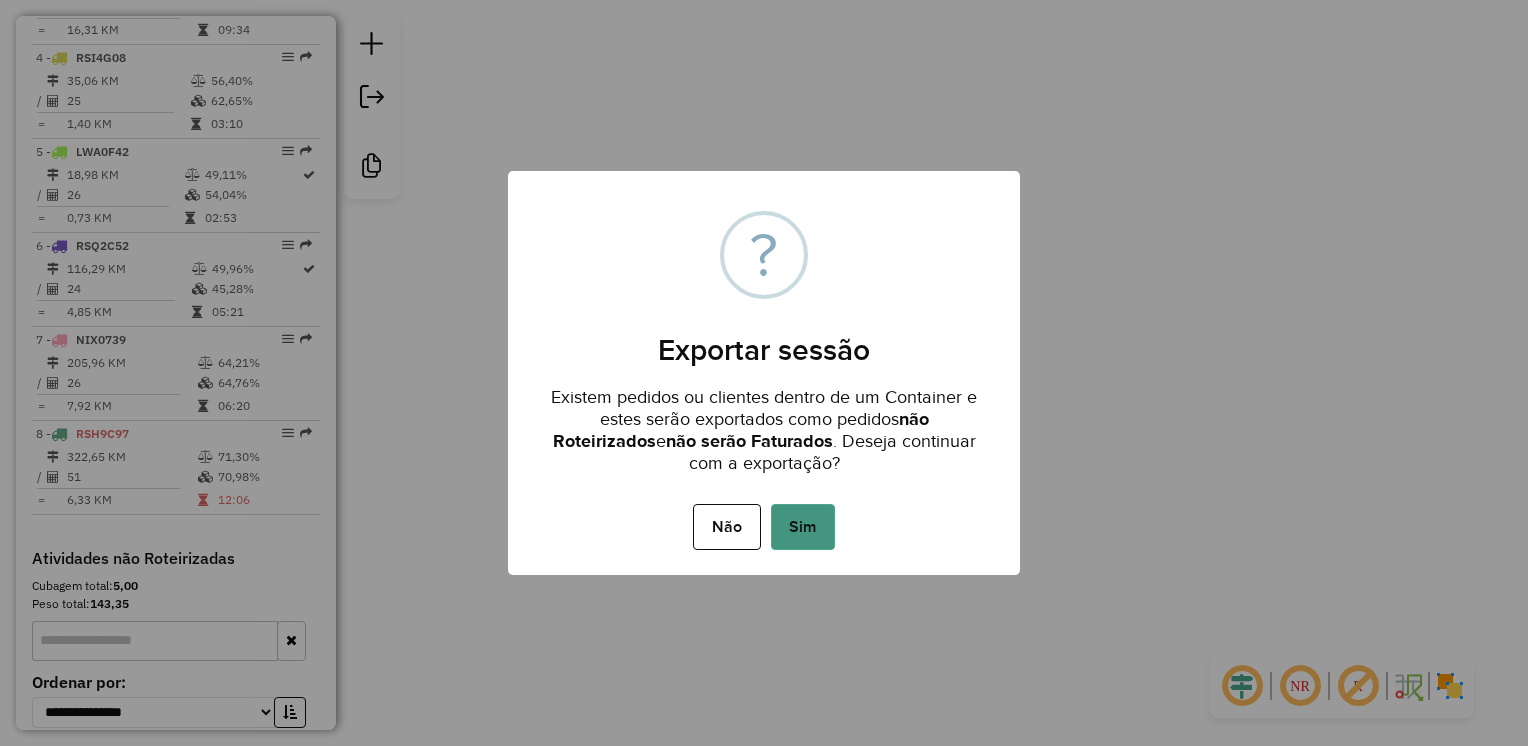 click on "Sim" at bounding box center (803, 527) 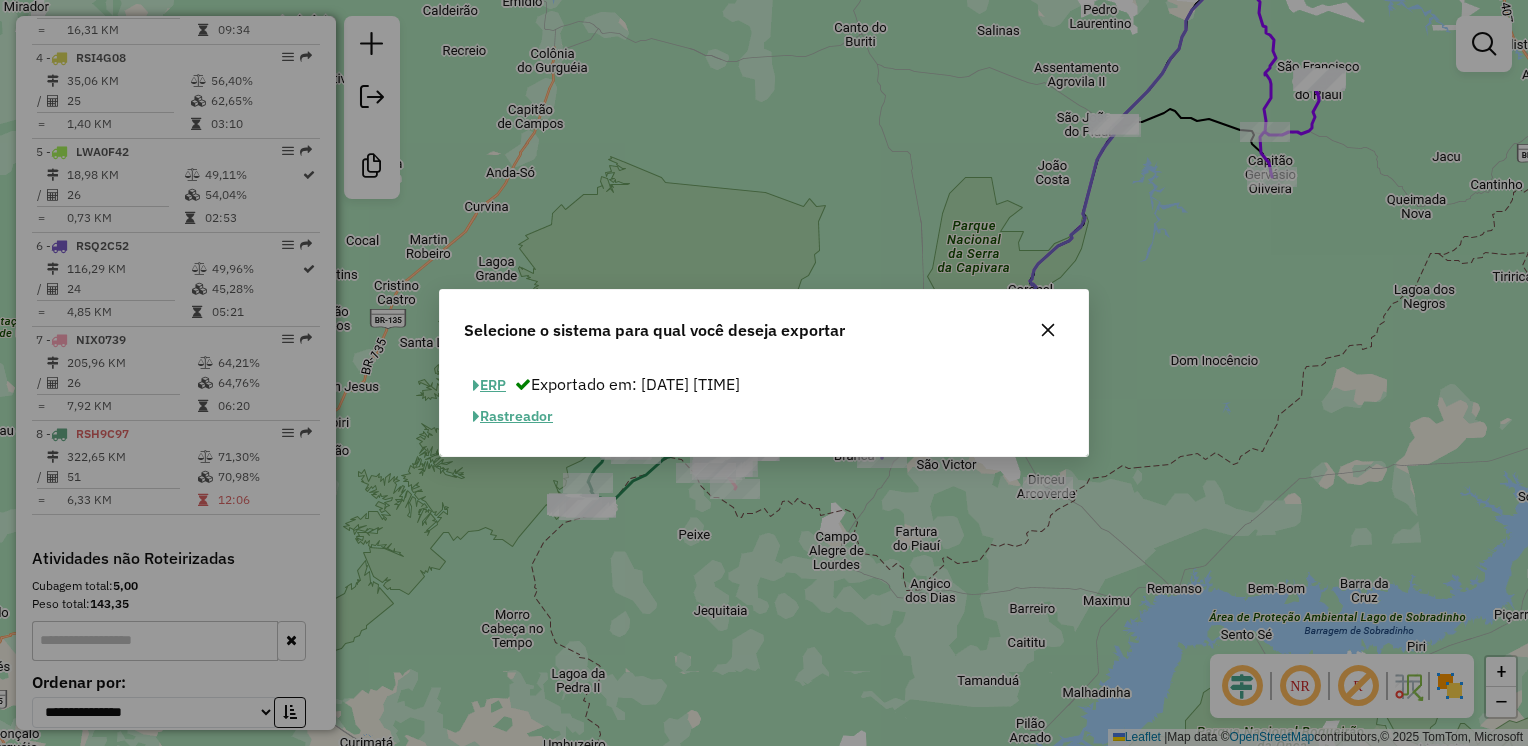 click 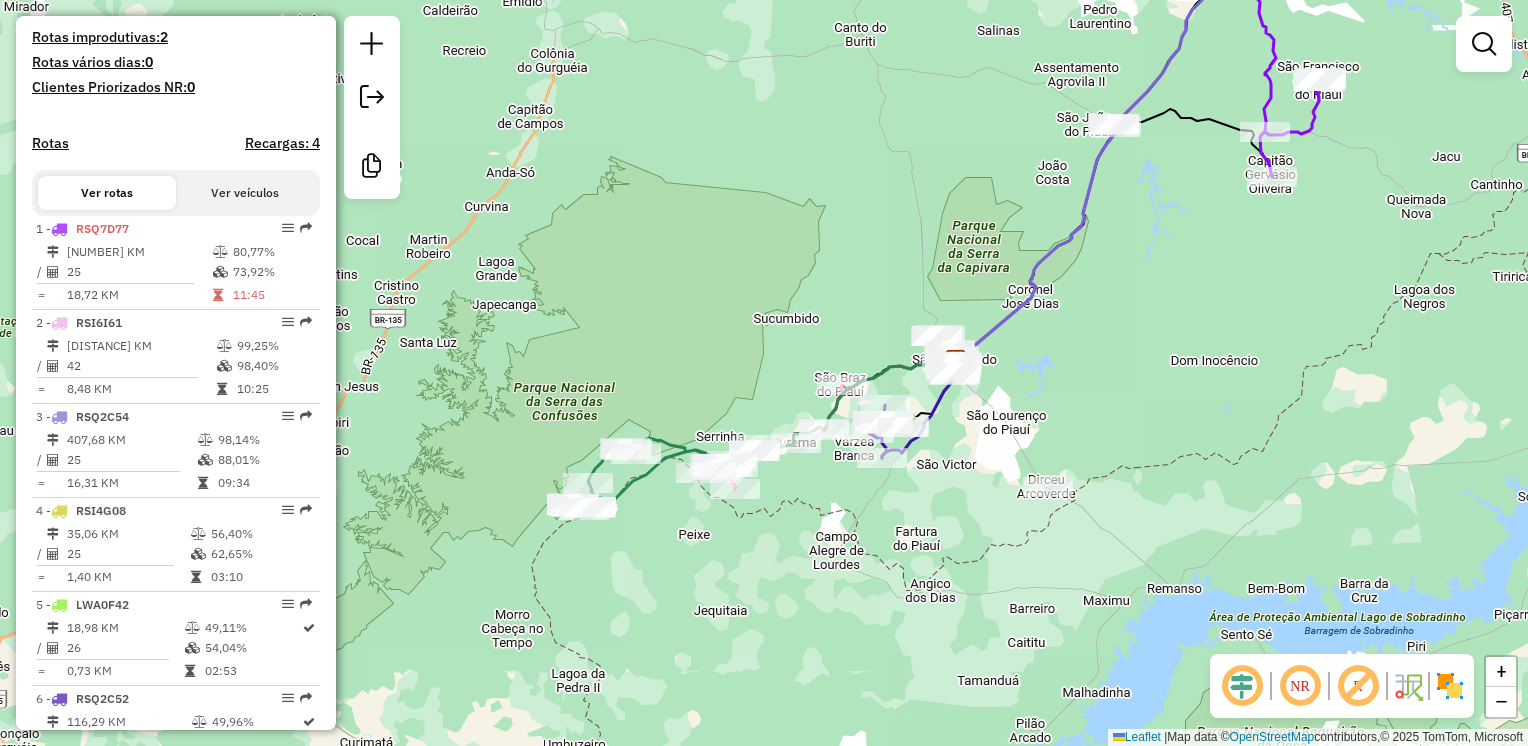 scroll, scrollTop: 741, scrollLeft: 0, axis: vertical 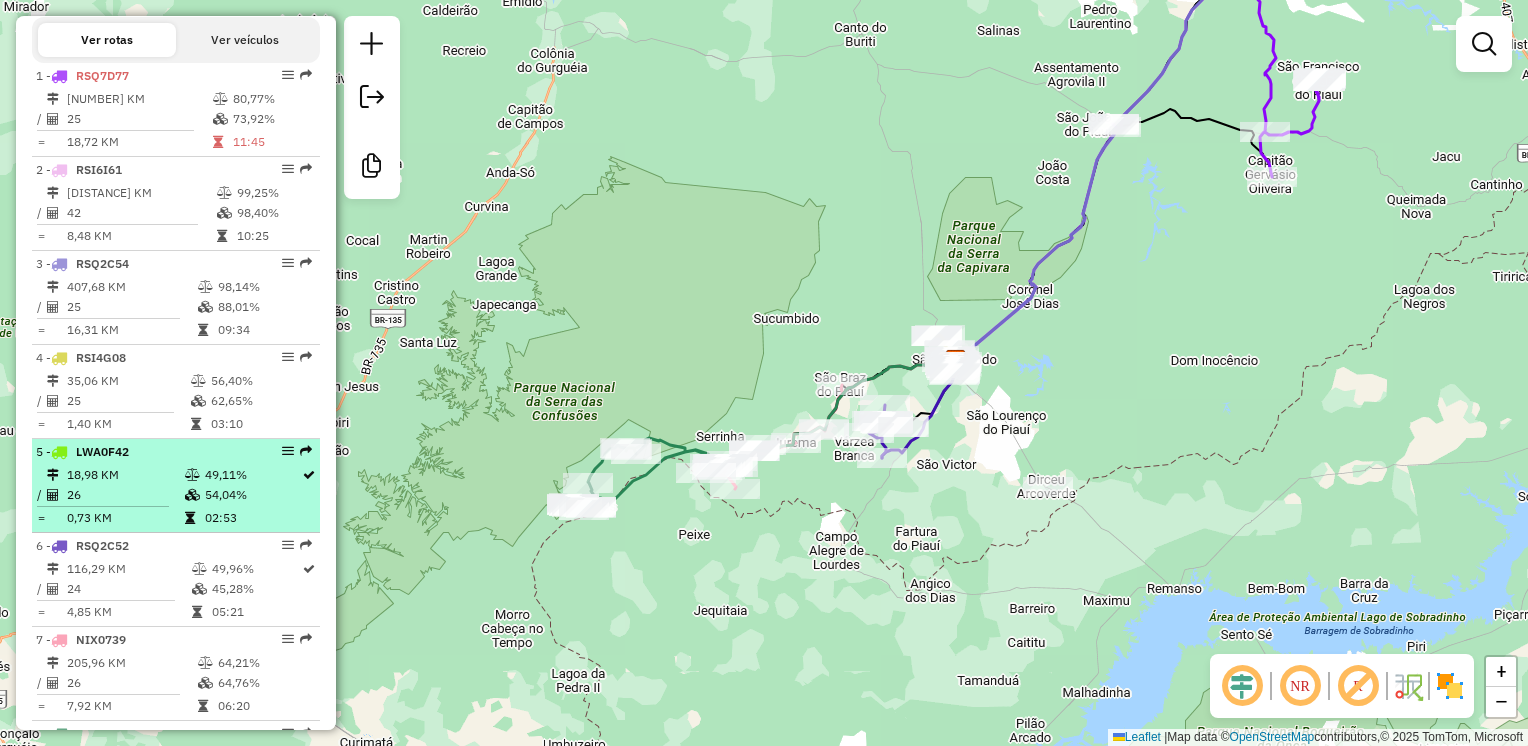 click on "18,98 KM" at bounding box center (125, 475) 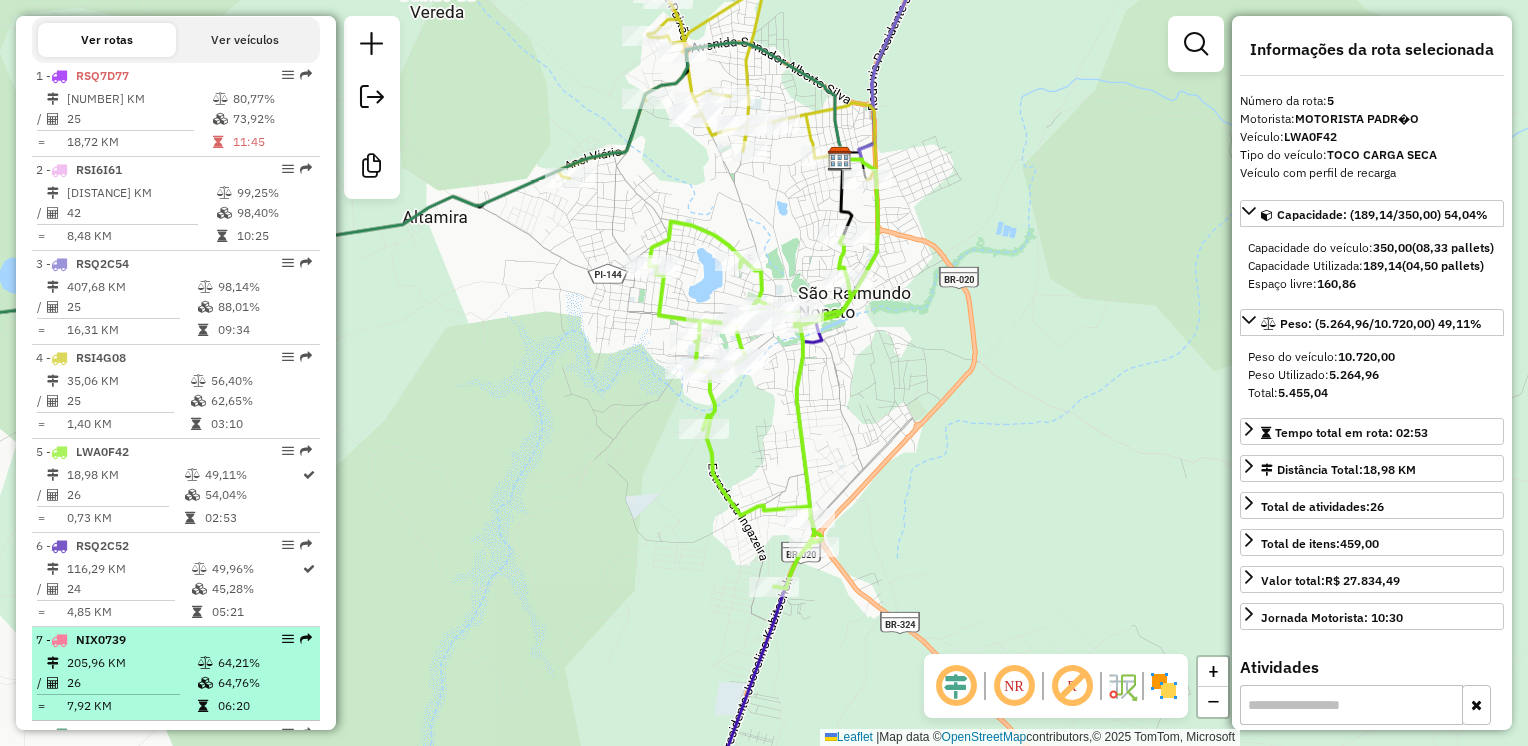 click on "[NUMBER] - [NAME]" at bounding box center (142, 640) 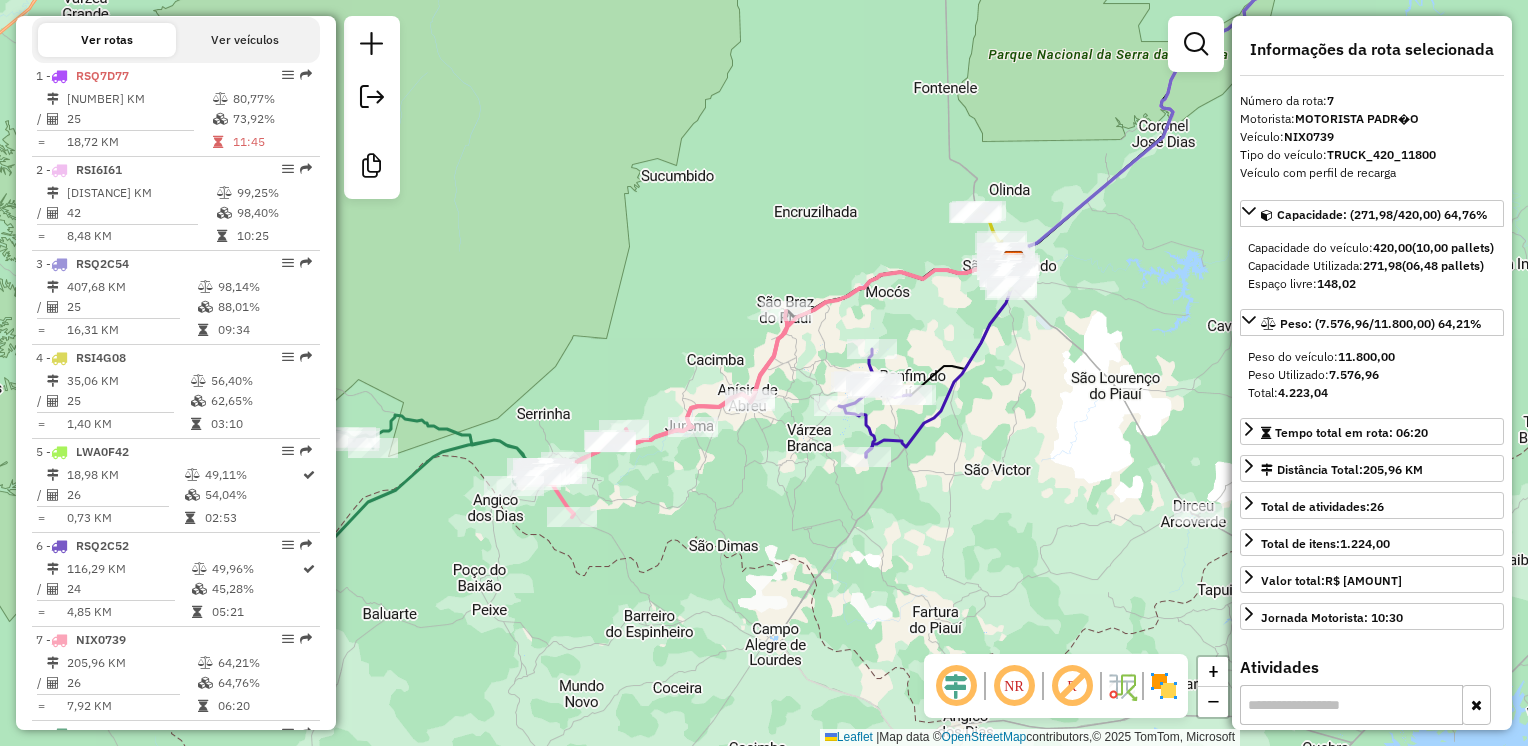 drag, startPoint x: 630, startPoint y: 522, endPoint x: 680, endPoint y: 482, distance: 64.03124 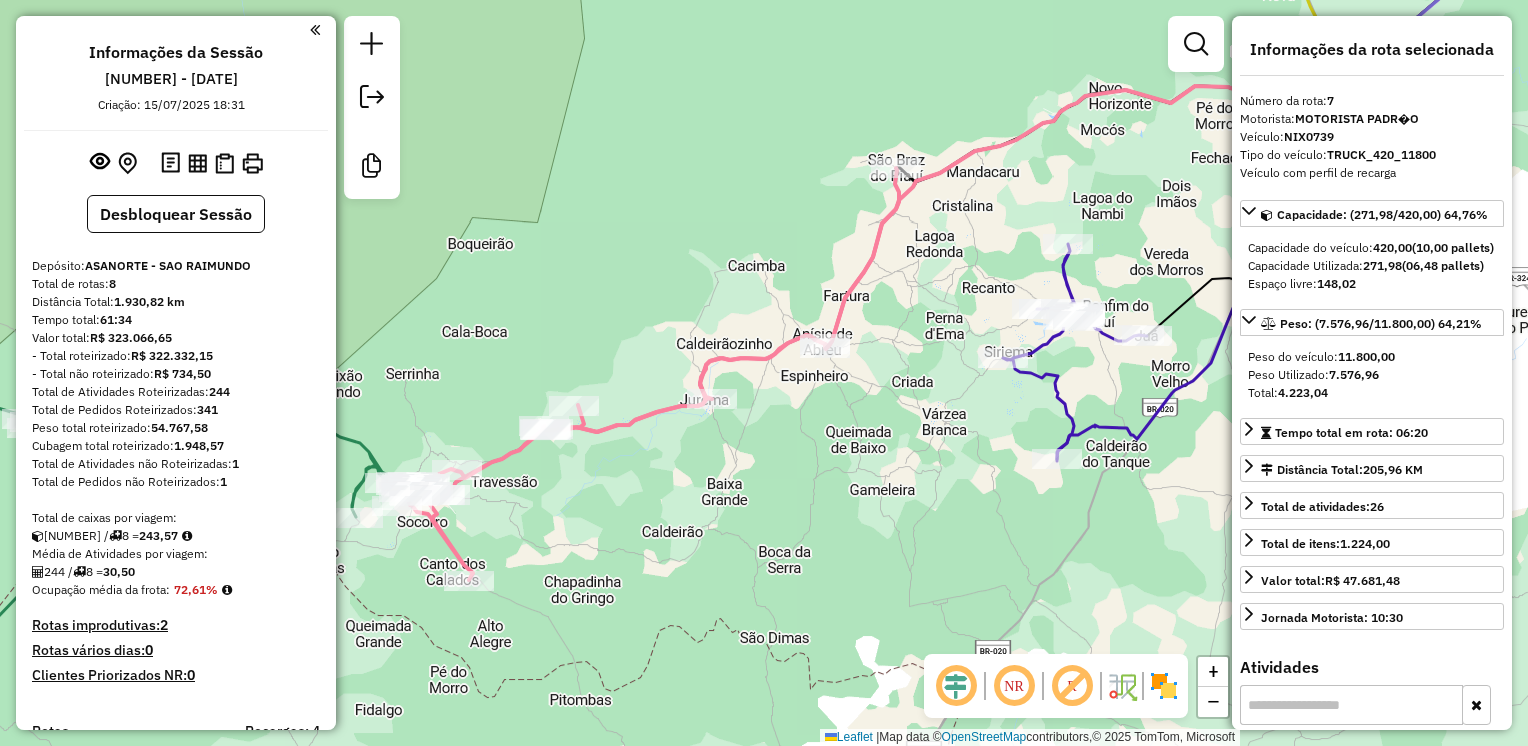 select on "**********" 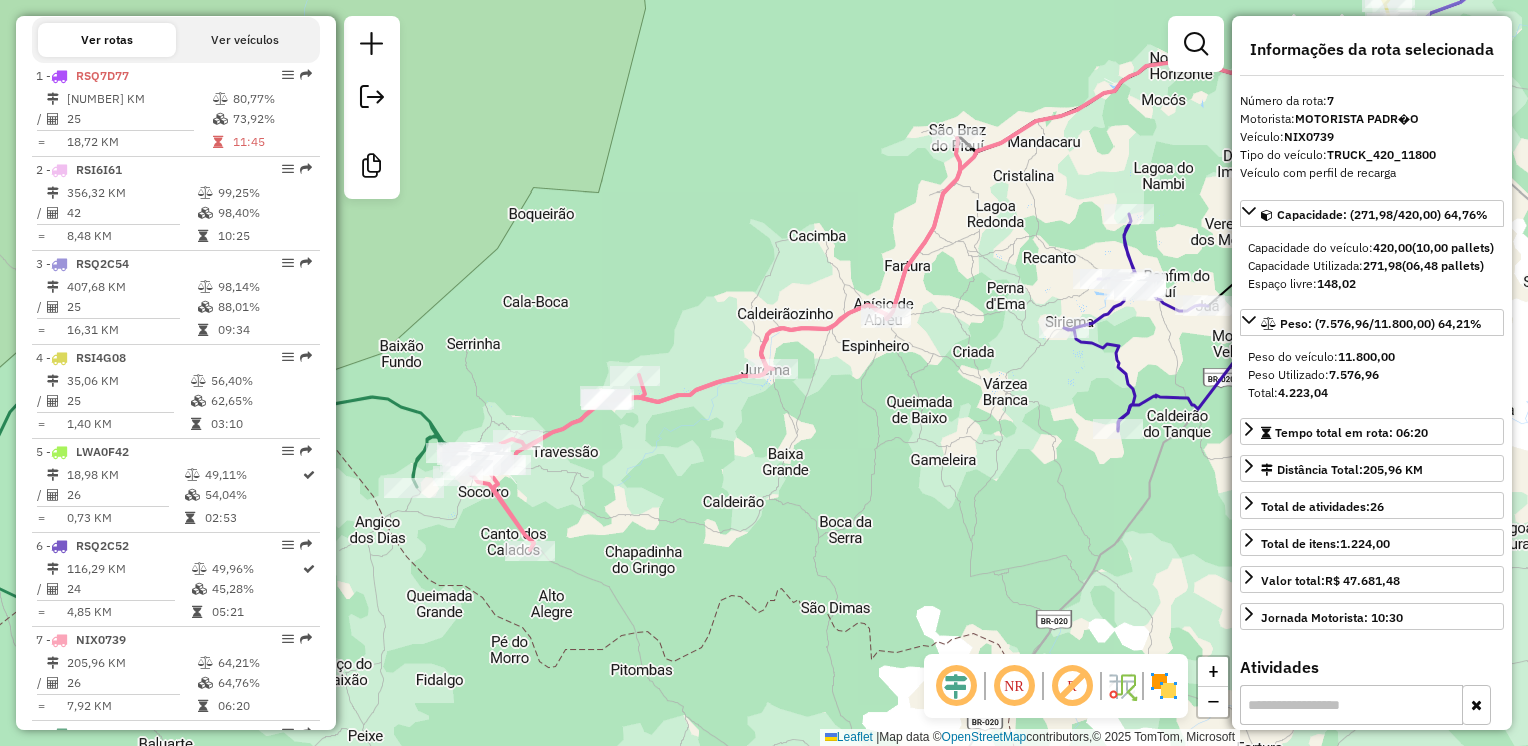 drag, startPoint x: 658, startPoint y: 516, endPoint x: 719, endPoint y: 486, distance: 67.977936 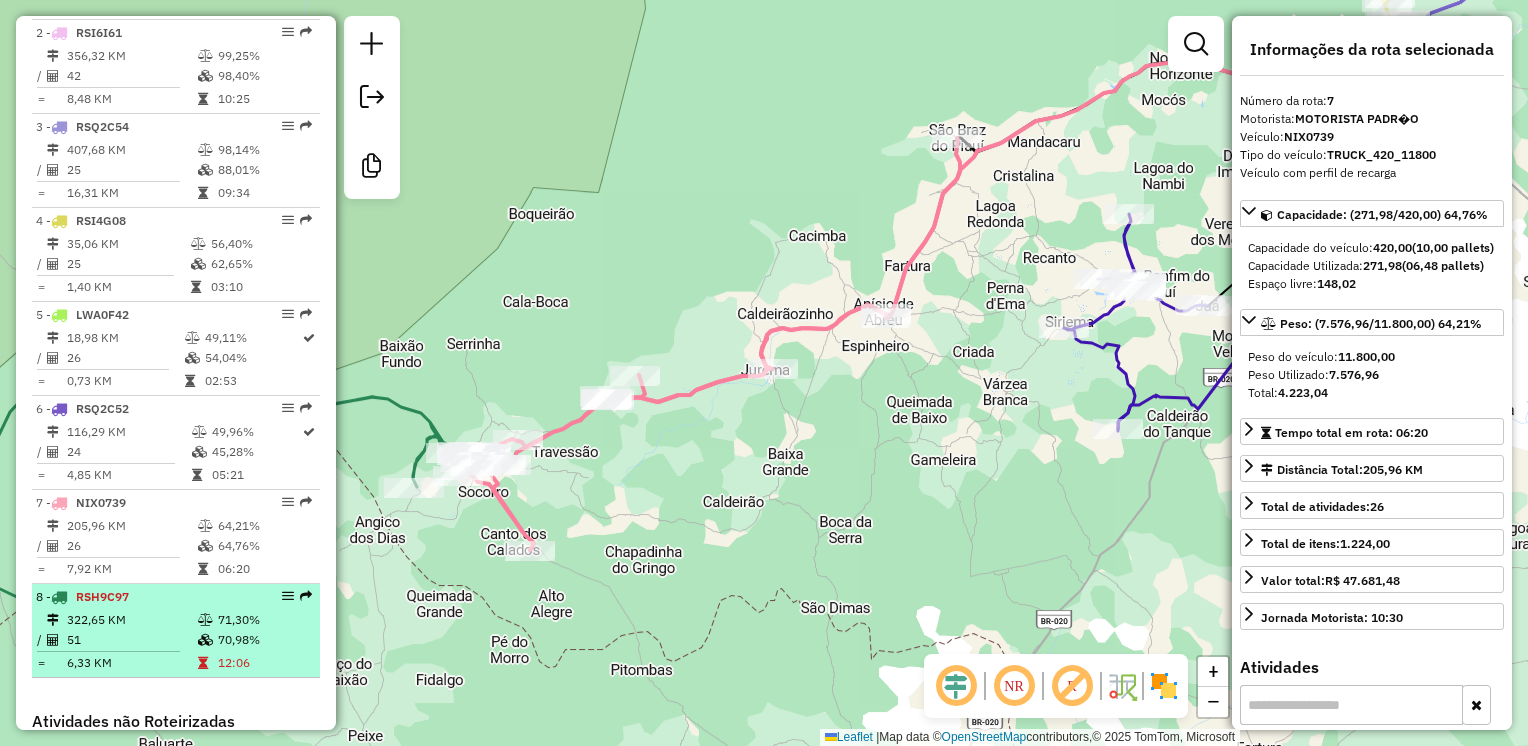 scroll, scrollTop: 641, scrollLeft: 0, axis: vertical 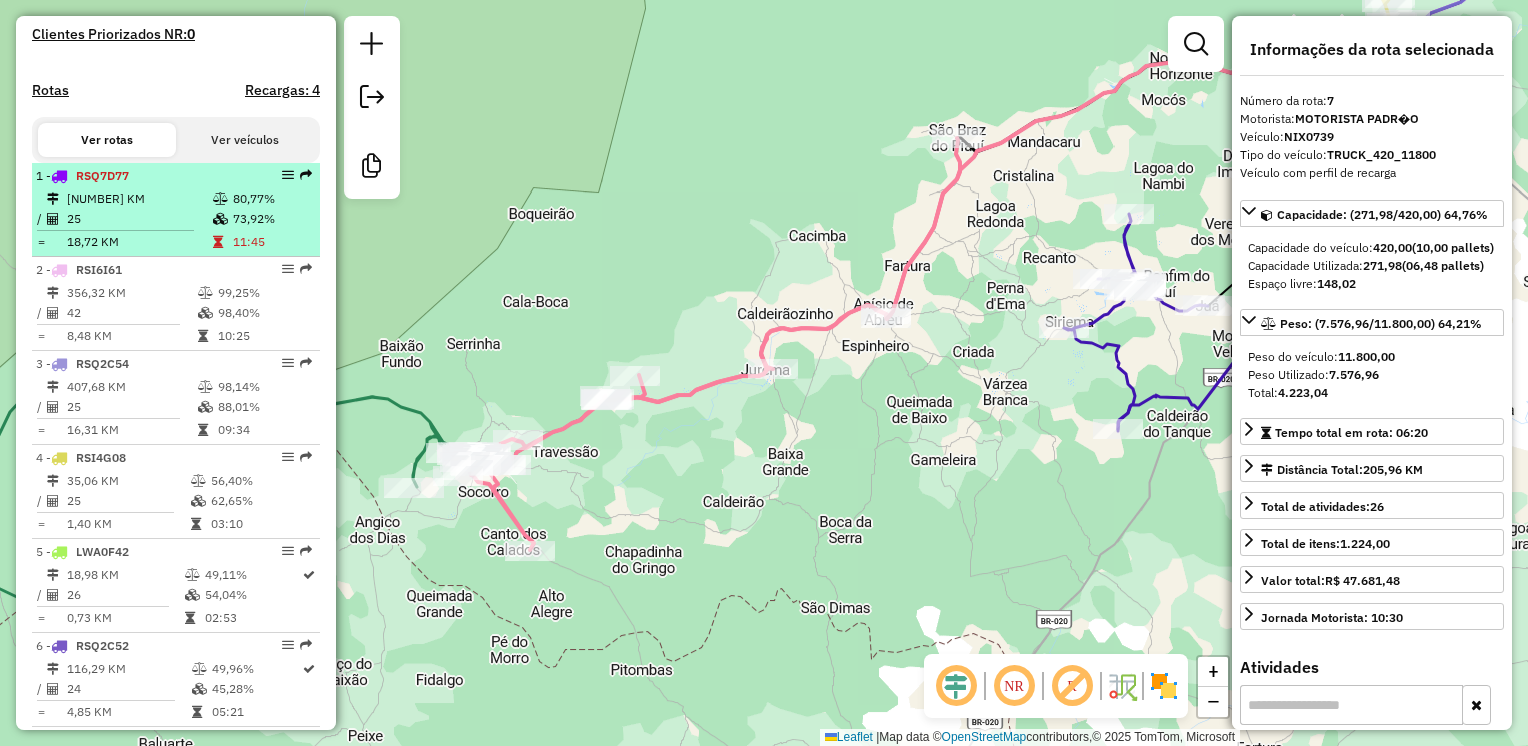 click on "[NUMBER] KM" at bounding box center [139, 199] 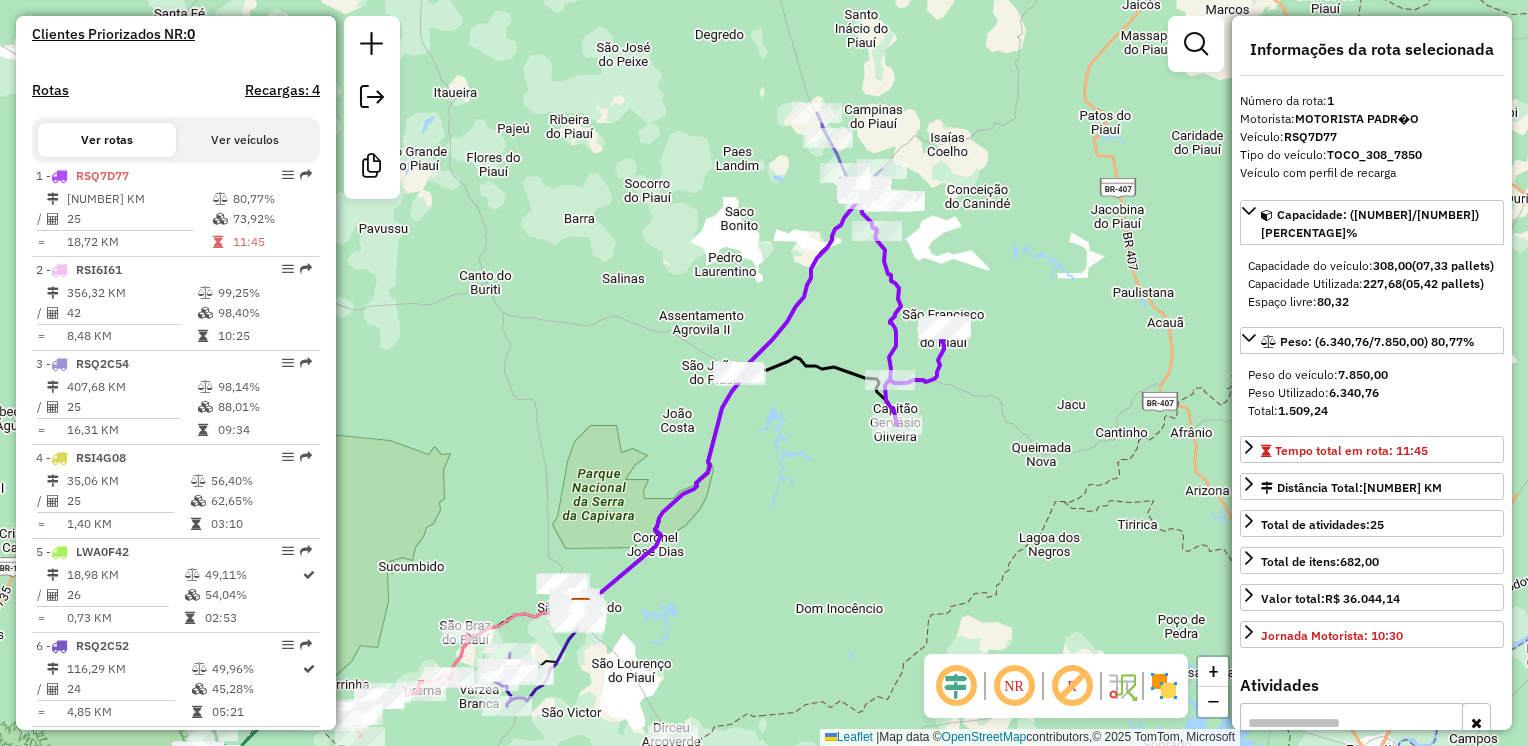drag, startPoint x: 872, startPoint y: 262, endPoint x: 871, endPoint y: 294, distance: 32.01562 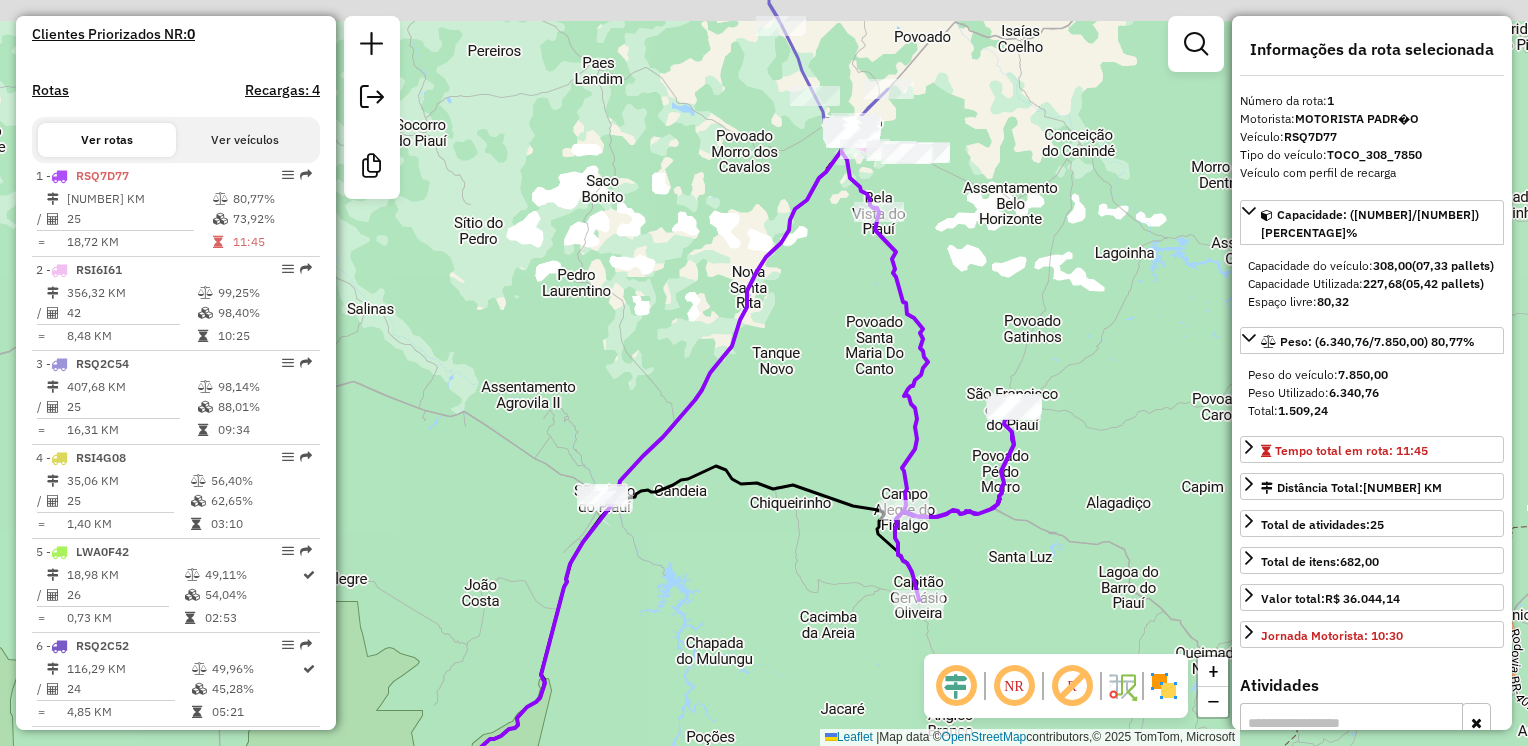 drag, startPoint x: 850, startPoint y: 282, endPoint x: 850, endPoint y: 295, distance: 13 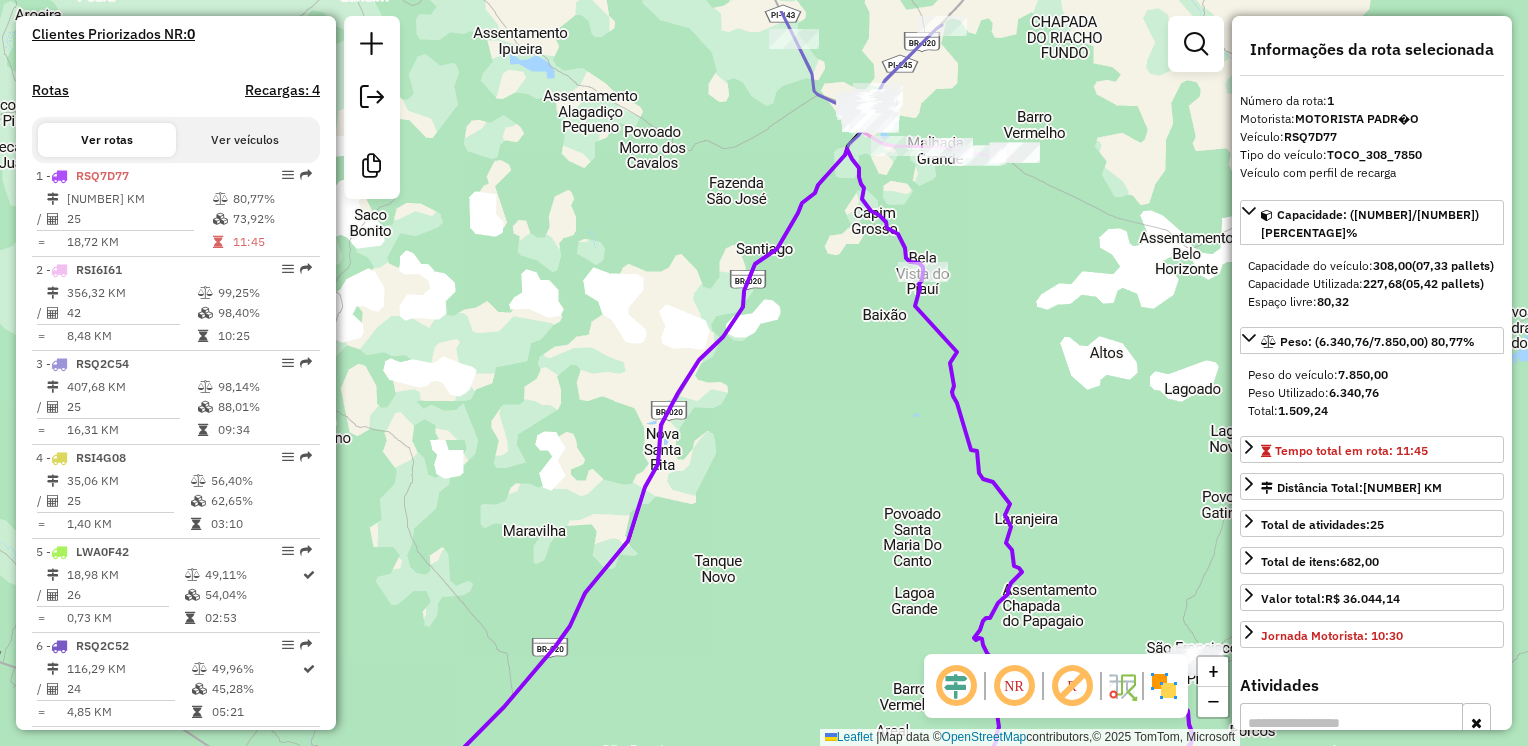 drag, startPoint x: 824, startPoint y: 228, endPoint x: 829, endPoint y: 318, distance: 90.13878 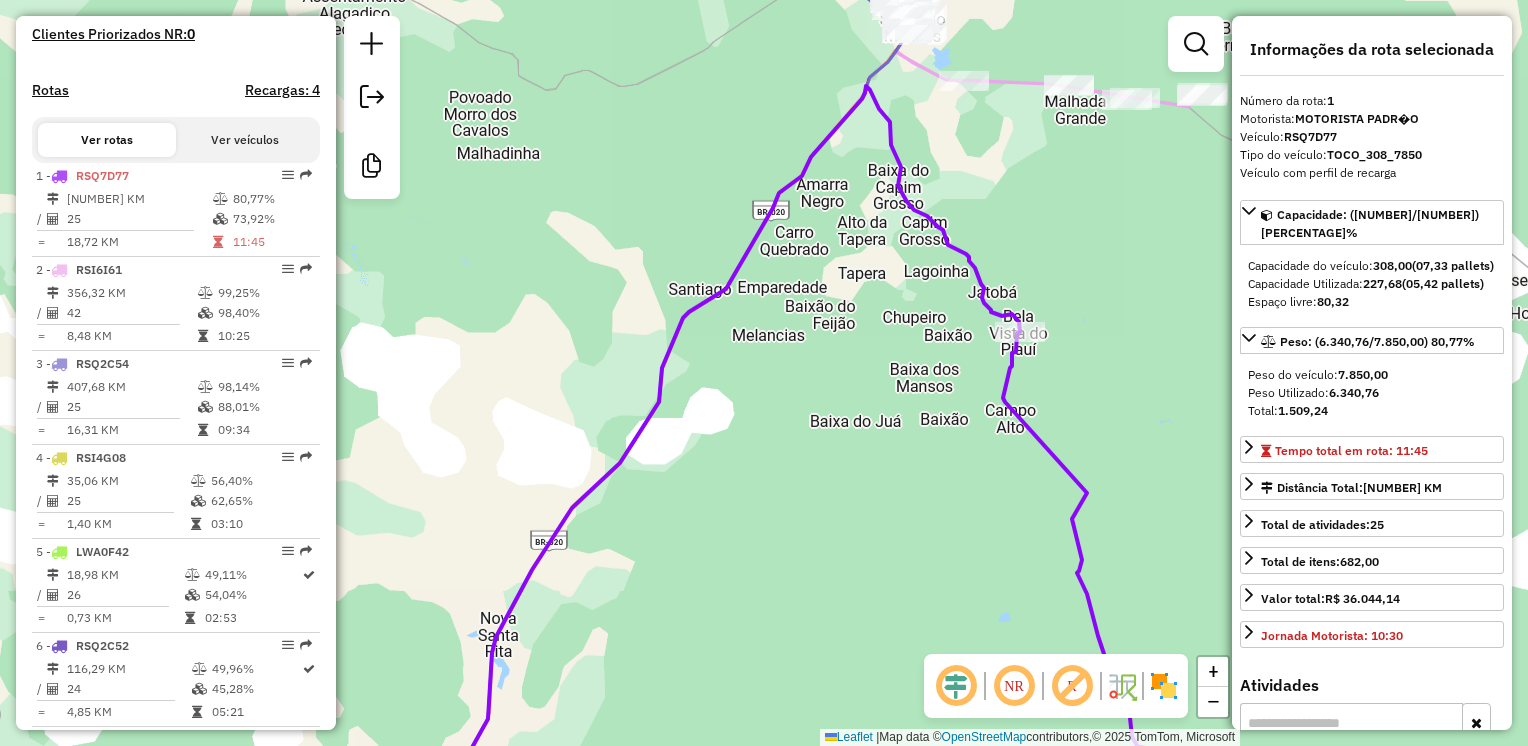 click on "Janela de atendimento Grade de atendimento Capacidade Transportadoras Veículos Cliente Pedidos  Rotas Selecione os dias de semana para filtrar as janelas de atendimento  Seg   Ter   Qua   Qui   Sex   Sáb   Dom  Informe o período da janela de atendimento: De: Até:  Filtrar exatamente a janela do cliente  Considerar janela de atendimento padrão  Selecione os dias de semana para filtrar as grades de atendimento  Seg   Ter   Qua   Qui   Sex   Sáb   Dom   Considerar clientes sem dia de atendimento cadastrado  Clientes fora do dia de atendimento selecionado Filtrar as atividades entre os valores definidos abaixo:  Peso mínimo:   Peso máximo:   Cubagem mínima:   Cubagem máxima:   De:   Até:  Filtrar as atividades entre o tempo de atendimento definido abaixo:  De:   Até:   Considerar capacidade total dos clientes não roteirizados Transportadora: Selecione um ou mais itens Tipo de veículo: Selecione um ou mais itens Veículo: Selecione um ou mais itens Motorista: Selecione um ou mais itens Nome: Rótulo:" 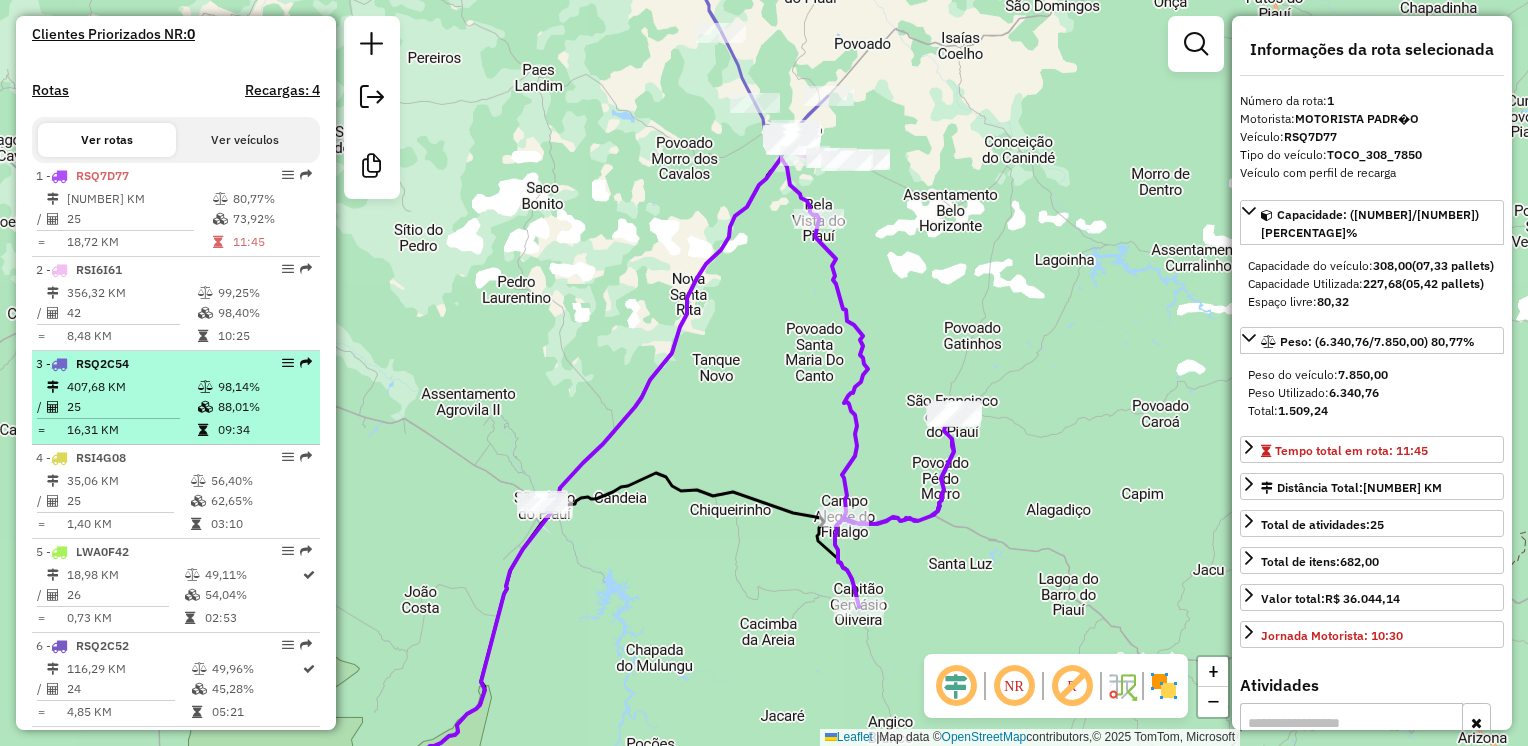 click on "3 -       RSQ2C54   407,68 KM   98,14%  /  25   88,01%     =  16,31 KM   09:34" at bounding box center (176, 398) 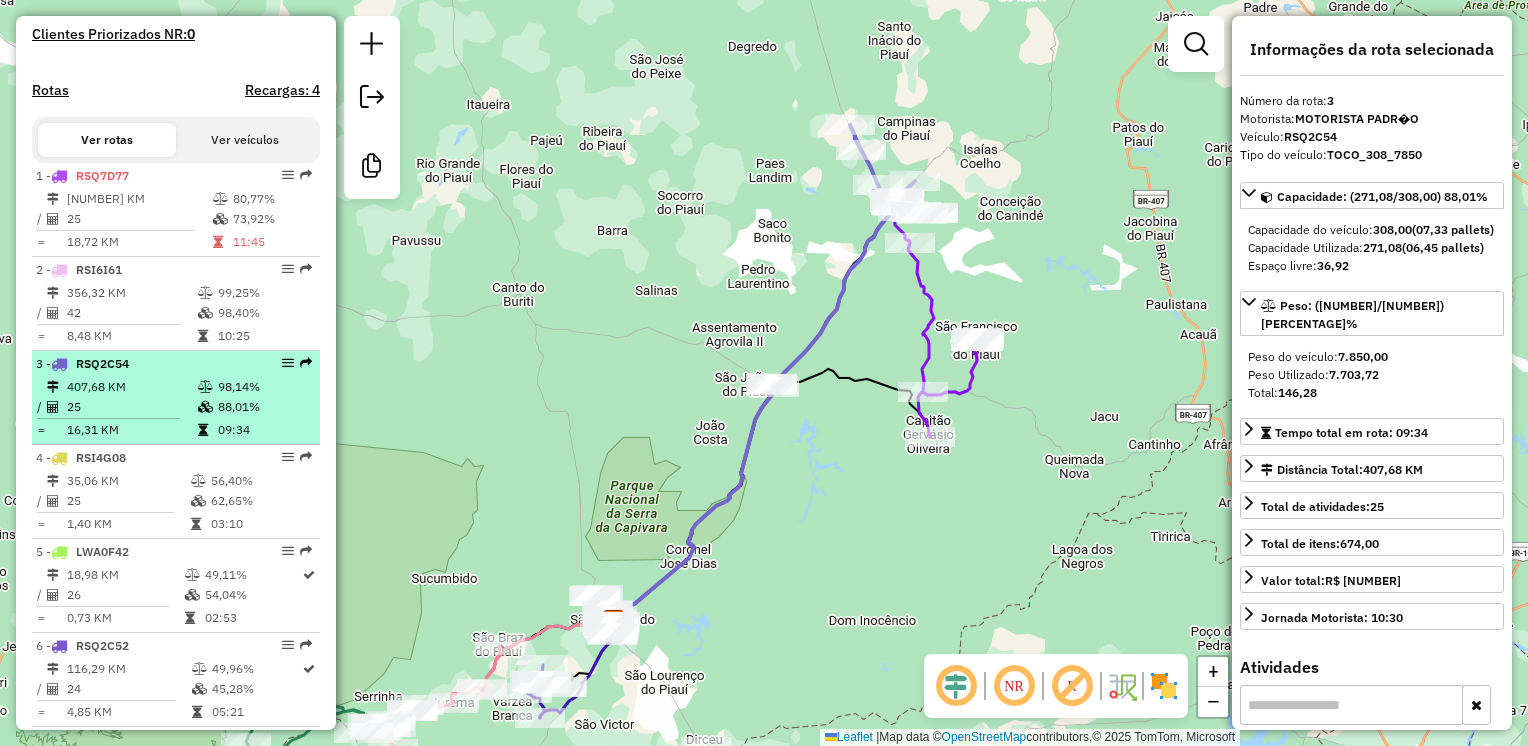 click on "407,68 KM" at bounding box center (131, 387) 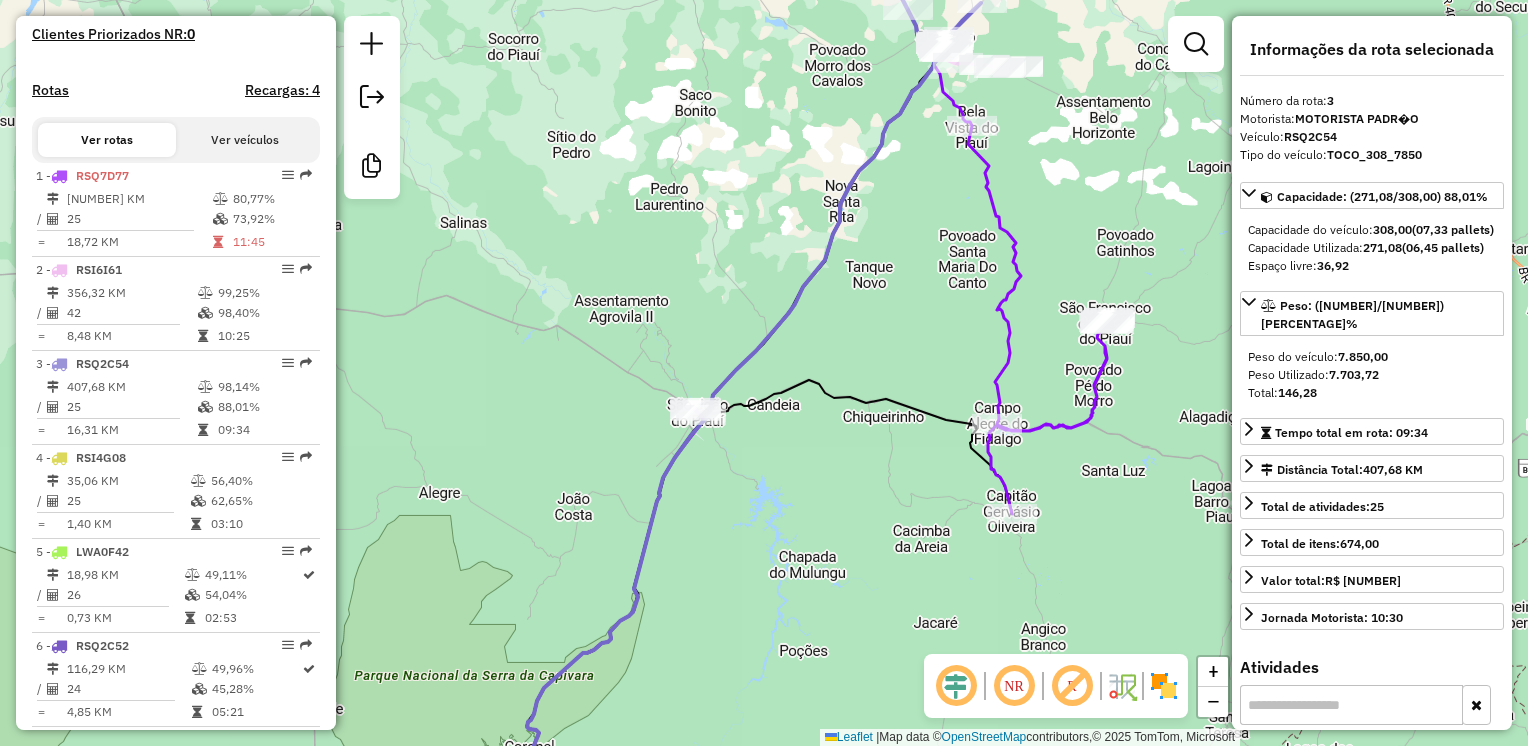 drag, startPoint x: 782, startPoint y: 329, endPoint x: 571, endPoint y: 389, distance: 219.36499 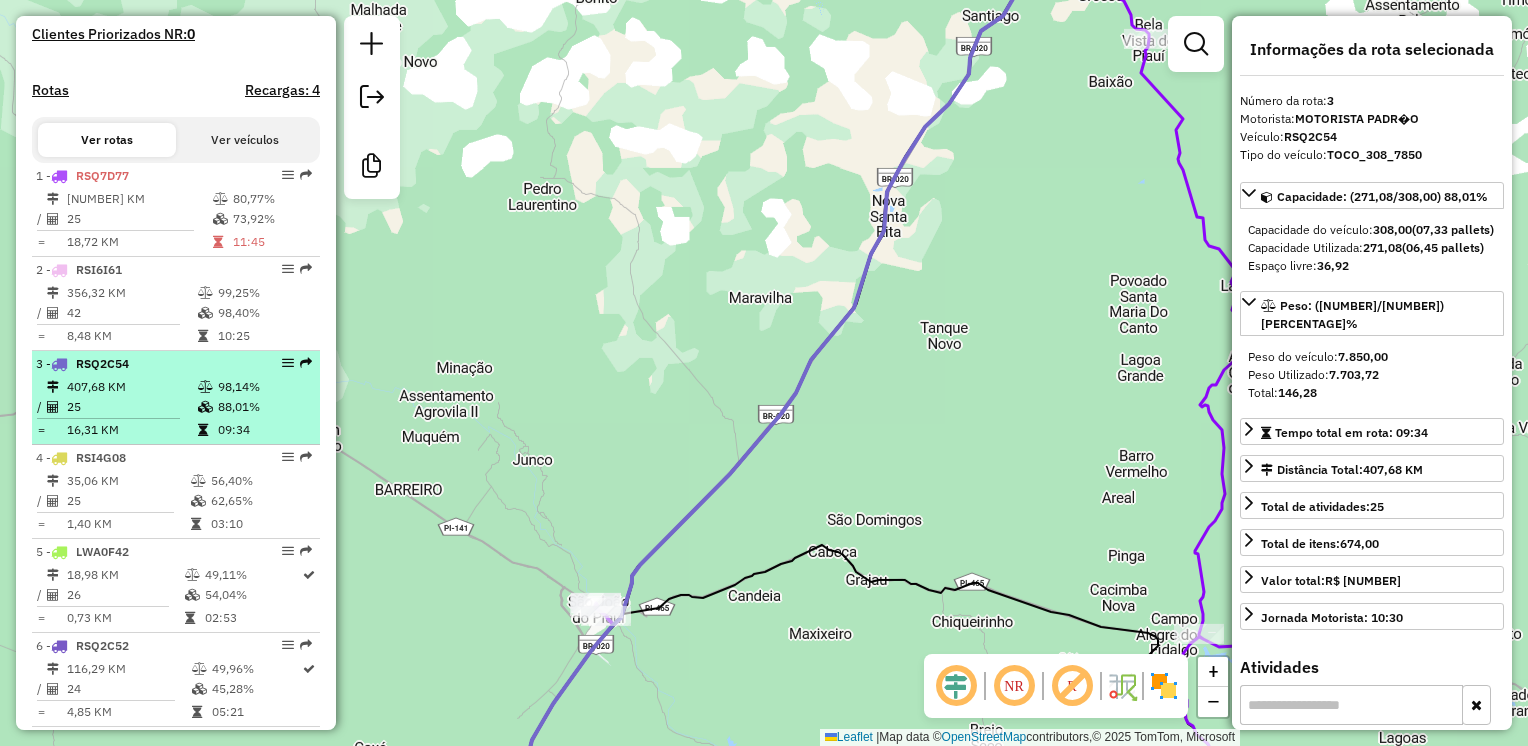 click on "407,68 KM" at bounding box center (131, 387) 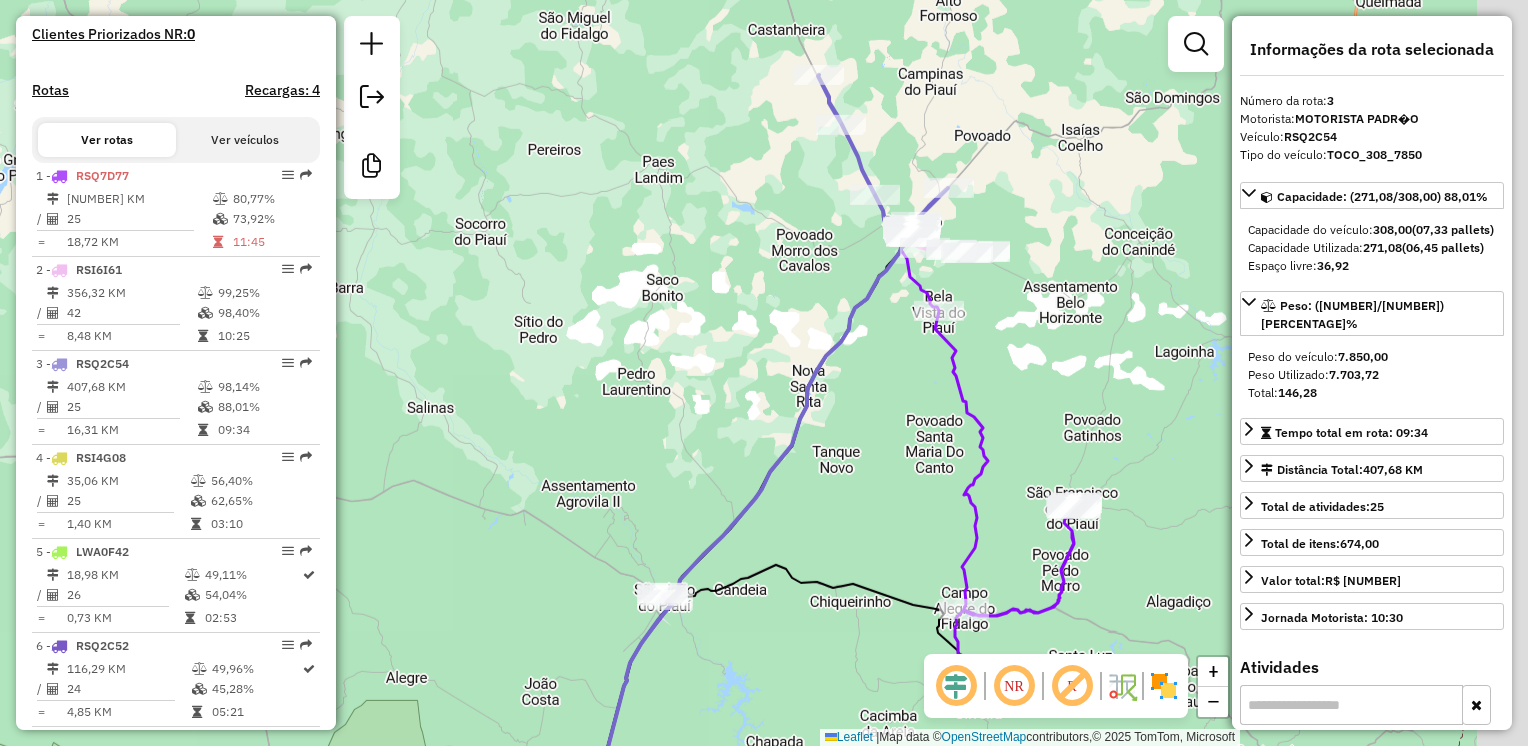 drag, startPoint x: 856, startPoint y: 166, endPoint x: 719, endPoint y: 266, distance: 169.61427 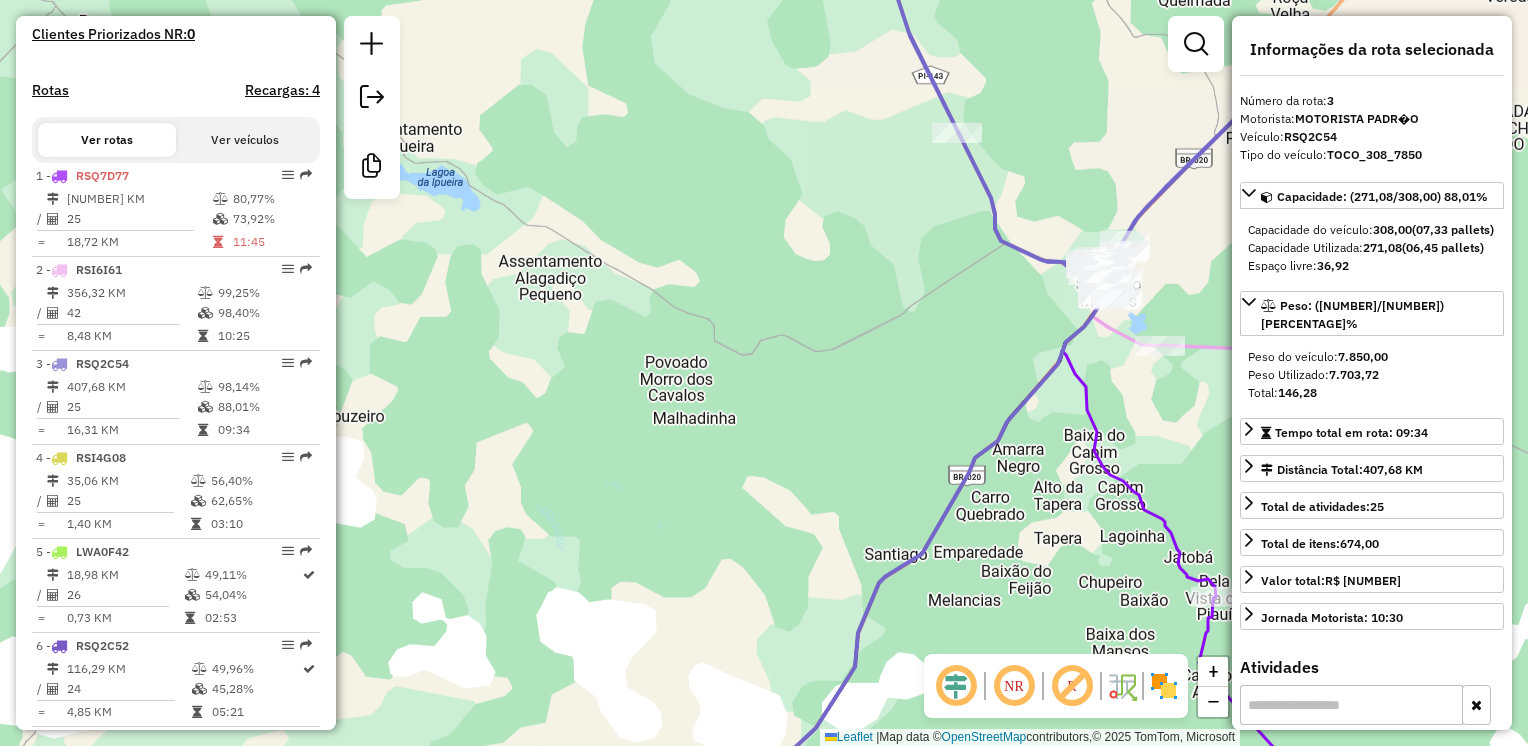 drag, startPoint x: 937, startPoint y: 232, endPoint x: 451, endPoint y: 261, distance: 486.86447 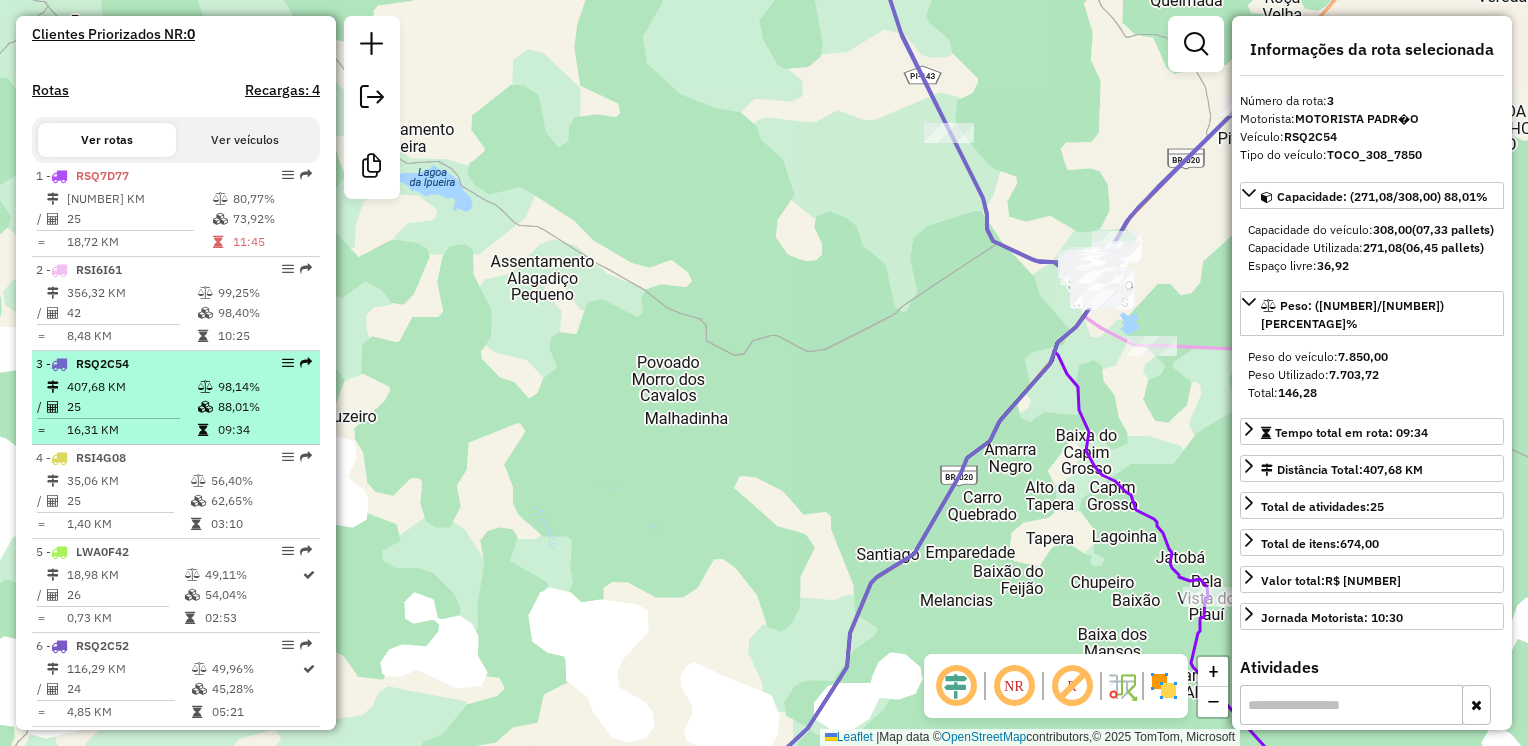 click on "407,68 KM" at bounding box center [131, 387] 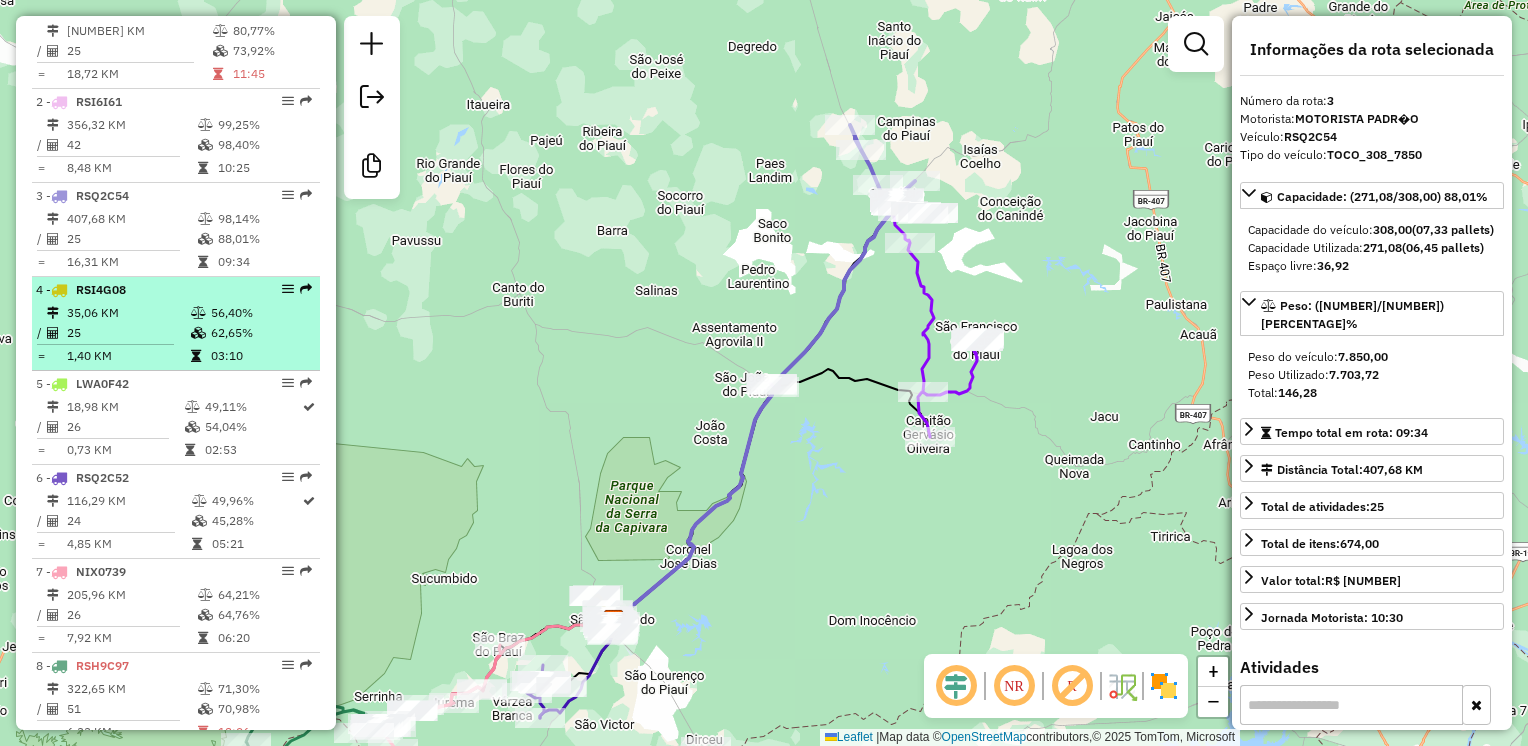 scroll, scrollTop: 941, scrollLeft: 0, axis: vertical 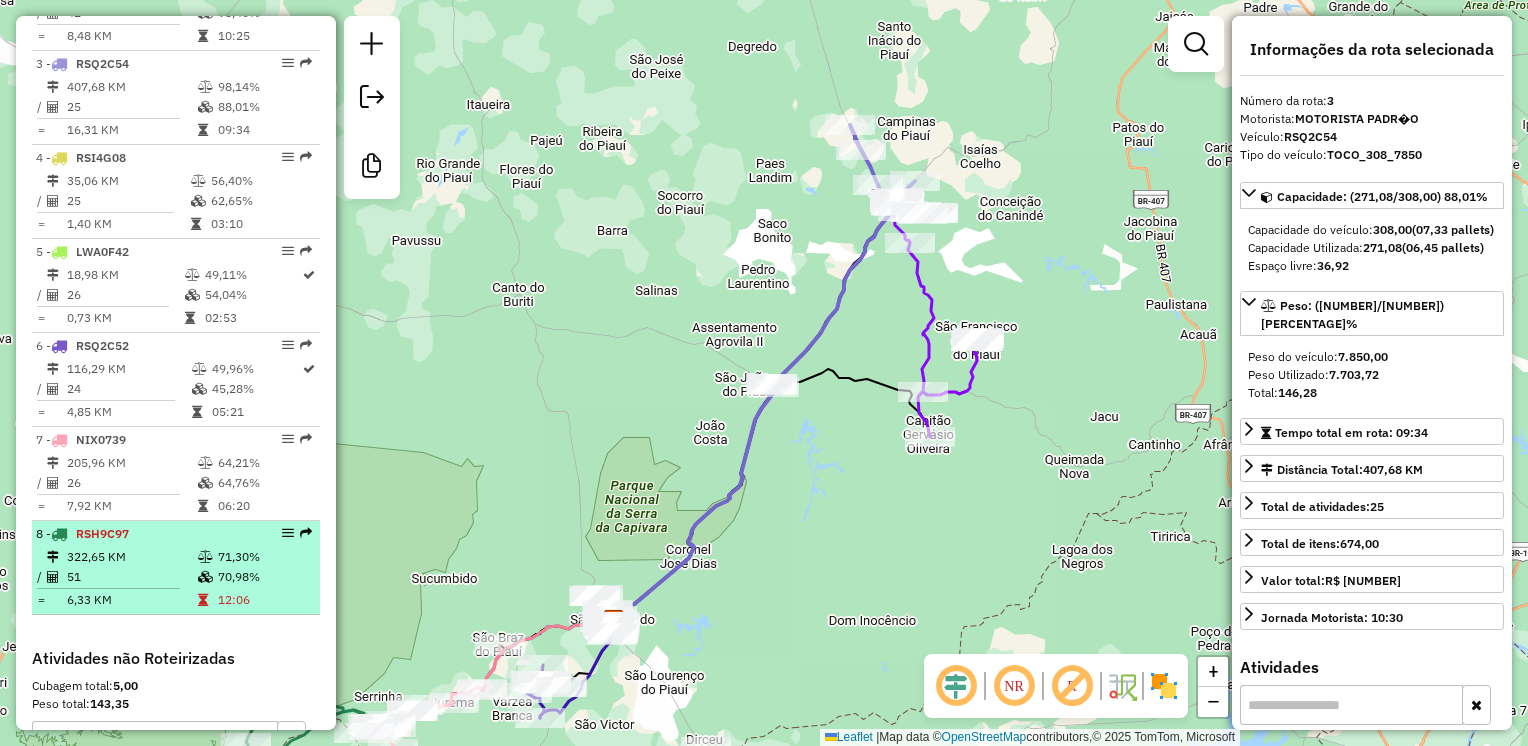 click on "8 -       RSH9C97   322,65 KM   71,30%  /  51   70,98%     =  6,33 KM   12:06" at bounding box center [176, 568] 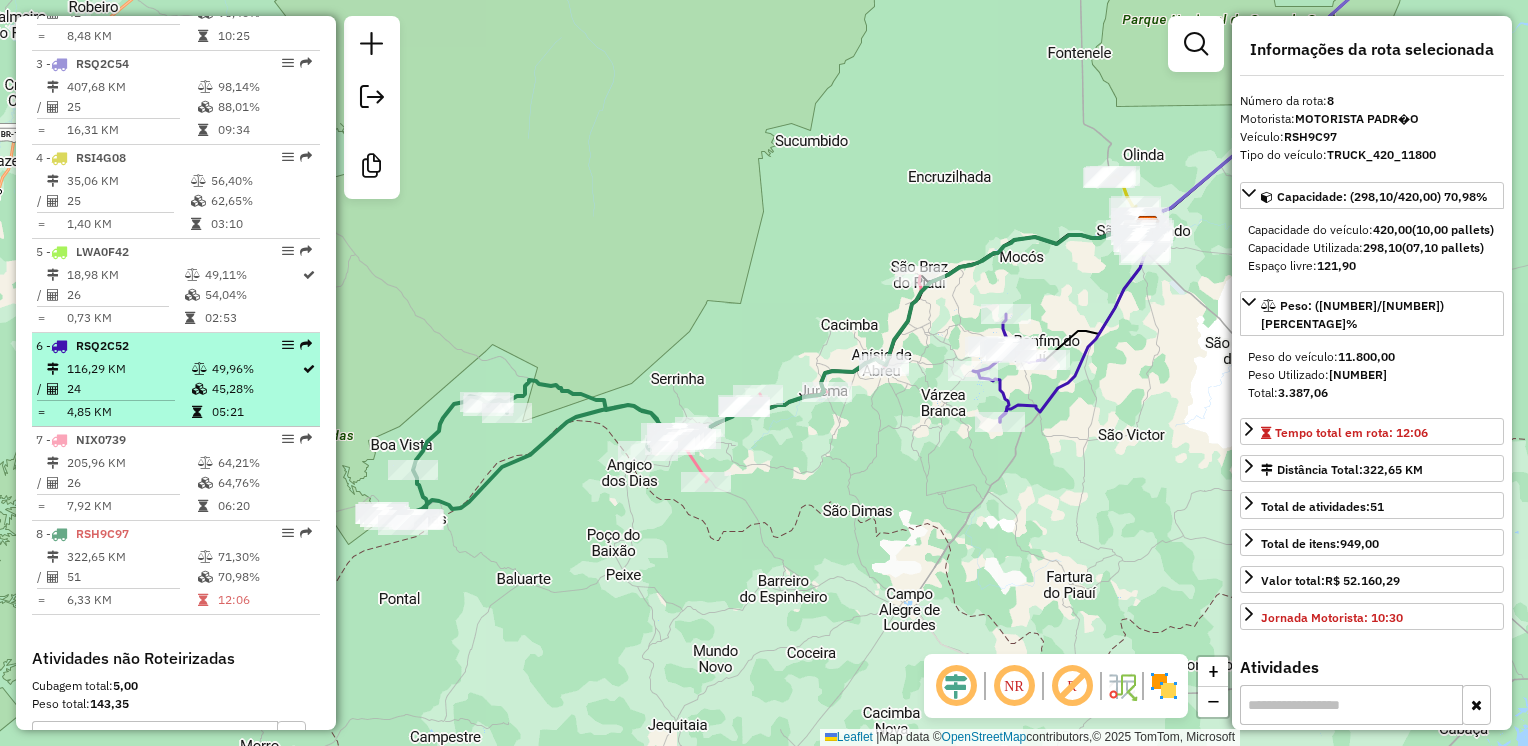 click on "24" at bounding box center (128, 389) 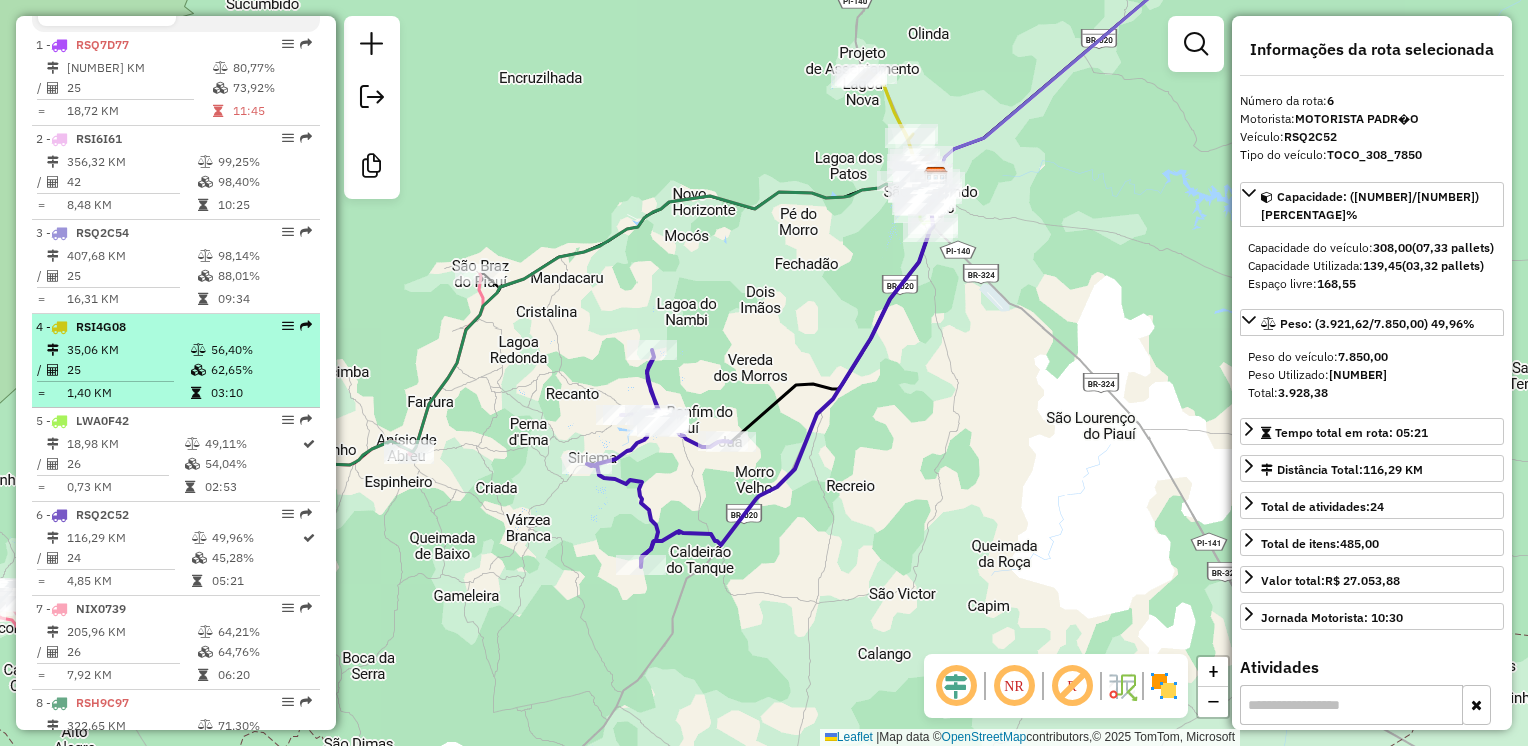 scroll, scrollTop: 771, scrollLeft: 0, axis: vertical 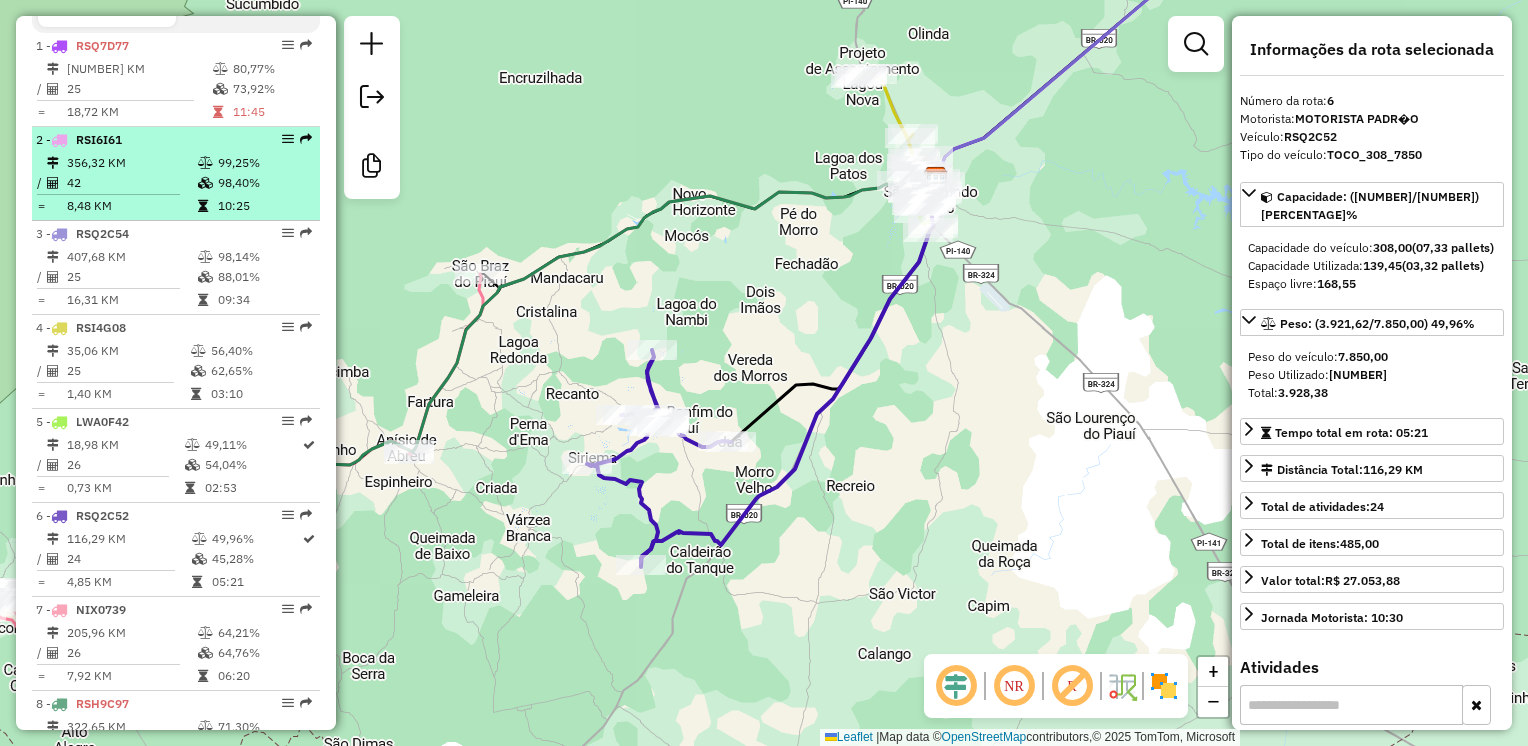 click on "[DISTANCE] KM" at bounding box center (131, 163) 